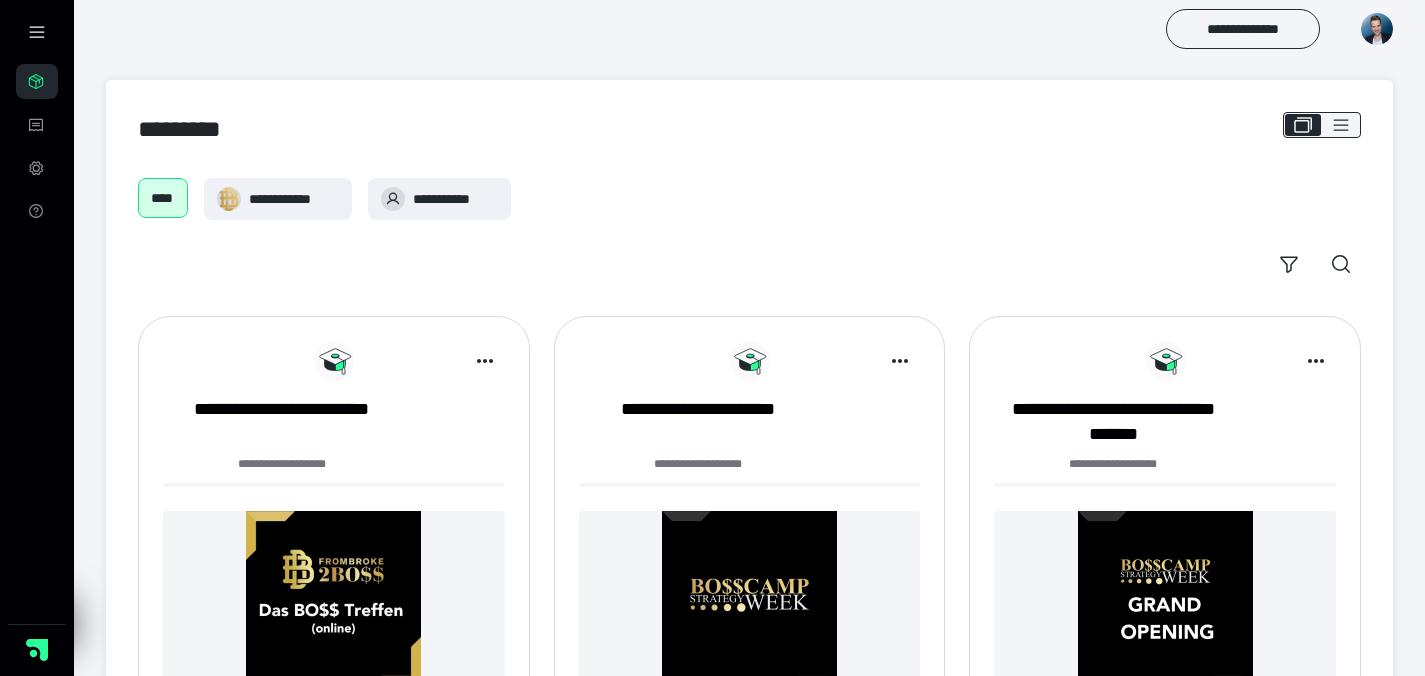 scroll, scrollTop: 0, scrollLeft: 0, axis: both 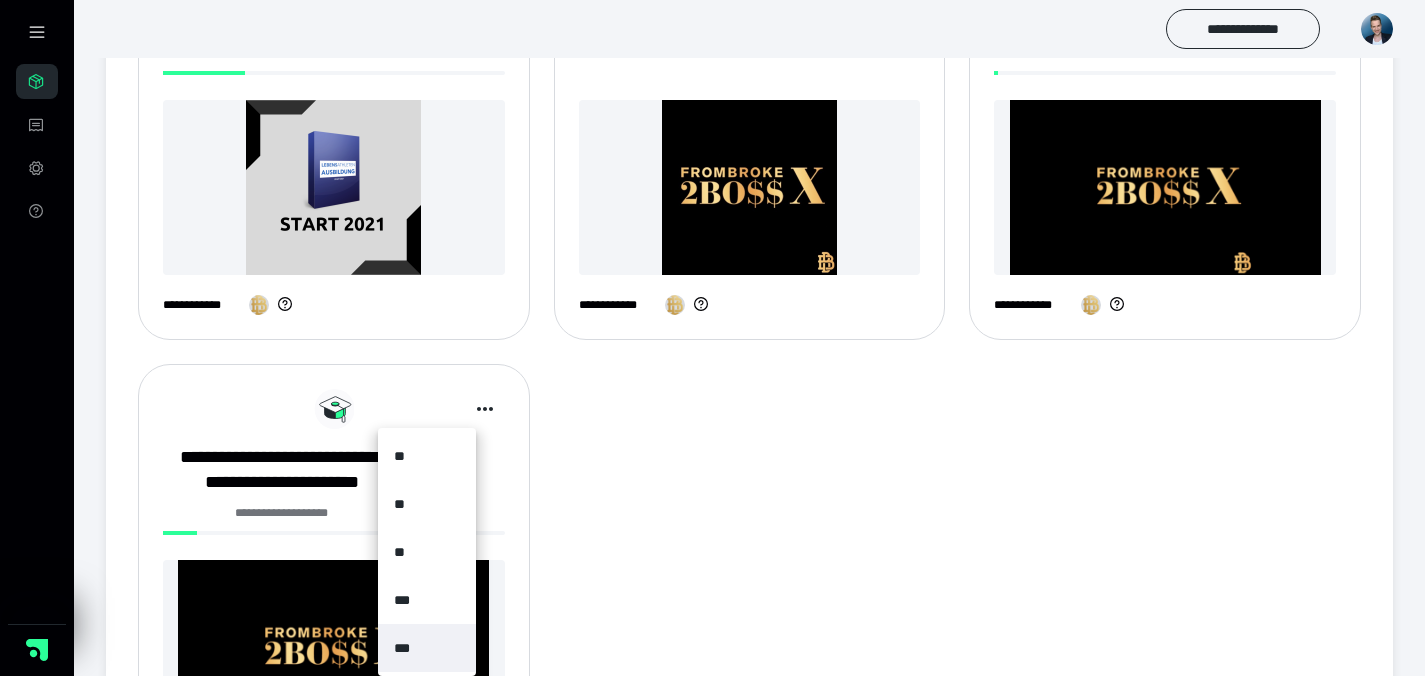 click on "***" at bounding box center [427, 648] 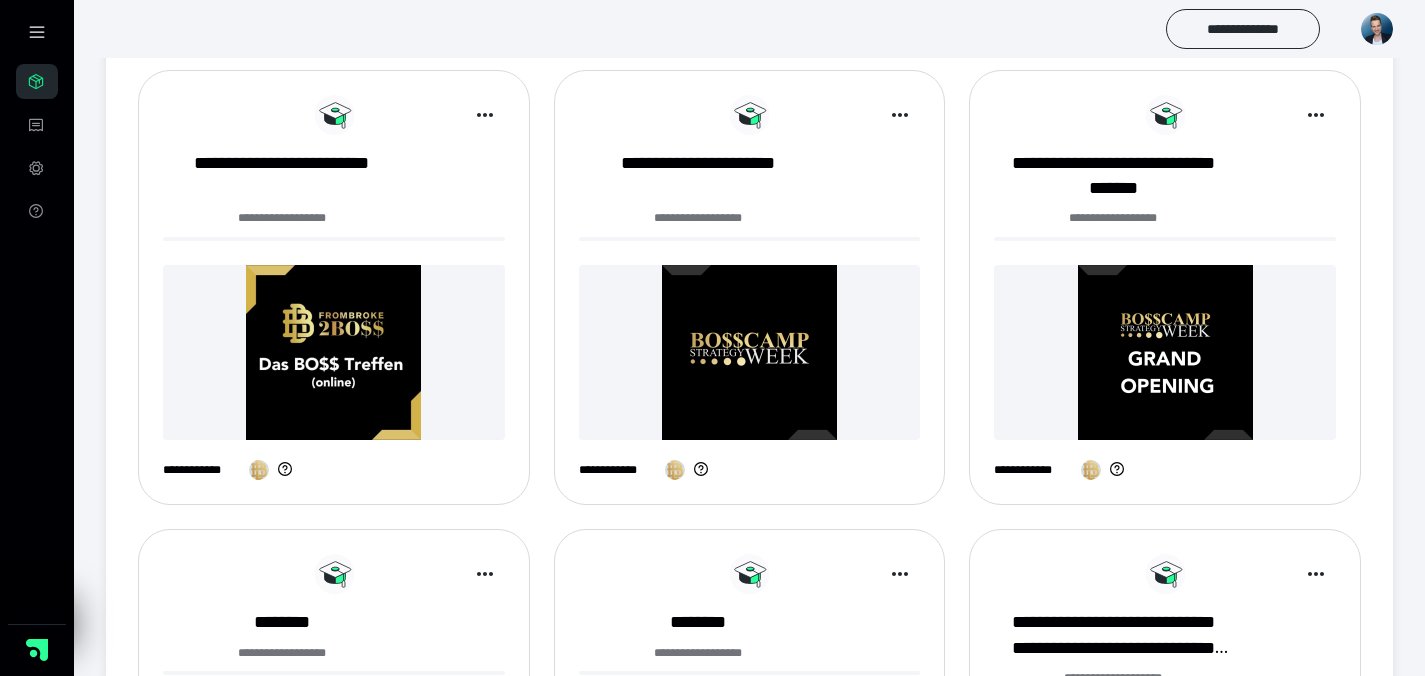 scroll, scrollTop: 243, scrollLeft: 0, axis: vertical 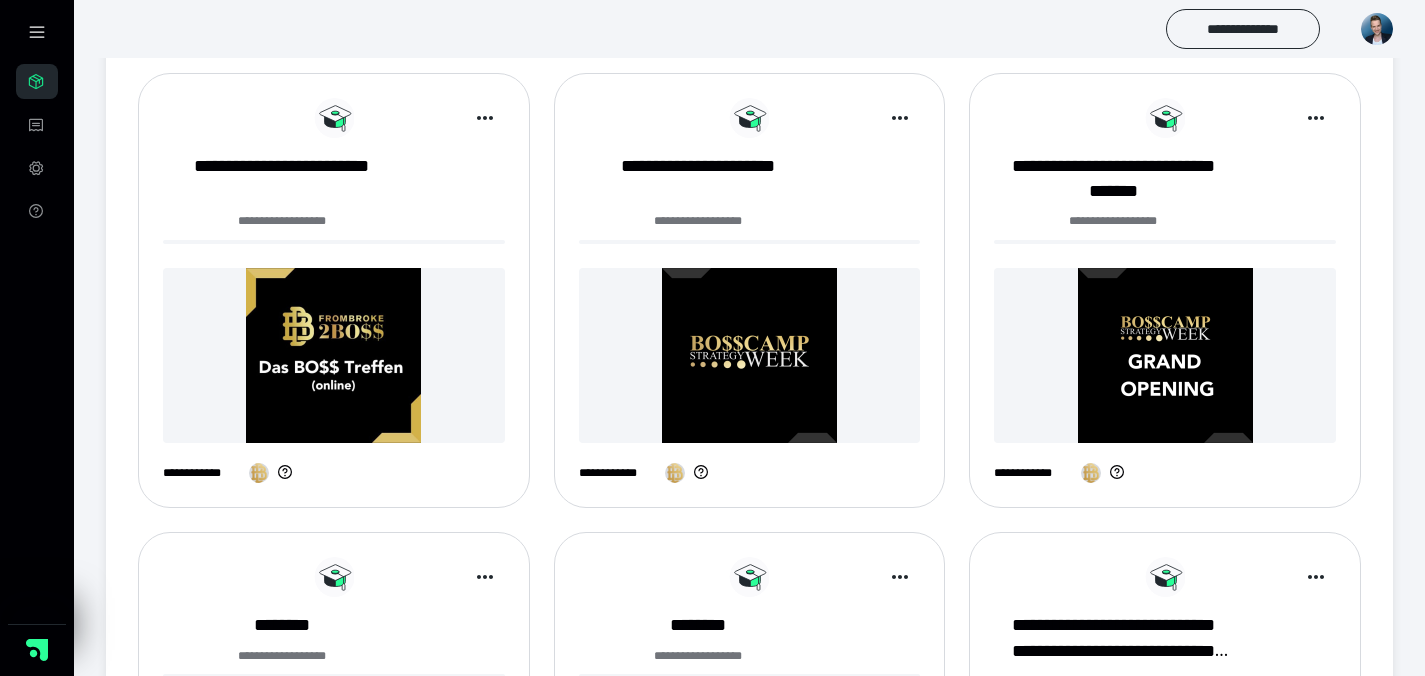 click at bounding box center (750, 355) 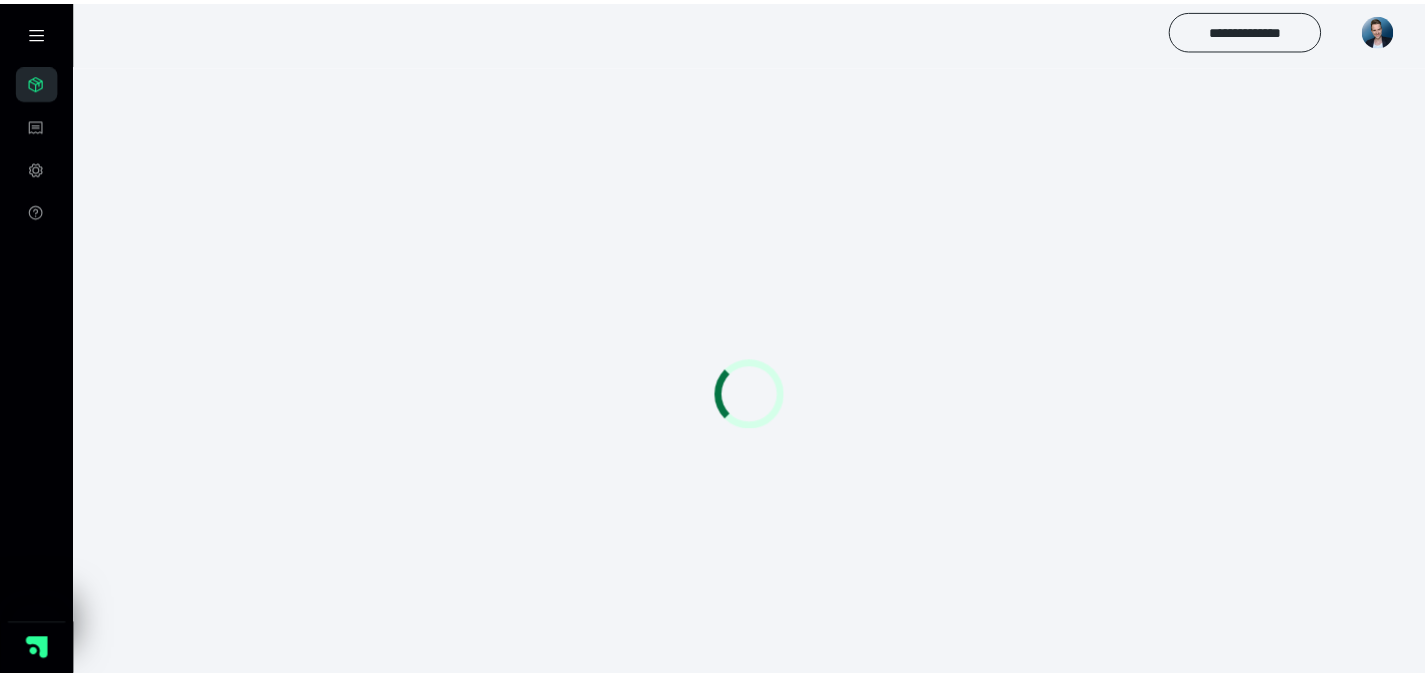 scroll, scrollTop: 0, scrollLeft: 0, axis: both 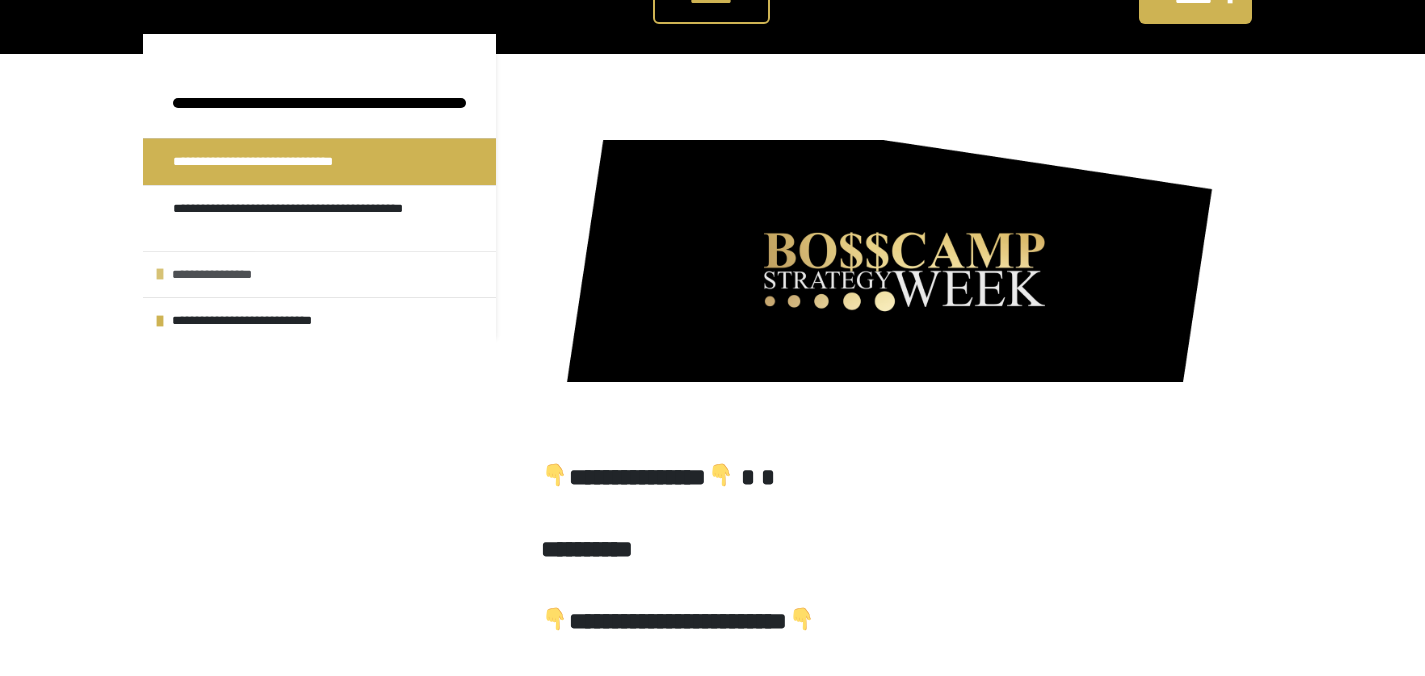 click on "**********" at bounding box center (231, 275) 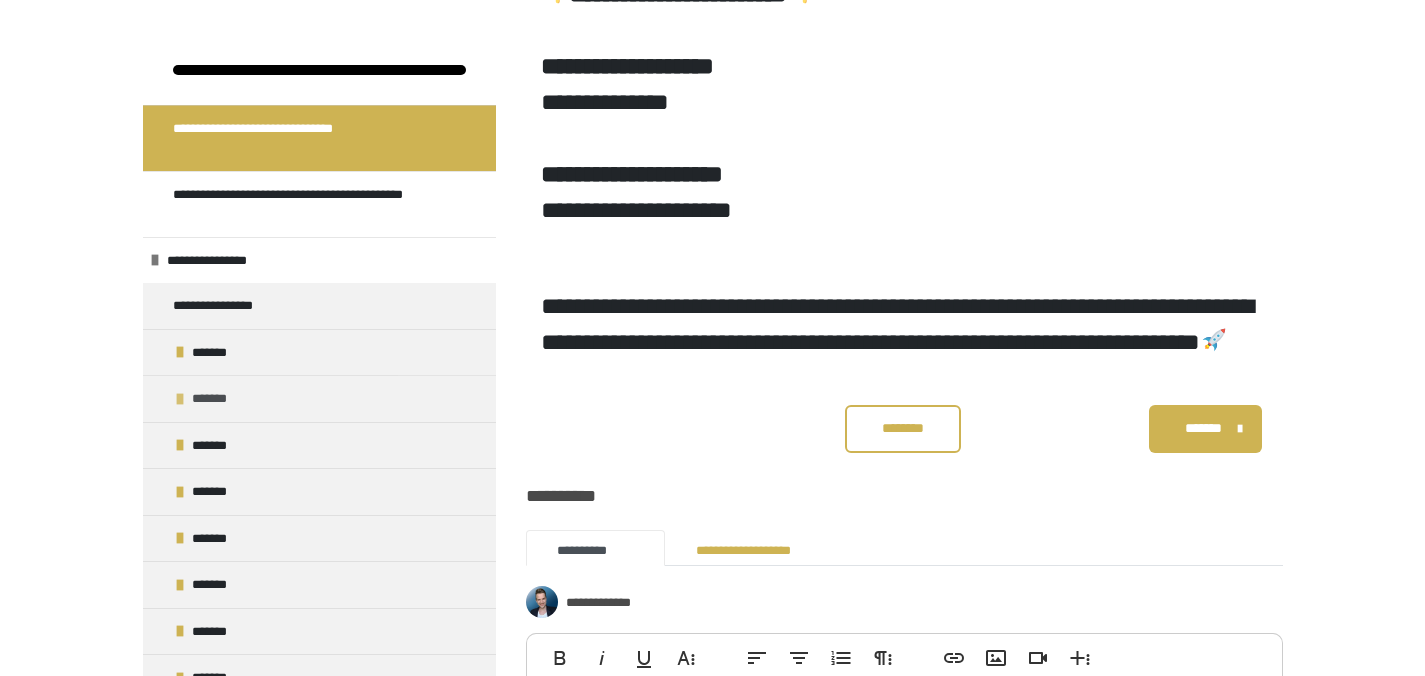 scroll, scrollTop: 1079, scrollLeft: 0, axis: vertical 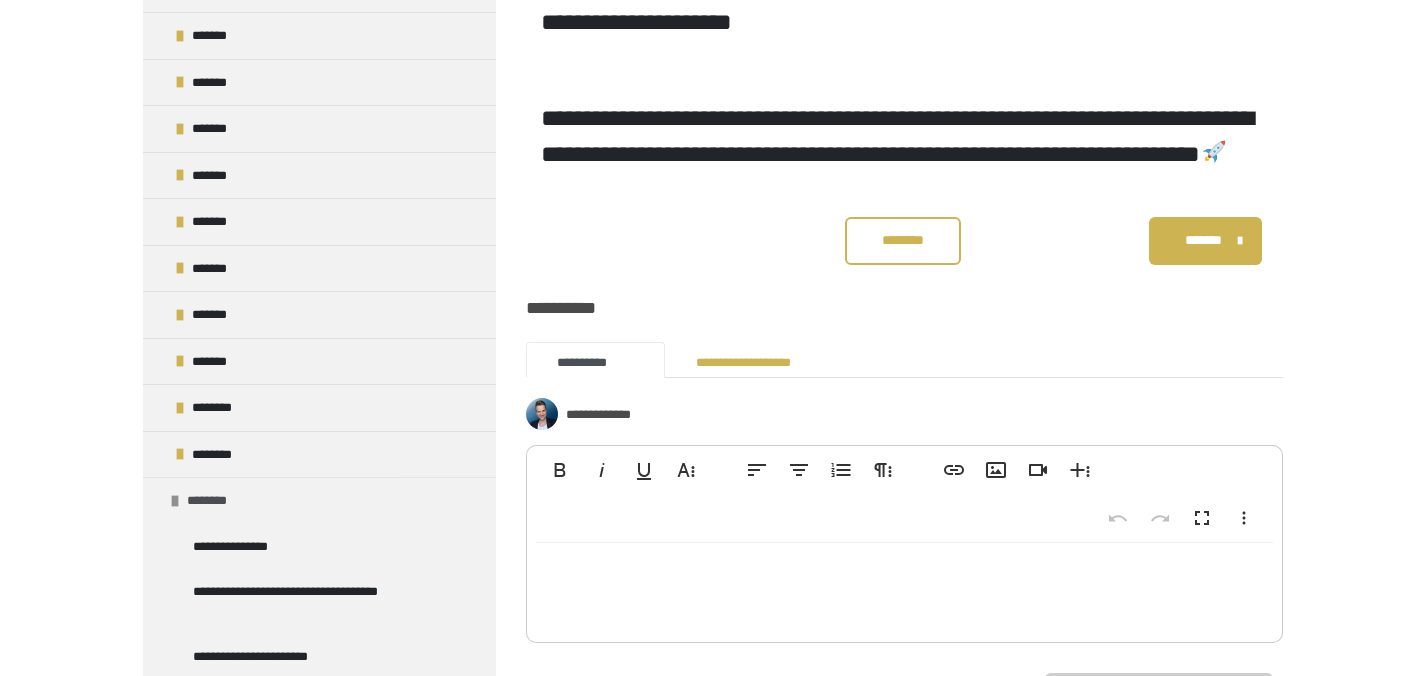 click on "********" at bounding box center (217, 501) 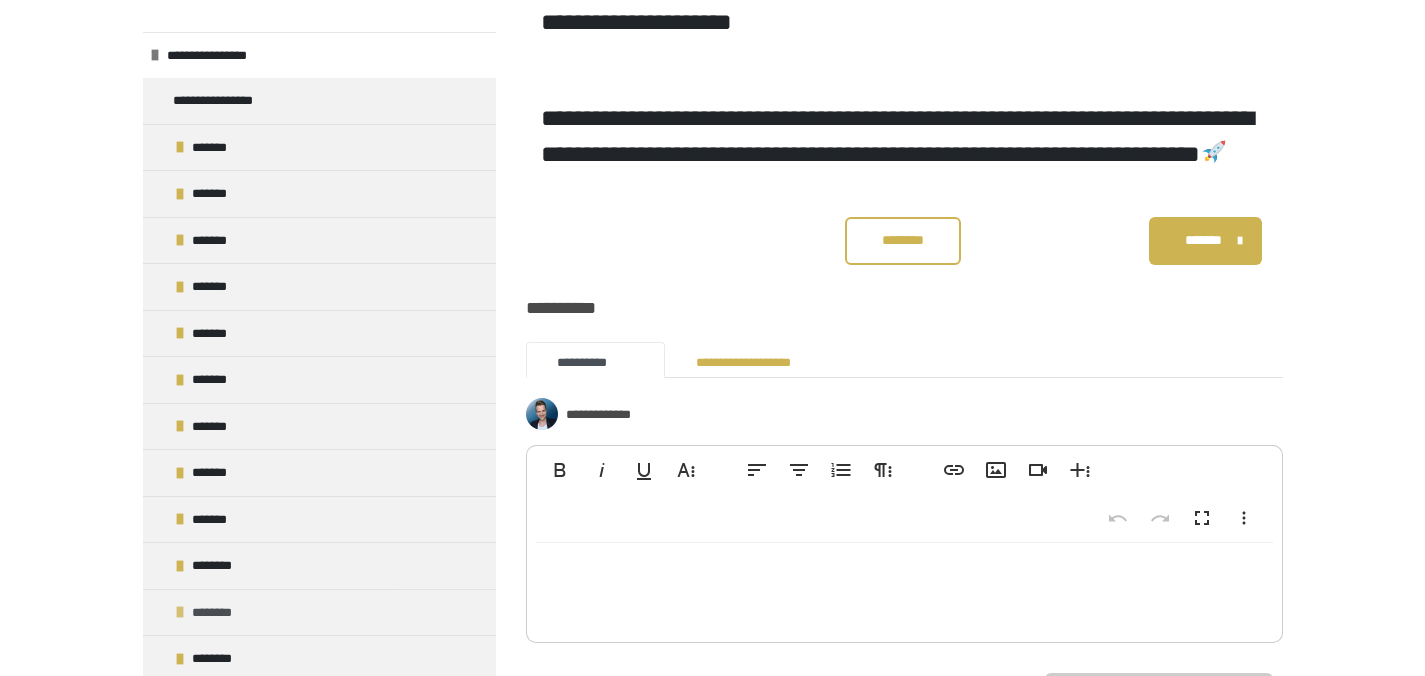 scroll, scrollTop: 0, scrollLeft: 0, axis: both 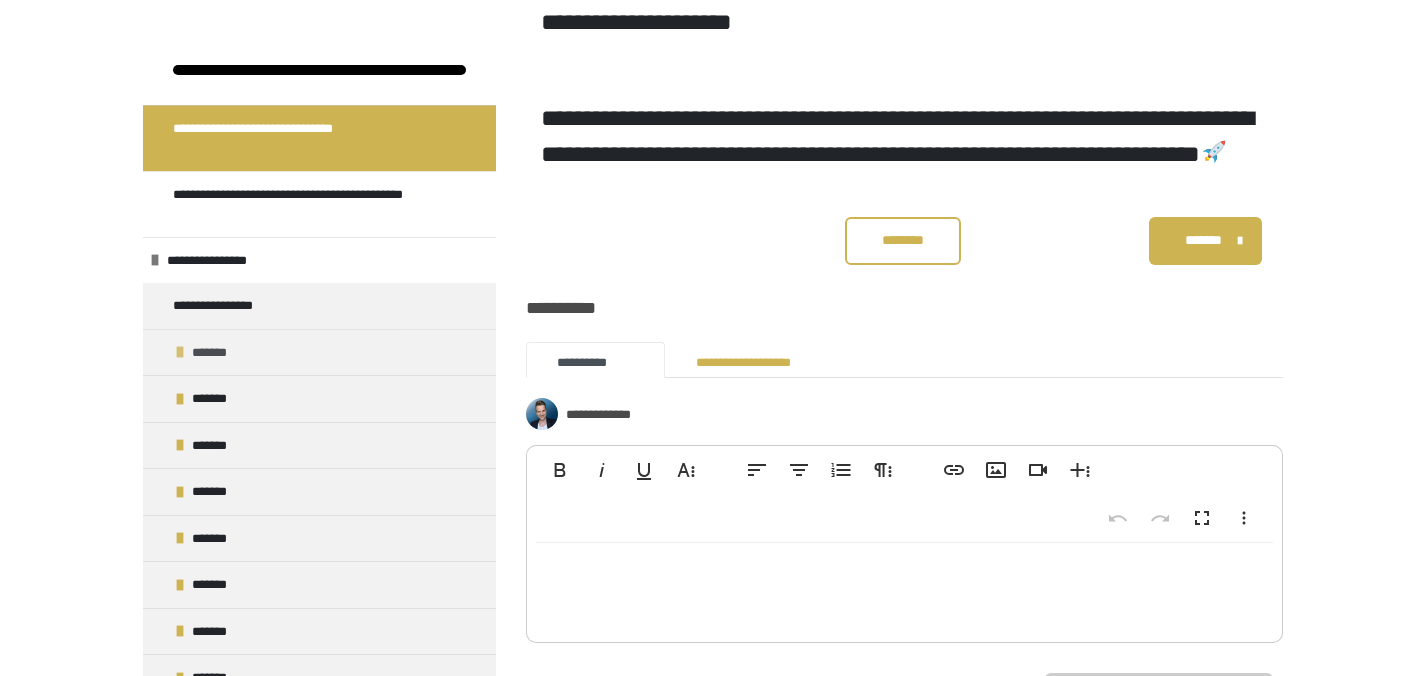 click at bounding box center (180, 352) 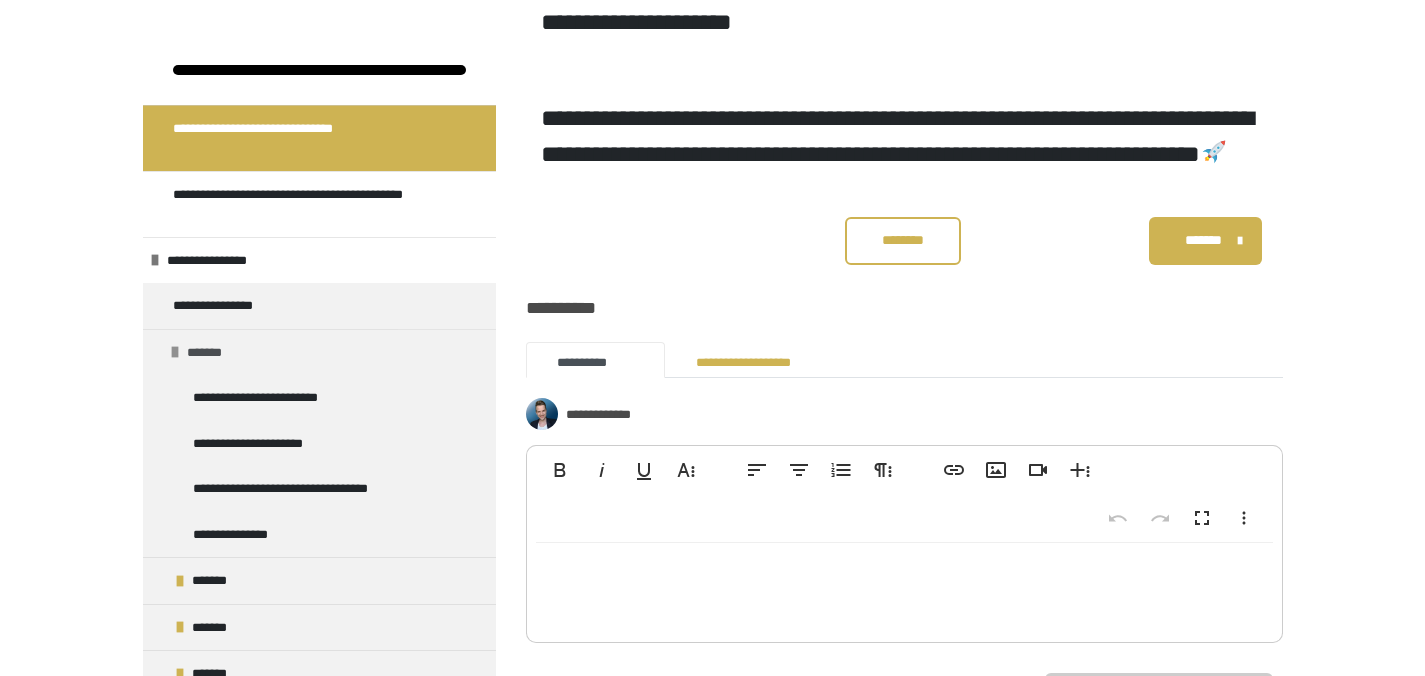 click at bounding box center (175, 352) 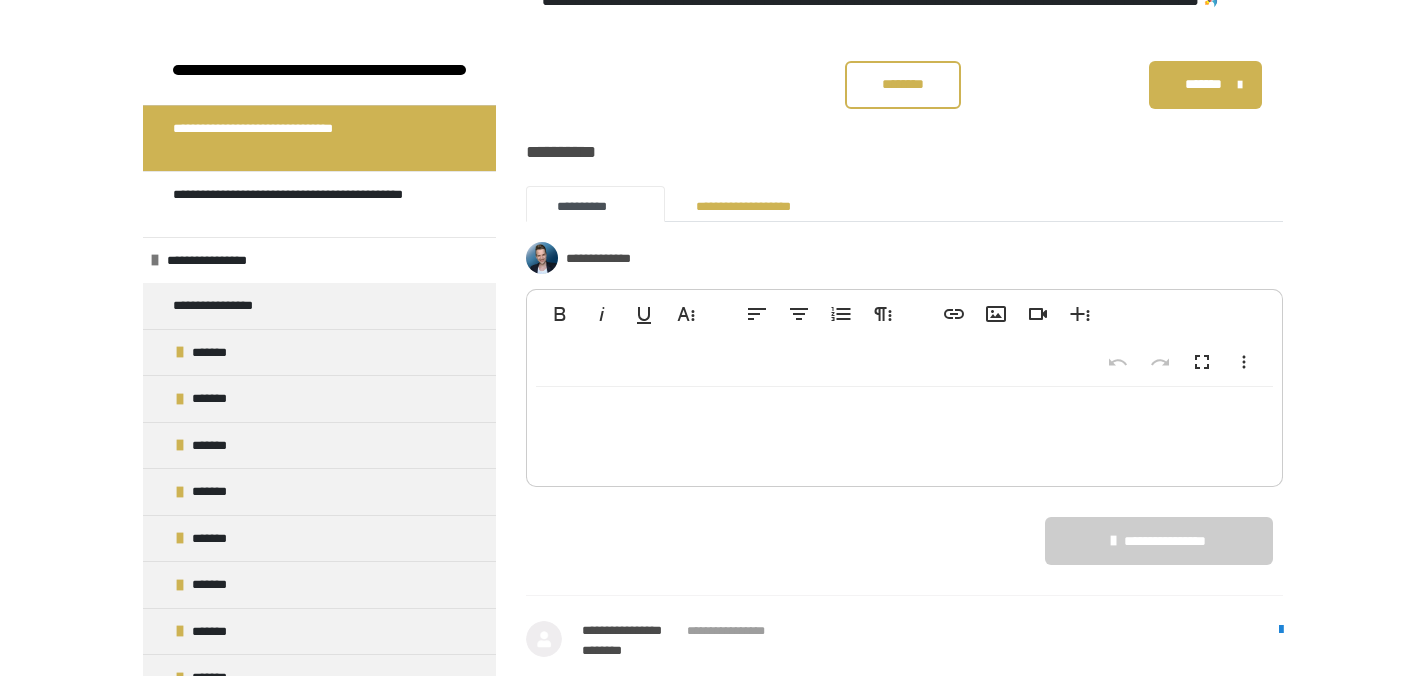 scroll, scrollTop: 0, scrollLeft: 0, axis: both 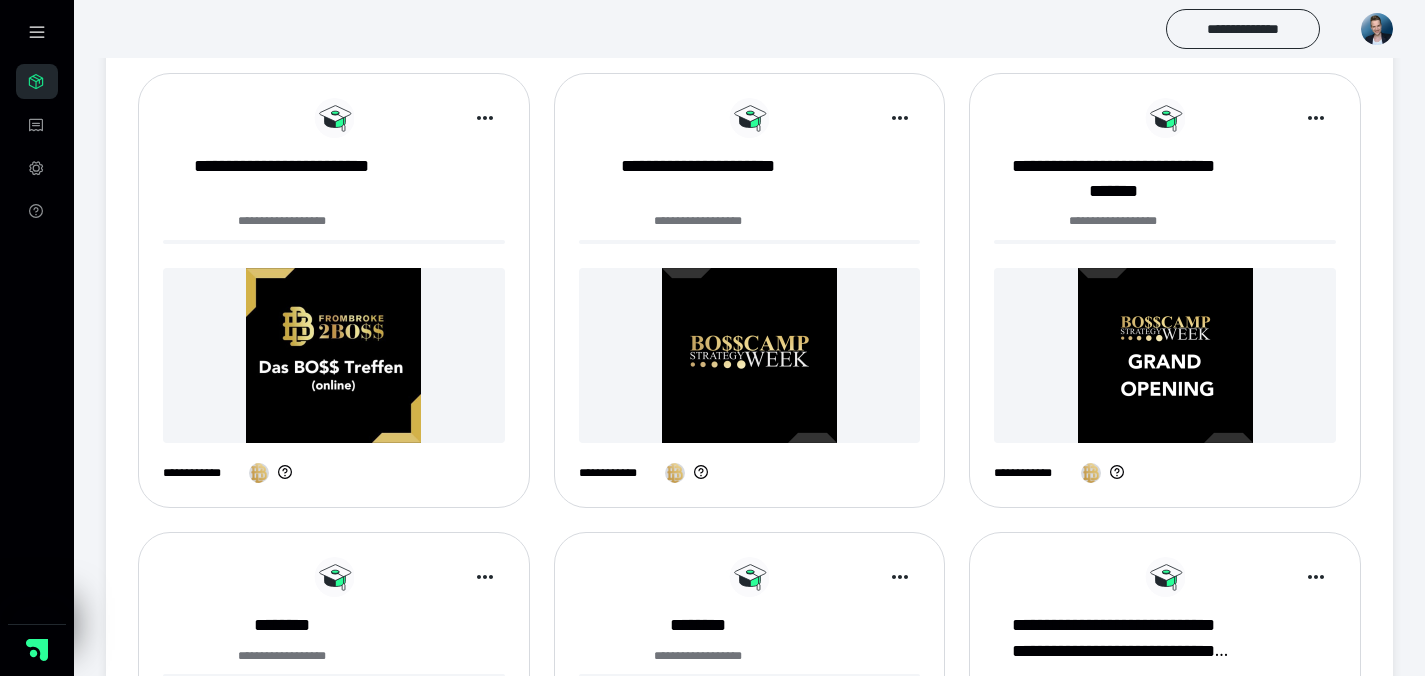 click at bounding box center [1165, 355] 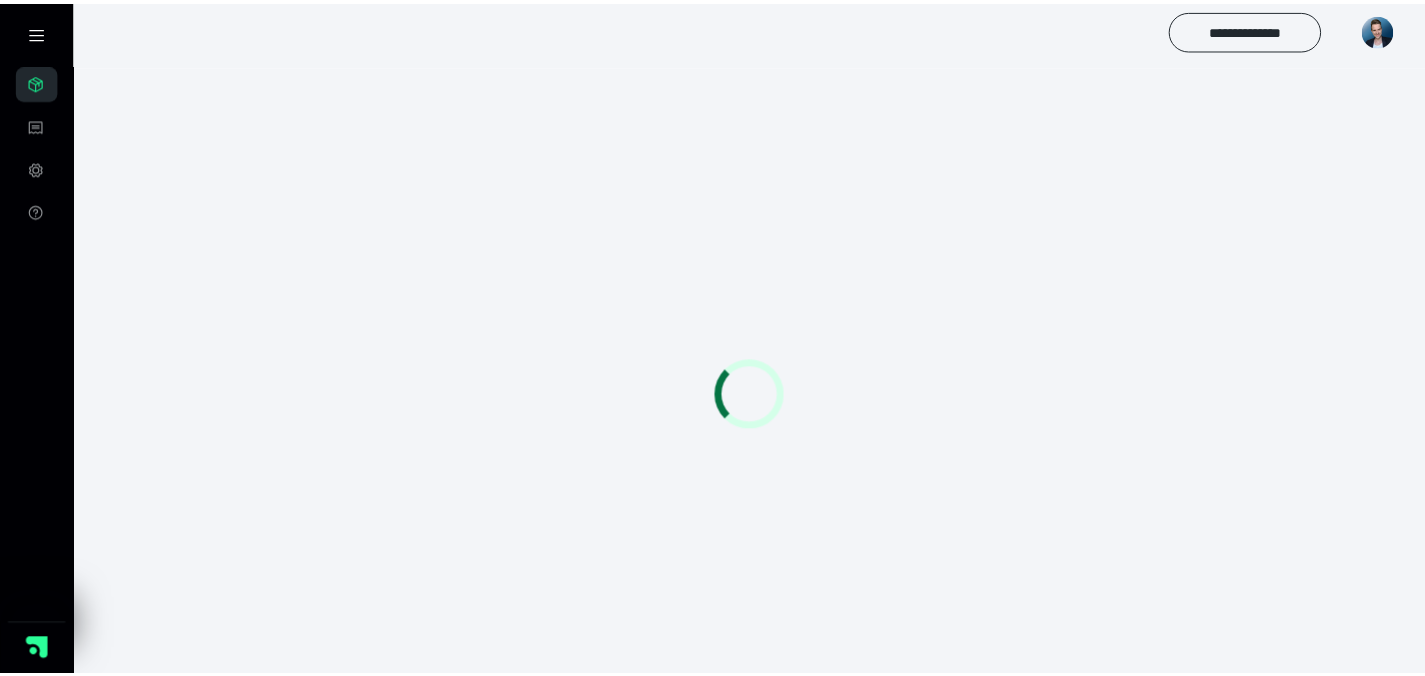 scroll, scrollTop: 0, scrollLeft: 0, axis: both 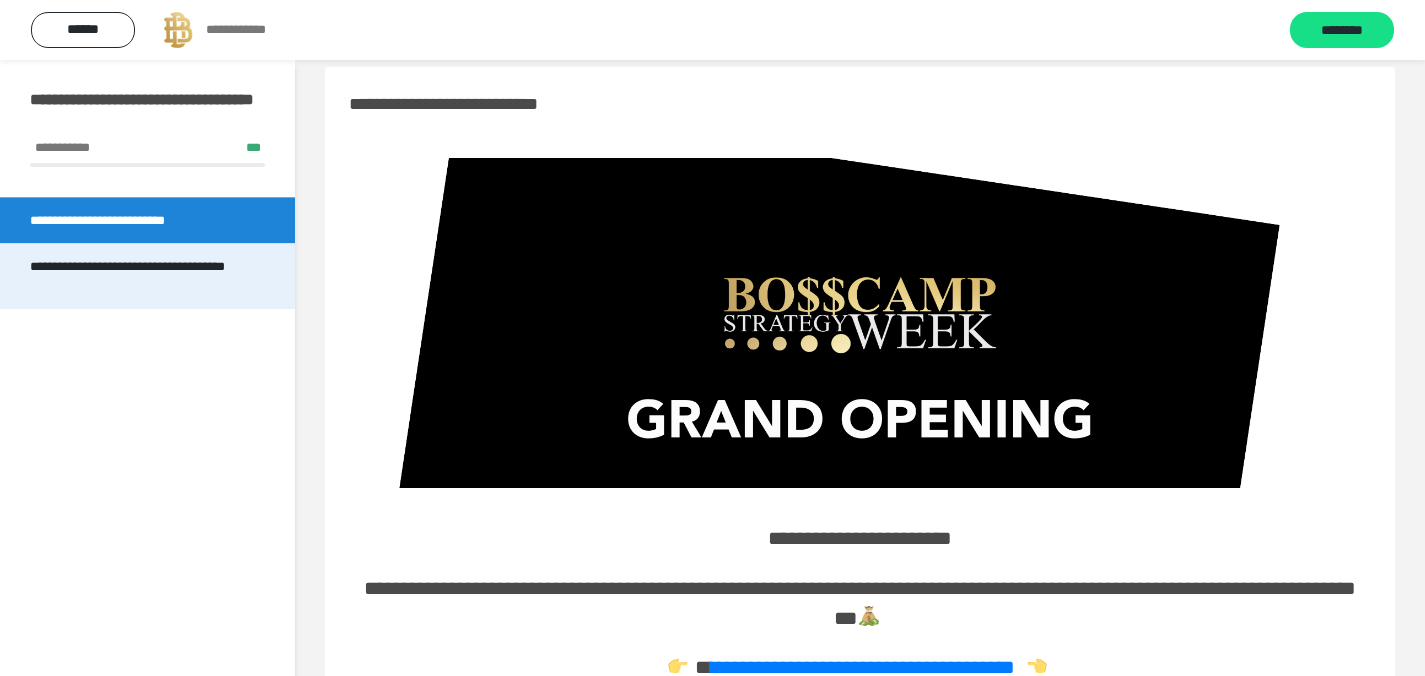click on "**********" at bounding box center (139, 276) 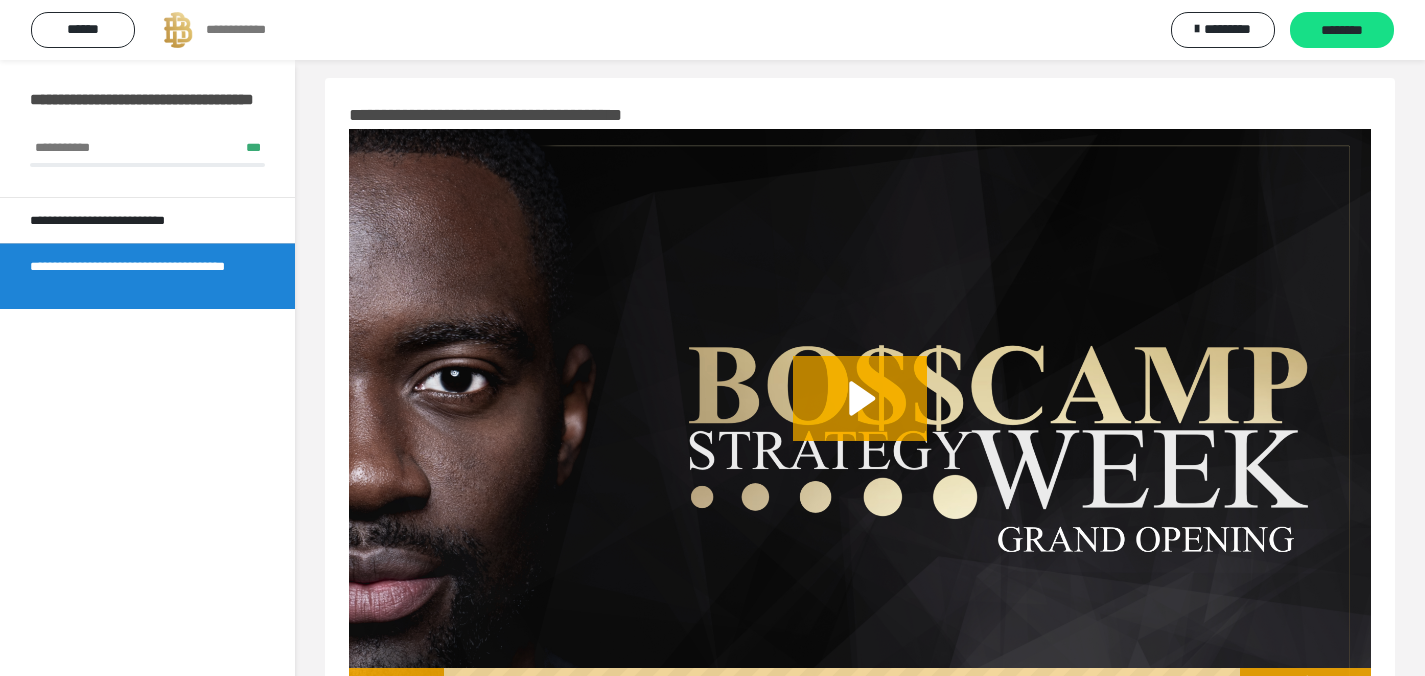 scroll, scrollTop: 0, scrollLeft: 0, axis: both 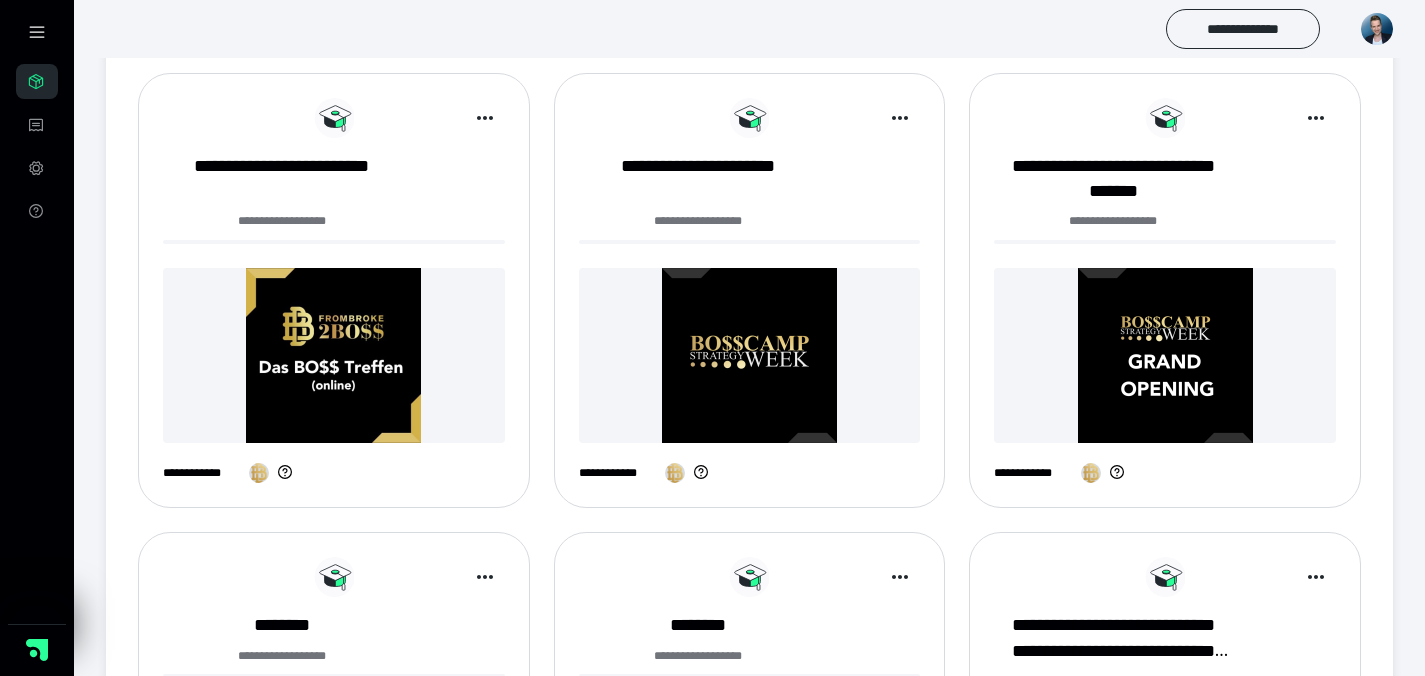 click at bounding box center [334, 790] 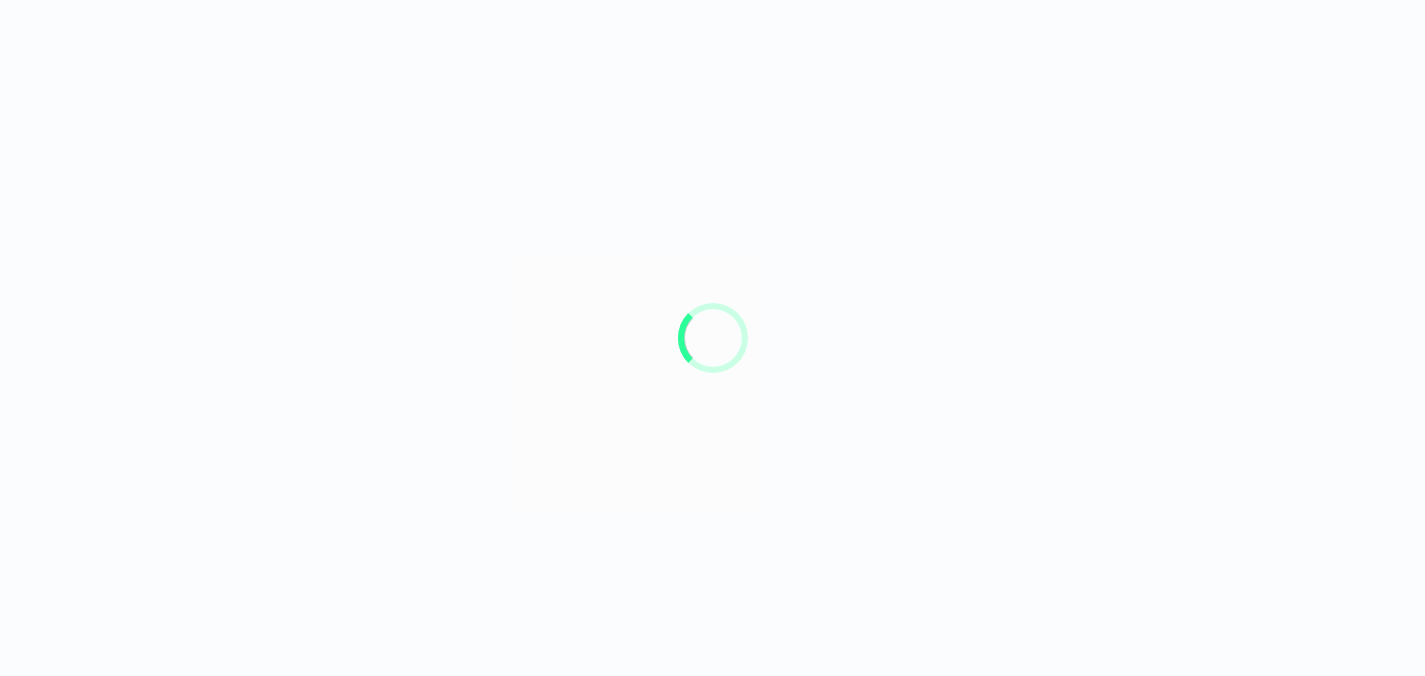 scroll, scrollTop: 0, scrollLeft: 0, axis: both 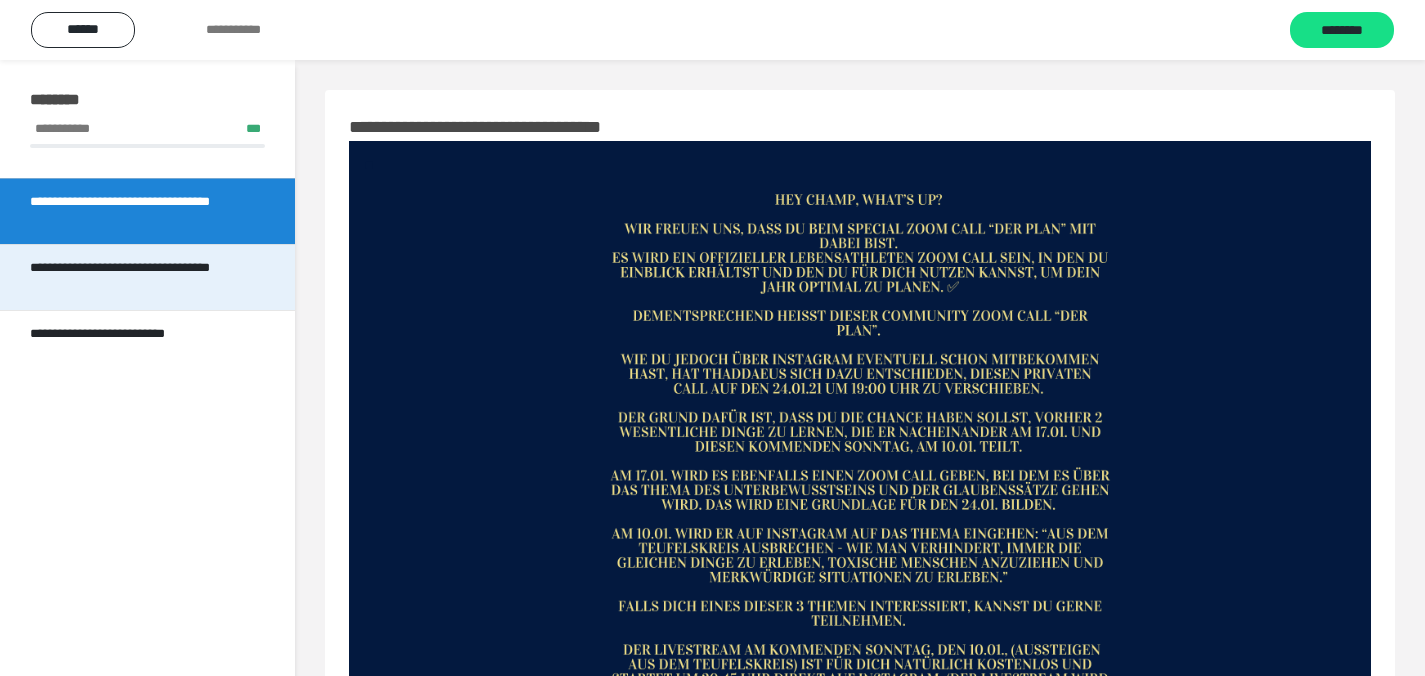 click on "**********" at bounding box center [139, 277] 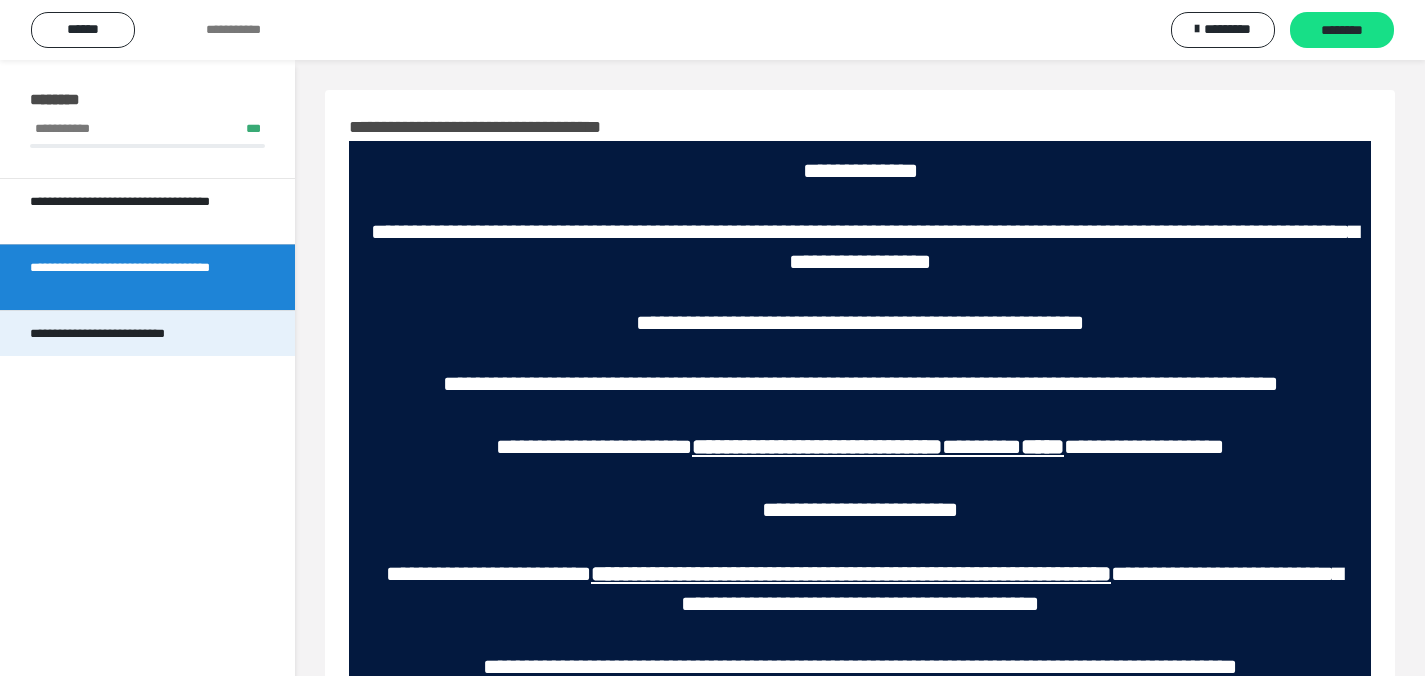click on "**********" at bounding box center [124, 334] 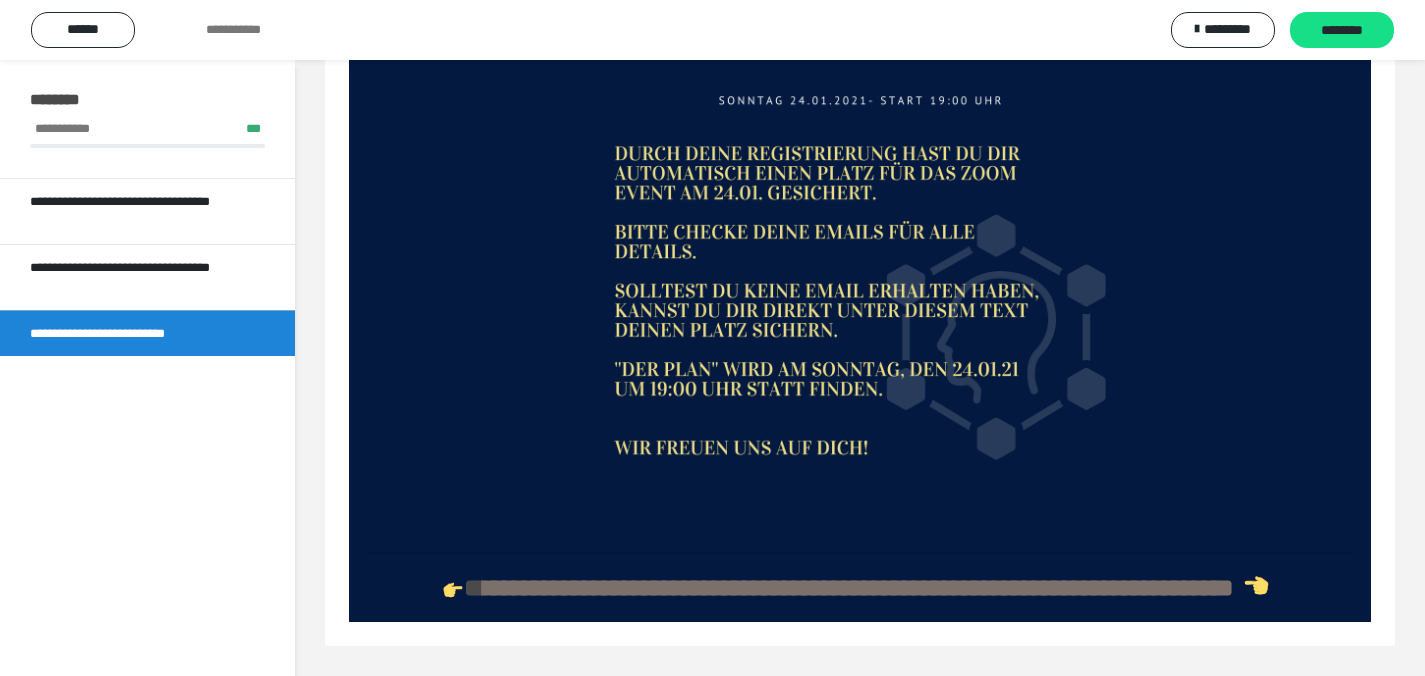 scroll, scrollTop: 0, scrollLeft: 0, axis: both 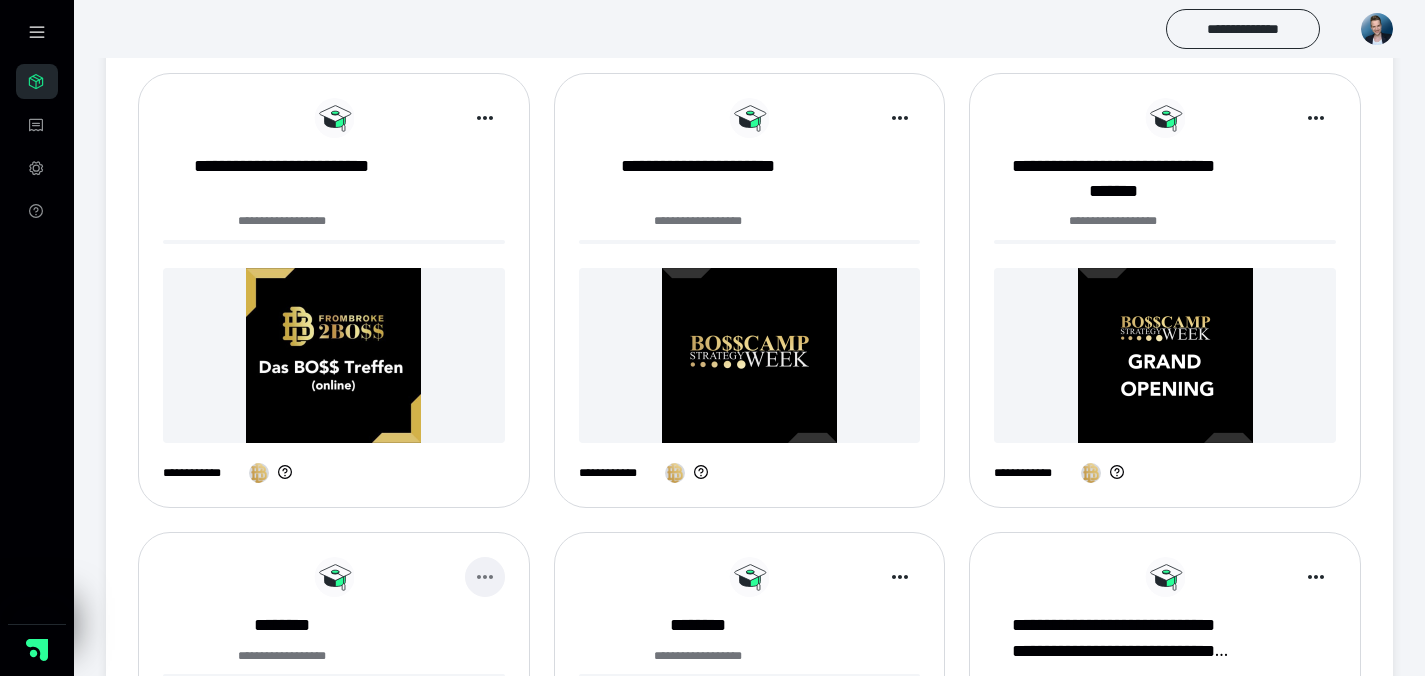 click 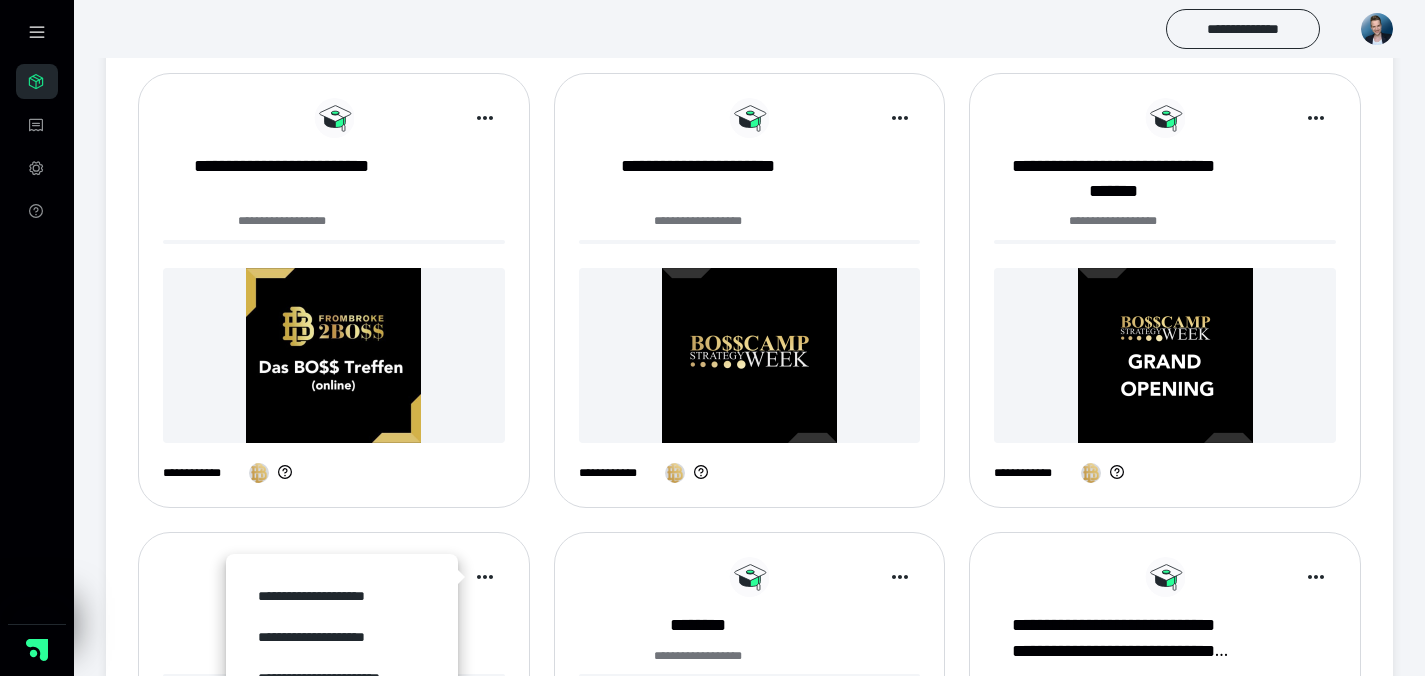 click on "**********" at bounding box center (342, 719) 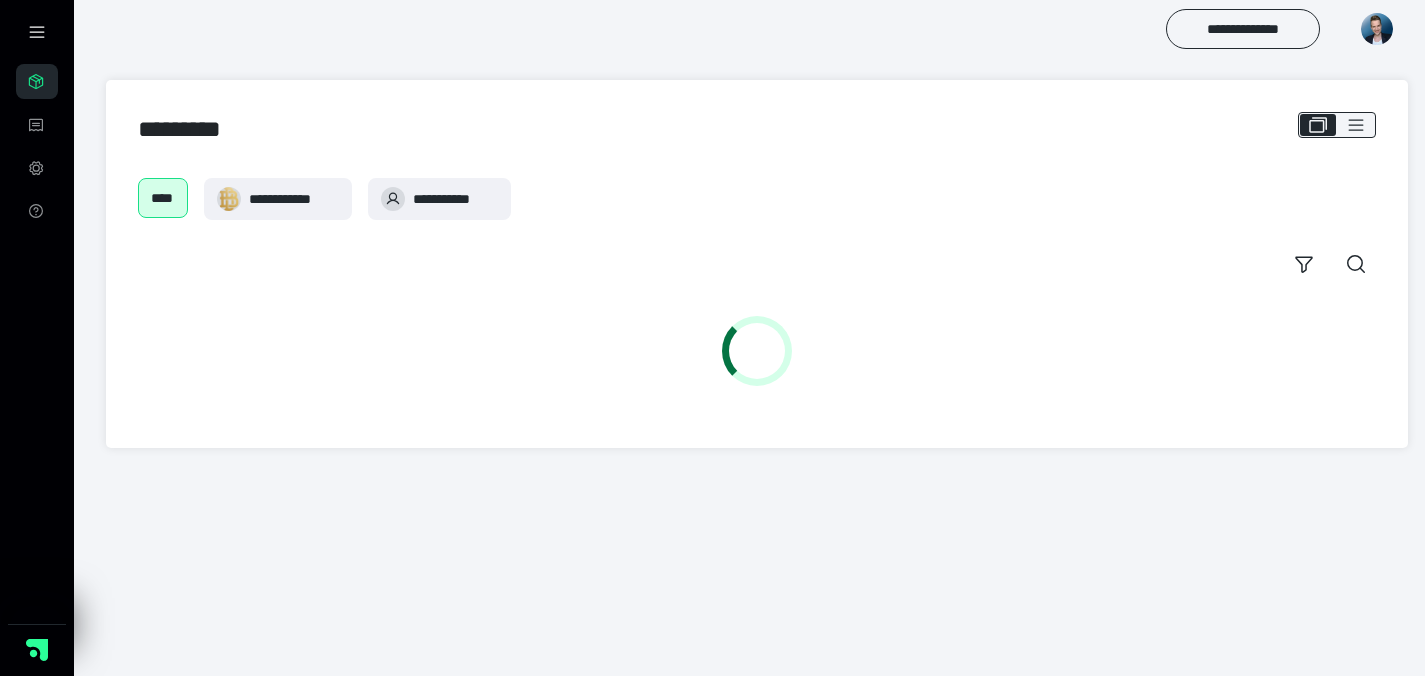 scroll, scrollTop: 0, scrollLeft: 0, axis: both 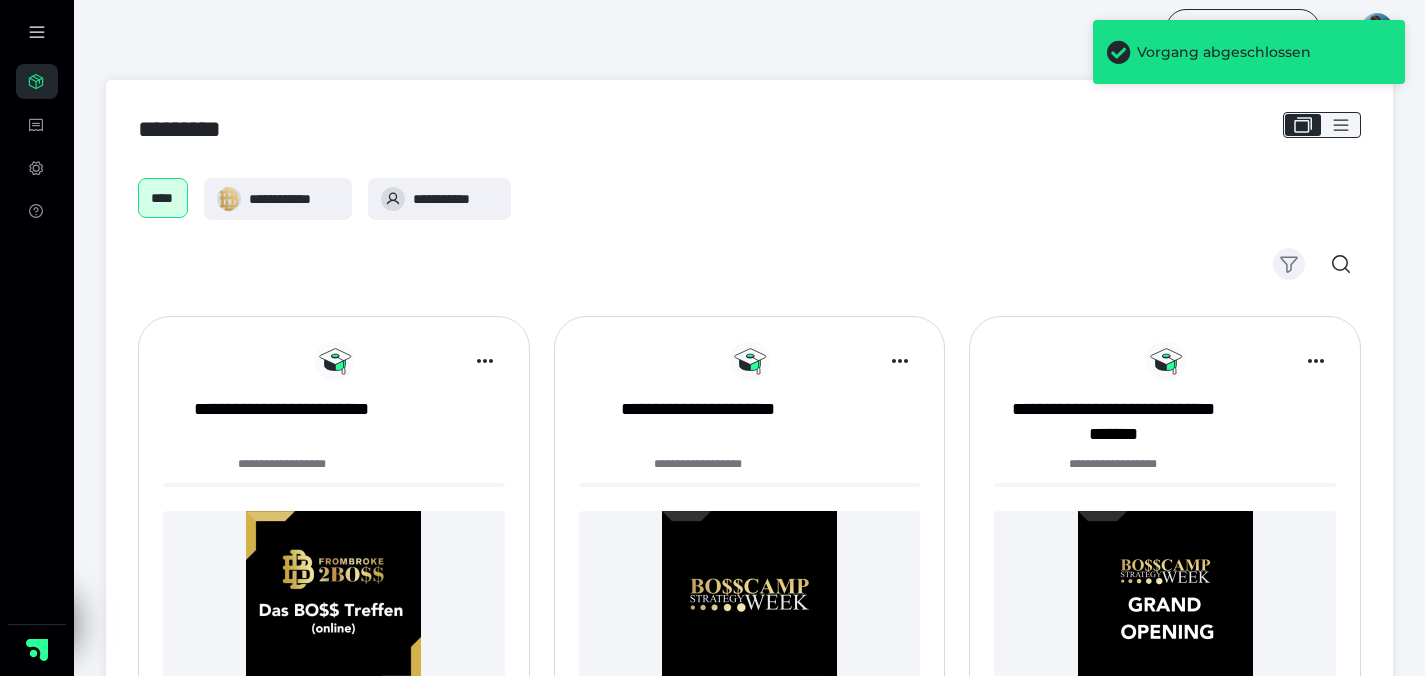 click at bounding box center [1289, 264] 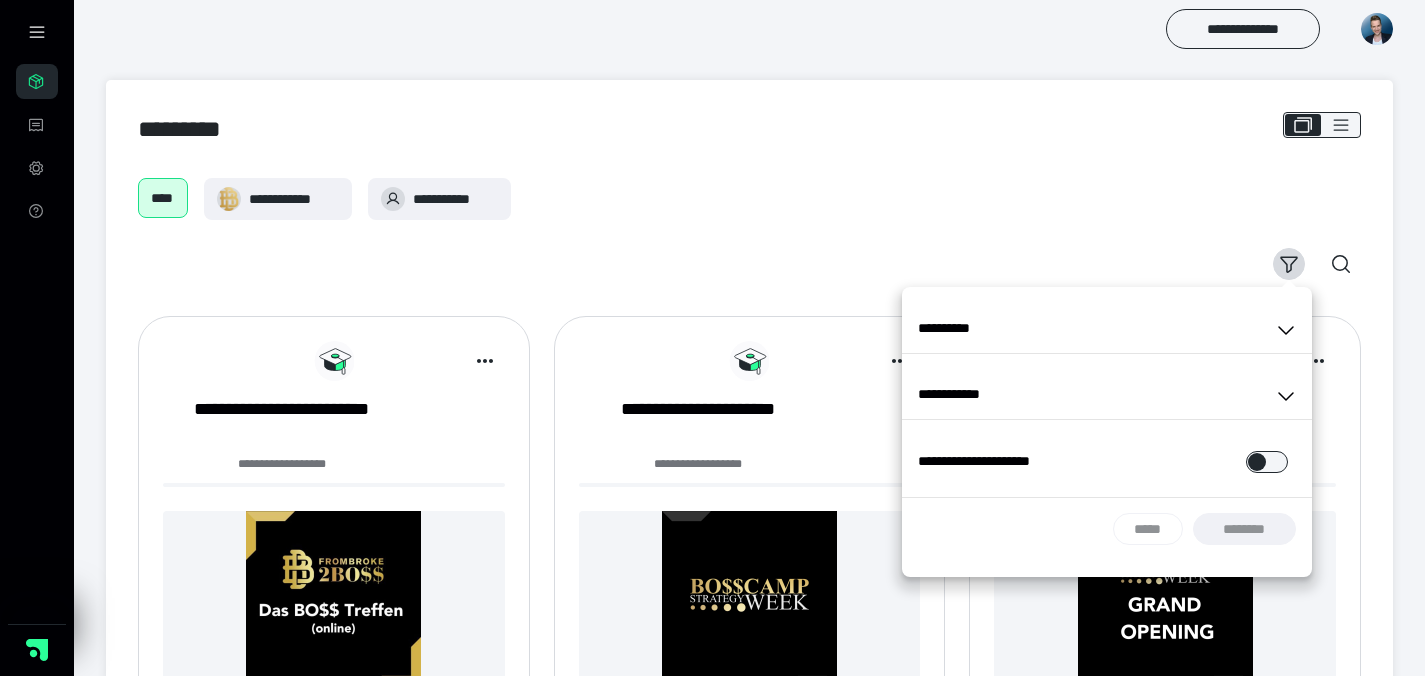 click 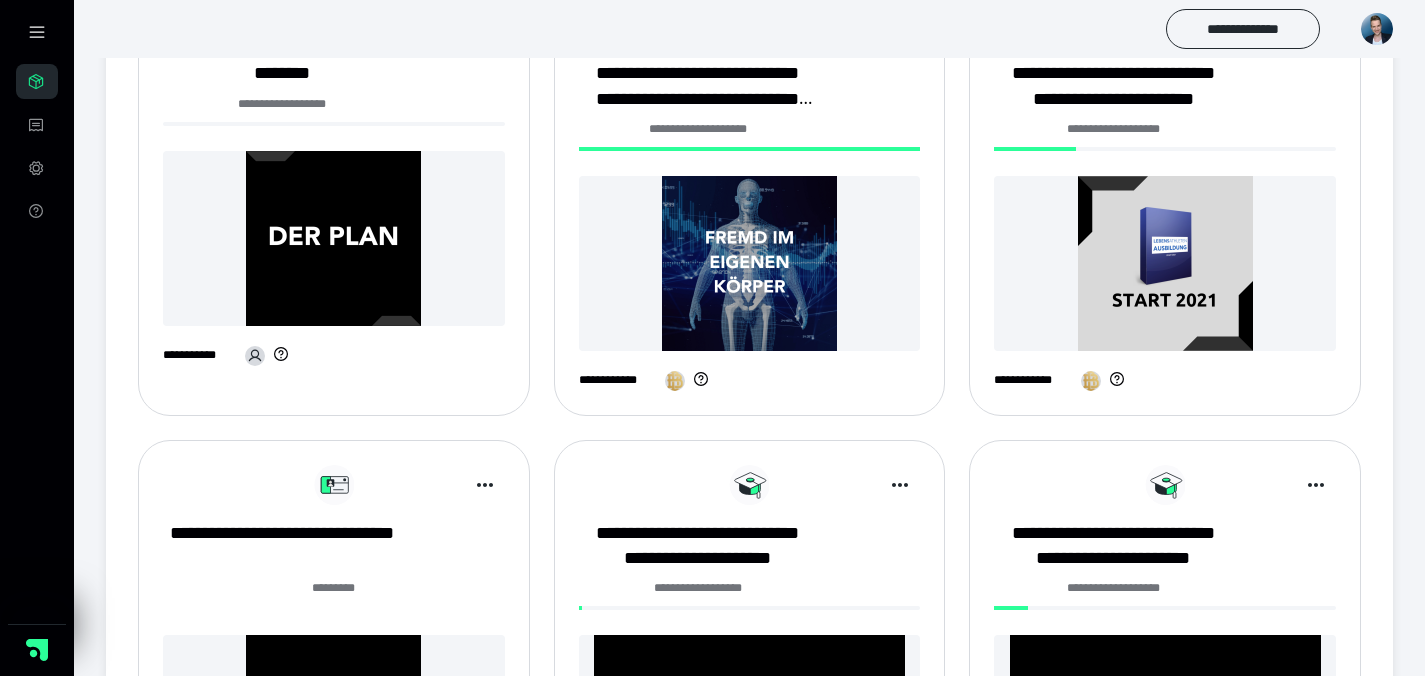 scroll, scrollTop: 0, scrollLeft: 0, axis: both 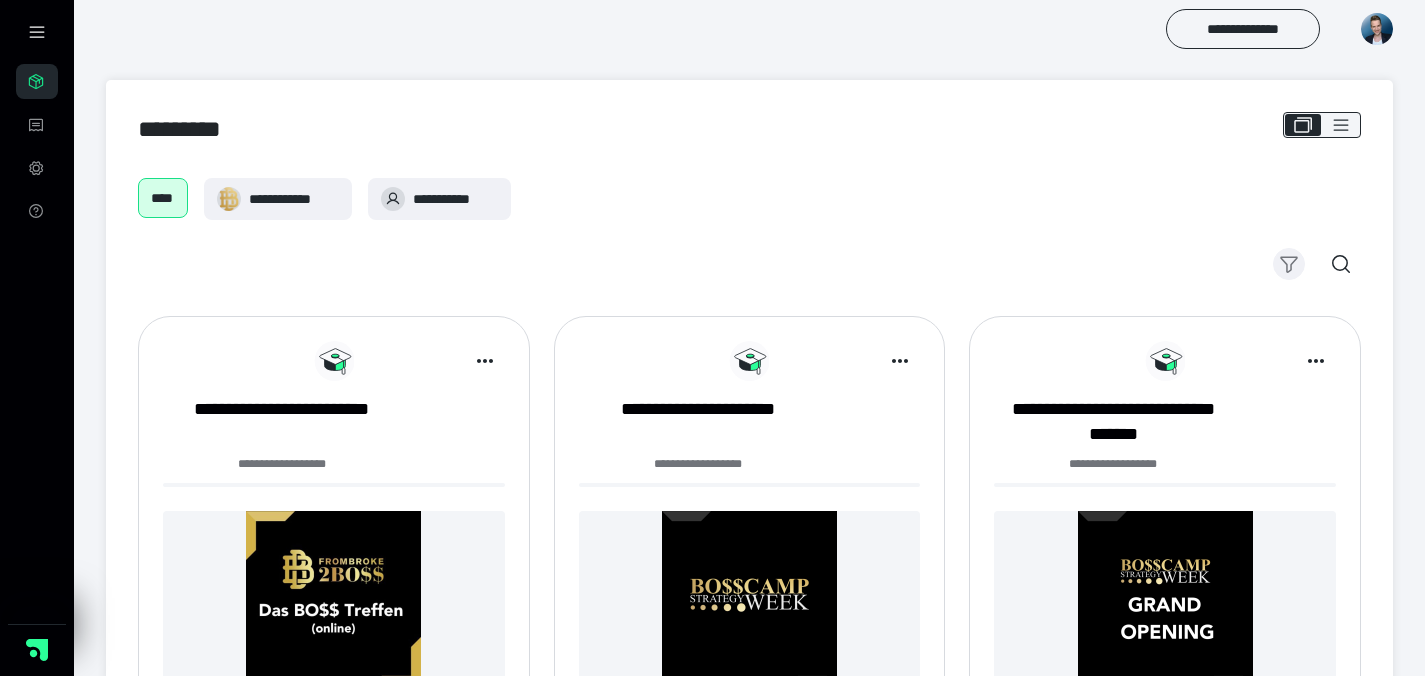click 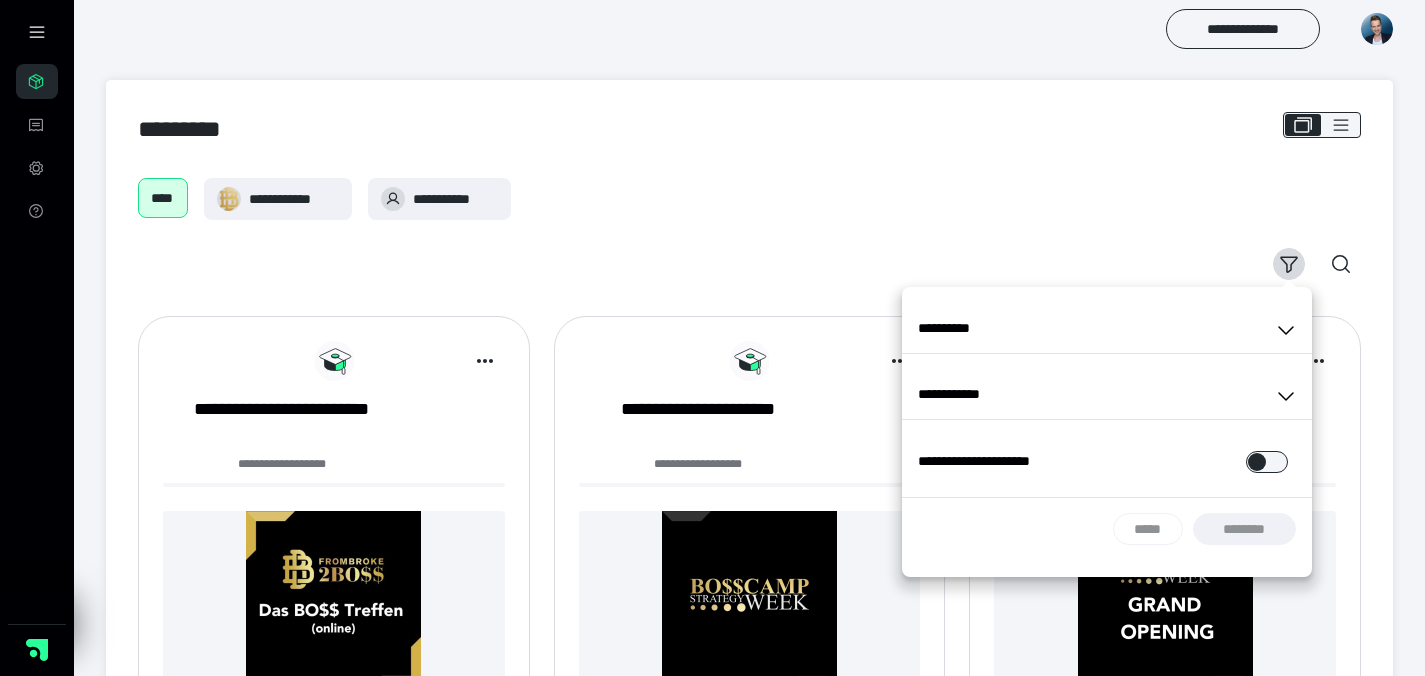 click 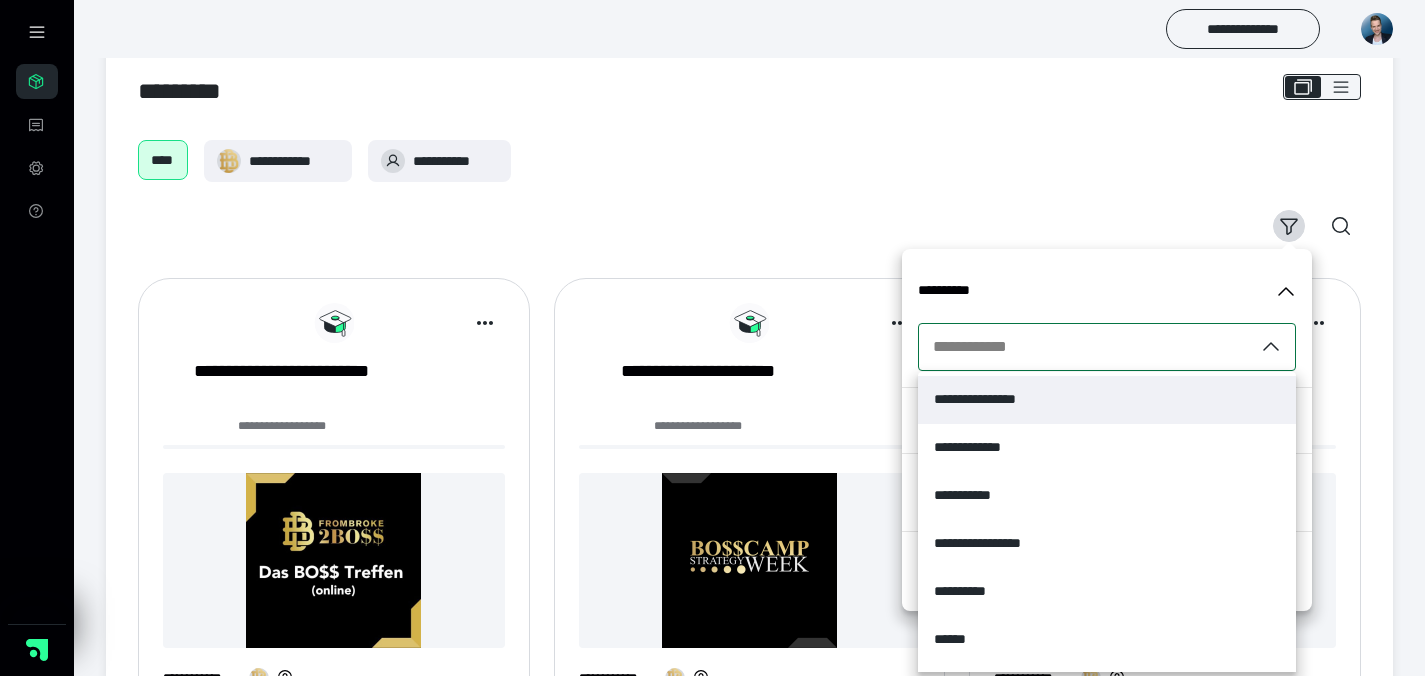 scroll, scrollTop: 41, scrollLeft: 0, axis: vertical 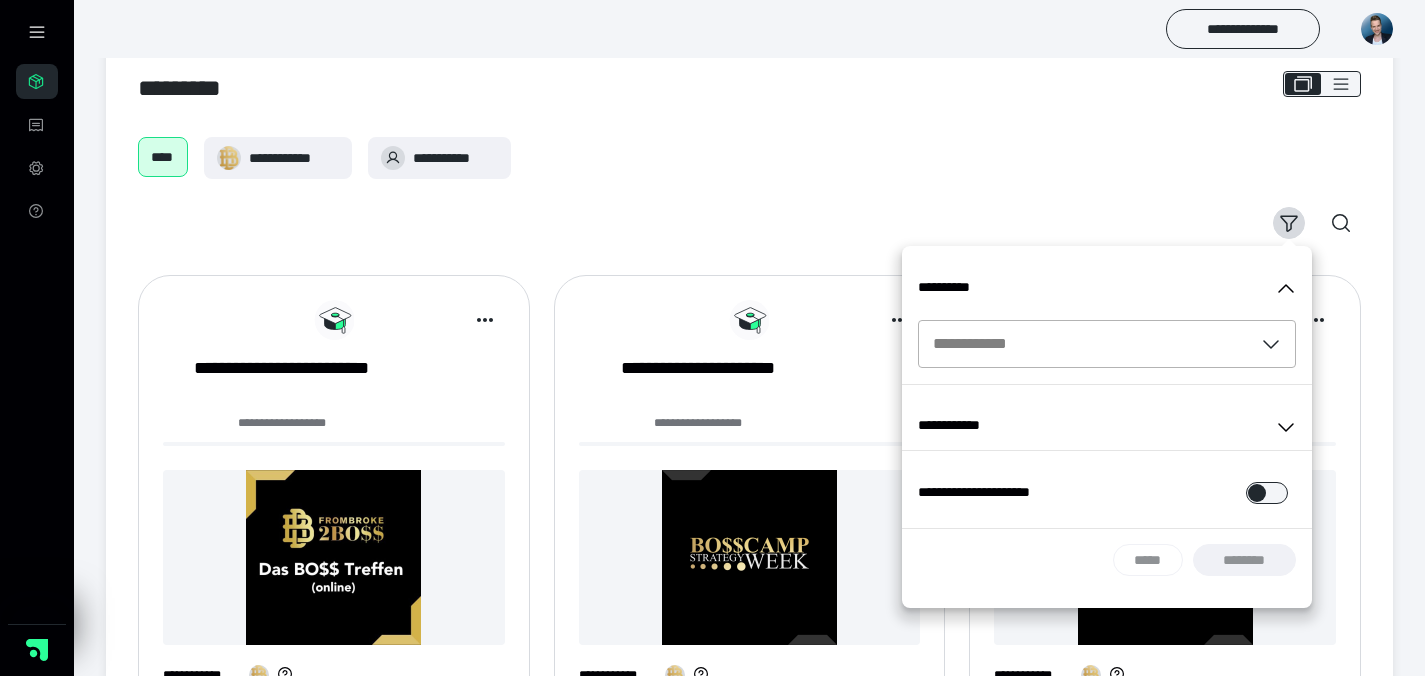 click on "**********" at bounding box center (749, 158) 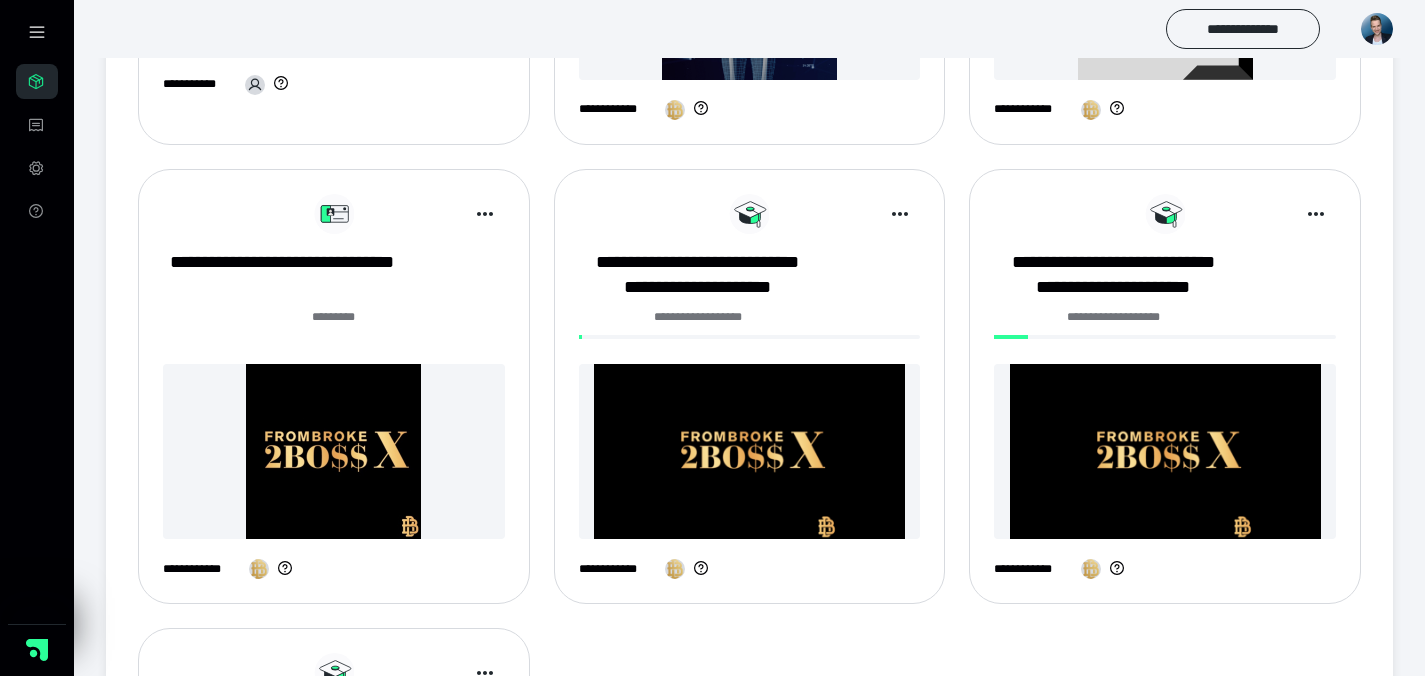 scroll, scrollTop: 1138, scrollLeft: 0, axis: vertical 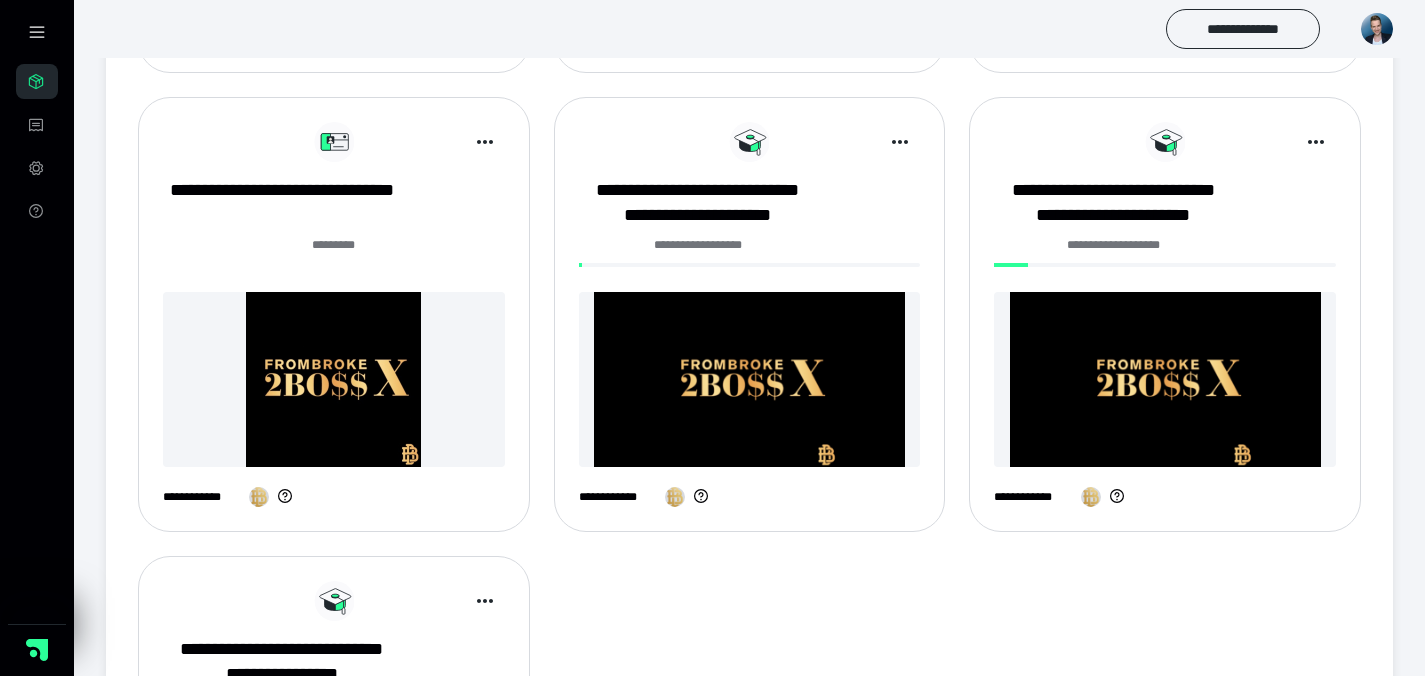 click on "*" at bounding box center [1048, 1056] 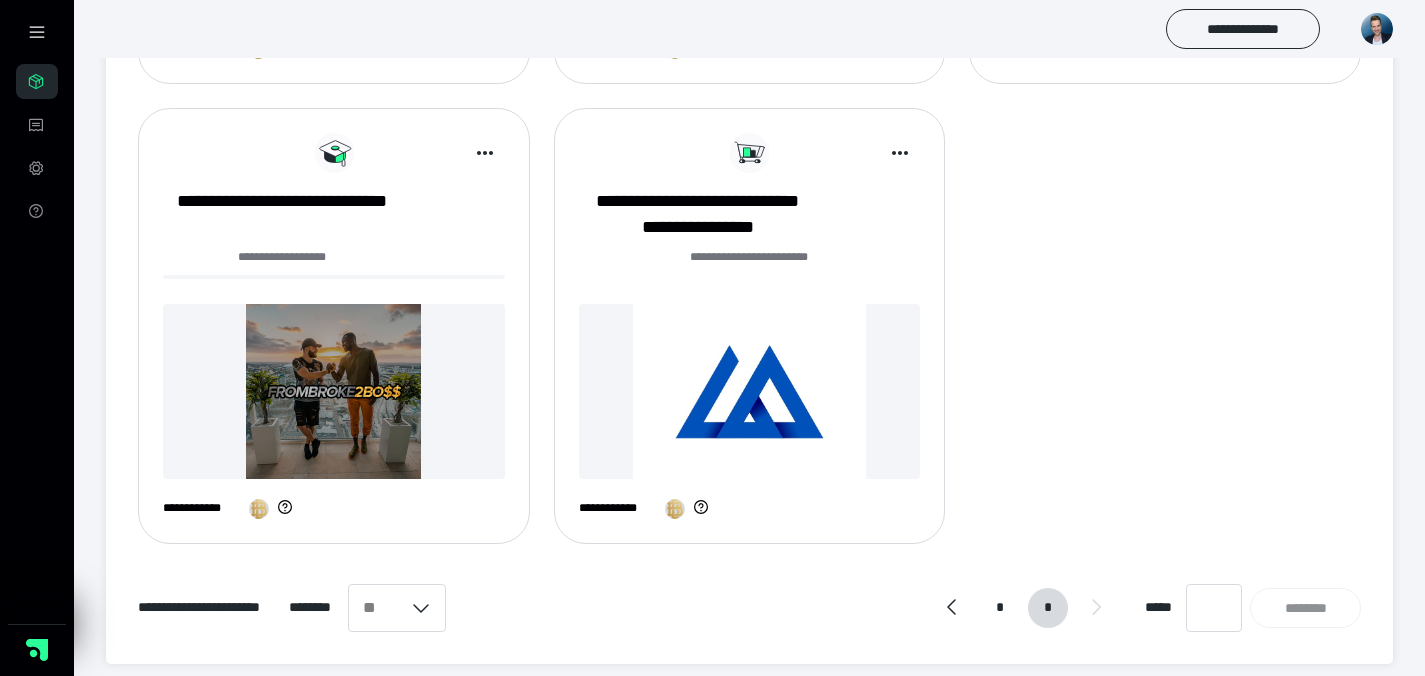 scroll, scrollTop: 679, scrollLeft: 0, axis: vertical 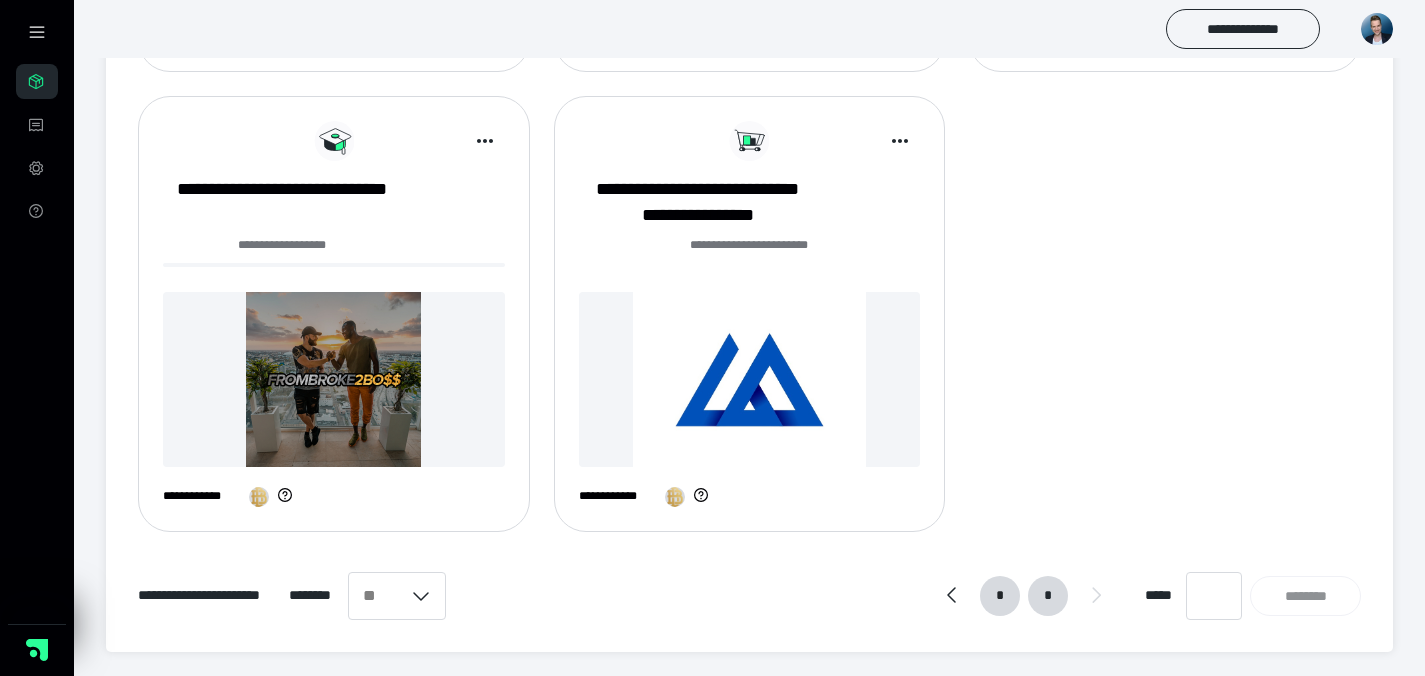 click on "*" at bounding box center (1000, 596) 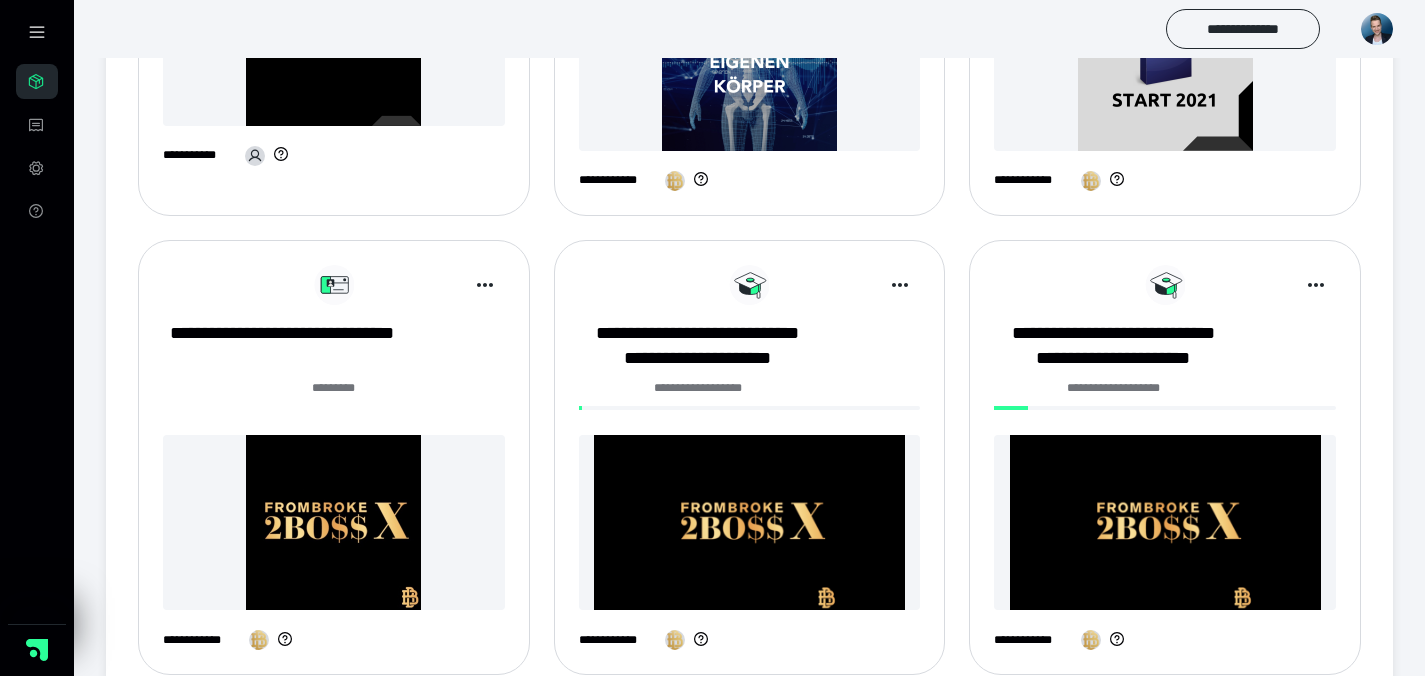 scroll, scrollTop: 1002, scrollLeft: 0, axis: vertical 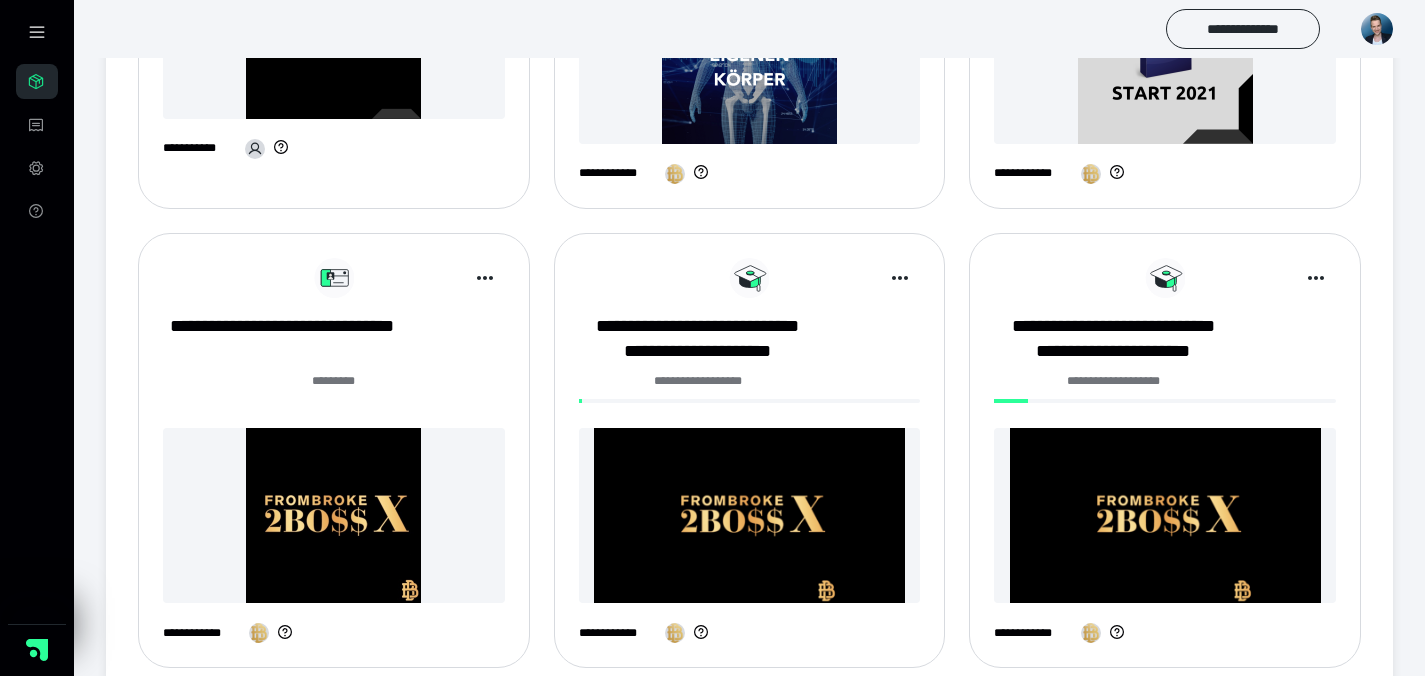 click on "**********" at bounding box center (1165, 392) 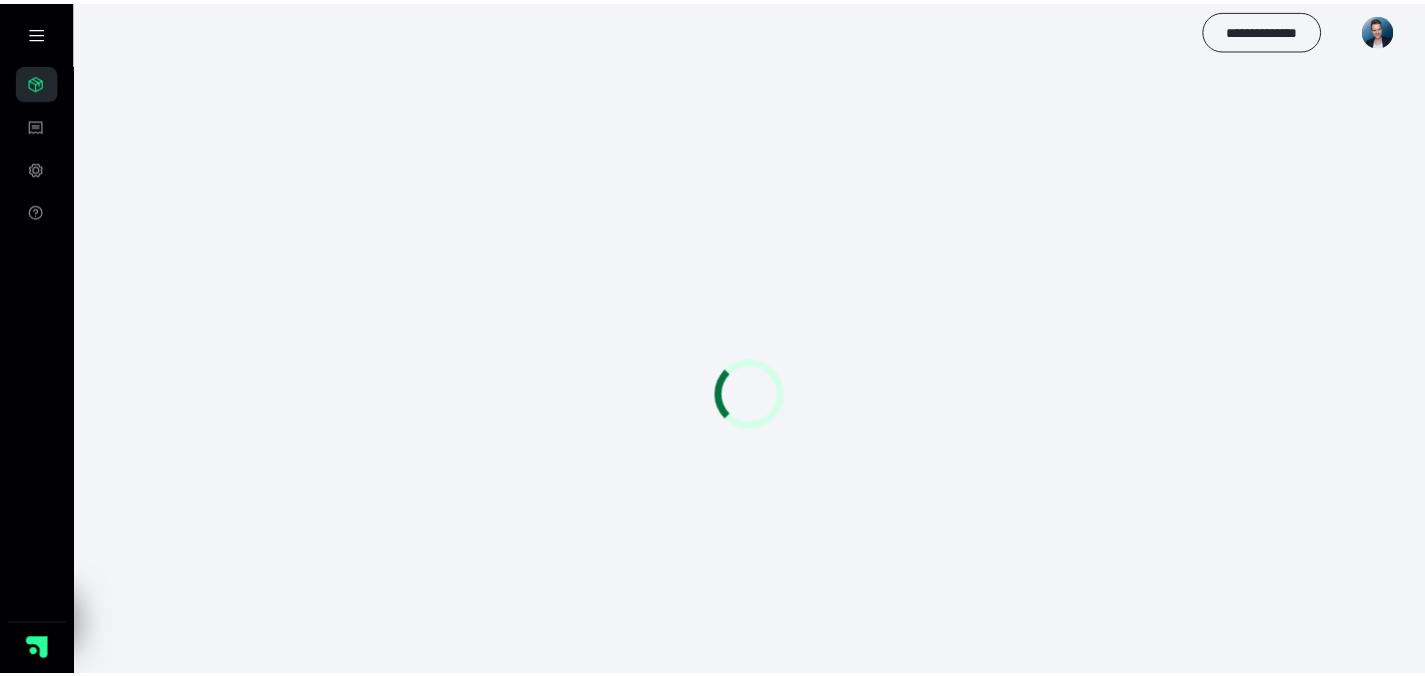 scroll, scrollTop: 0, scrollLeft: 0, axis: both 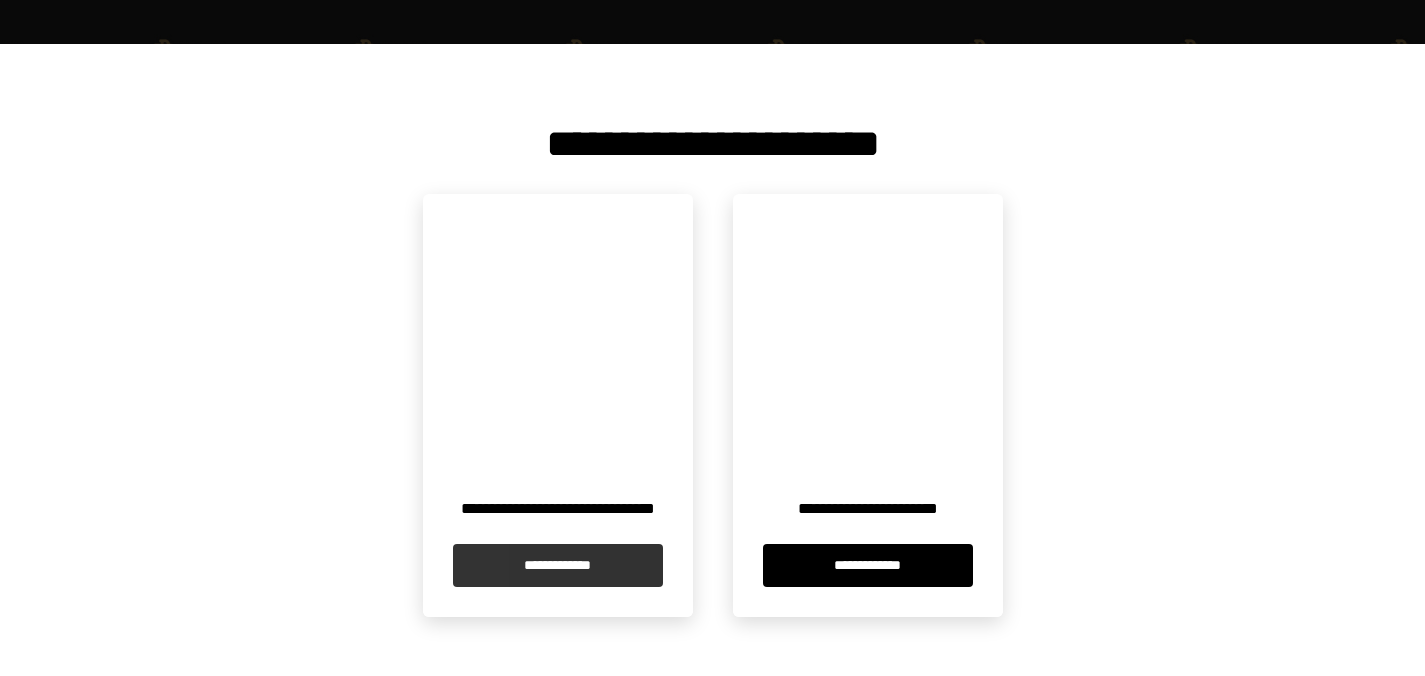 click on "**********" at bounding box center (558, 565) 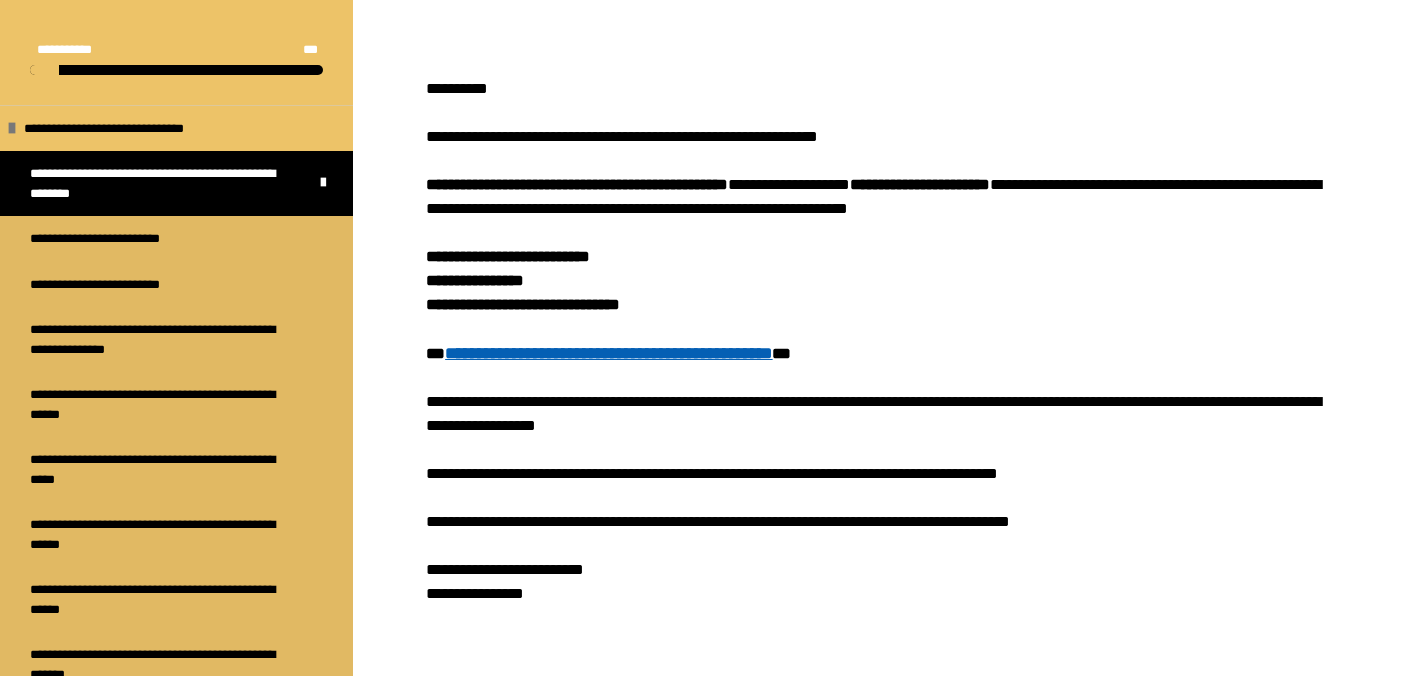 scroll, scrollTop: 427, scrollLeft: 0, axis: vertical 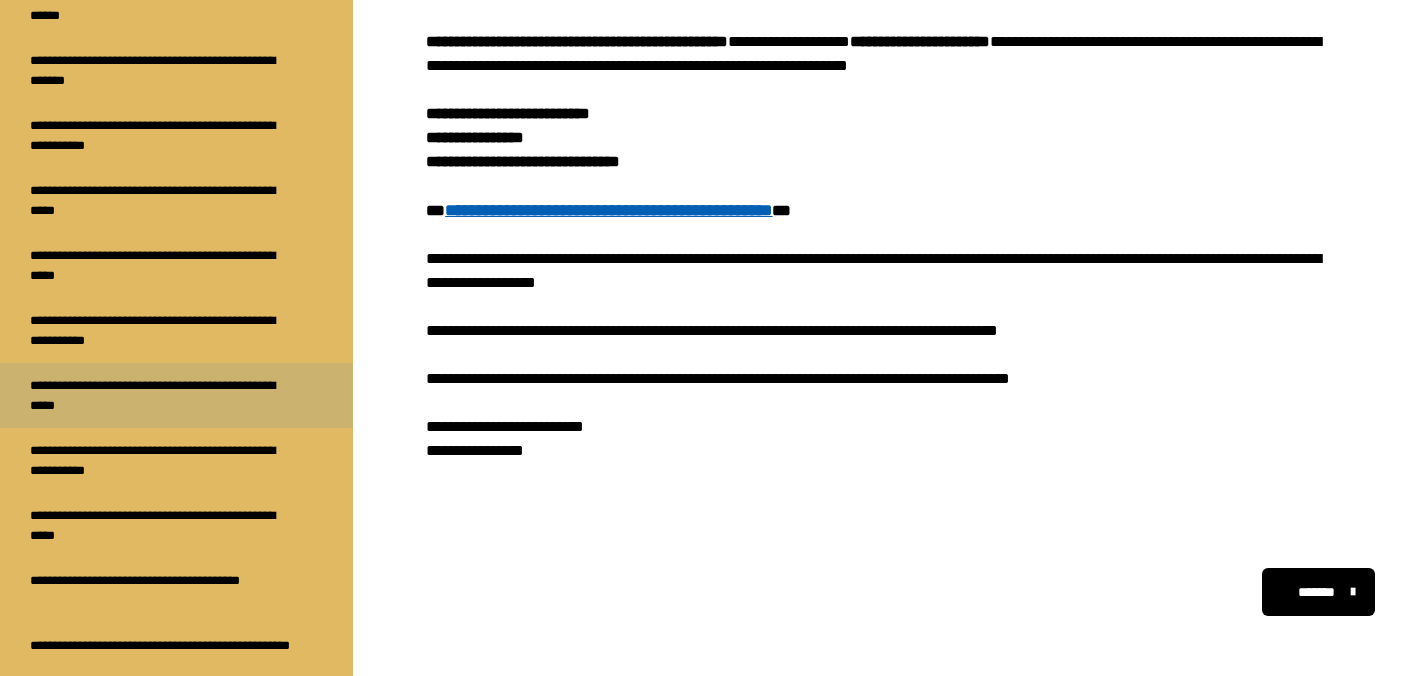 click on "**********" at bounding box center [161, 395] 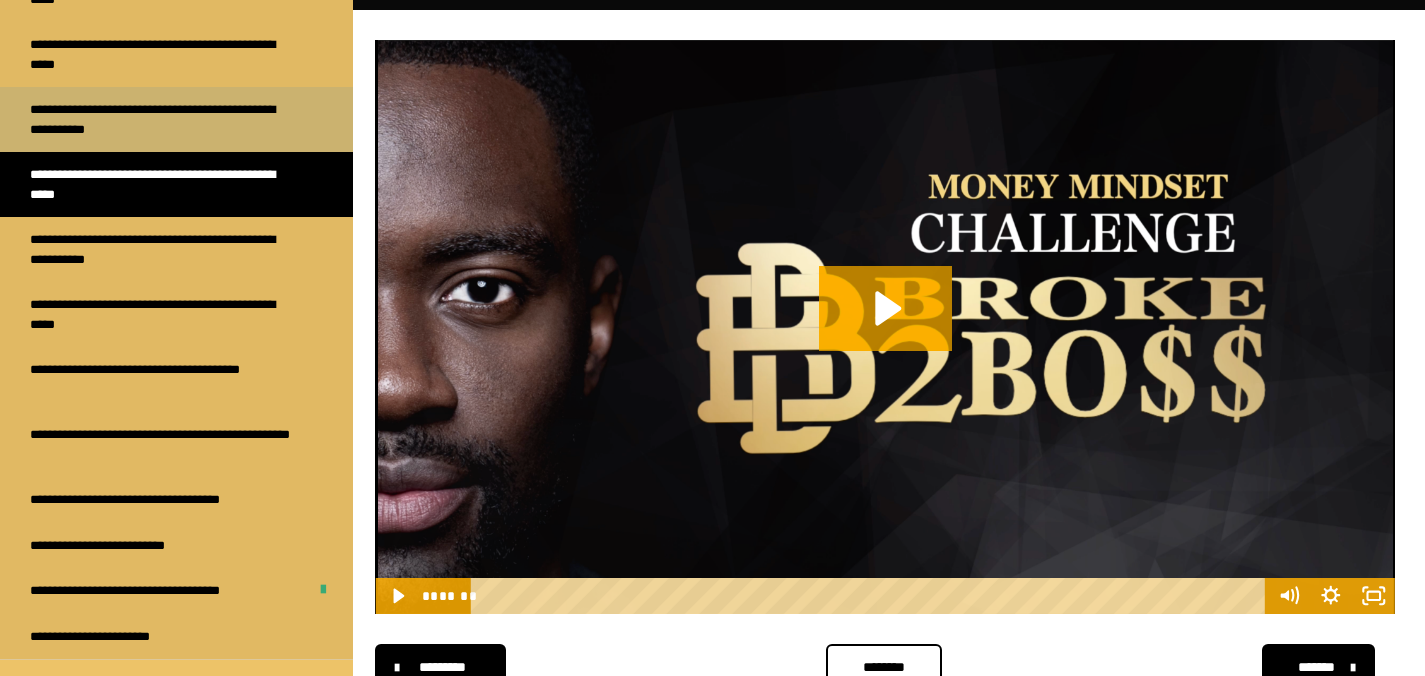 scroll, scrollTop: 829, scrollLeft: 0, axis: vertical 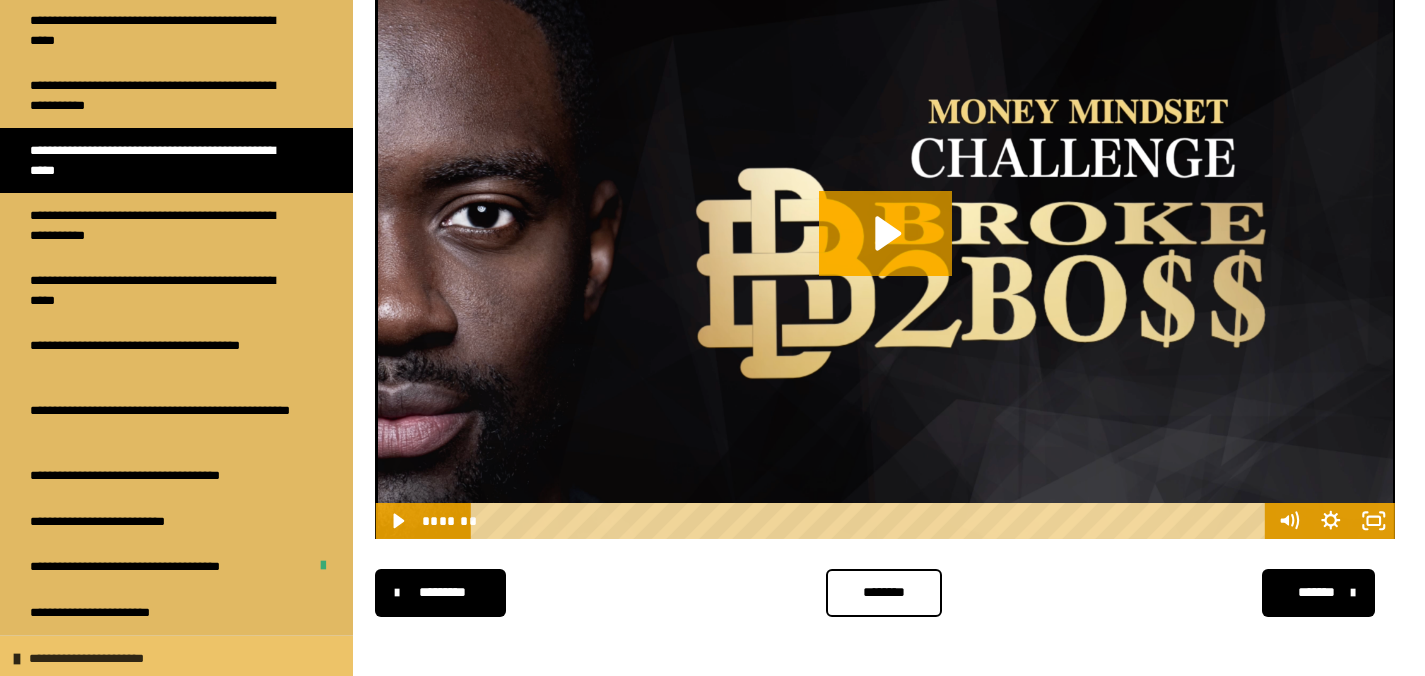 click at bounding box center (17, 659) 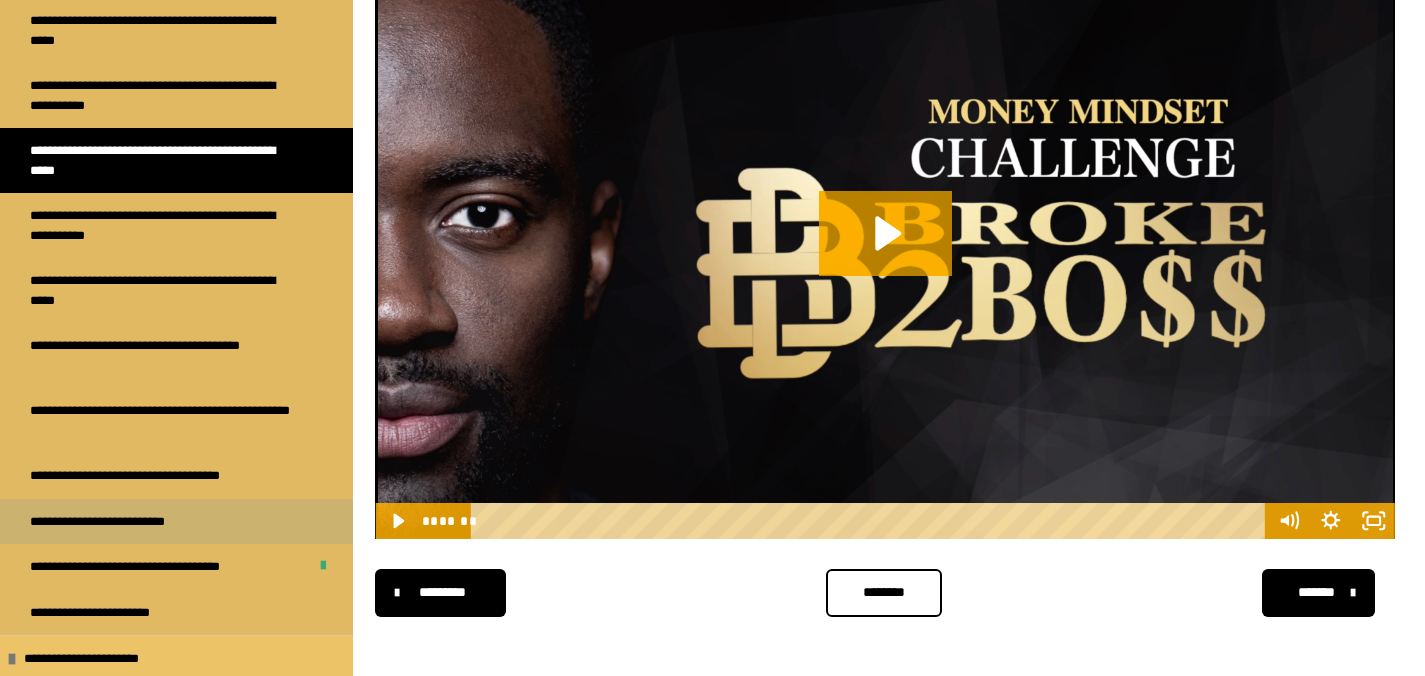 scroll, scrollTop: 969, scrollLeft: 0, axis: vertical 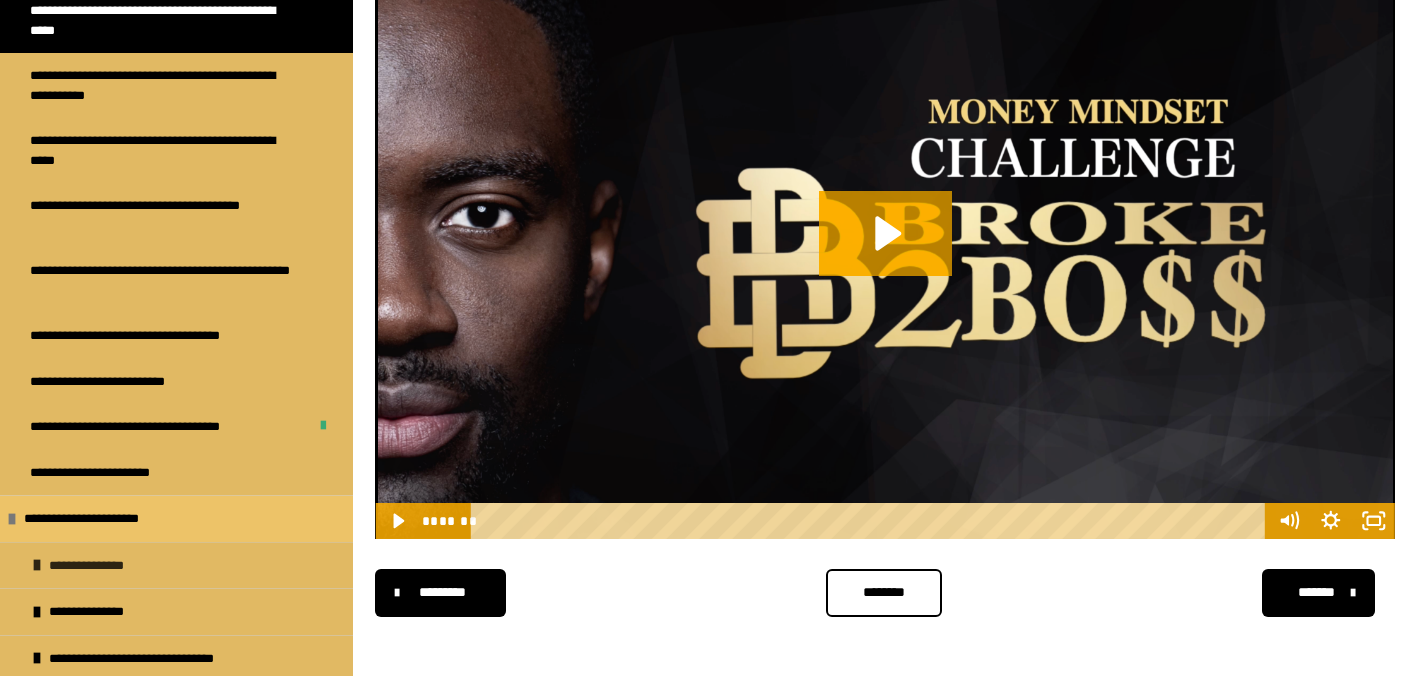 click at bounding box center [37, 565] 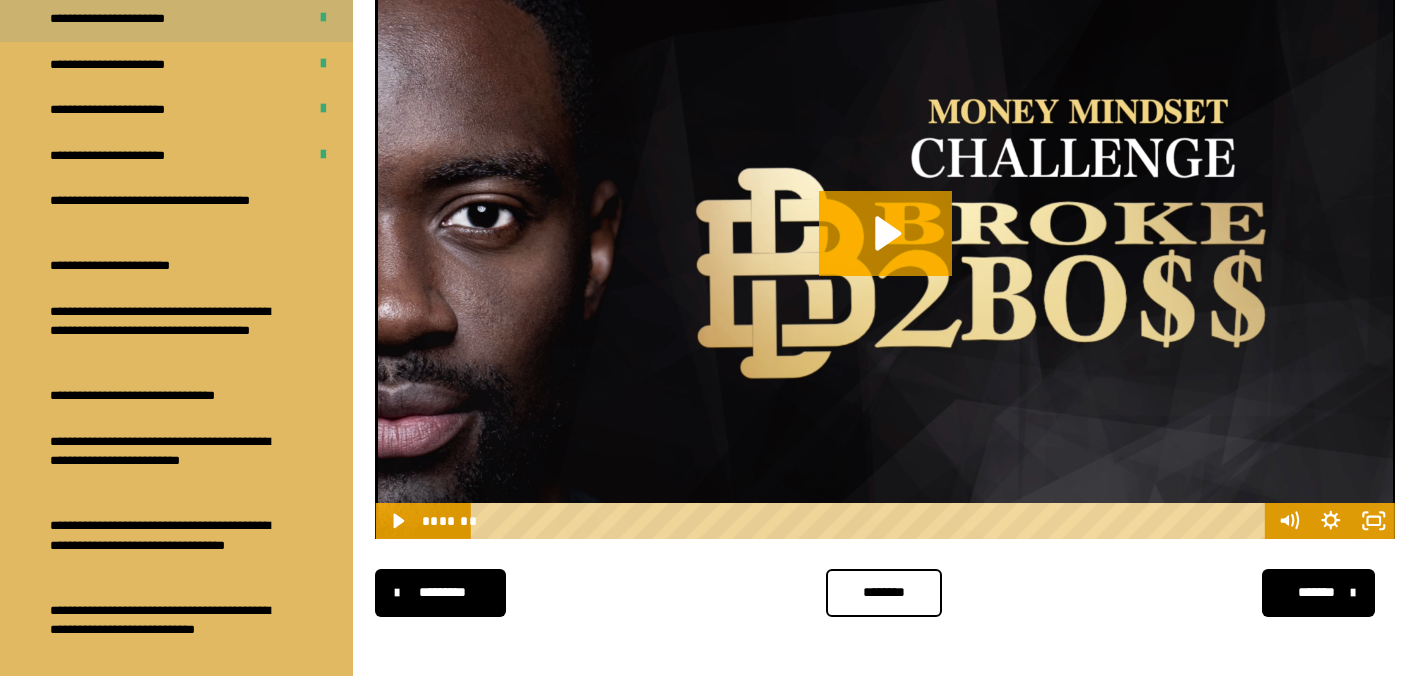 scroll, scrollTop: 1710, scrollLeft: 0, axis: vertical 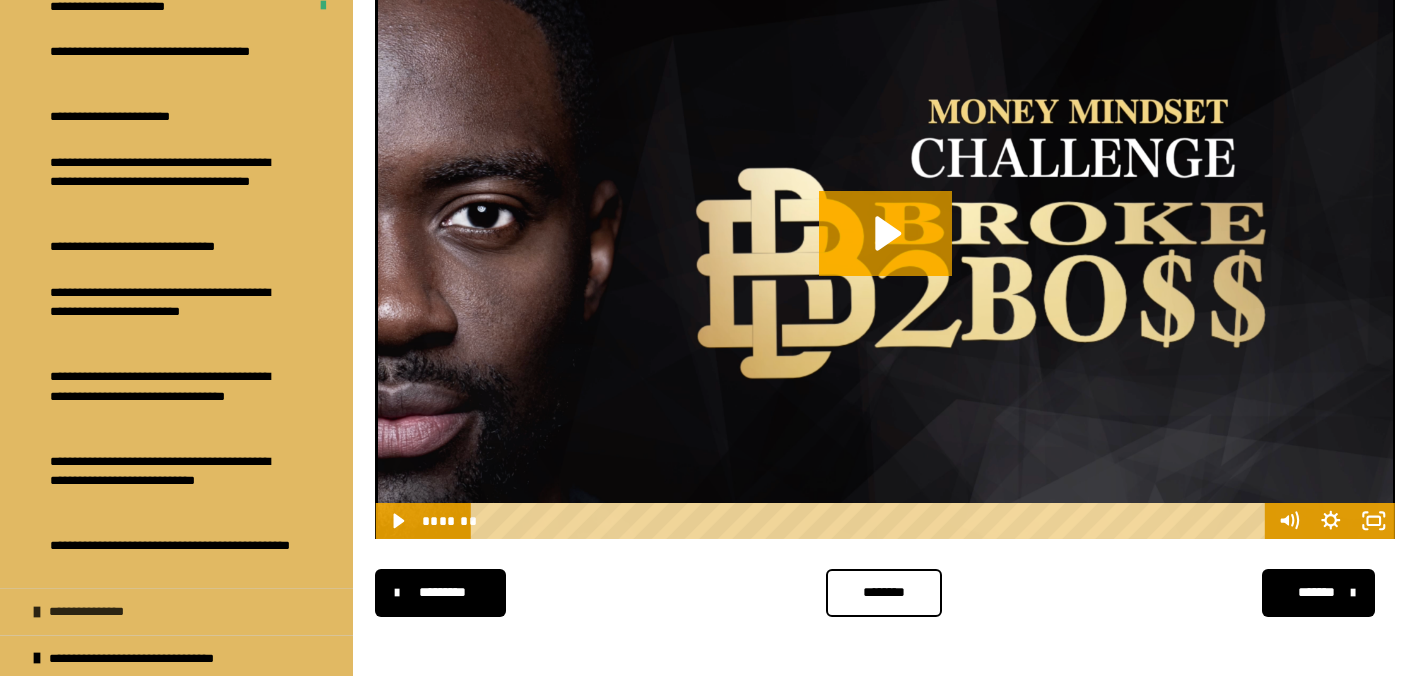 click at bounding box center (37, 612) 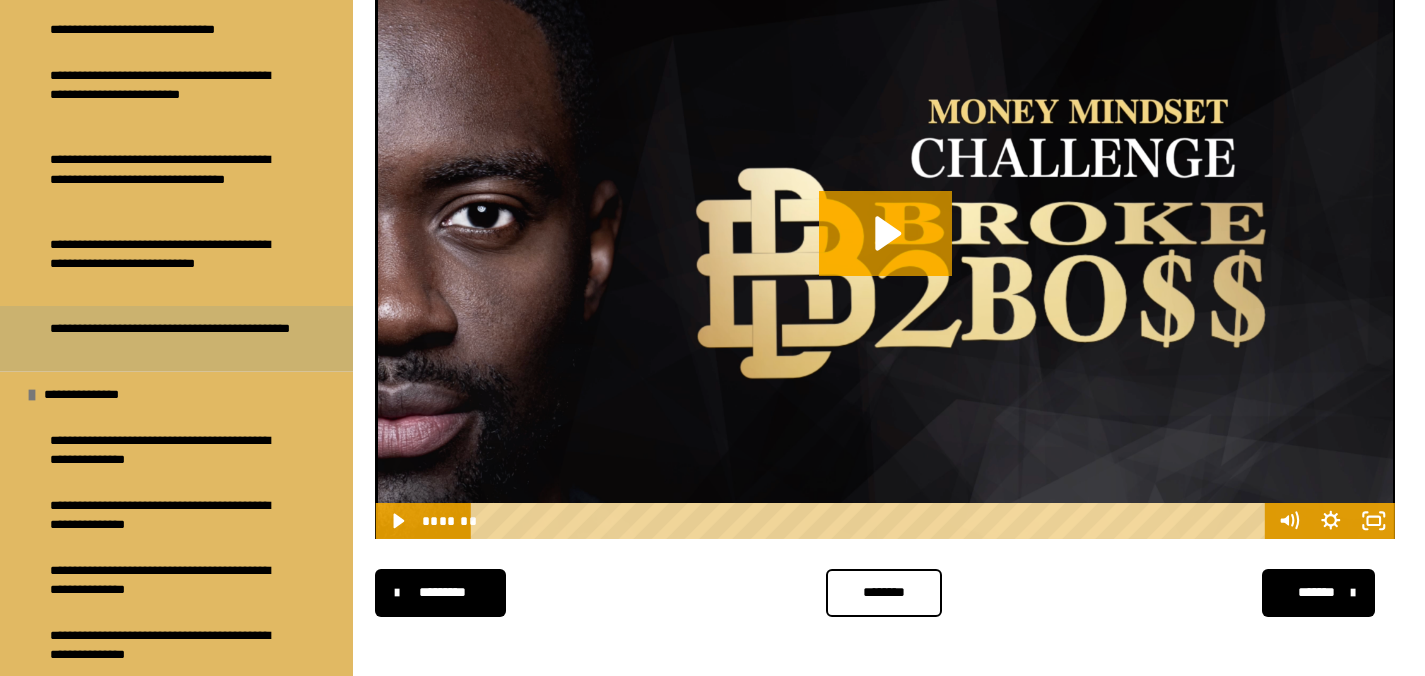 scroll, scrollTop: 1970, scrollLeft: 0, axis: vertical 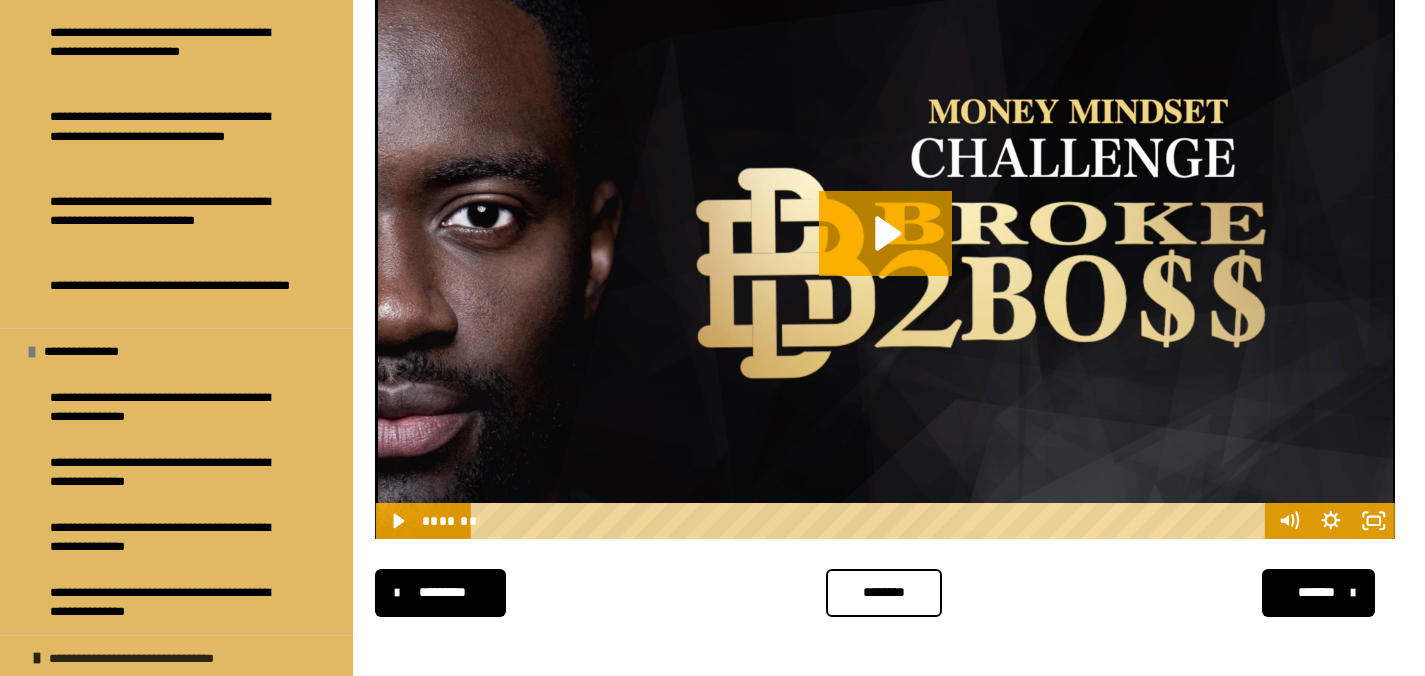 click at bounding box center (37, 658) 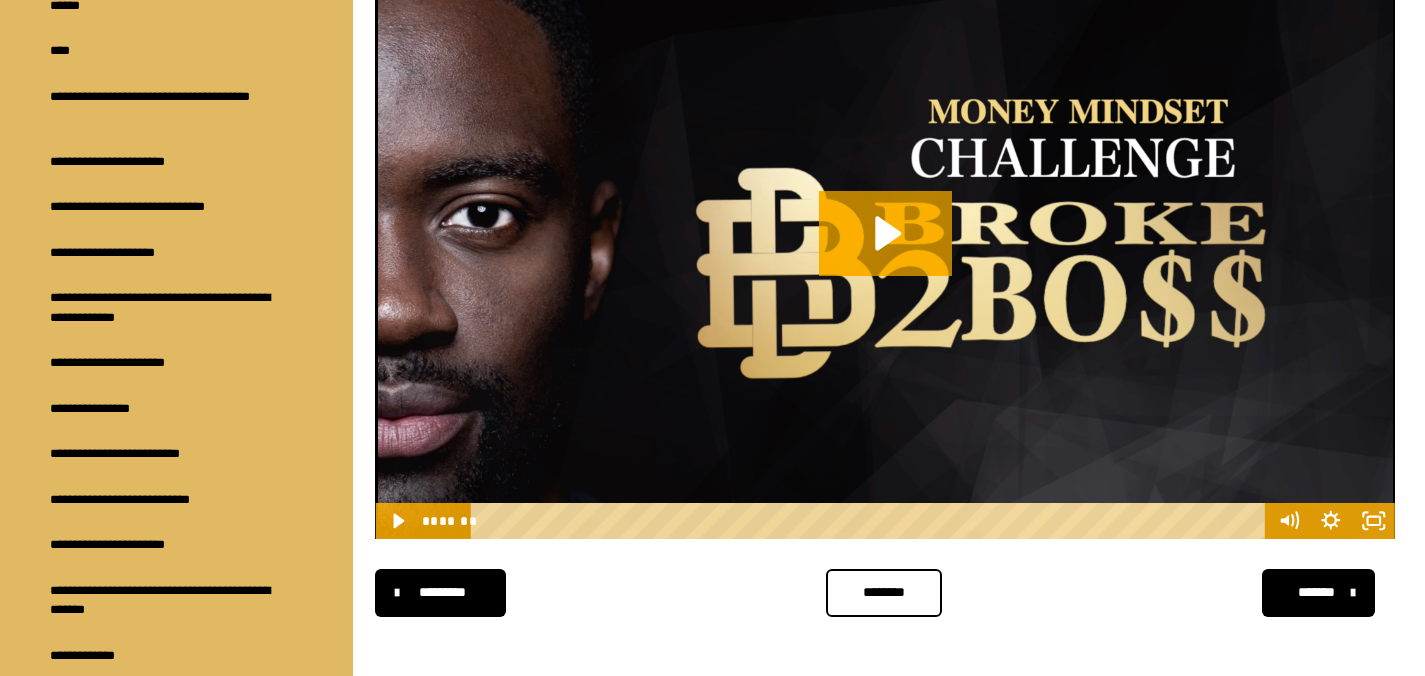 scroll, scrollTop: 2886, scrollLeft: 0, axis: vertical 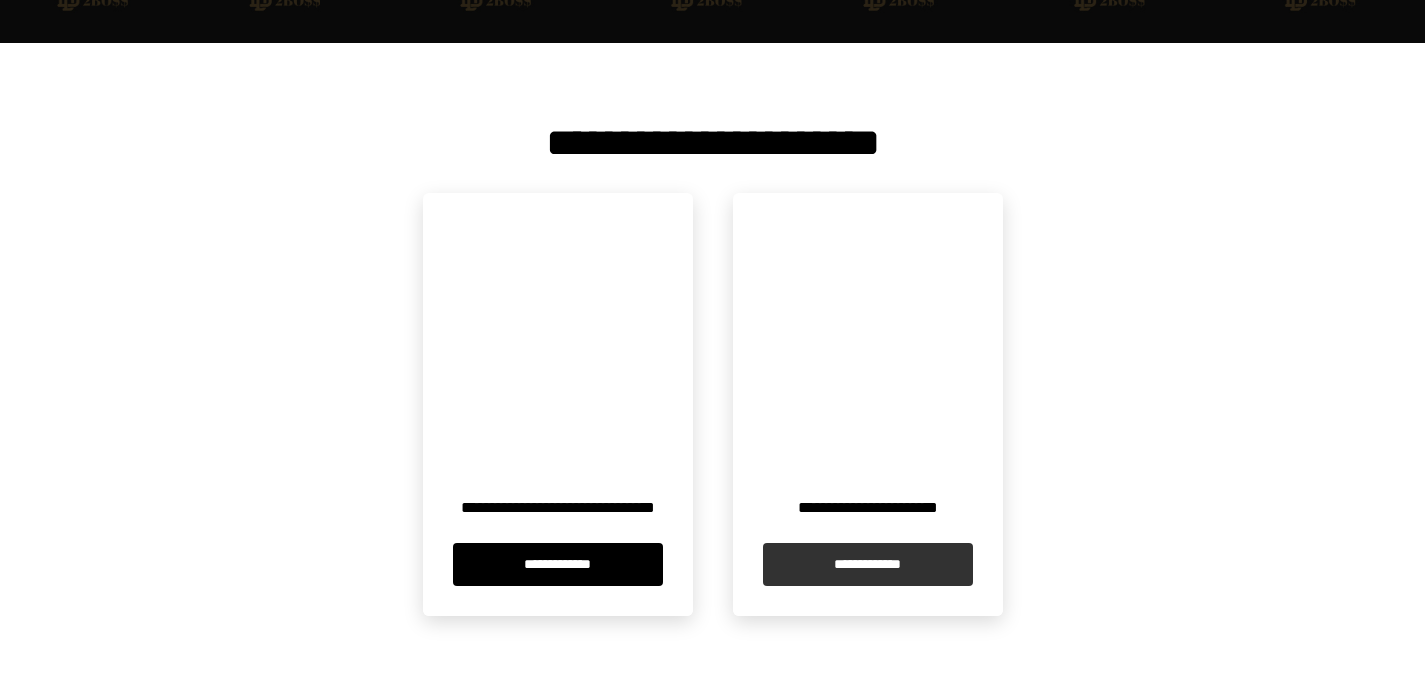 click on "**********" at bounding box center (868, 564) 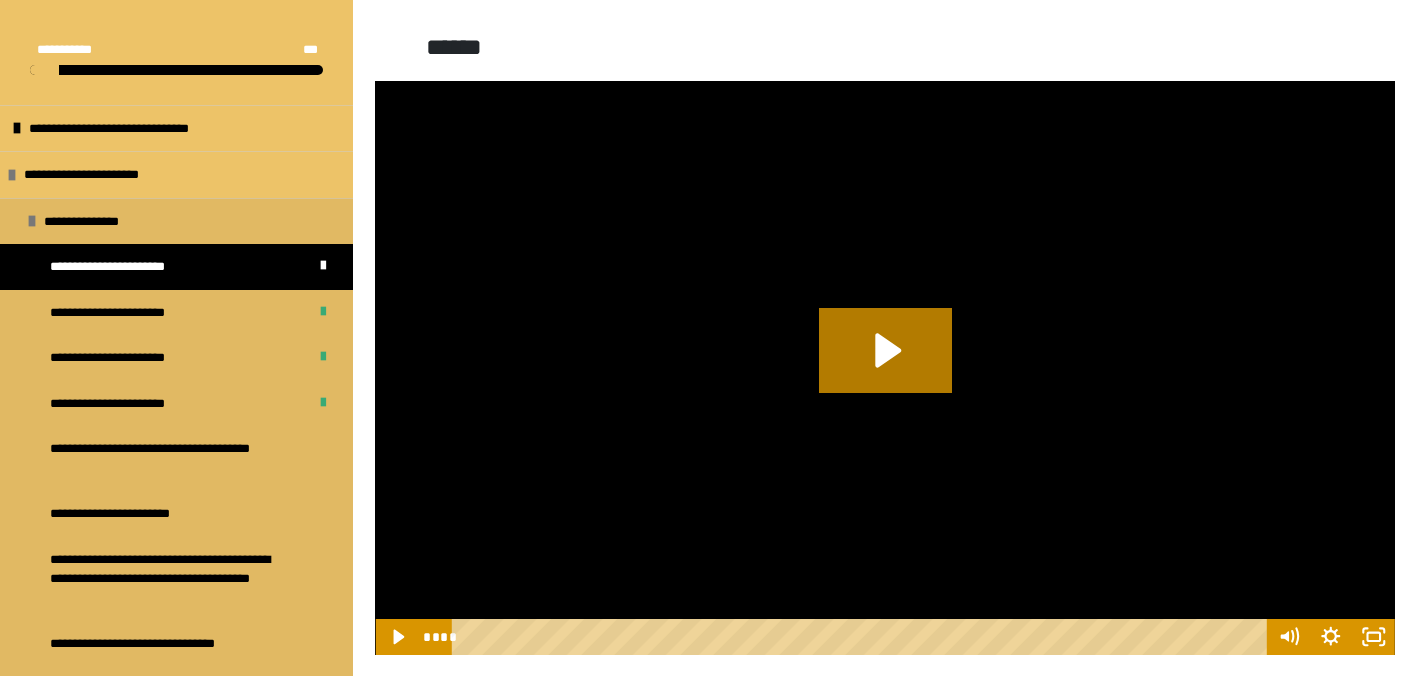 scroll, scrollTop: 308, scrollLeft: 0, axis: vertical 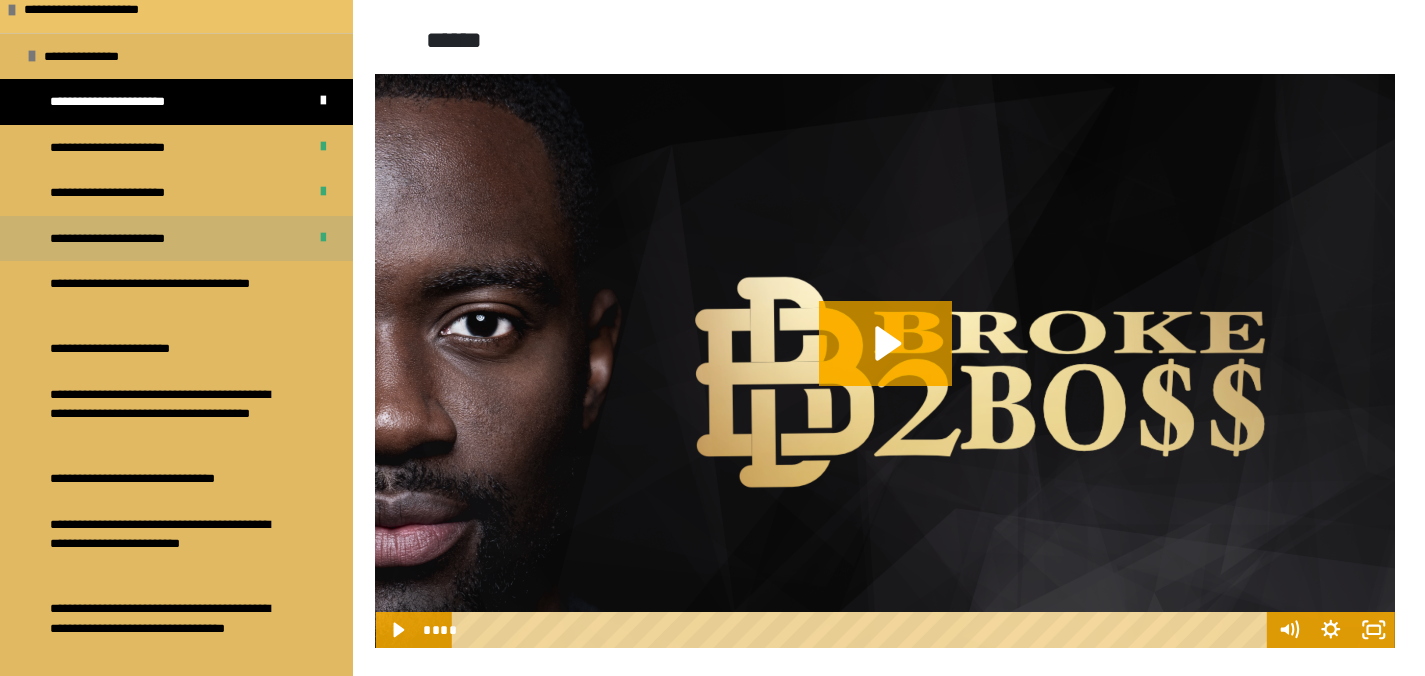 click on "**********" at bounding box center [124, 239] 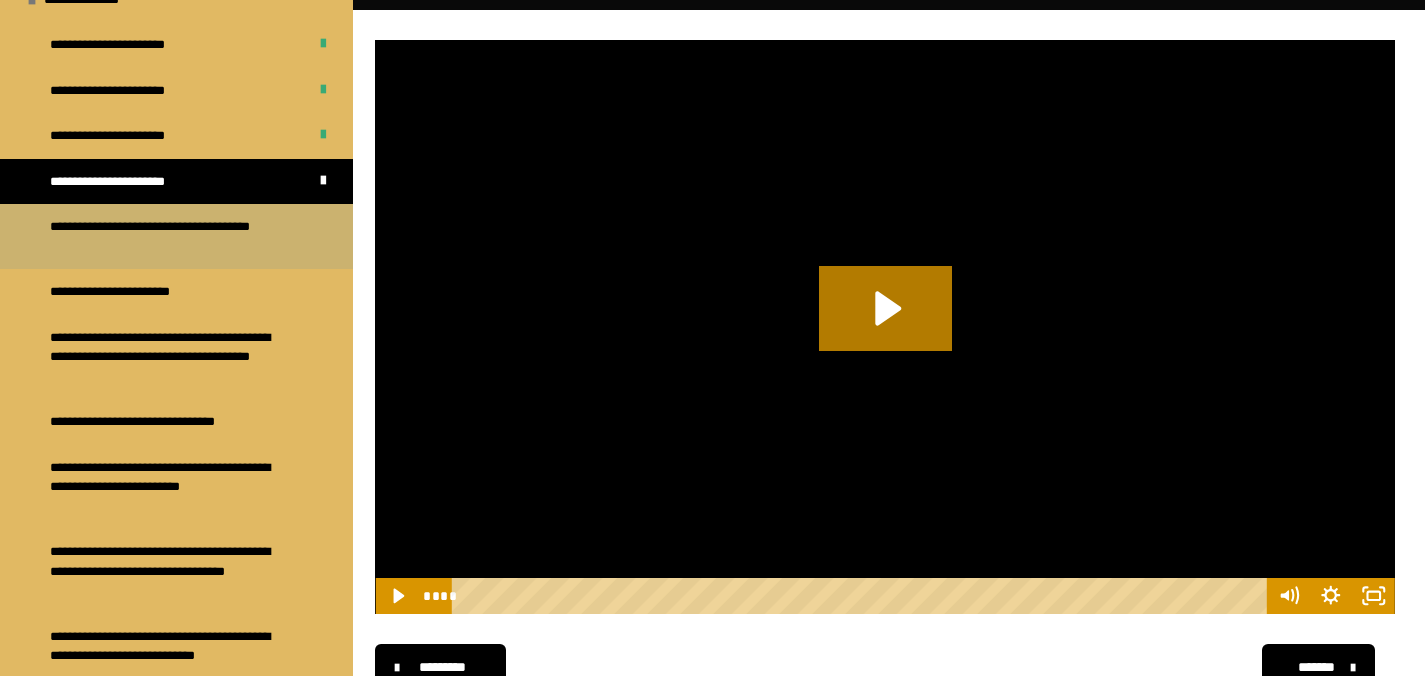 scroll, scrollTop: 229, scrollLeft: 0, axis: vertical 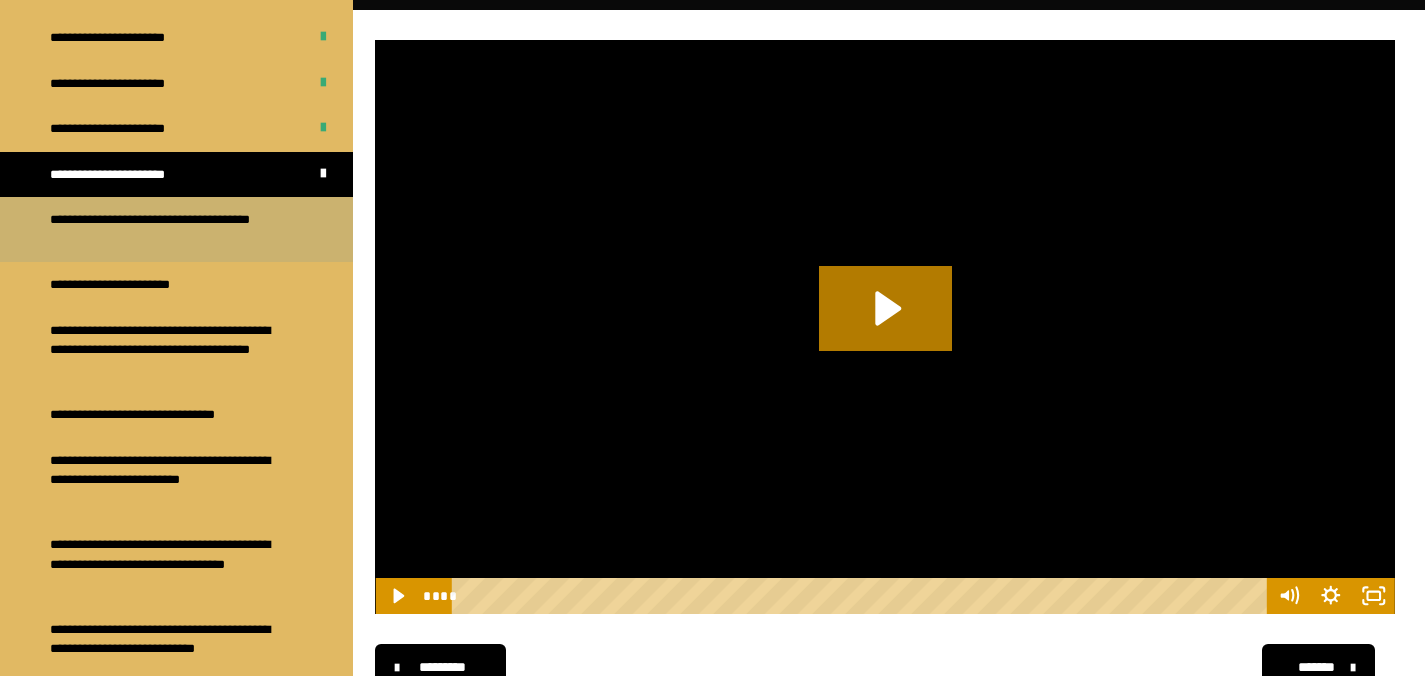 click on "**********" at bounding box center [171, 229] 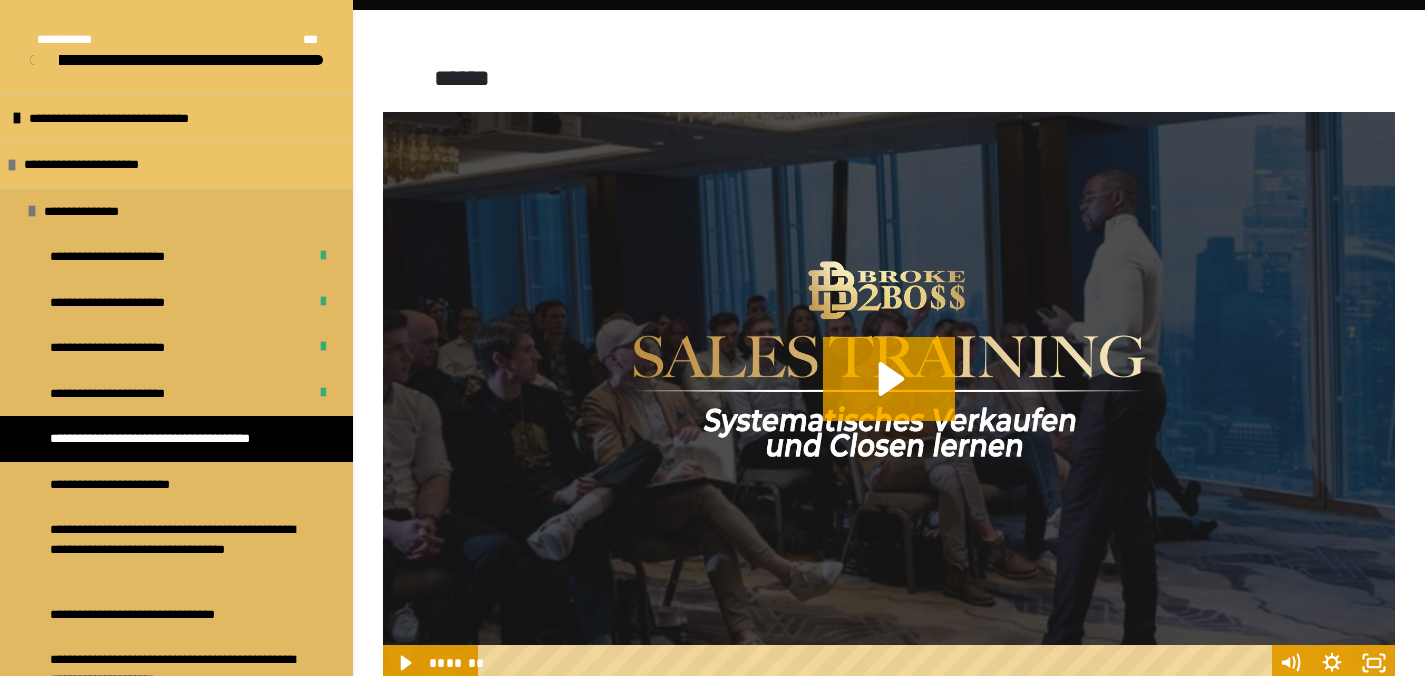 scroll, scrollTop: 0, scrollLeft: 0, axis: both 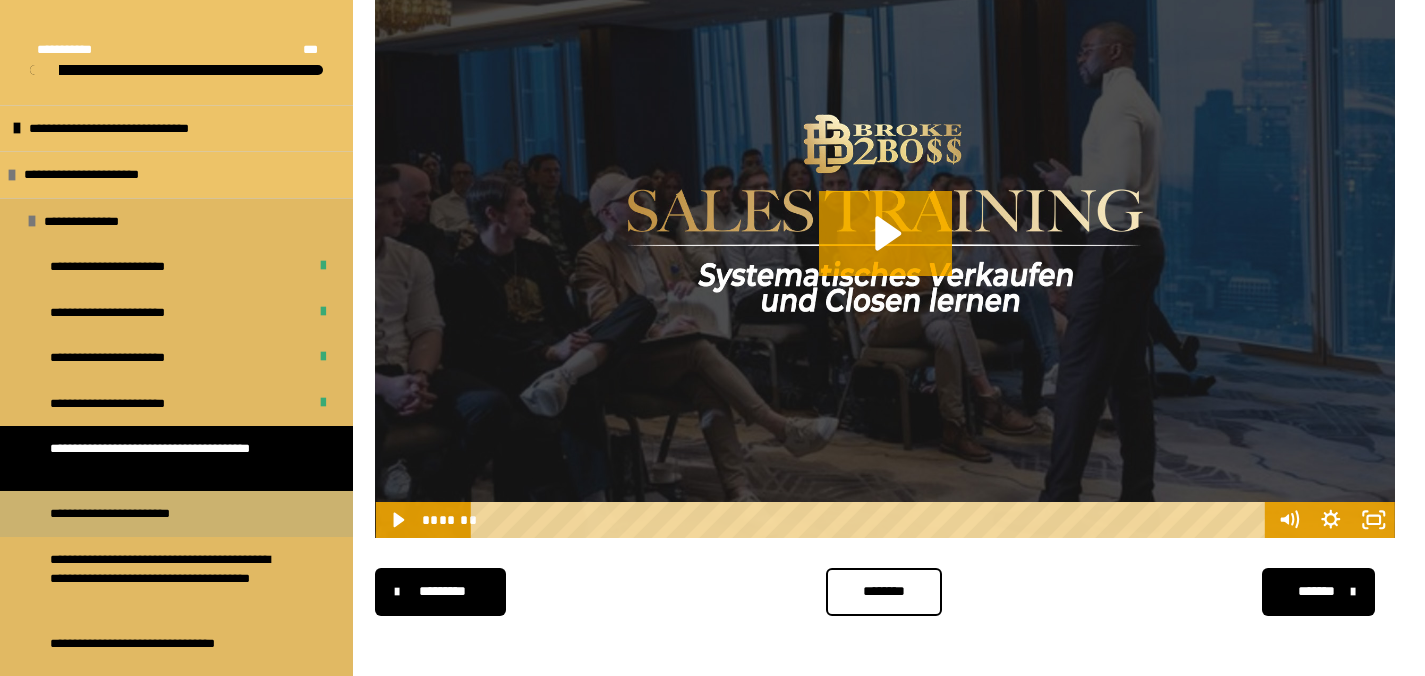 click on "**********" at bounding box center (129, 514) 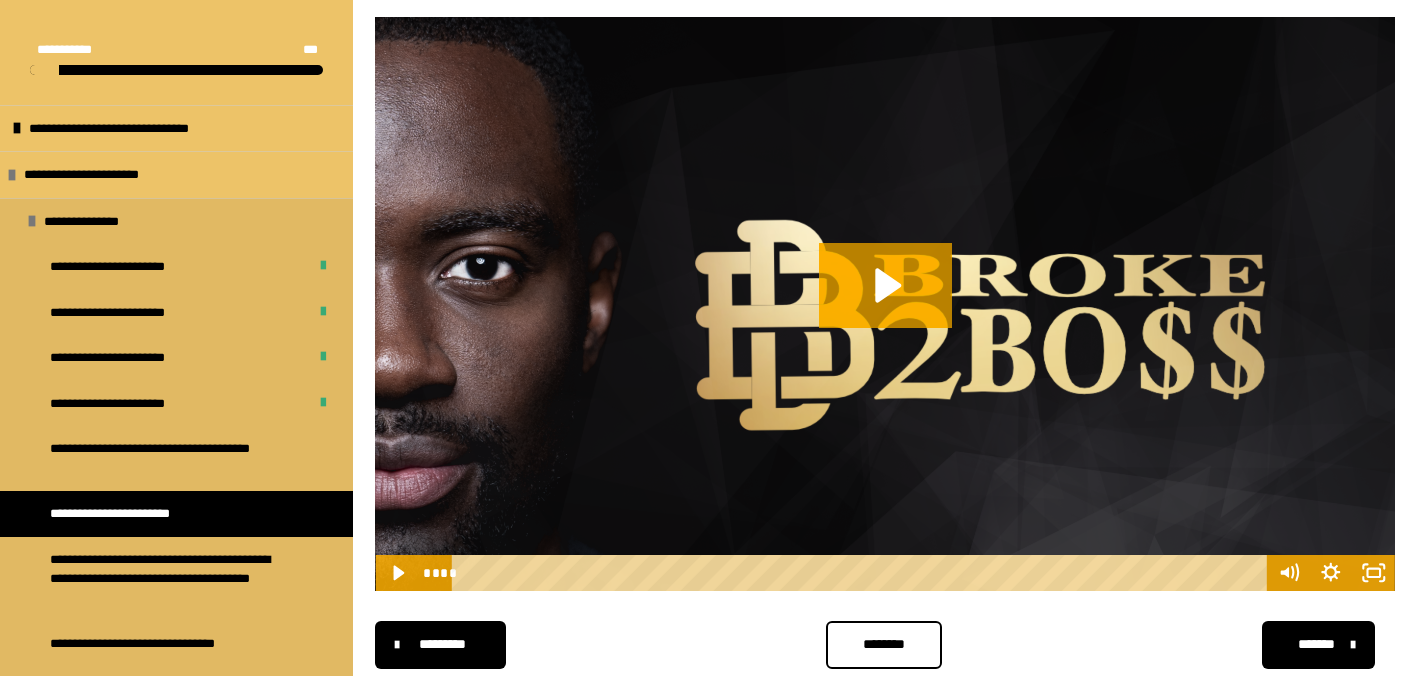 scroll, scrollTop: 407, scrollLeft: 0, axis: vertical 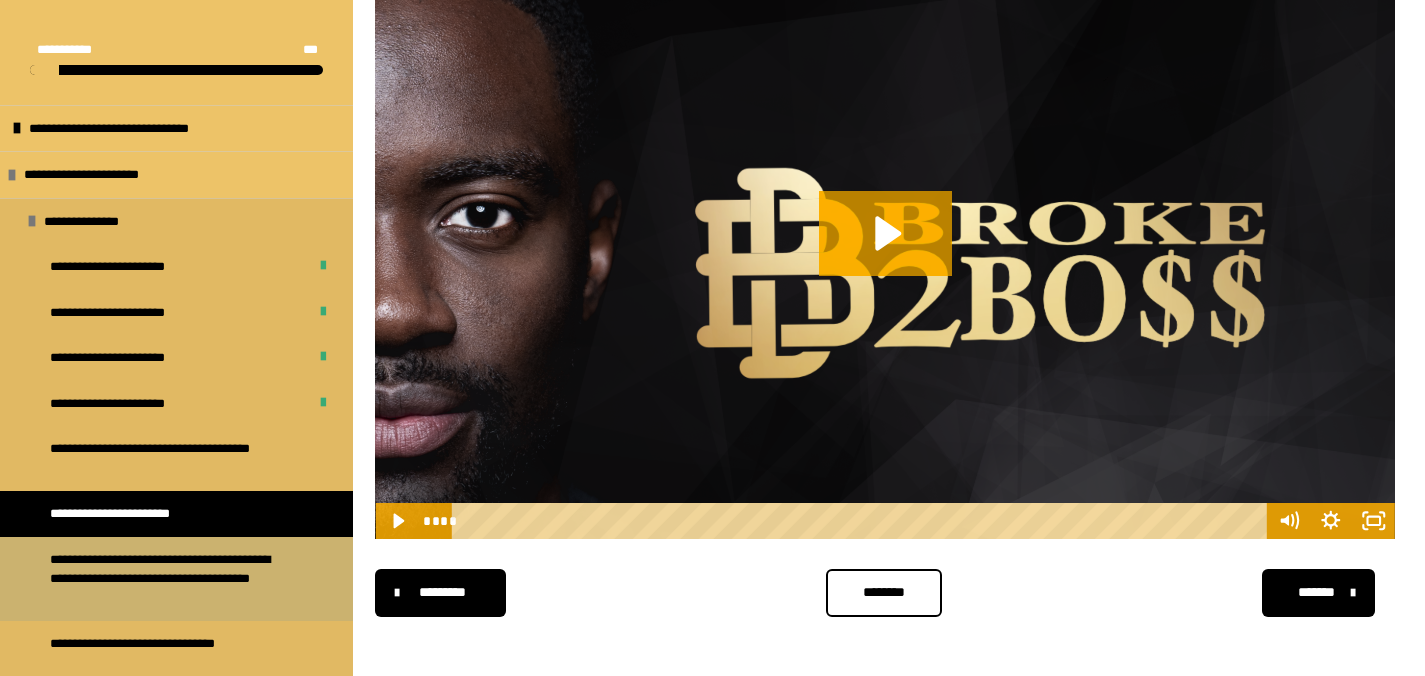 click on "**********" at bounding box center [171, 579] 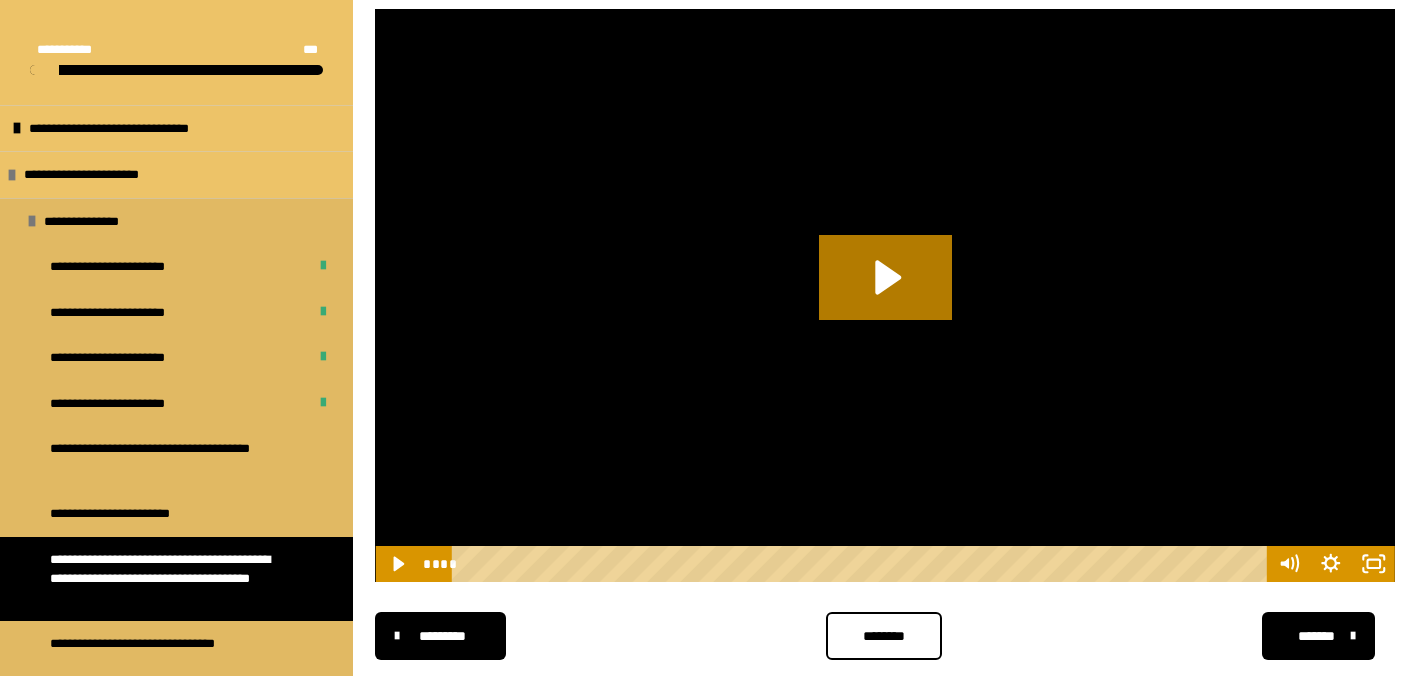scroll, scrollTop: 1043, scrollLeft: 0, axis: vertical 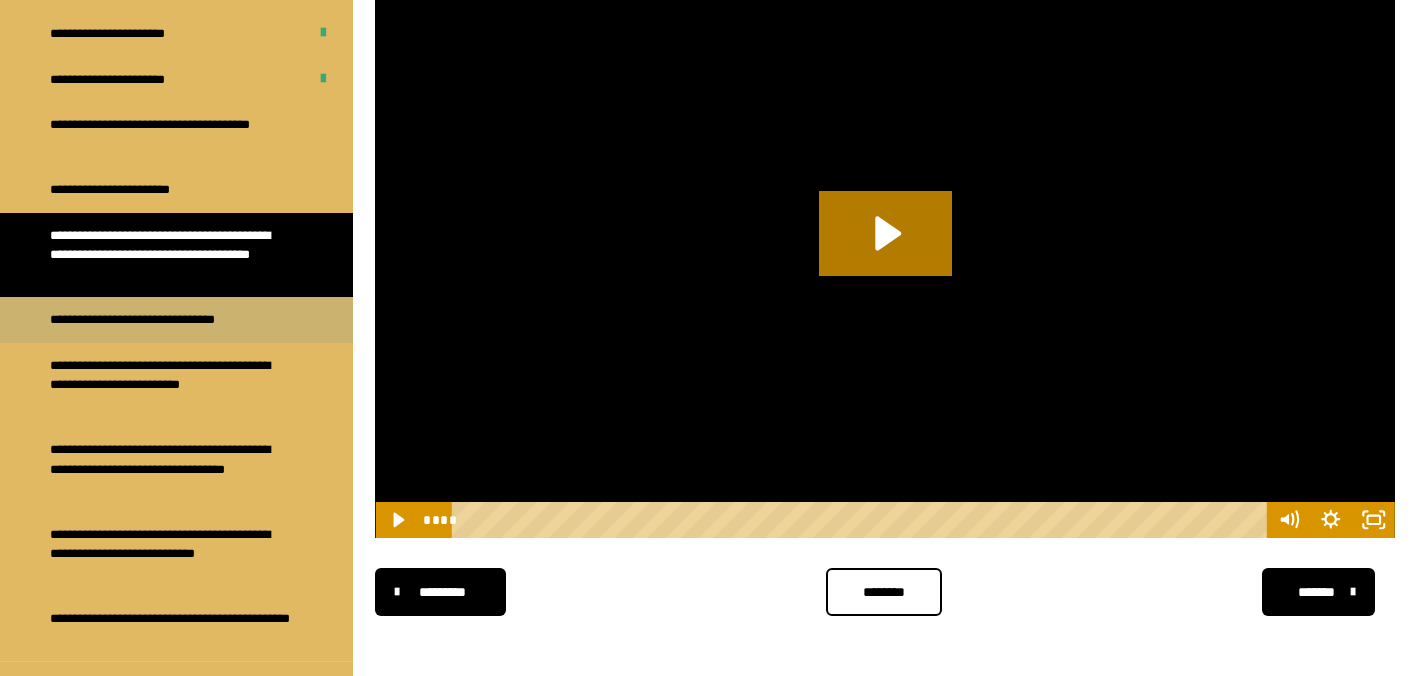 click on "**********" at bounding box center (176, 320) 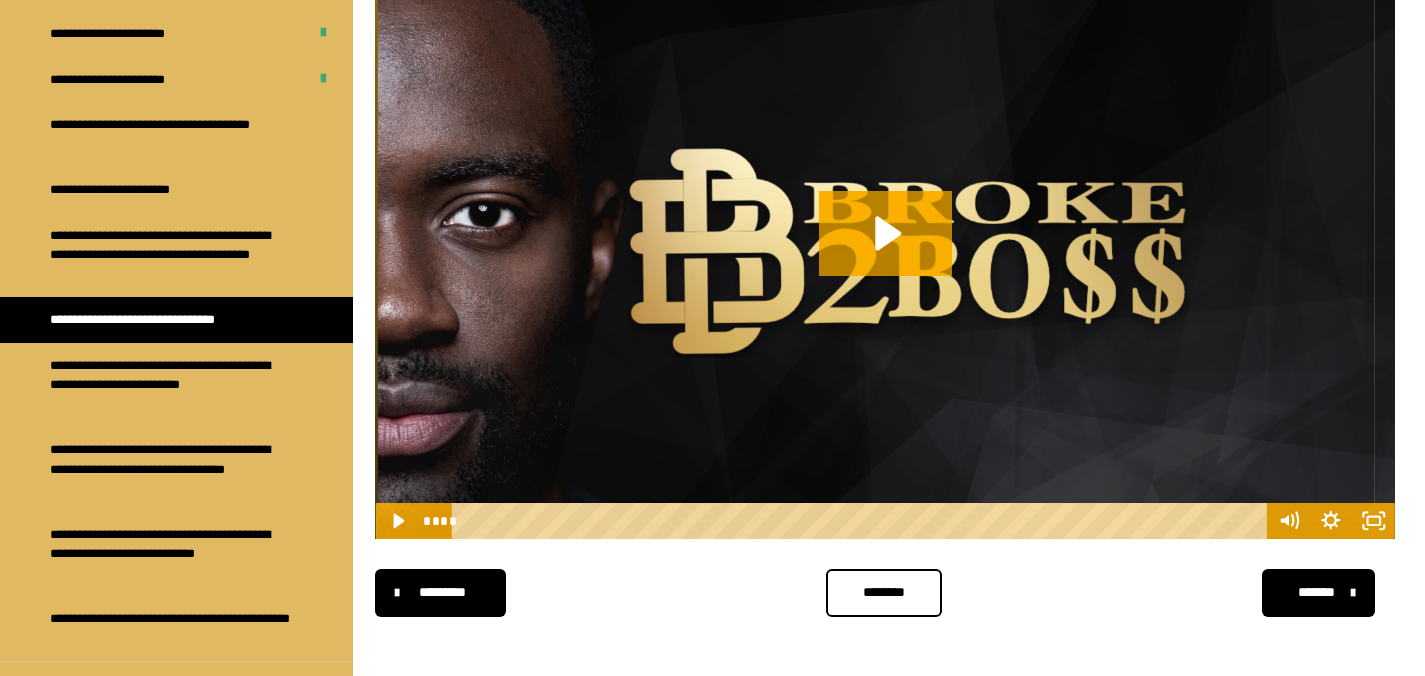 scroll, scrollTop: 407, scrollLeft: 0, axis: vertical 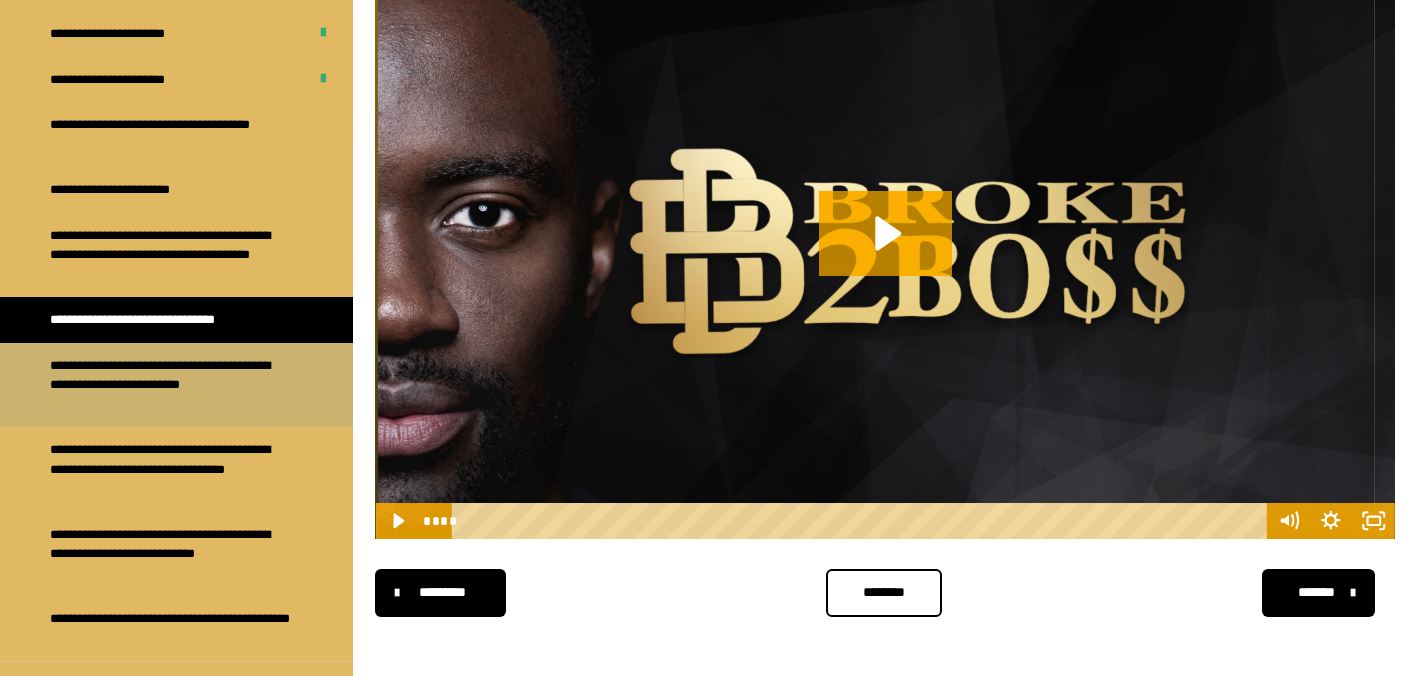 click on "**********" at bounding box center (176, 385) 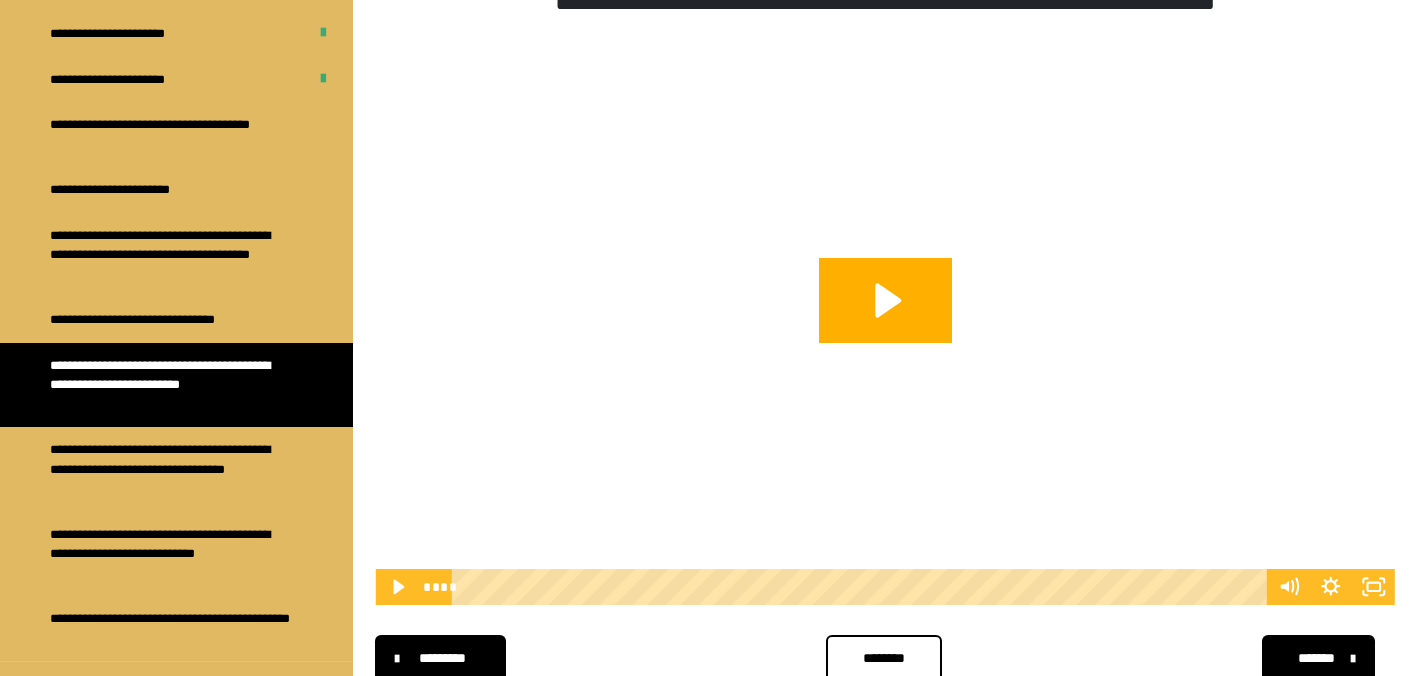 scroll, scrollTop: 405, scrollLeft: 0, axis: vertical 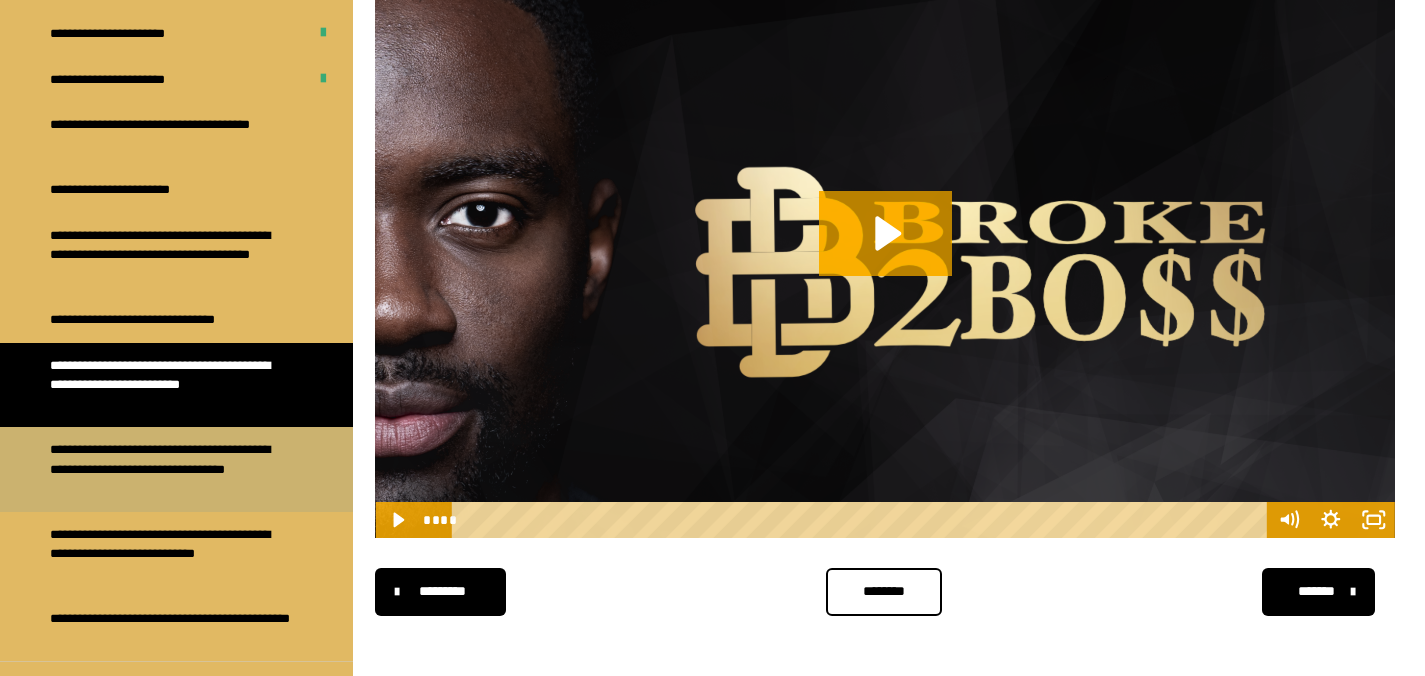 click on "**********" at bounding box center (171, 469) 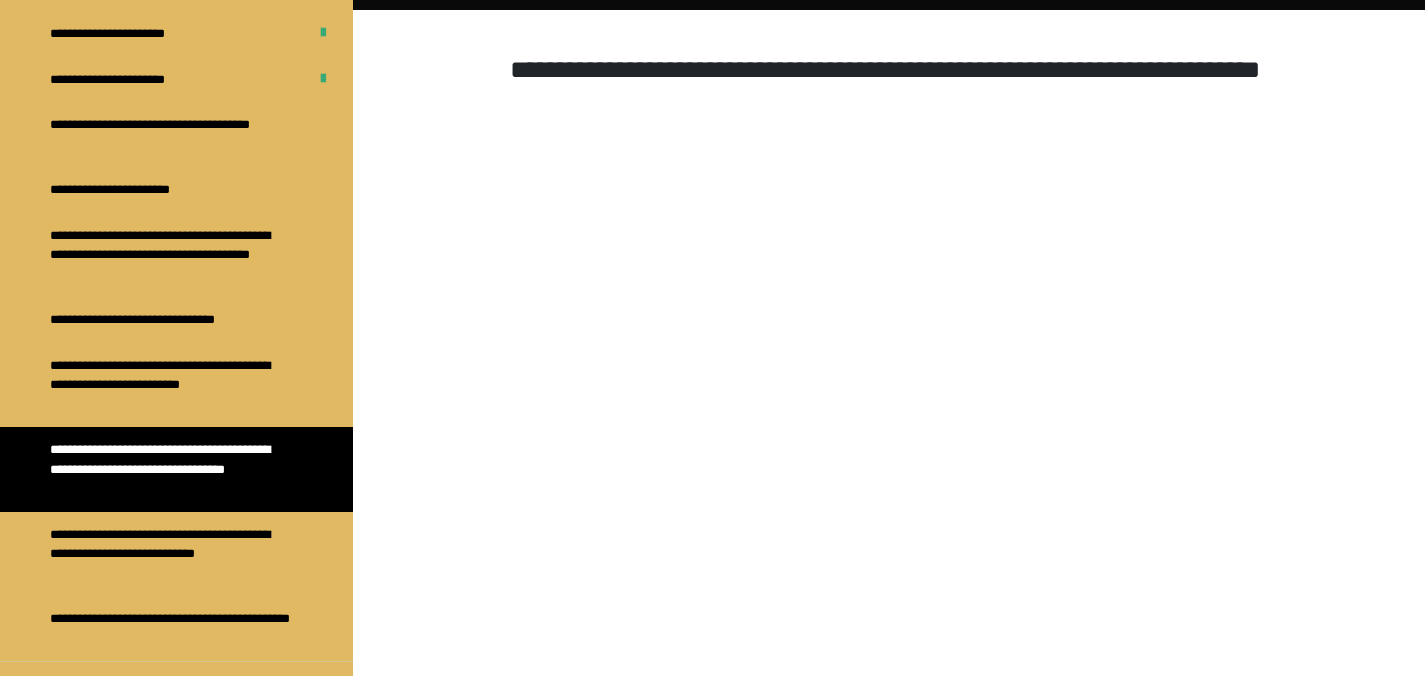scroll, scrollTop: 405, scrollLeft: 0, axis: vertical 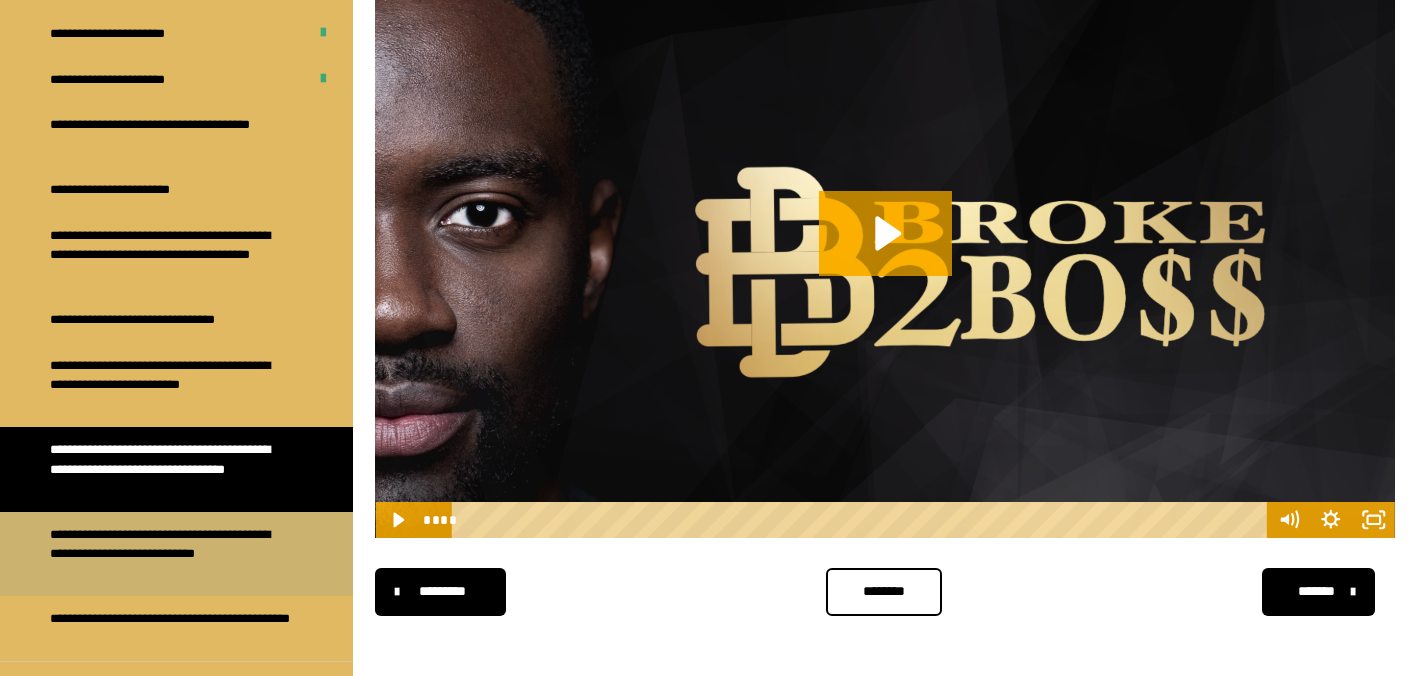 click on "**********" at bounding box center [171, 554] 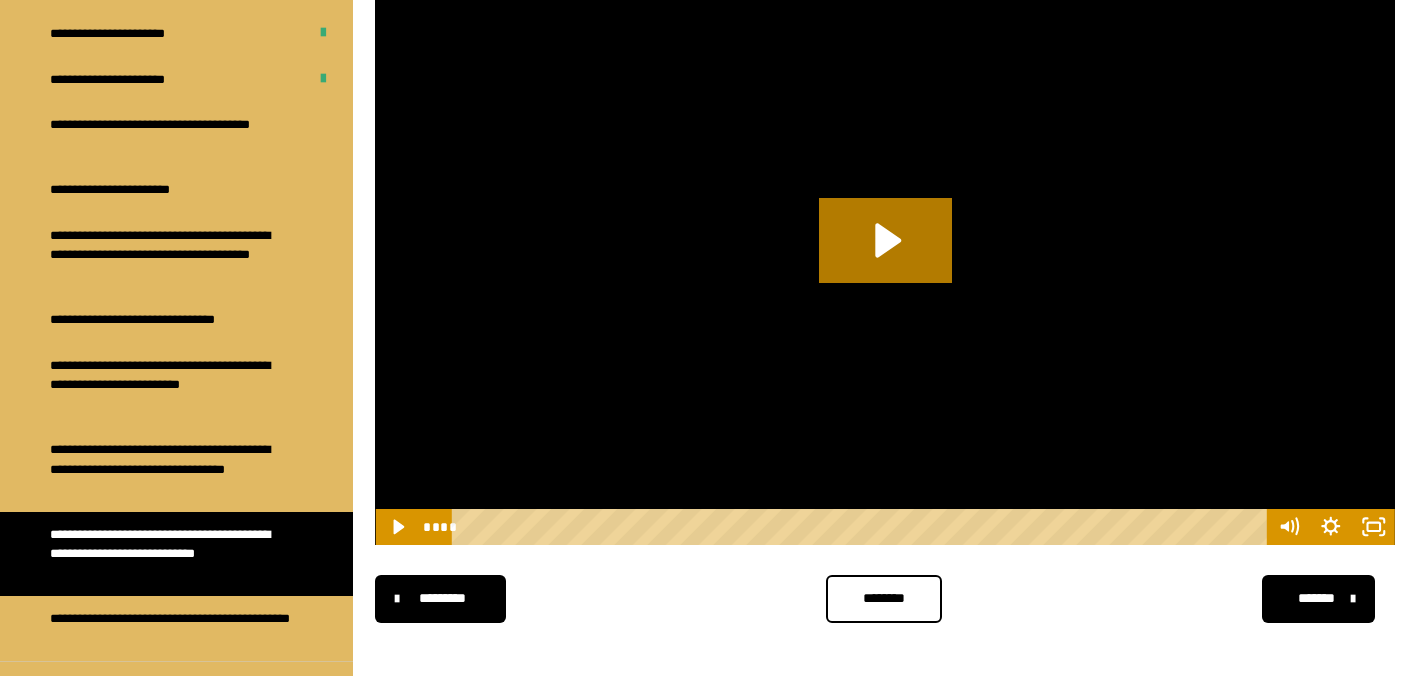 scroll, scrollTop: 1094, scrollLeft: 0, axis: vertical 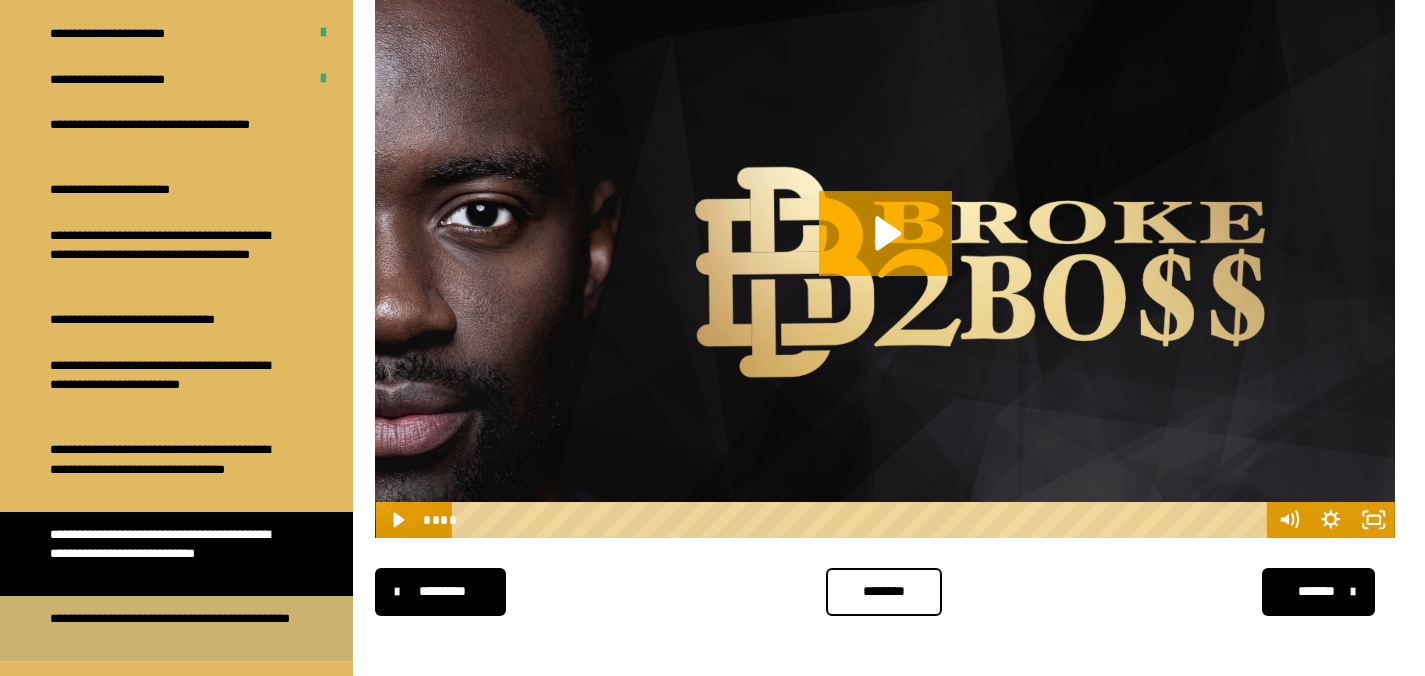 click on "**********" at bounding box center (171, 628) 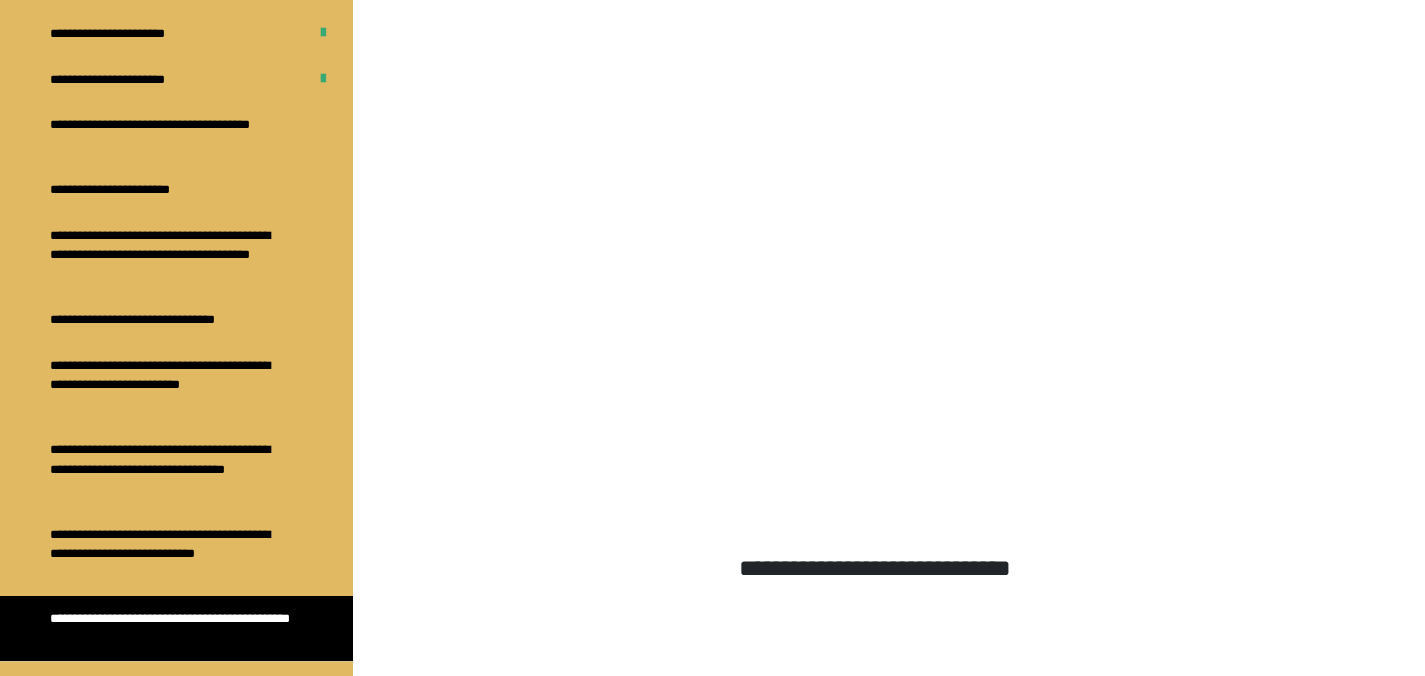 scroll, scrollTop: 552, scrollLeft: 0, axis: vertical 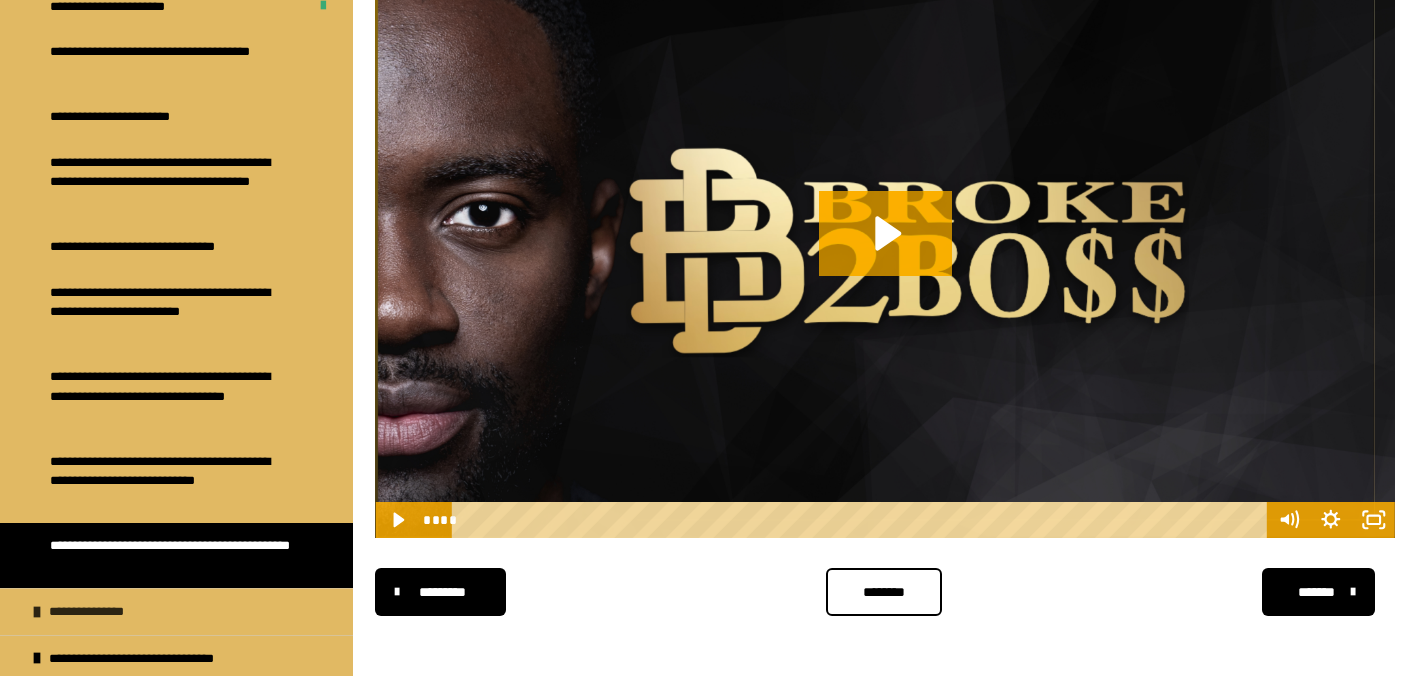 click at bounding box center [37, 612] 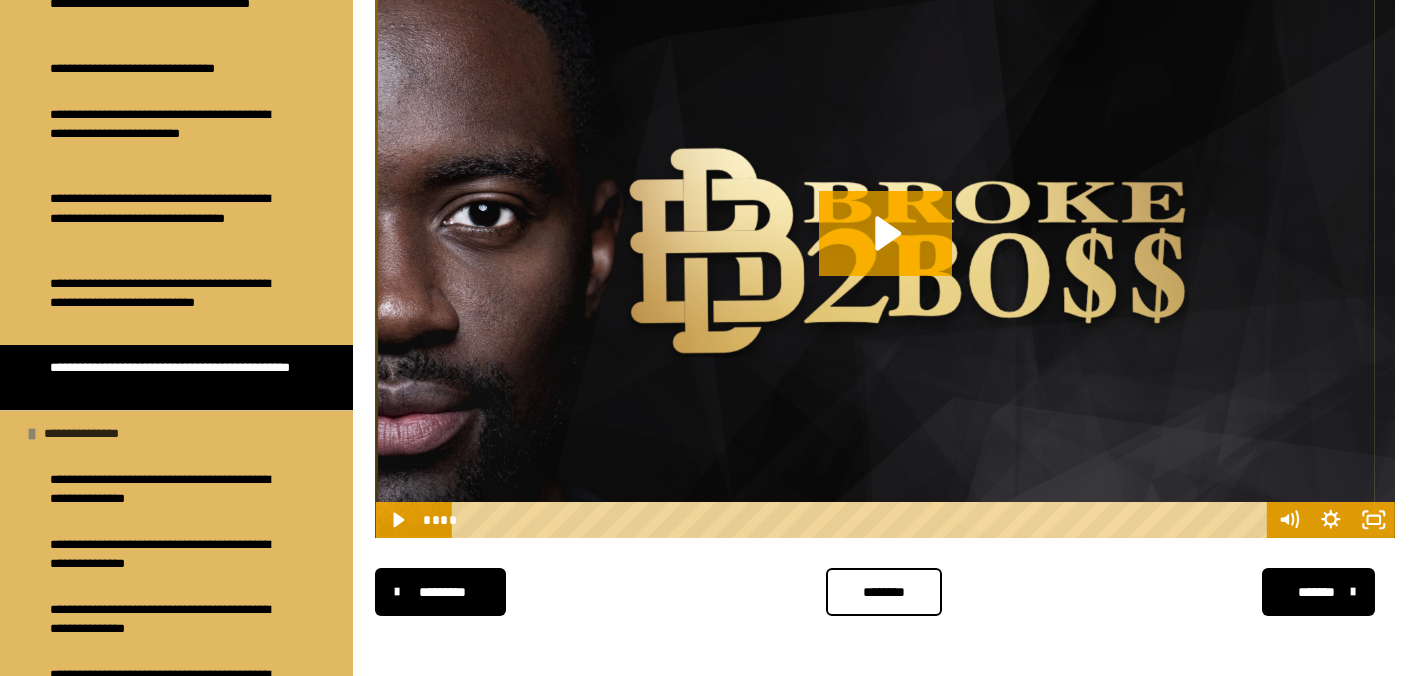 scroll, scrollTop: 588, scrollLeft: 0, axis: vertical 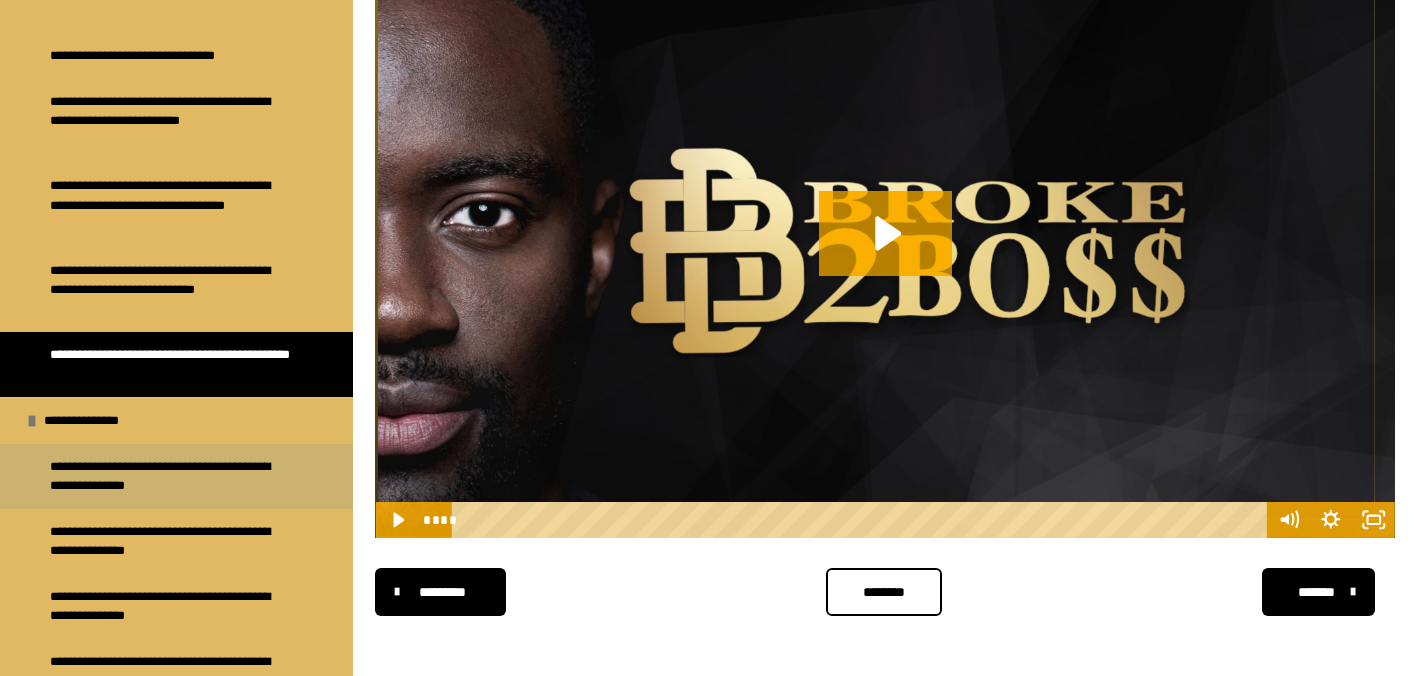 click on "**********" at bounding box center (176, 476) 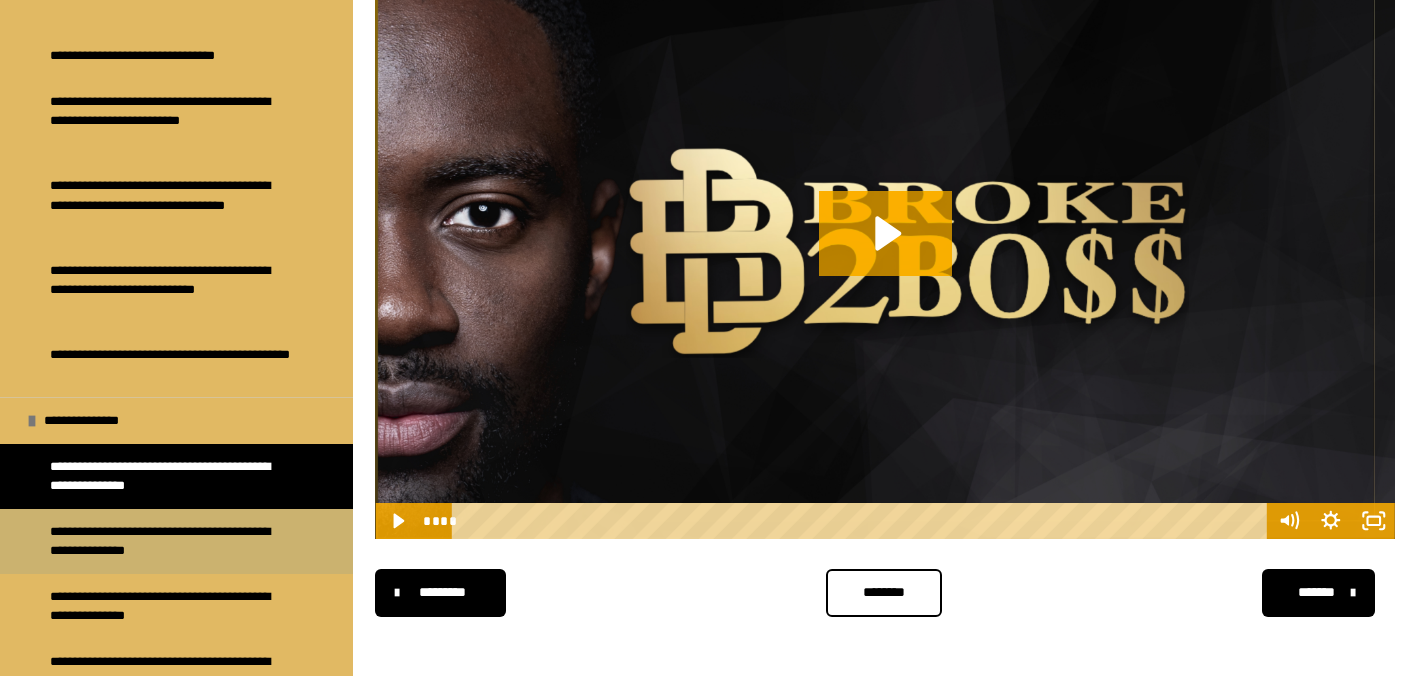 click on "**********" at bounding box center (171, 541) 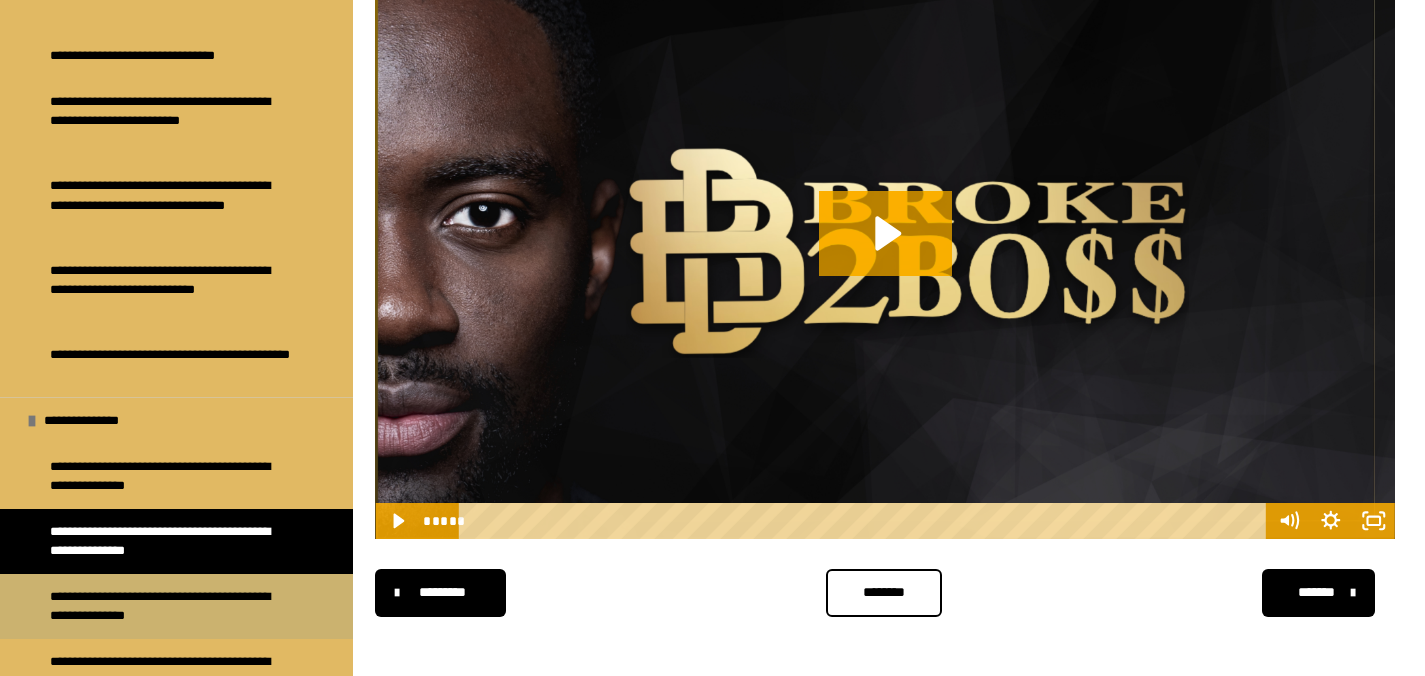 click on "**********" at bounding box center (171, 606) 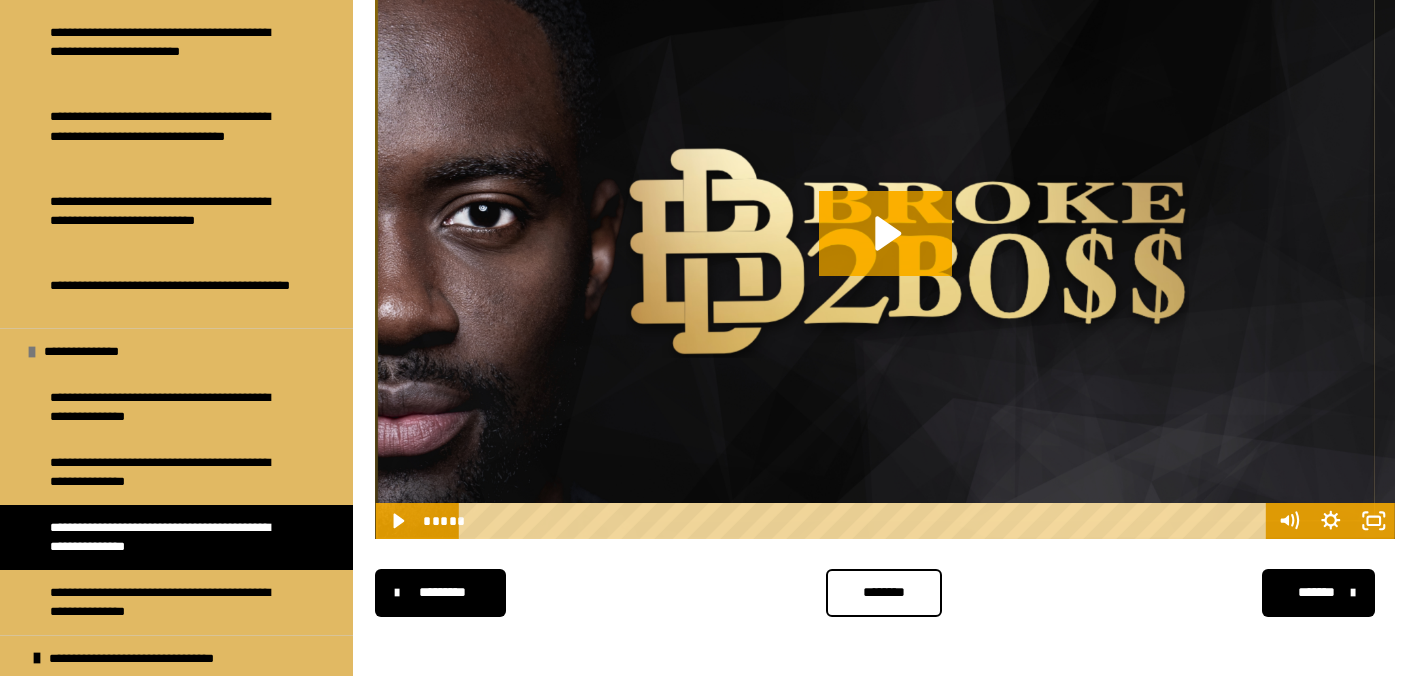 click on "**********" at bounding box center [171, 602] 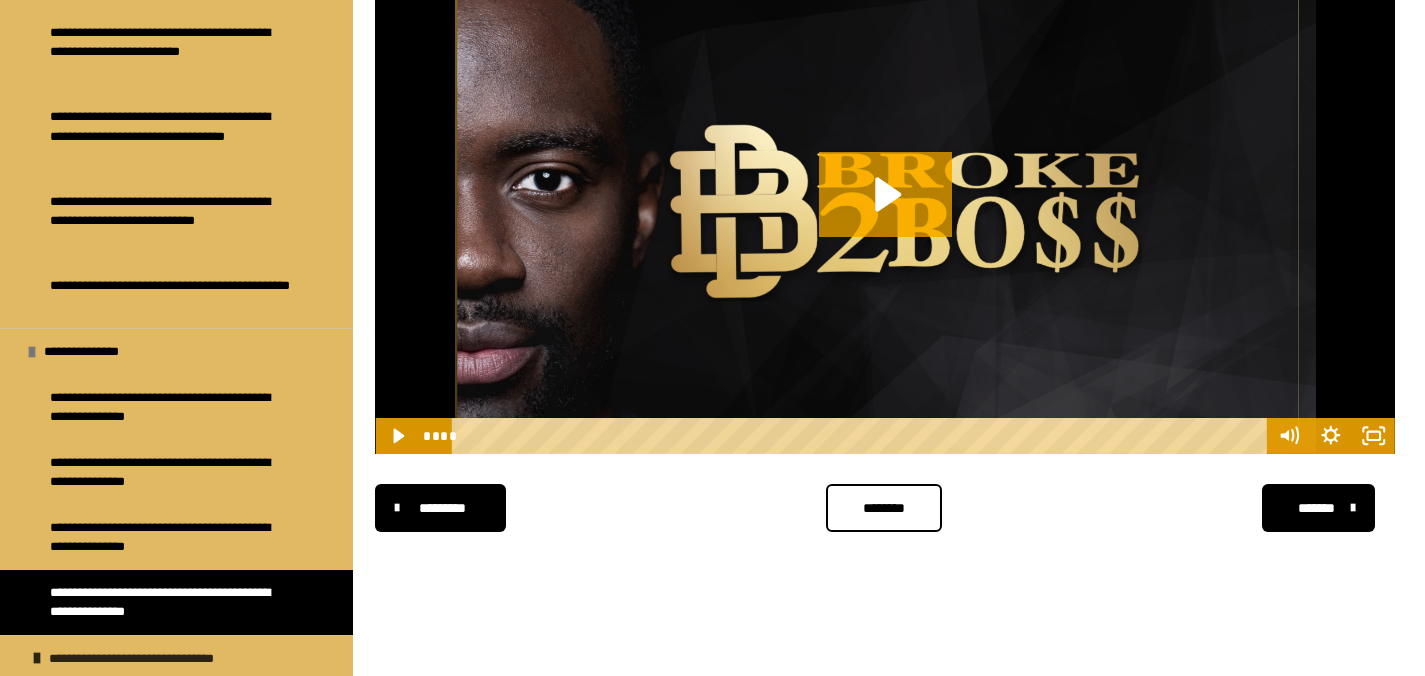 click at bounding box center [37, 658] 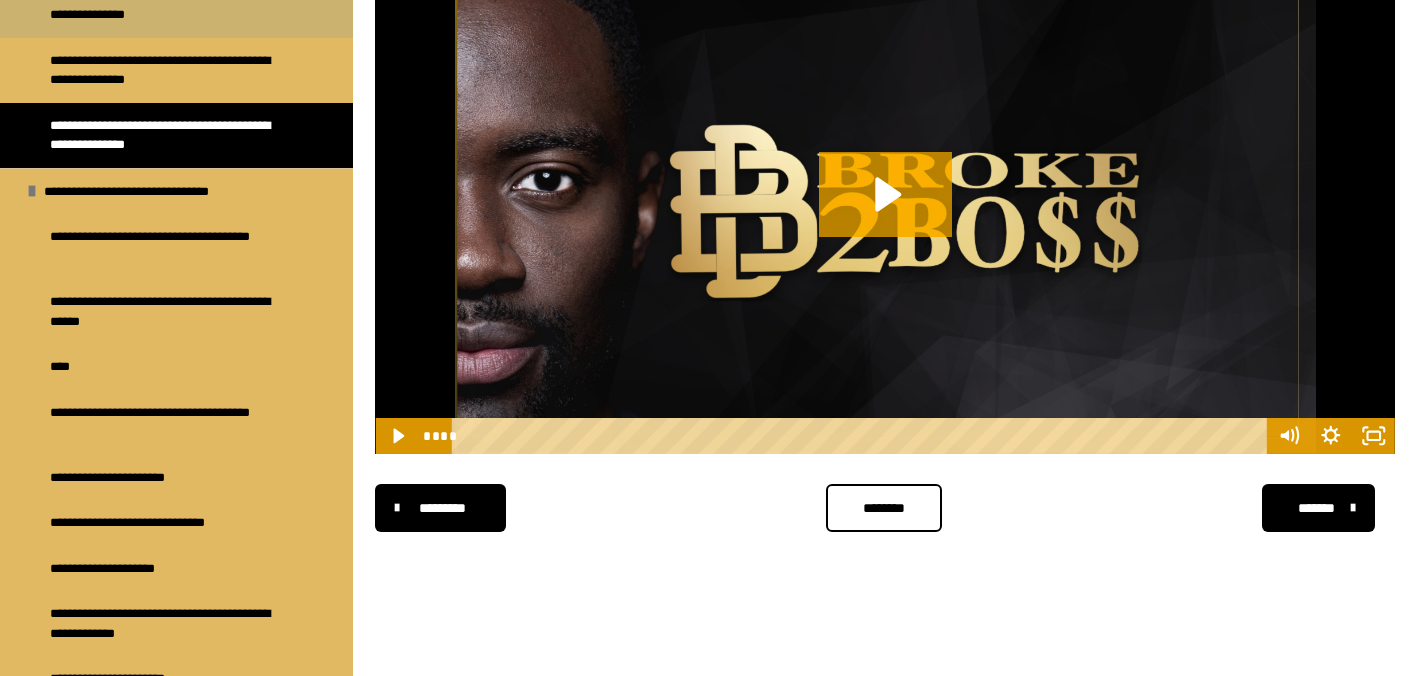 scroll, scrollTop: 1118, scrollLeft: 0, axis: vertical 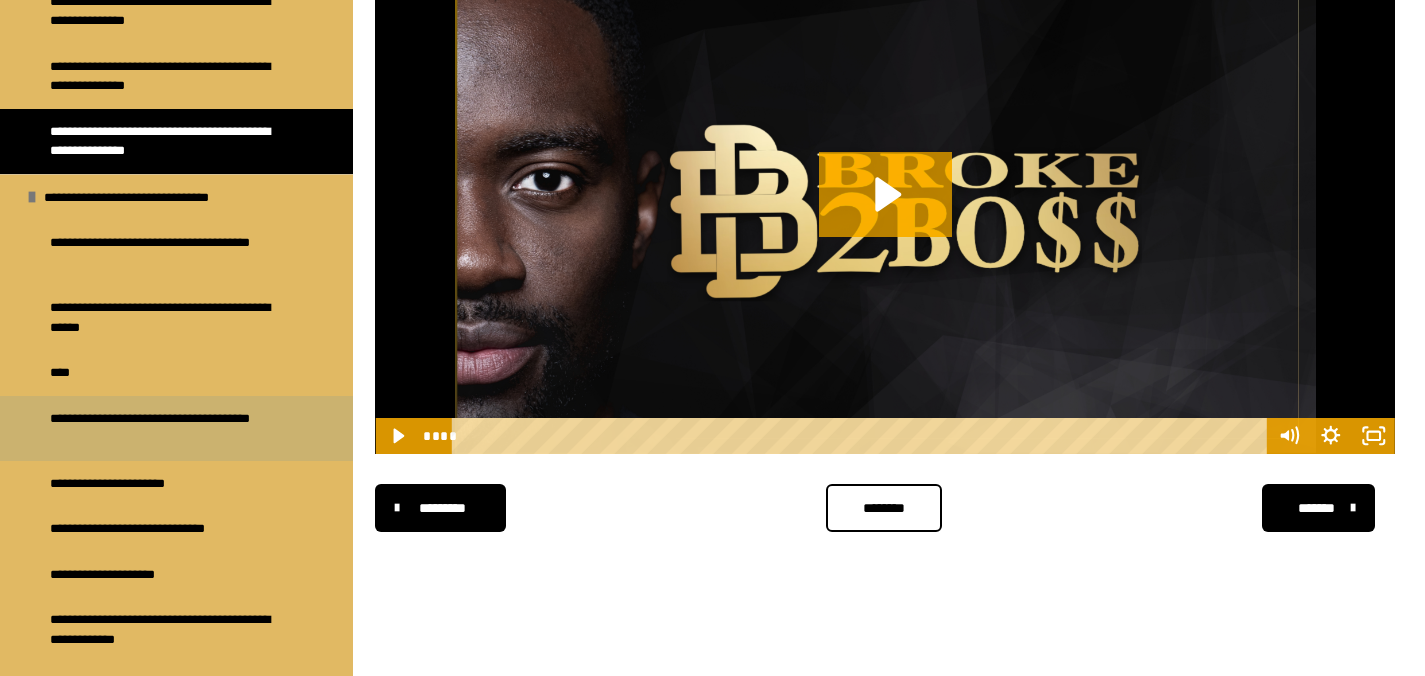 click on "**********" at bounding box center (171, 428) 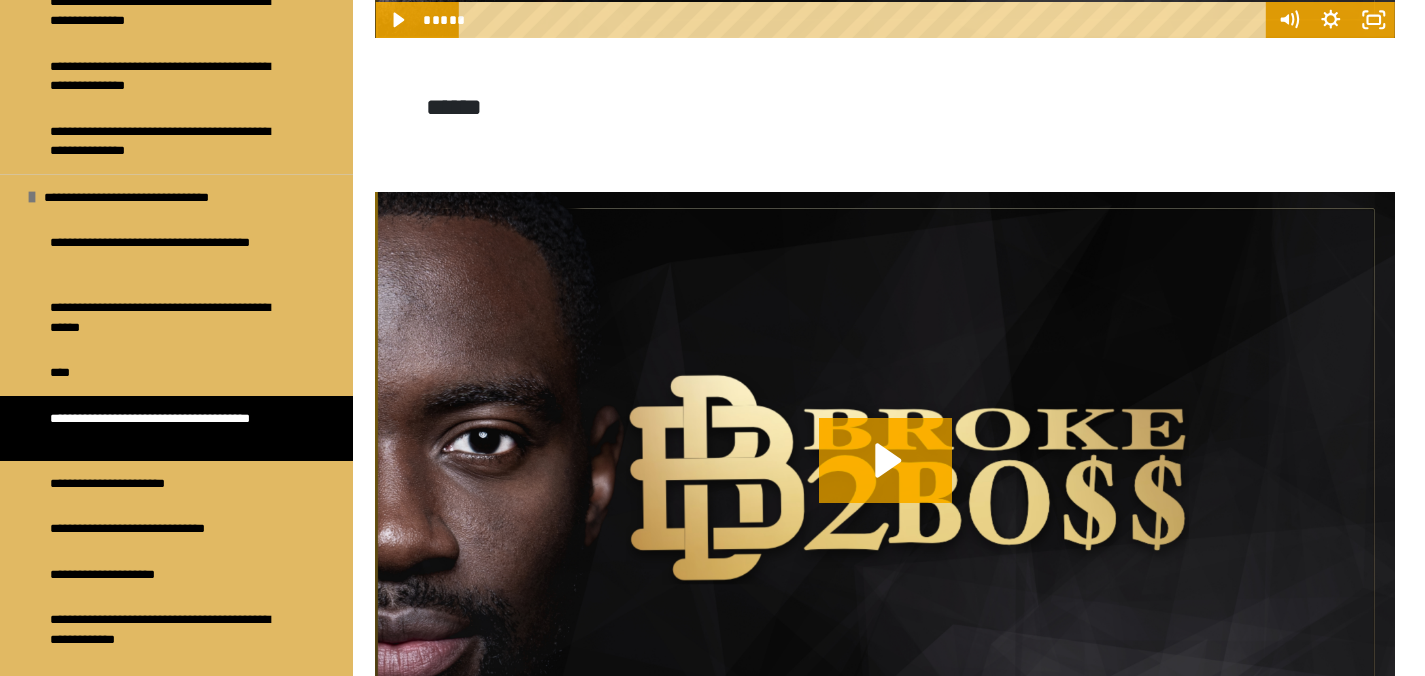 scroll, scrollTop: 1954, scrollLeft: 0, axis: vertical 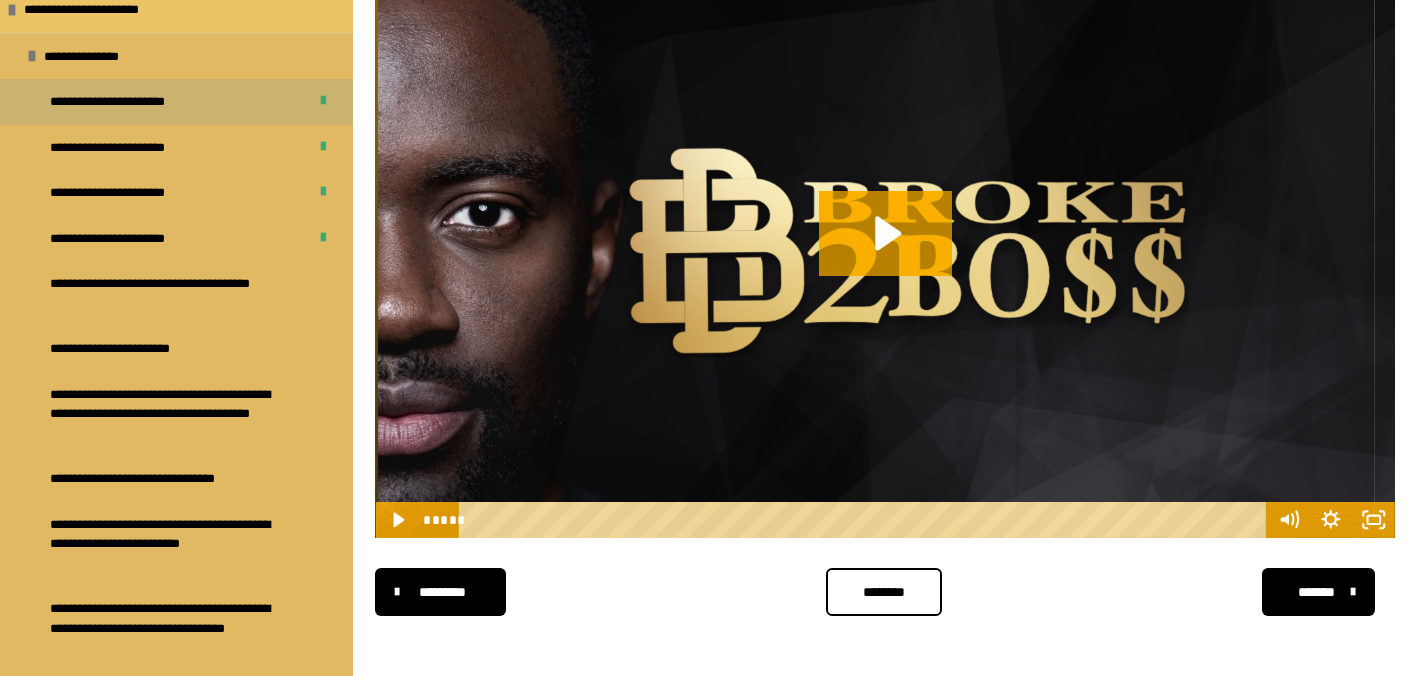click on "**********" at bounding box center (176, 102) 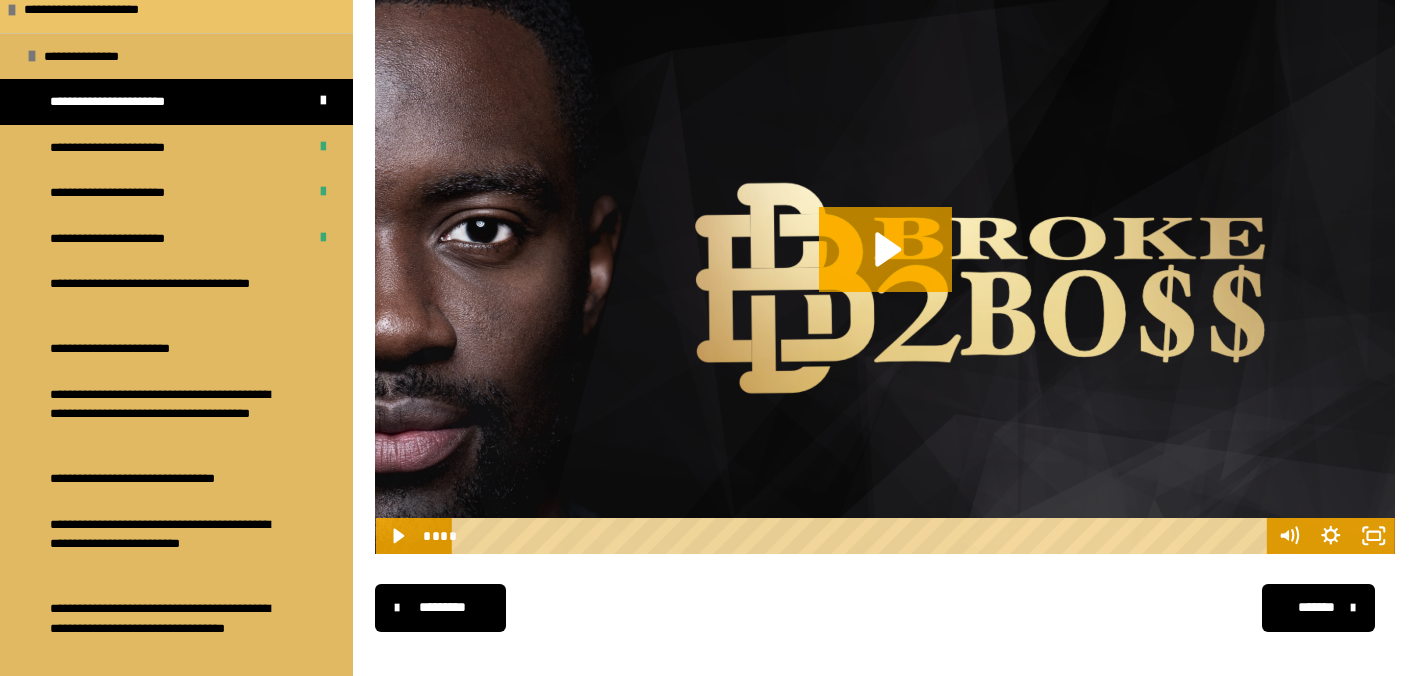 scroll, scrollTop: 1064, scrollLeft: 0, axis: vertical 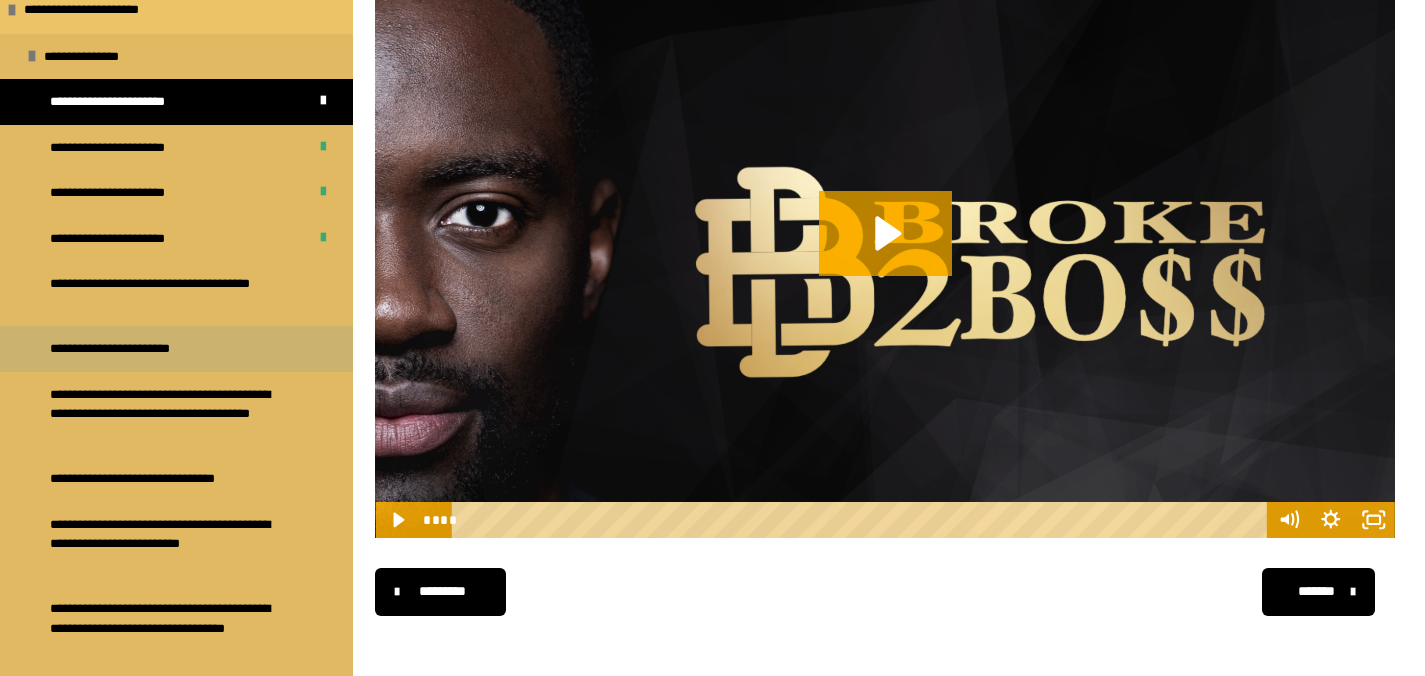 click on "**********" at bounding box center [129, 349] 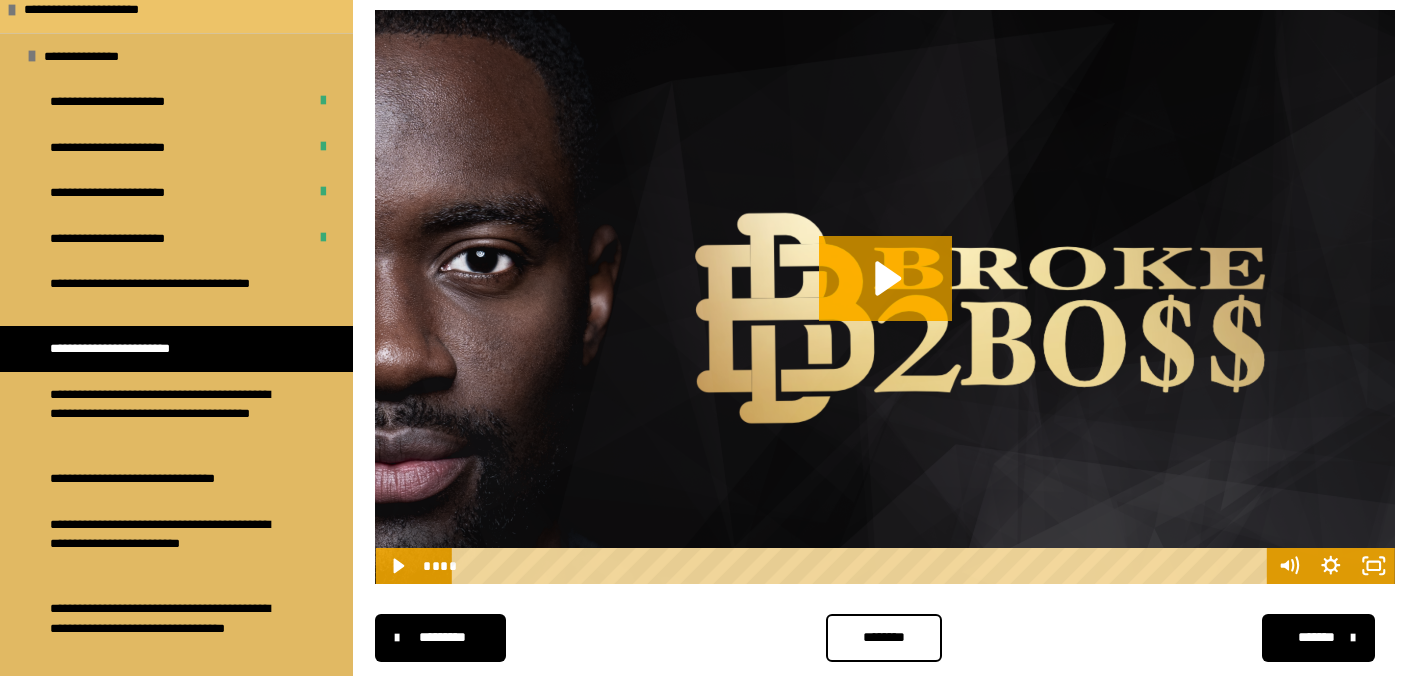 scroll, scrollTop: 354, scrollLeft: 0, axis: vertical 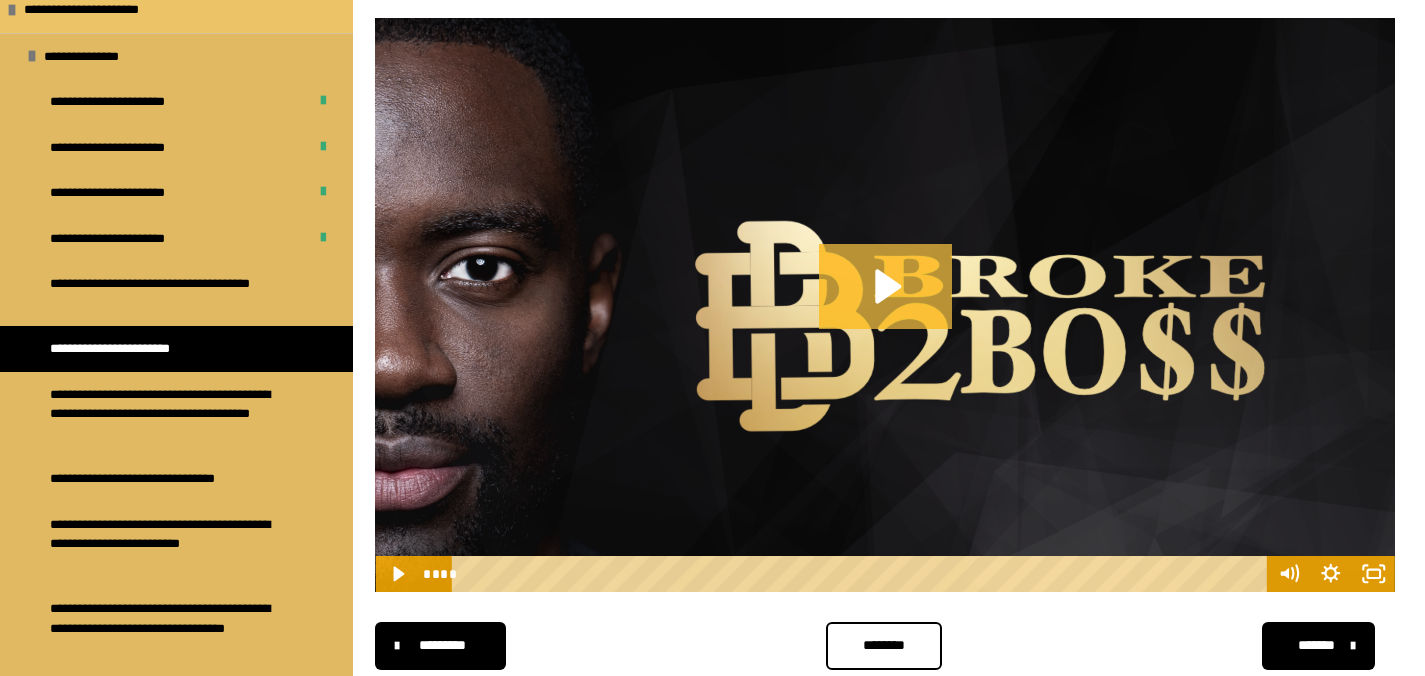 click 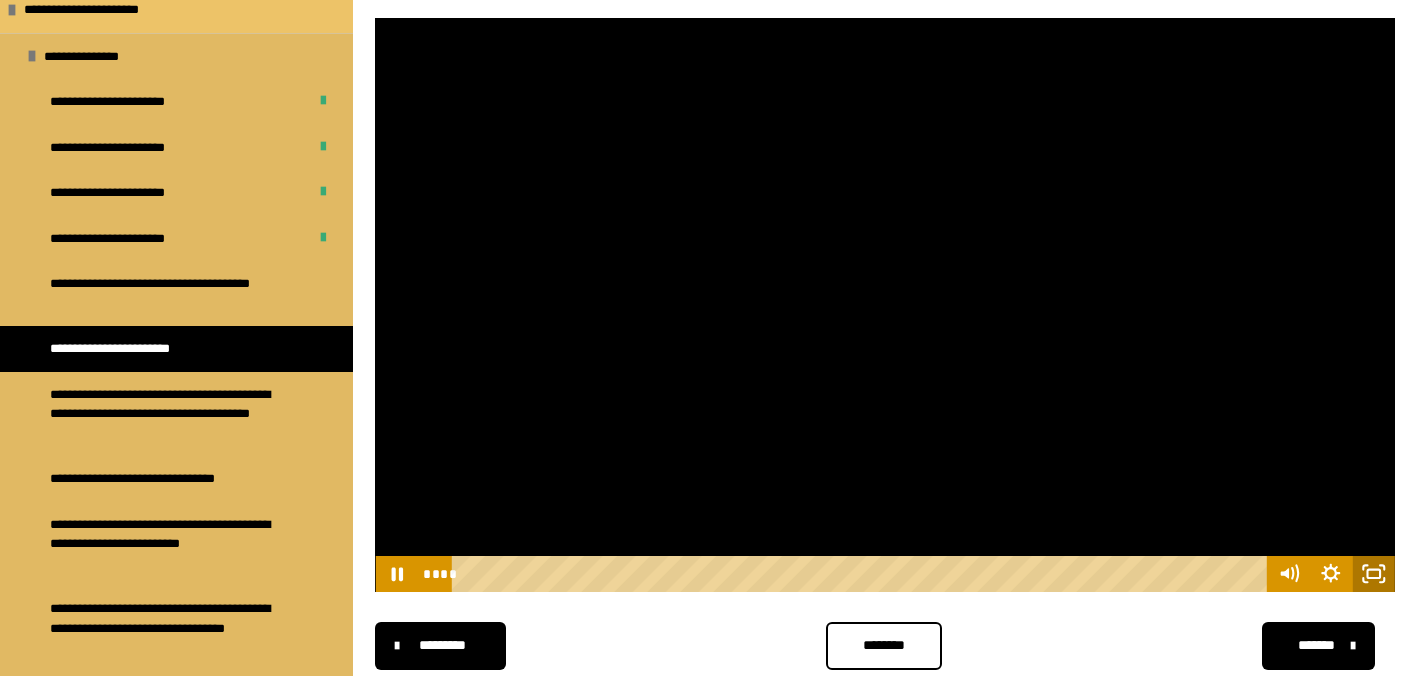 click 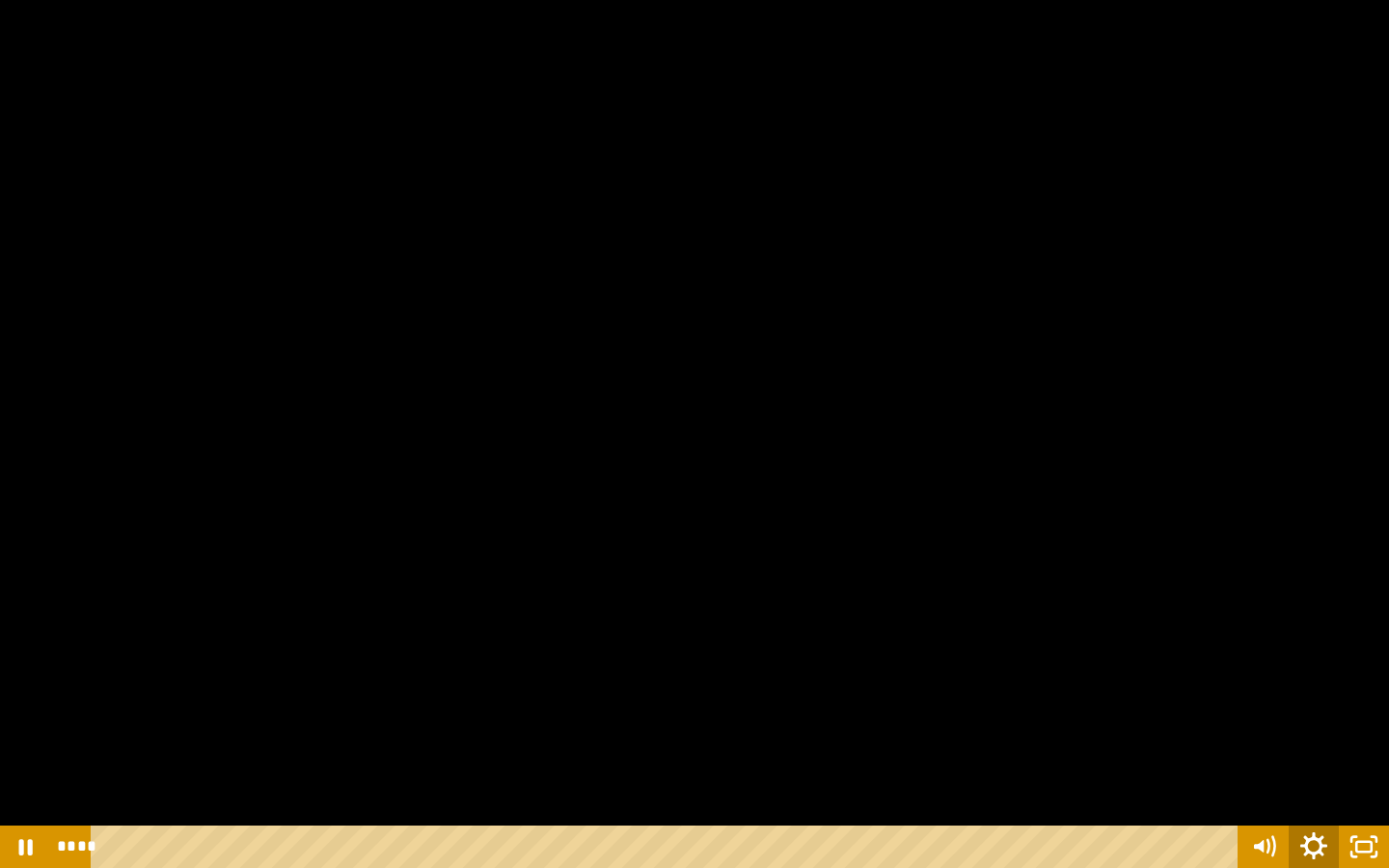 click 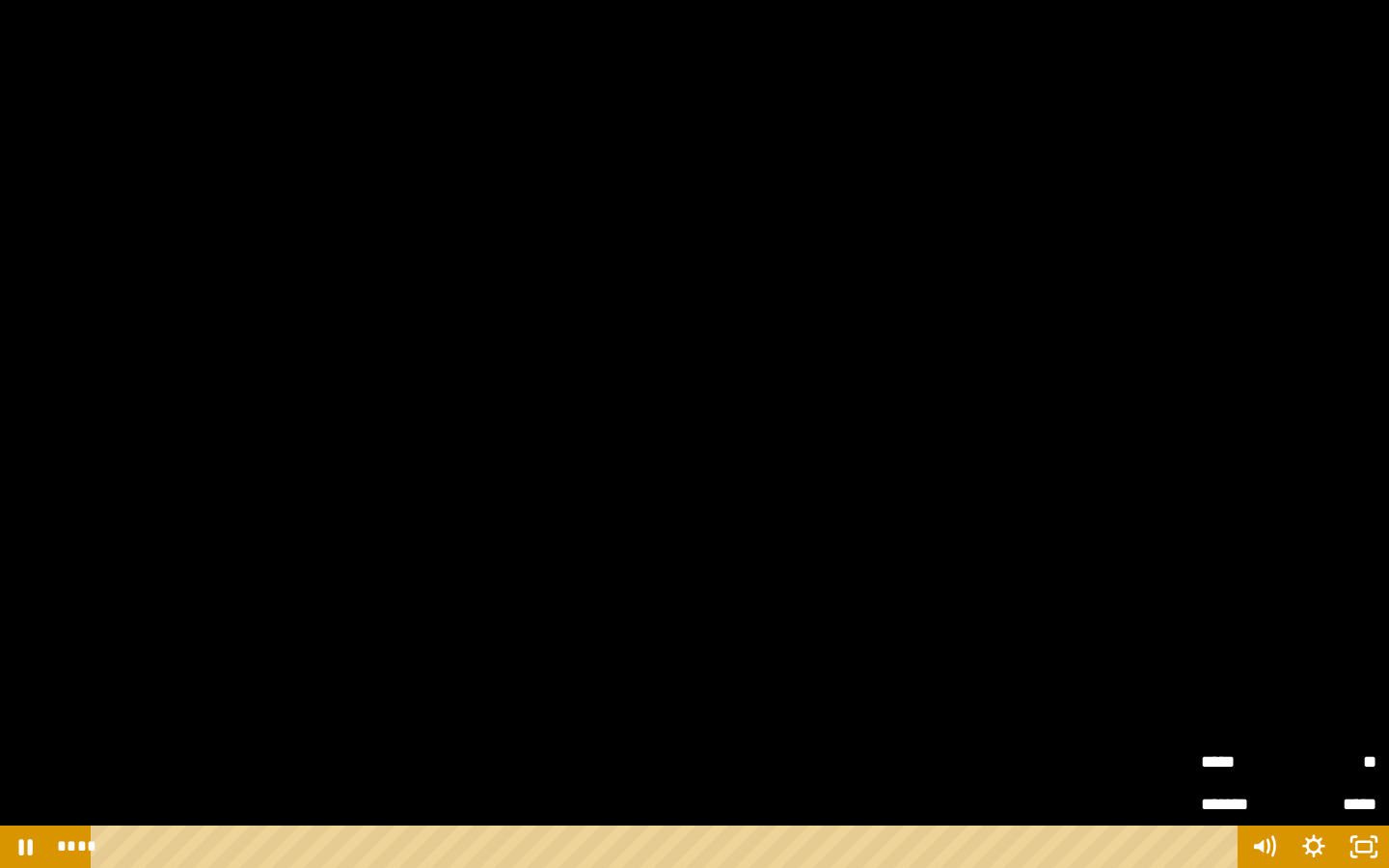 type 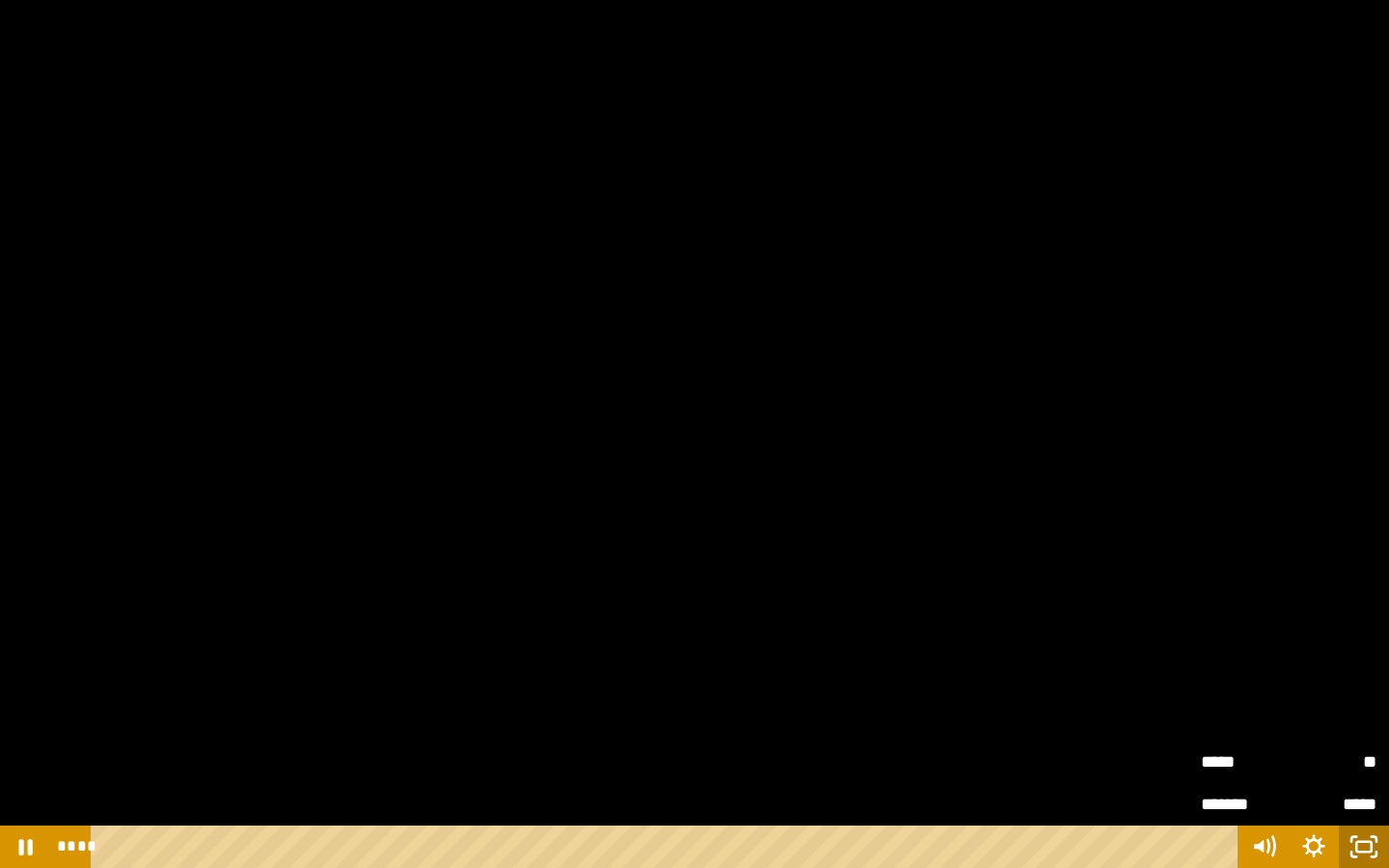 click 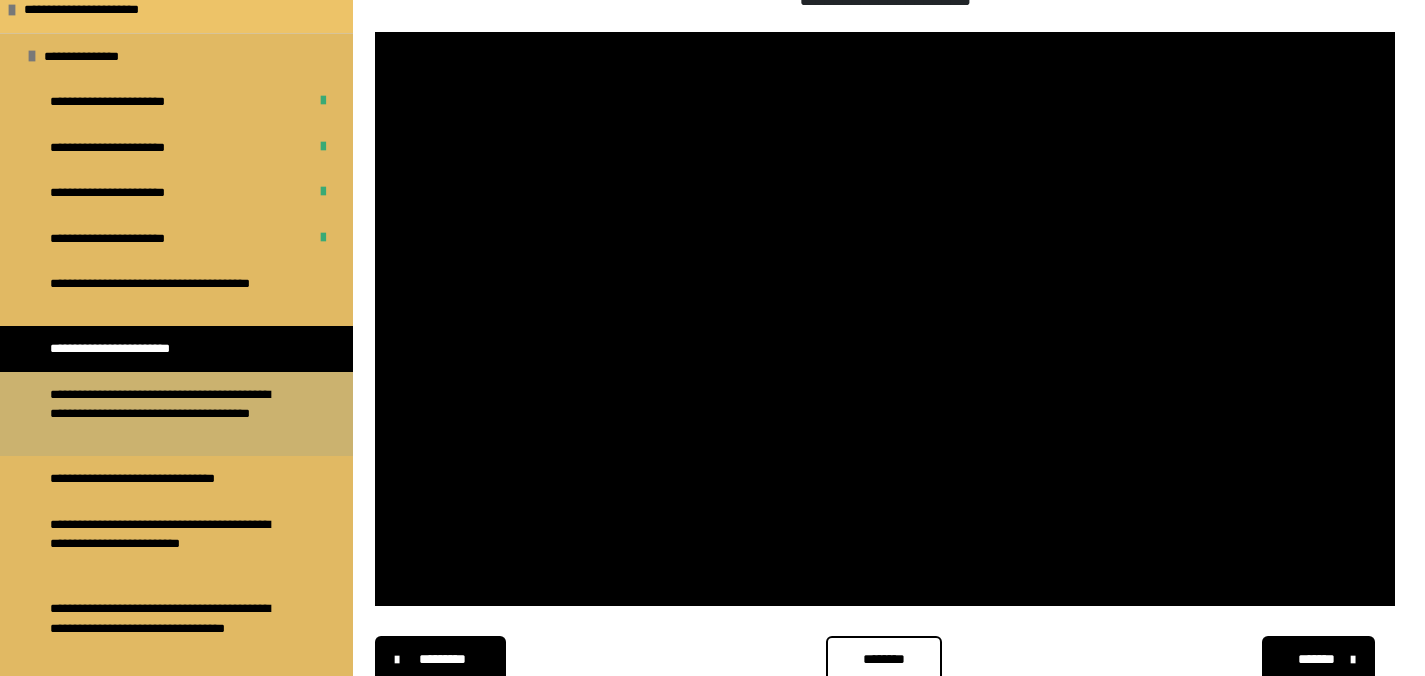 click on "**********" at bounding box center [171, 414] 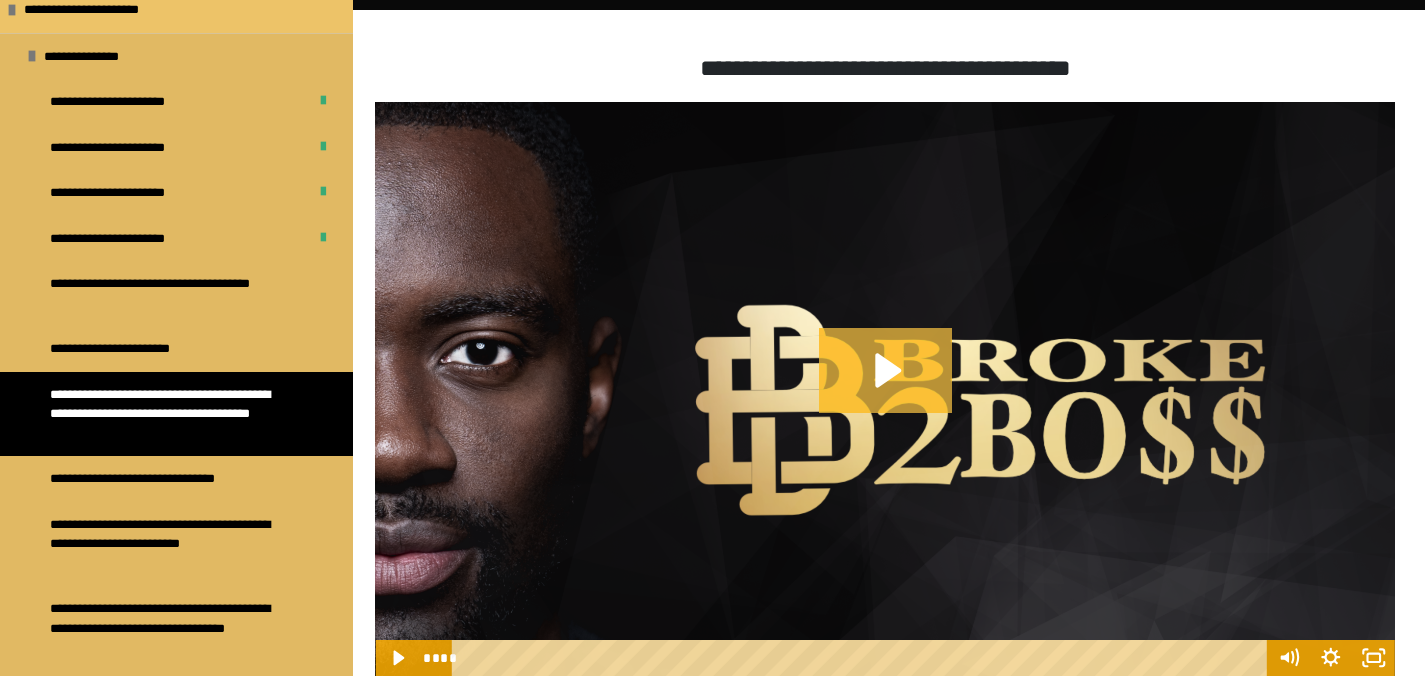 click 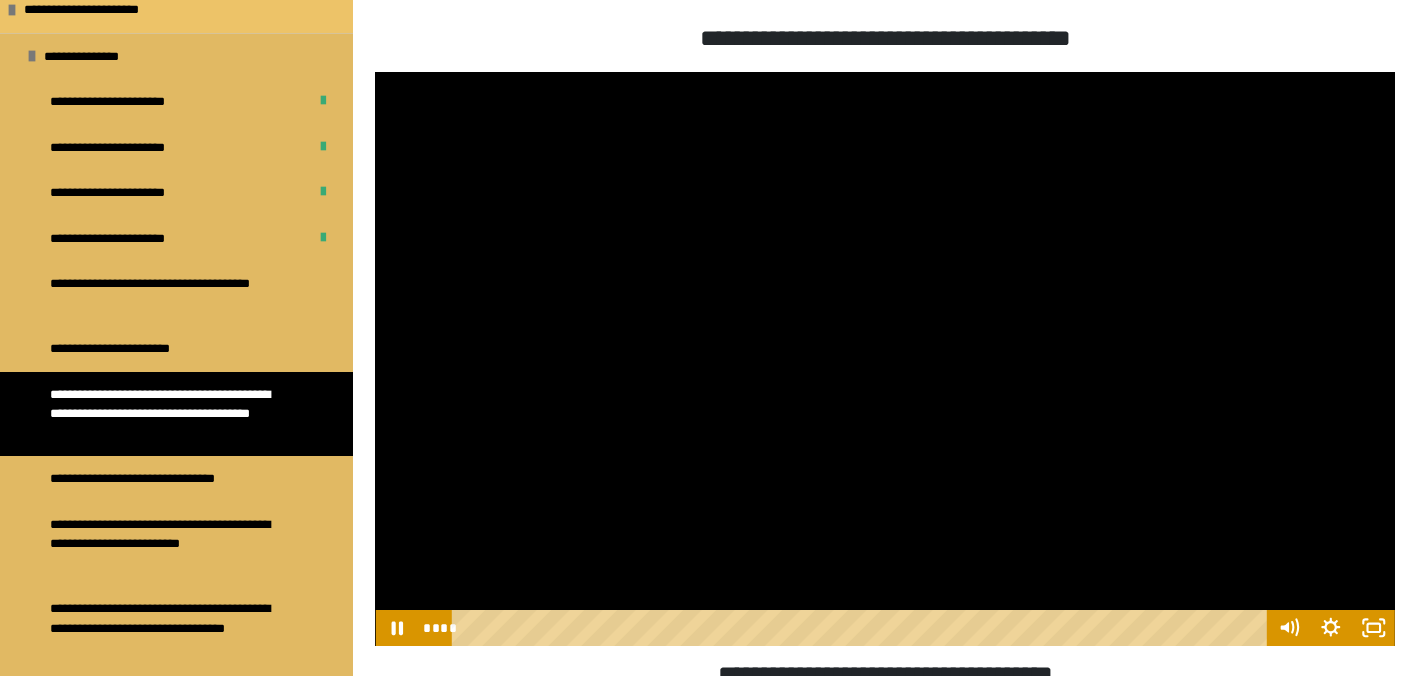 scroll, scrollTop: 199, scrollLeft: 0, axis: vertical 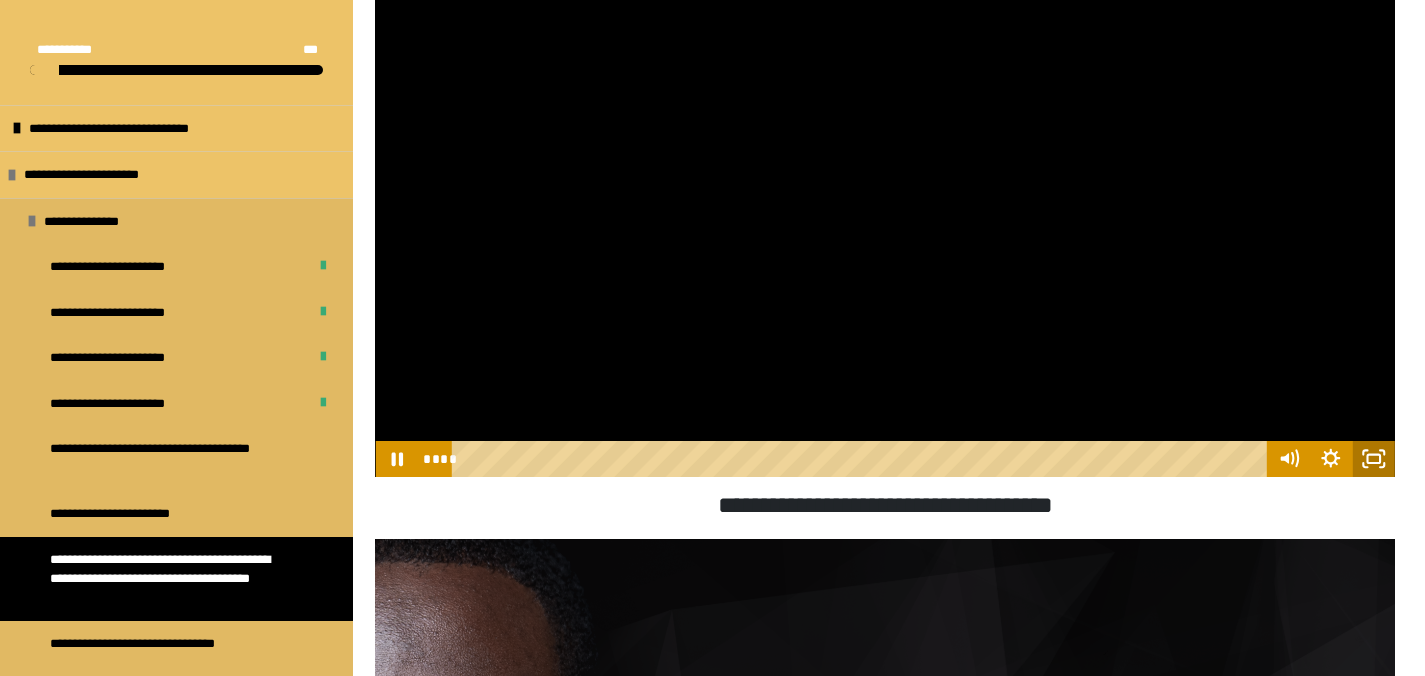 click 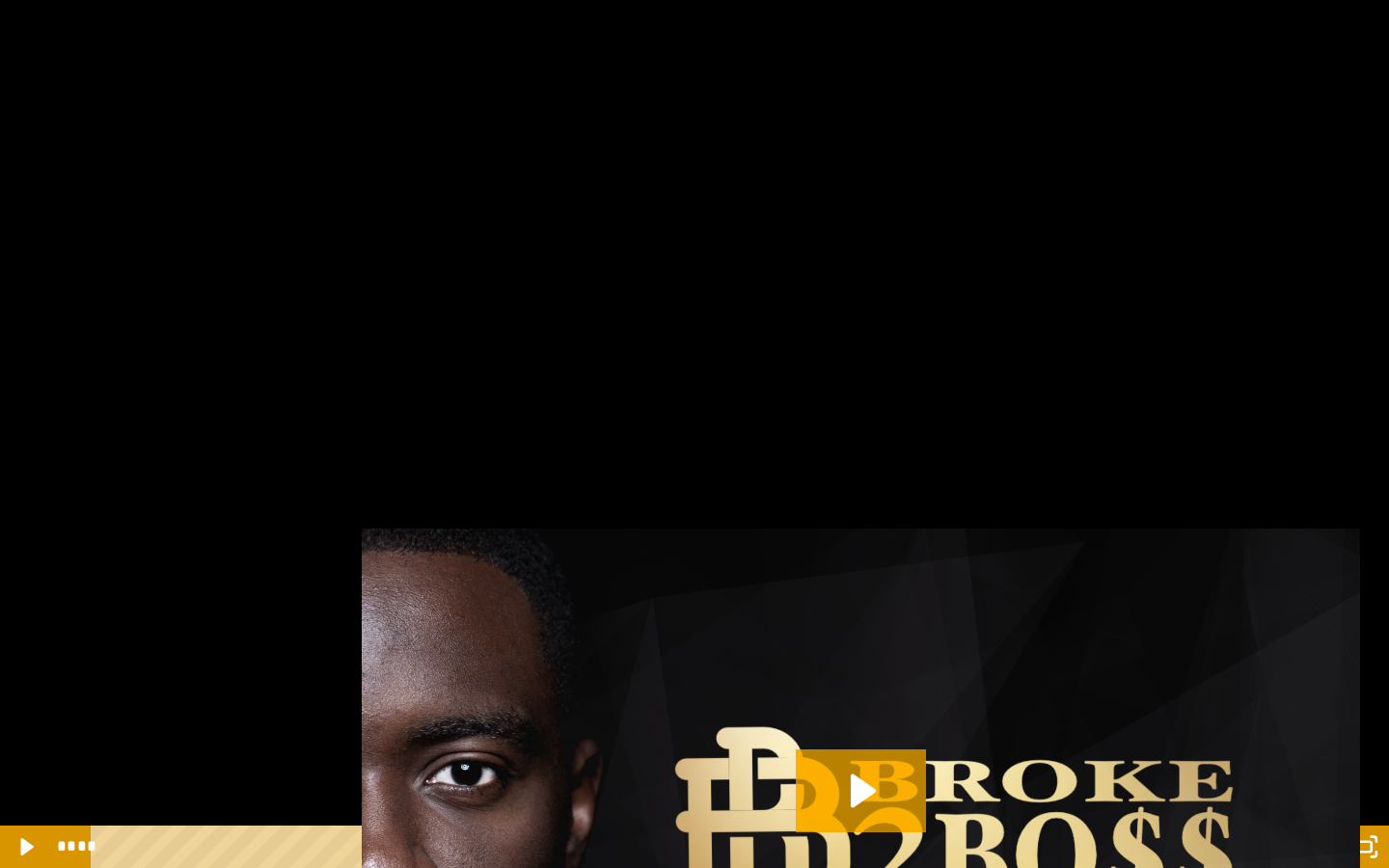 click at bounding box center [694, 434] 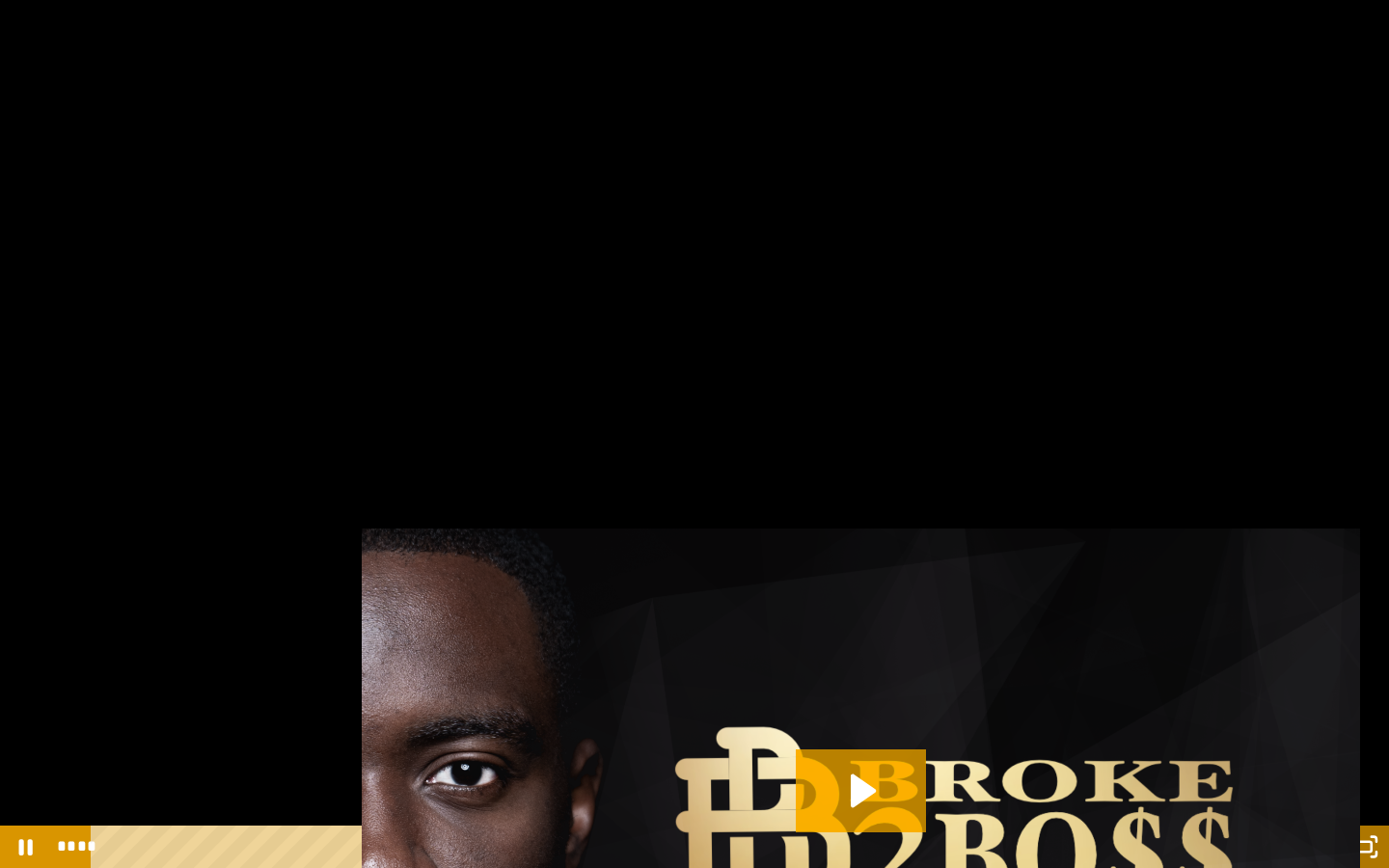 click 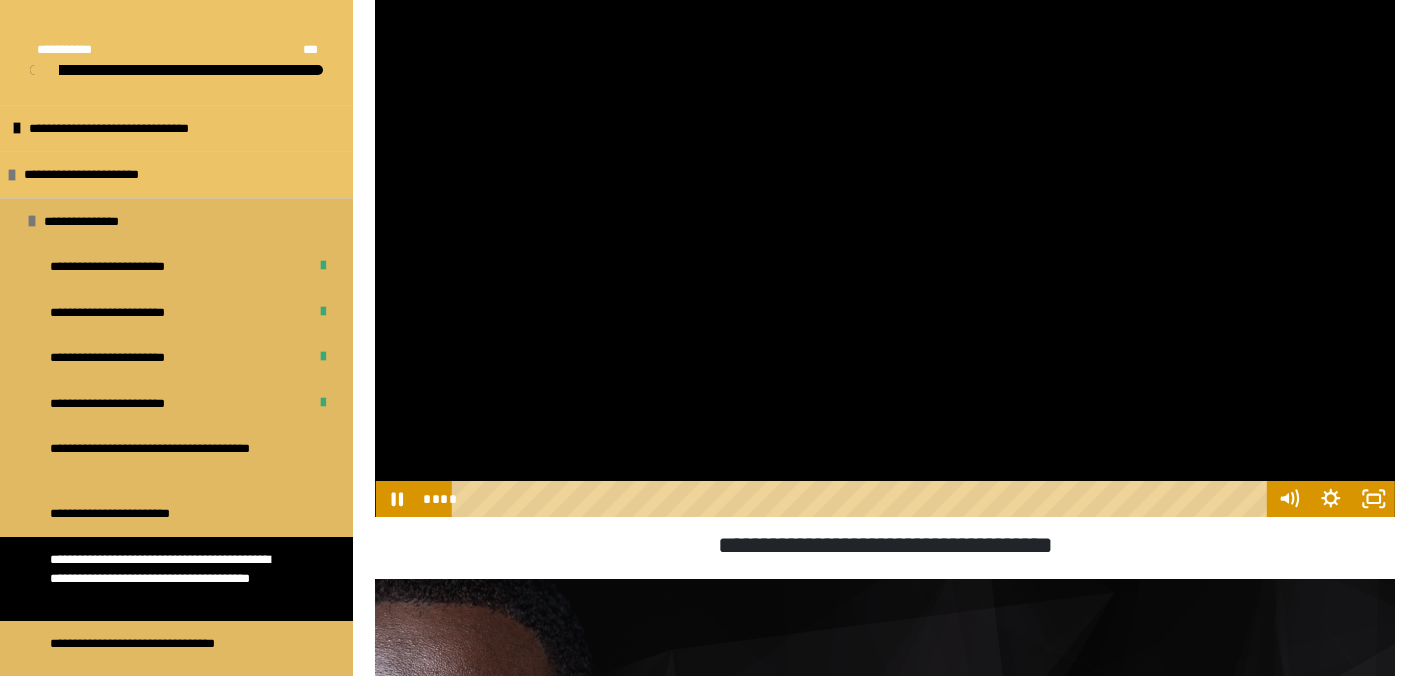 click at bounding box center (885, 230) 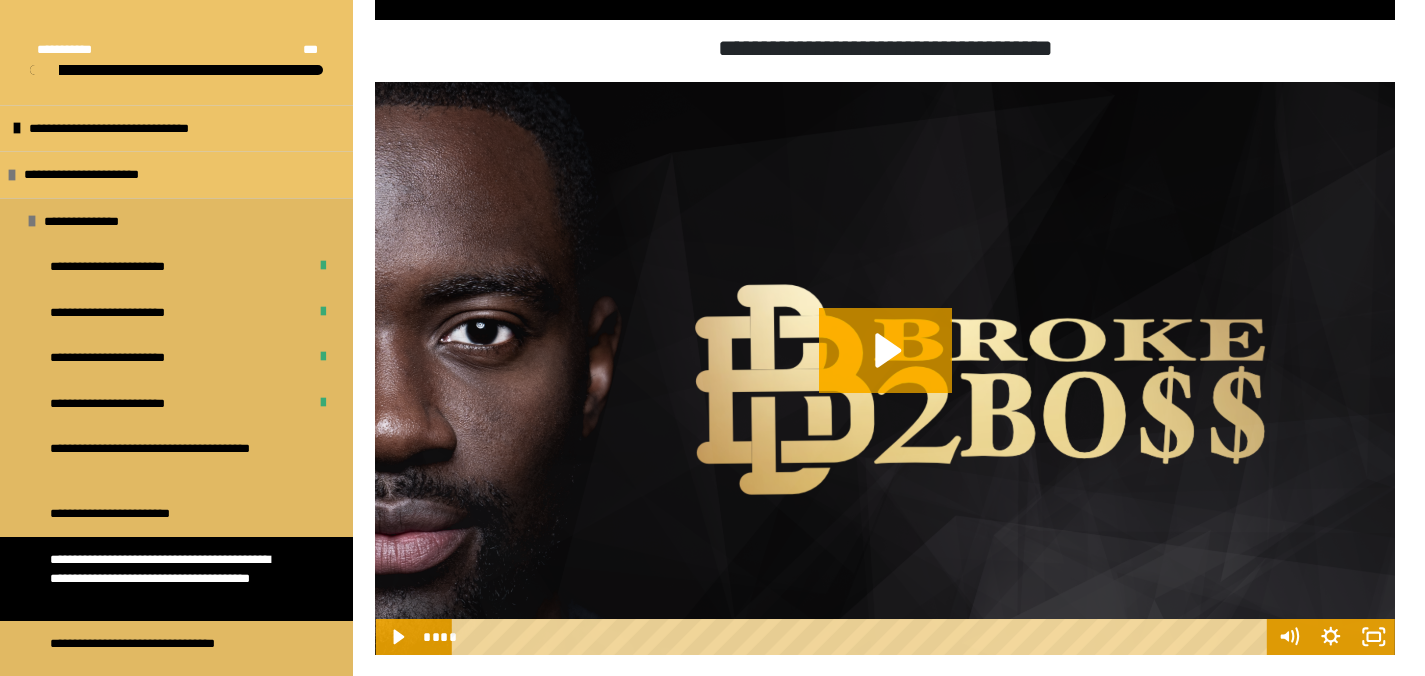 scroll, scrollTop: 938, scrollLeft: 0, axis: vertical 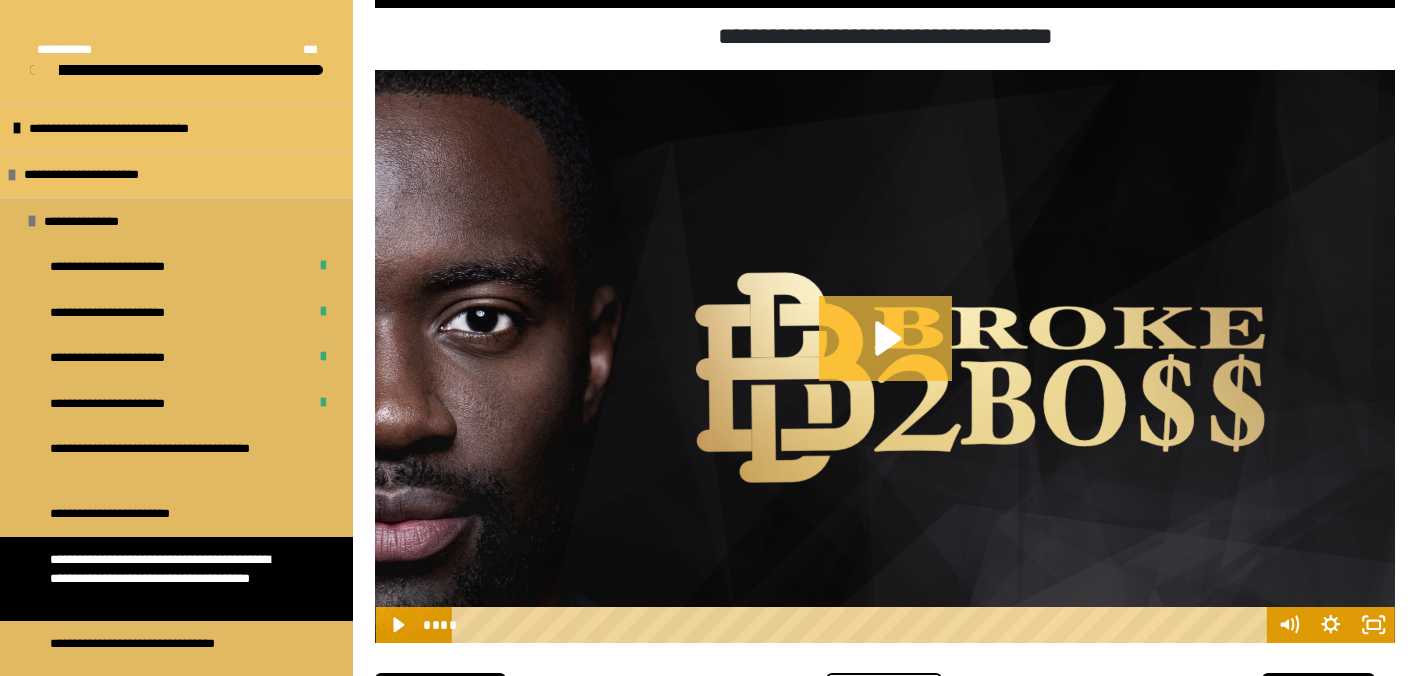 click 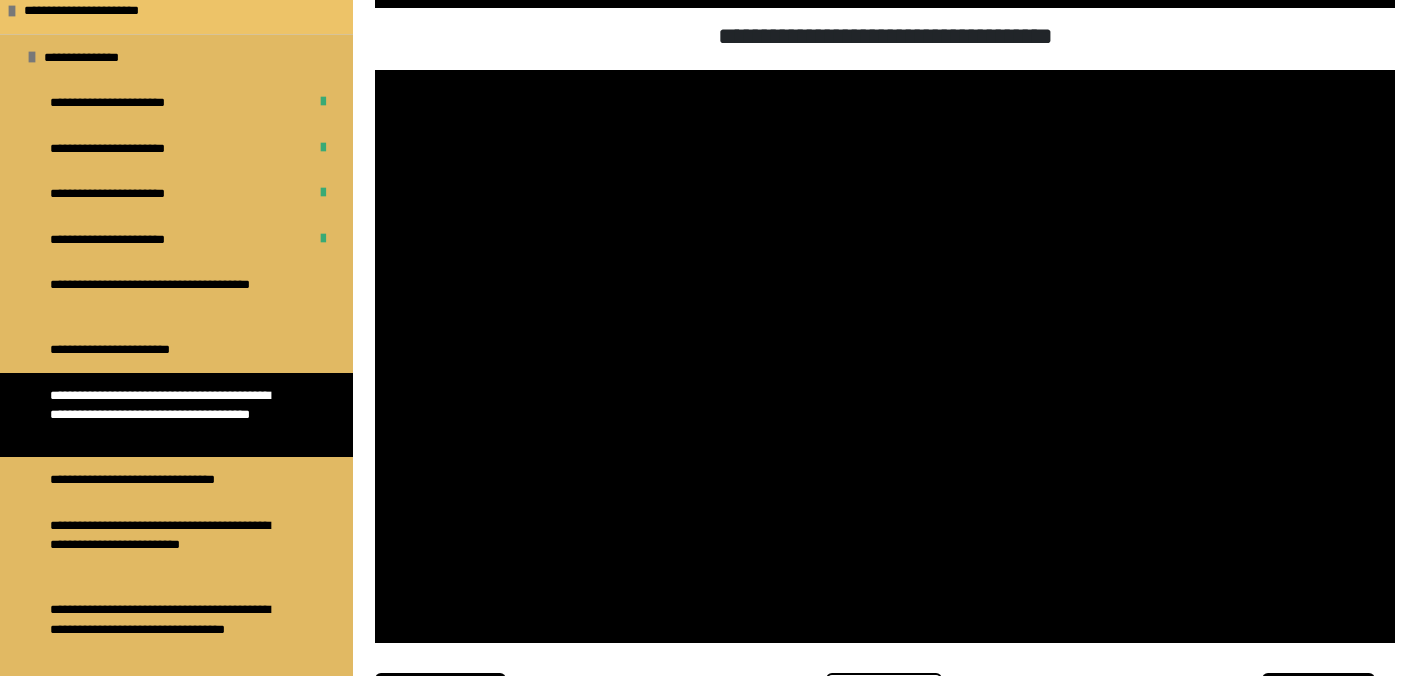 scroll, scrollTop: 150, scrollLeft: 0, axis: vertical 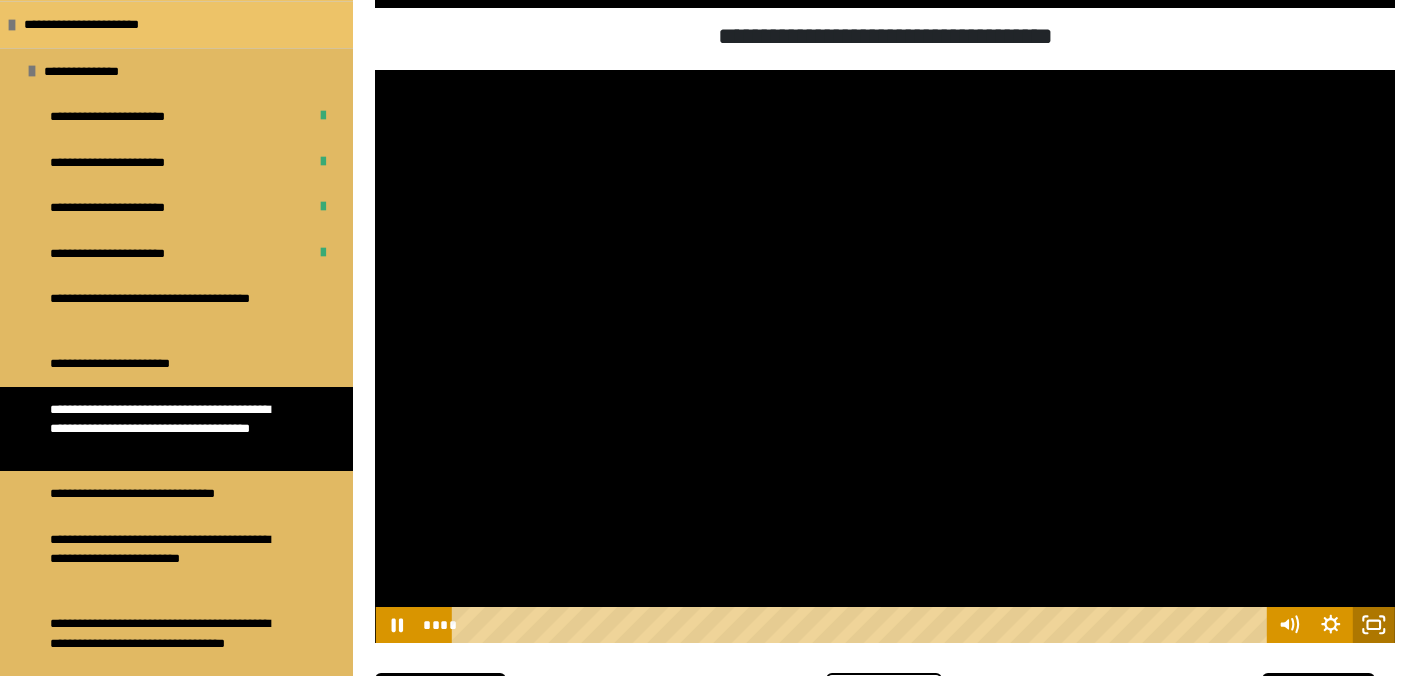 click 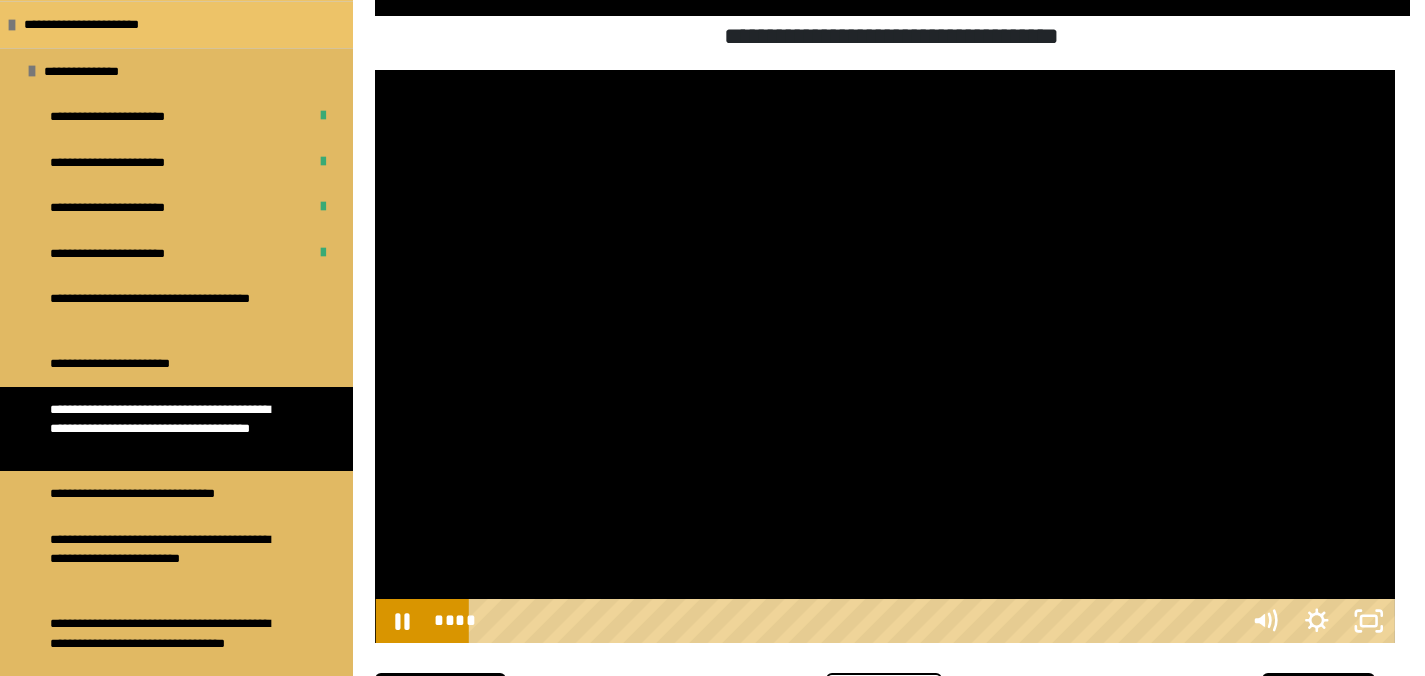 scroll, scrollTop: 836, scrollLeft: 0, axis: vertical 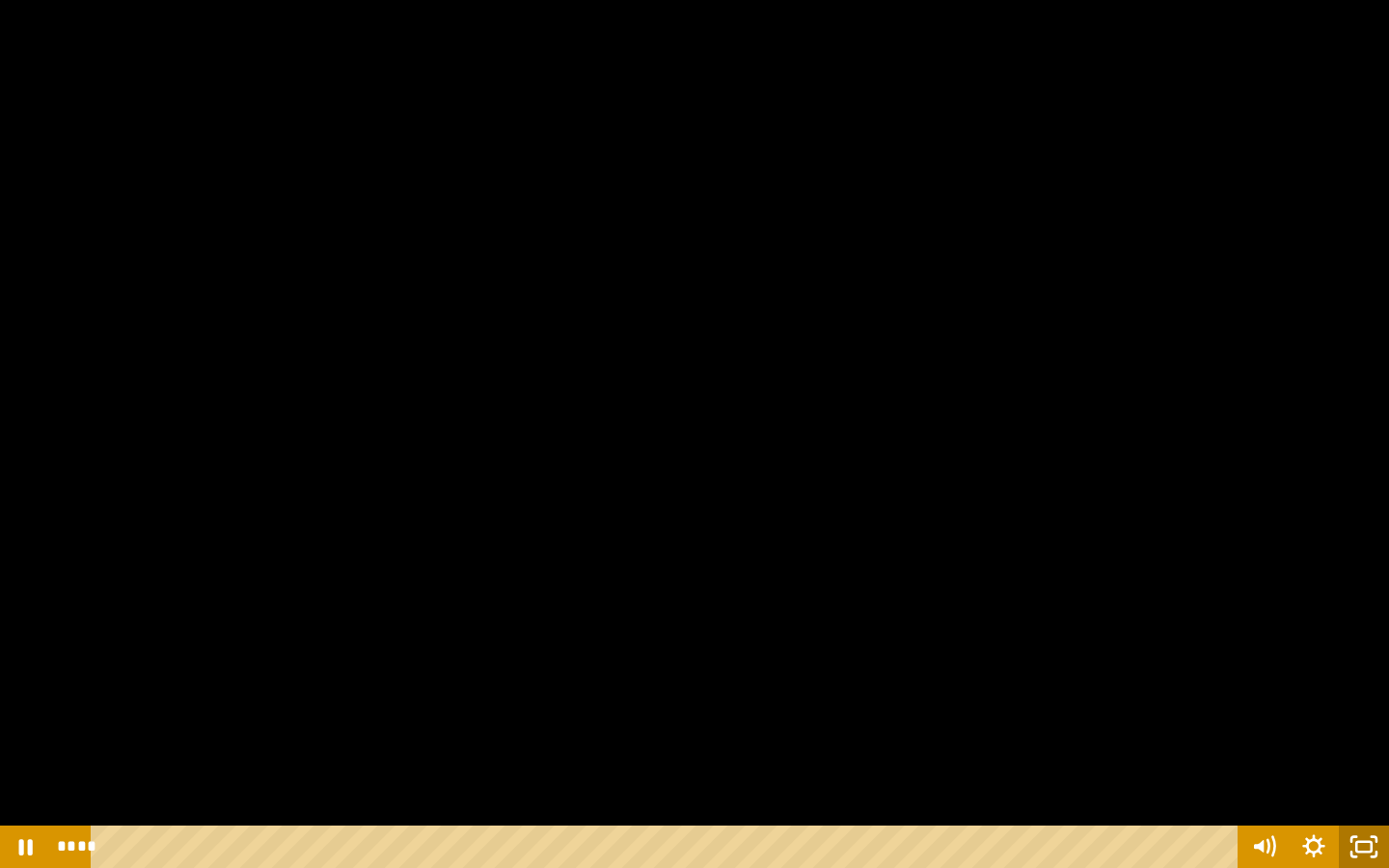 click 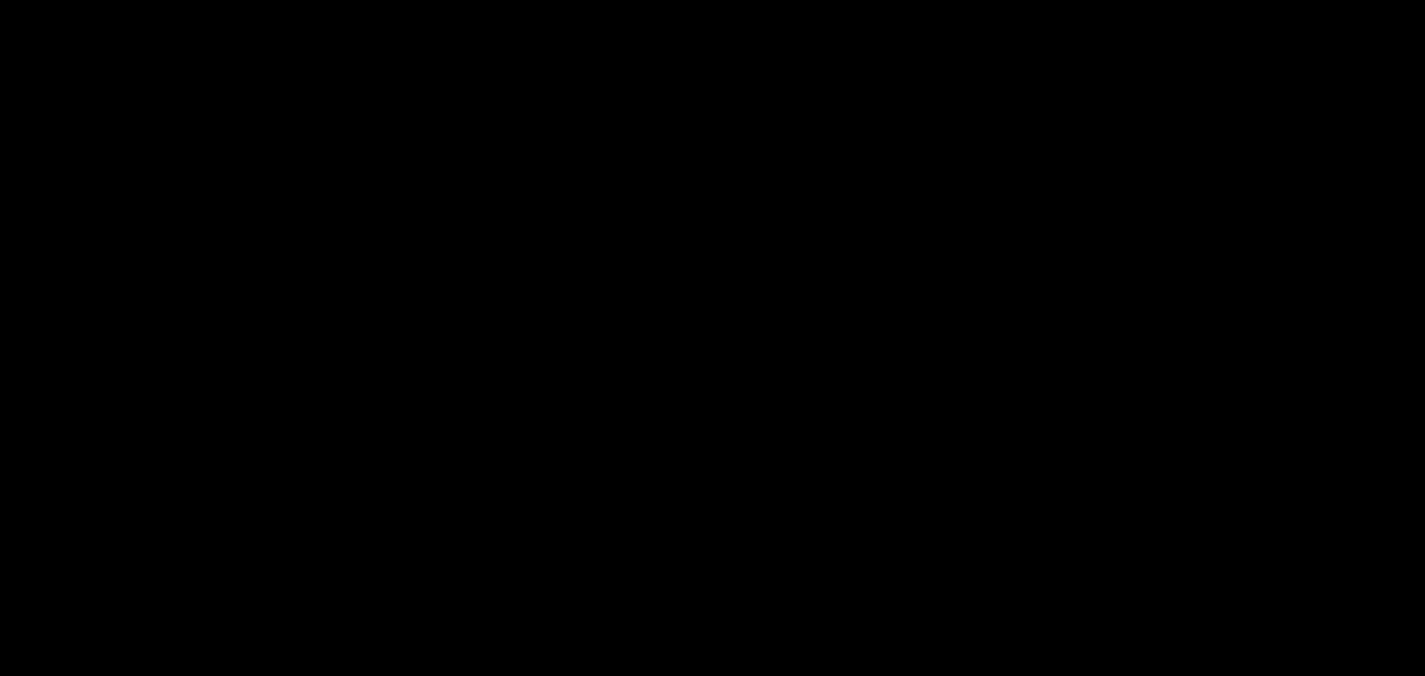 scroll, scrollTop: 1043, scrollLeft: 0, axis: vertical 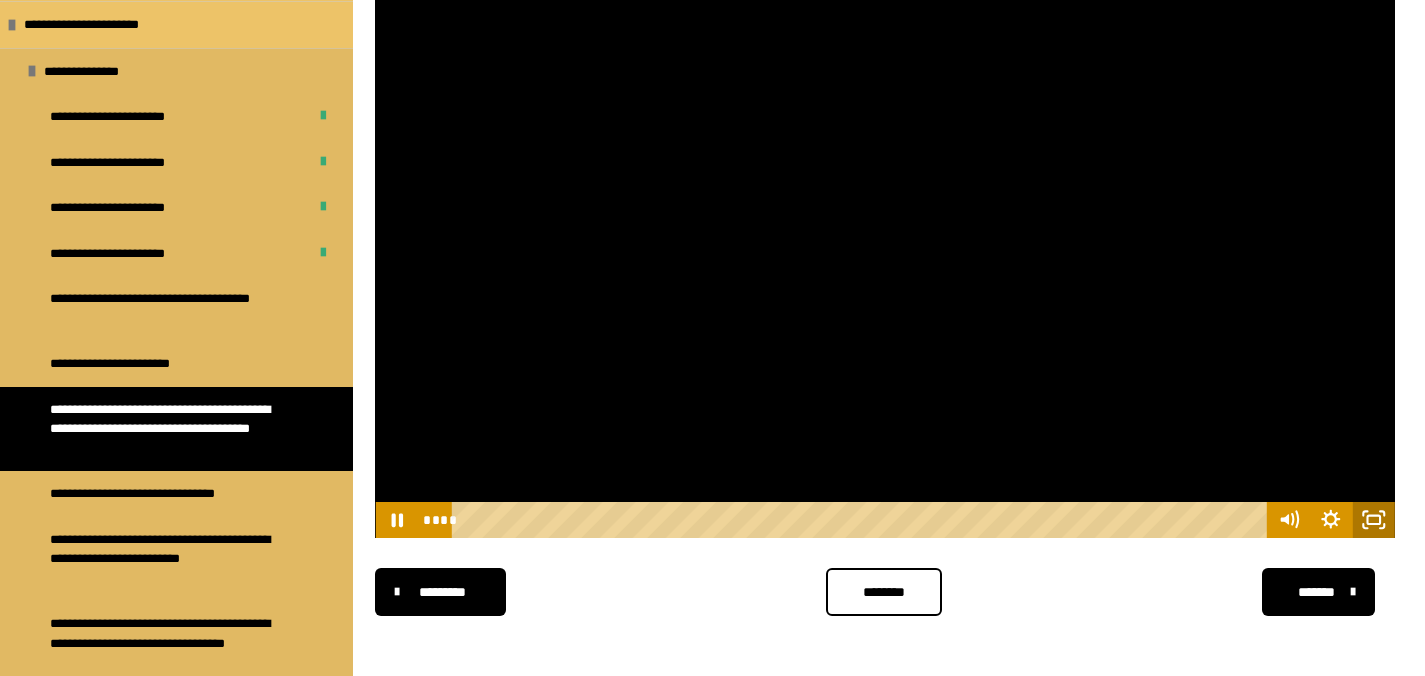 click 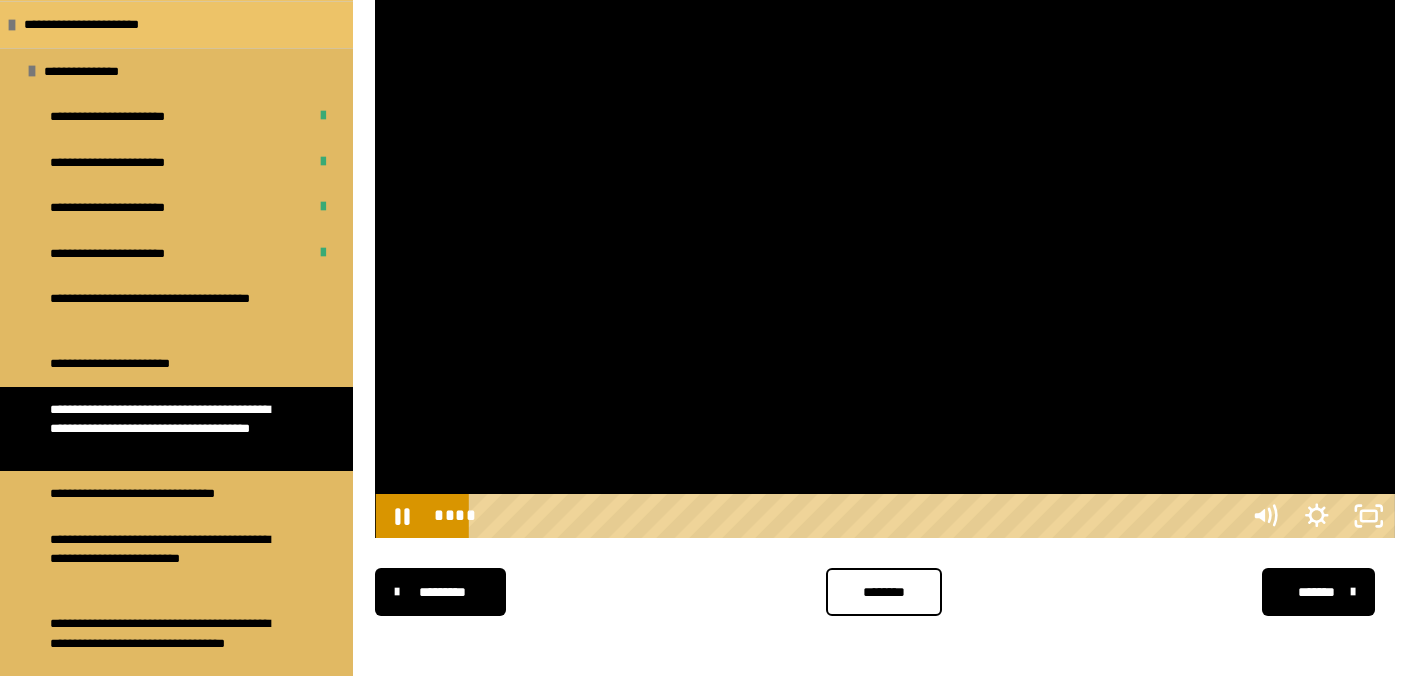 scroll, scrollTop: 836, scrollLeft: 0, axis: vertical 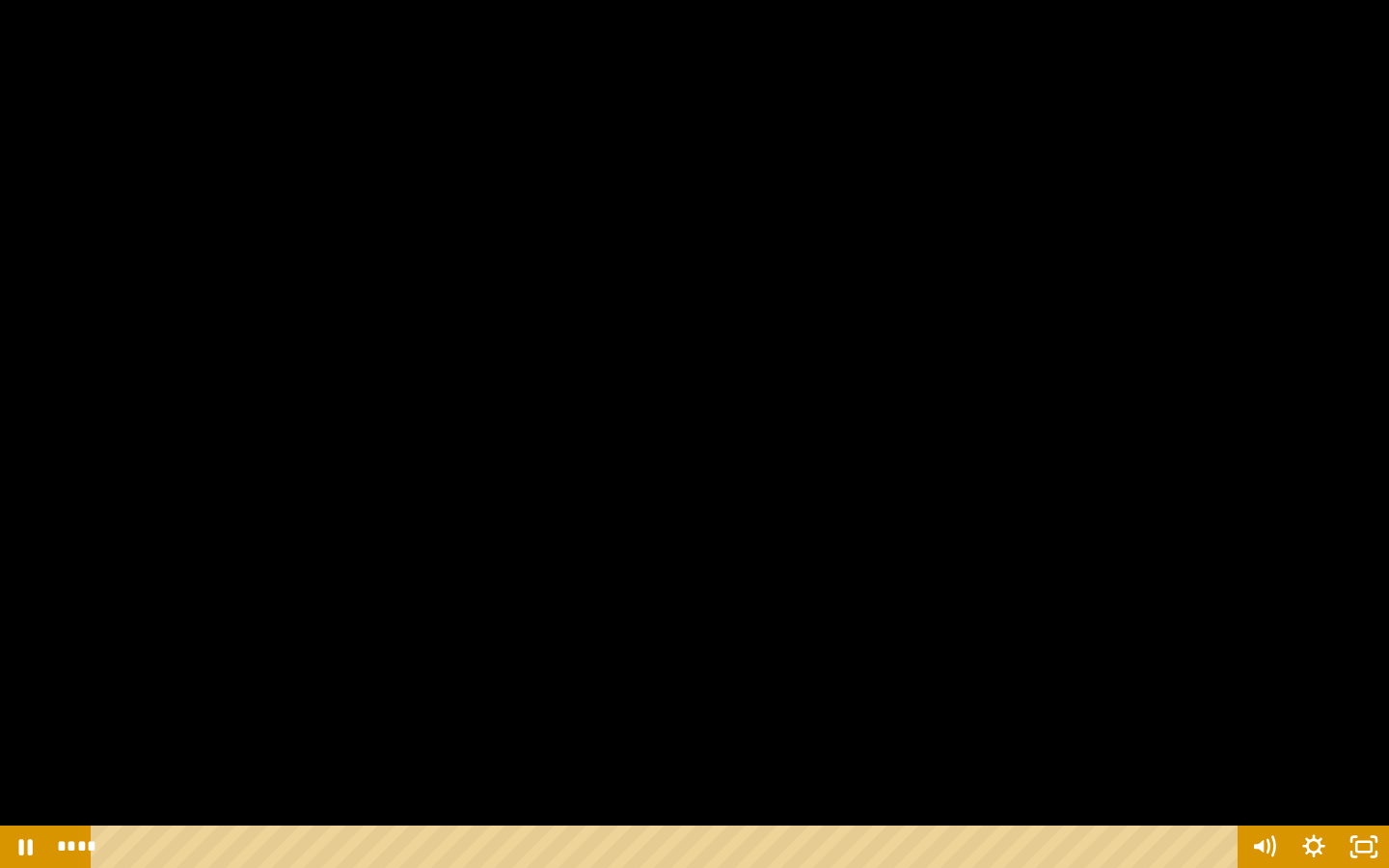 click at bounding box center (694, 434) 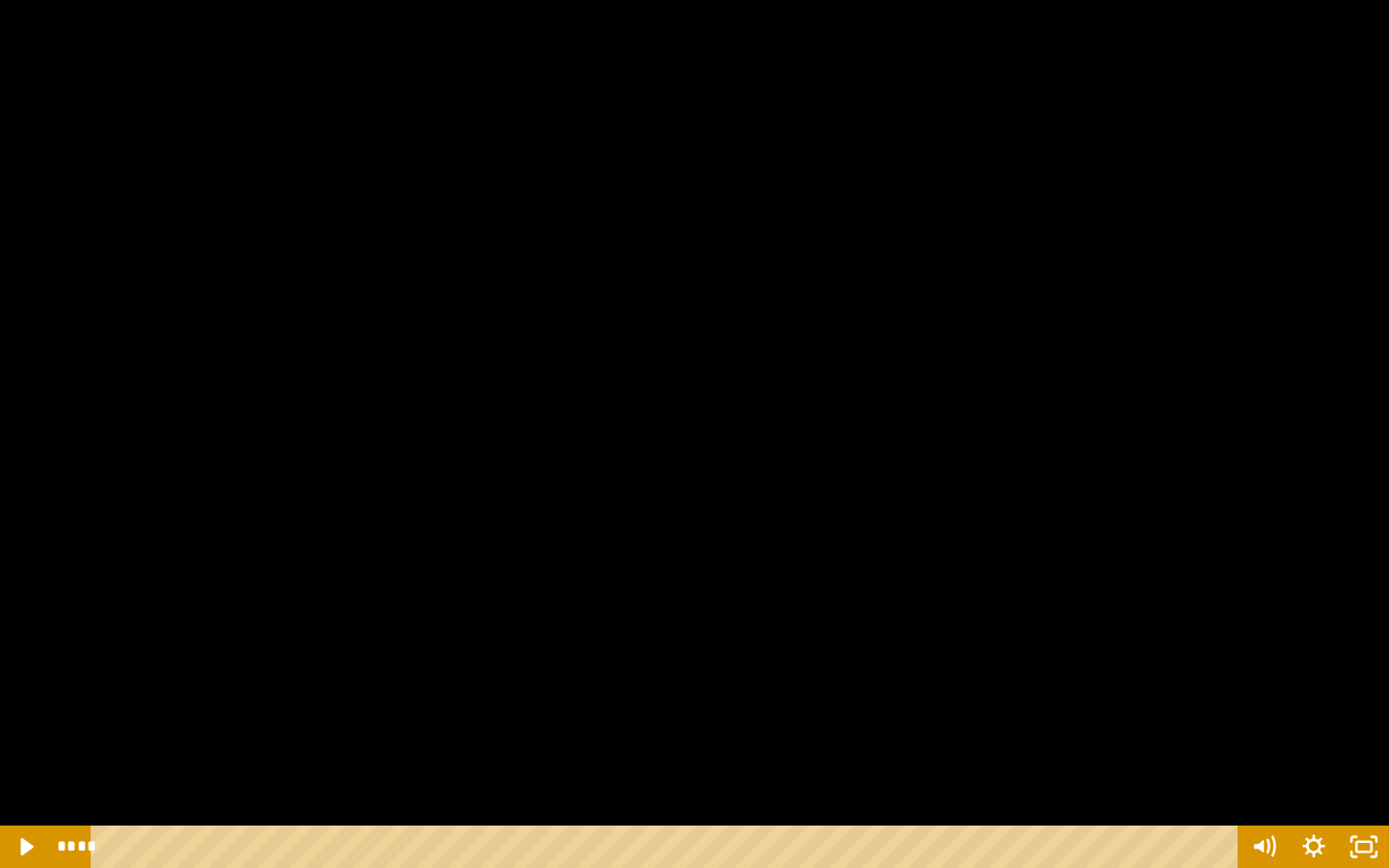 click at bounding box center [694, 434] 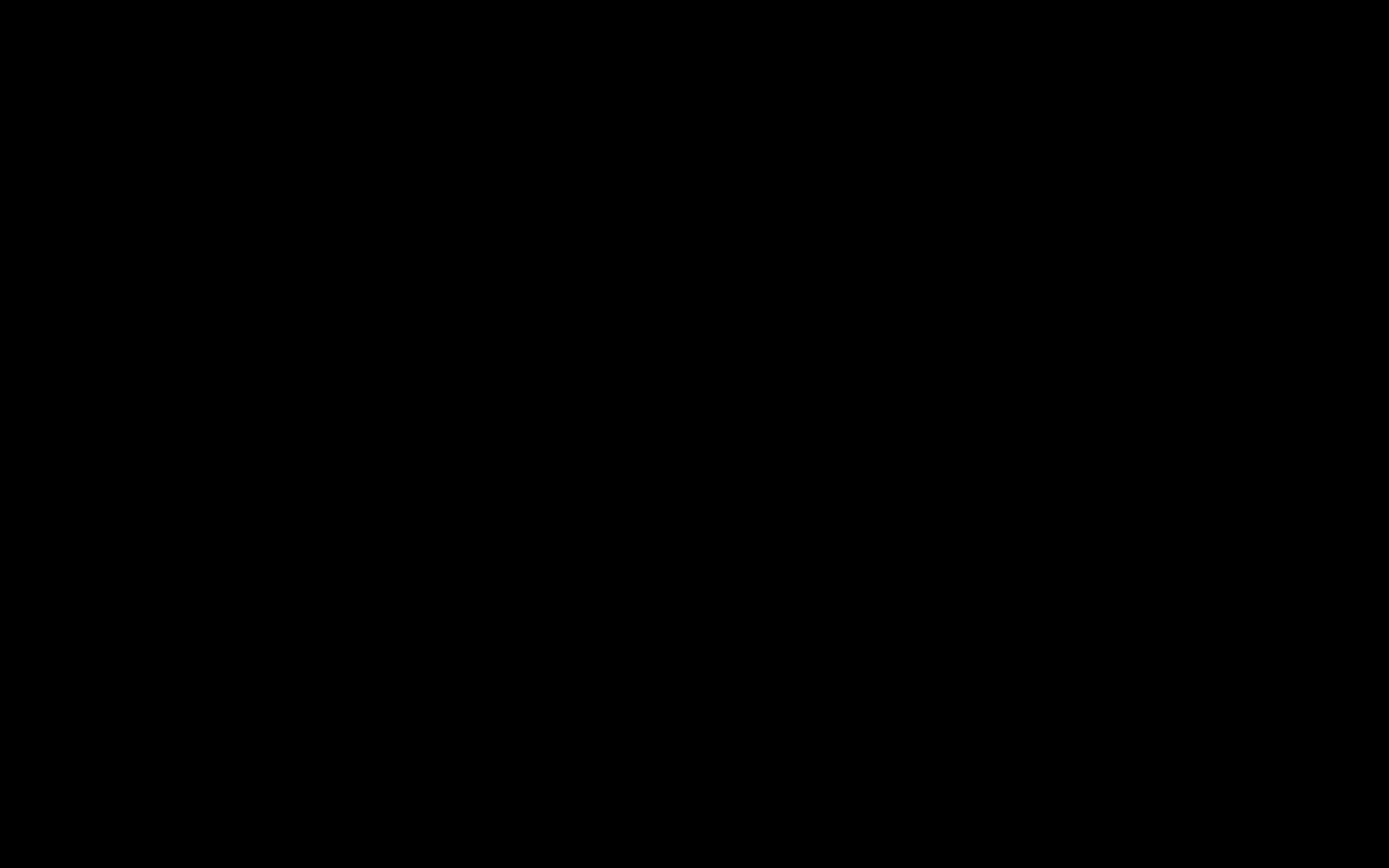 type 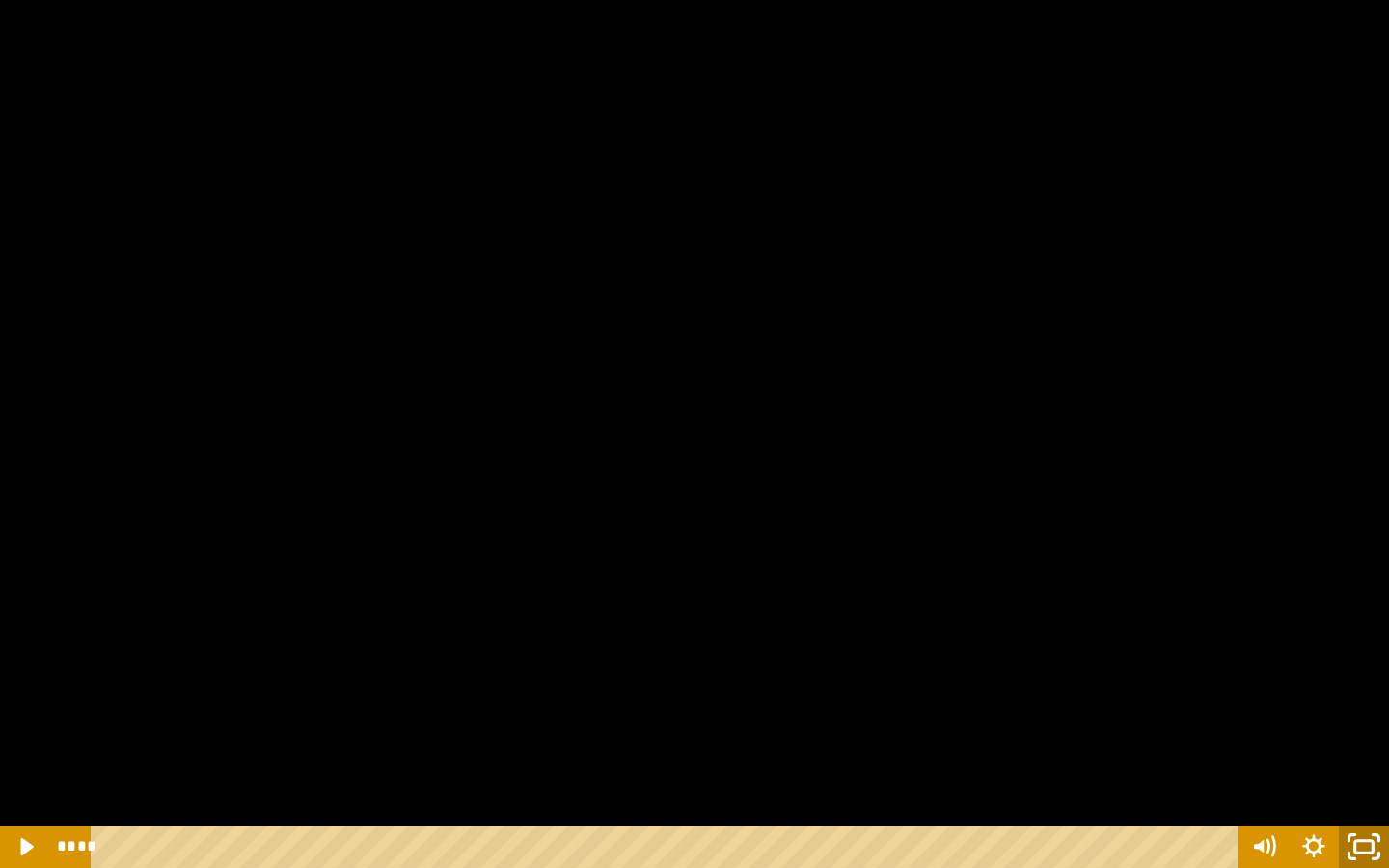 click 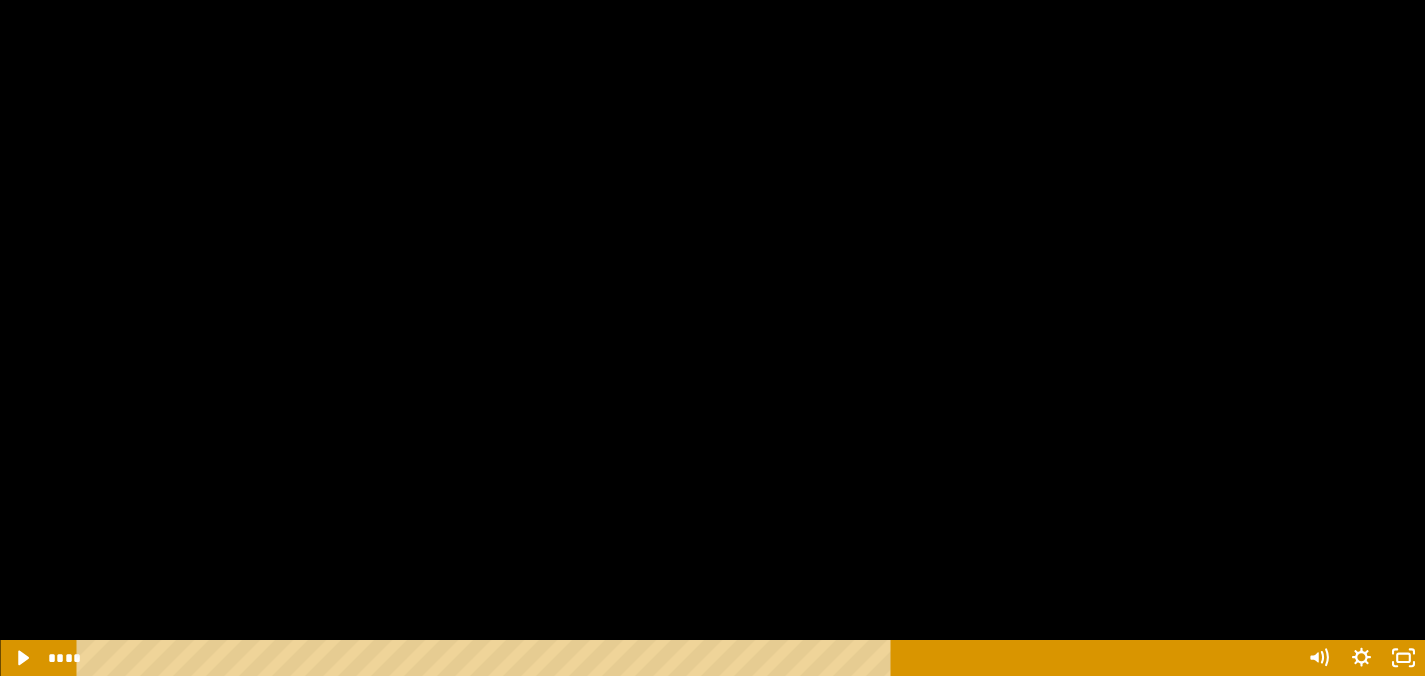 scroll, scrollTop: 0, scrollLeft: 0, axis: both 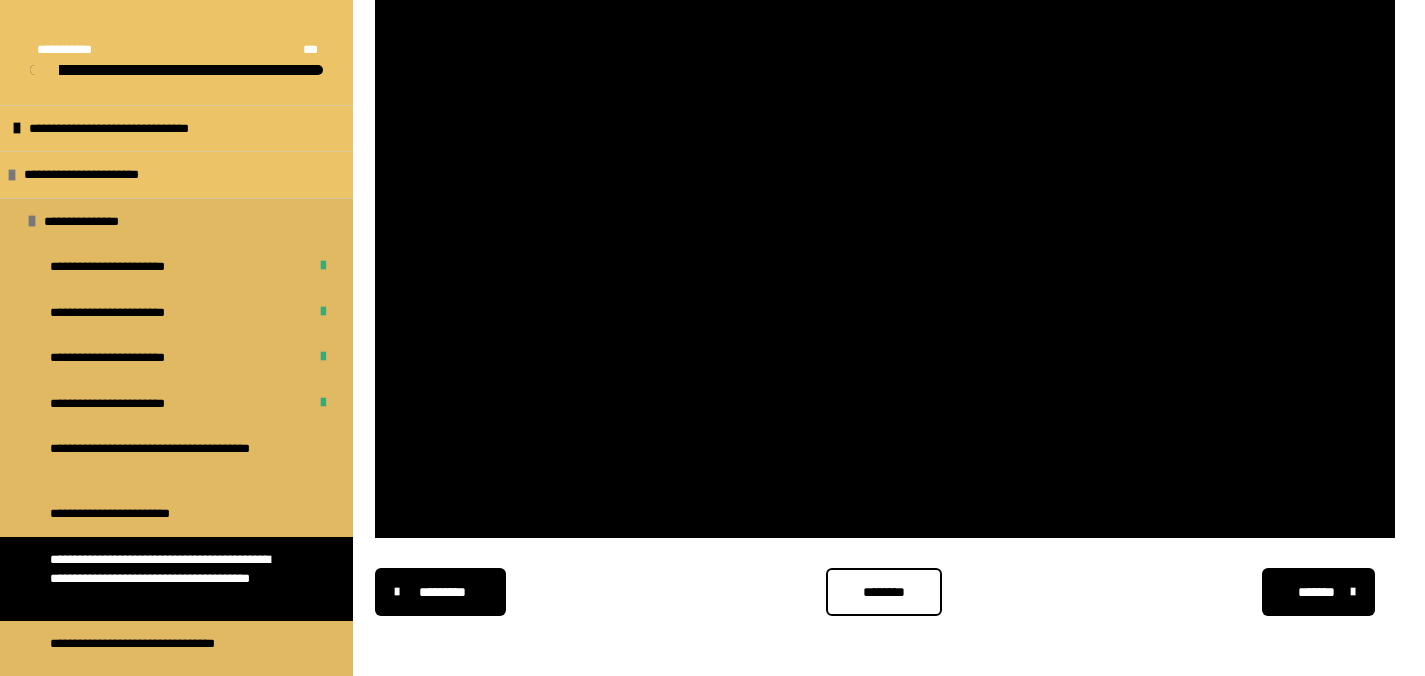 click on "*******" at bounding box center (1318, 592) 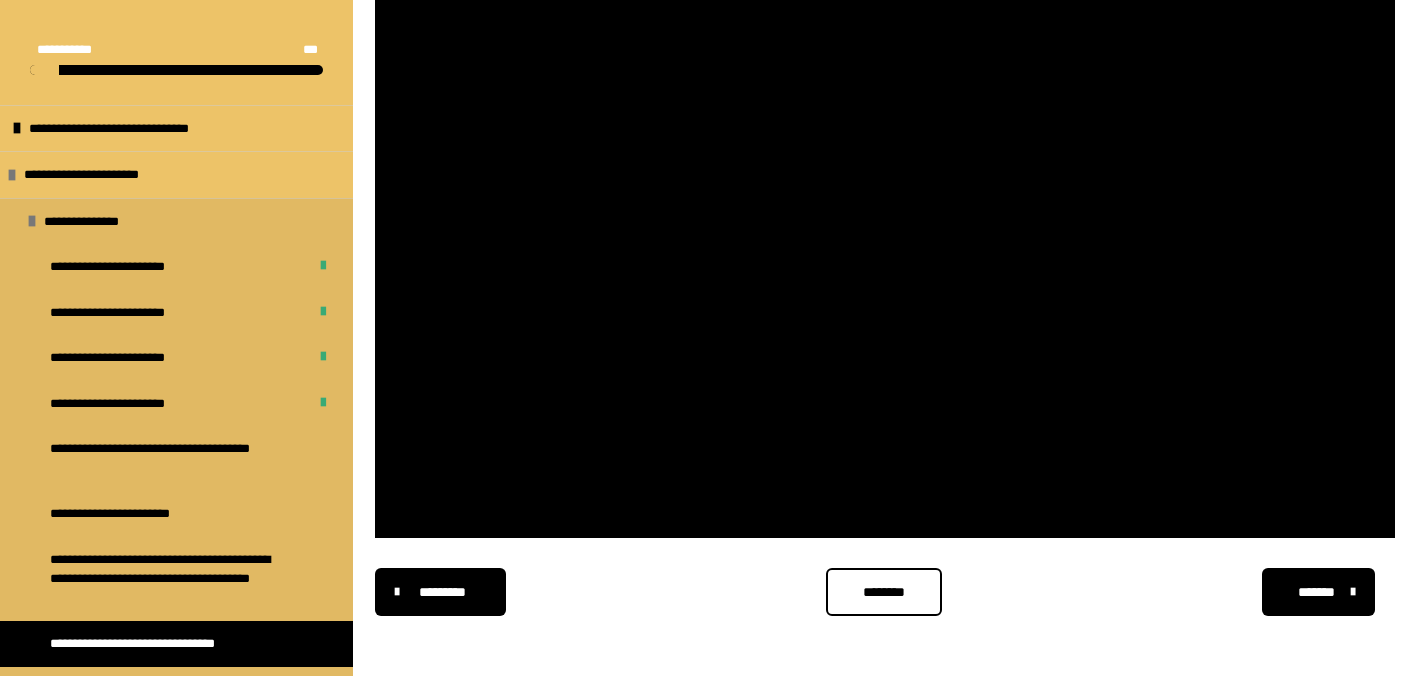 scroll, scrollTop: 340, scrollLeft: 0, axis: vertical 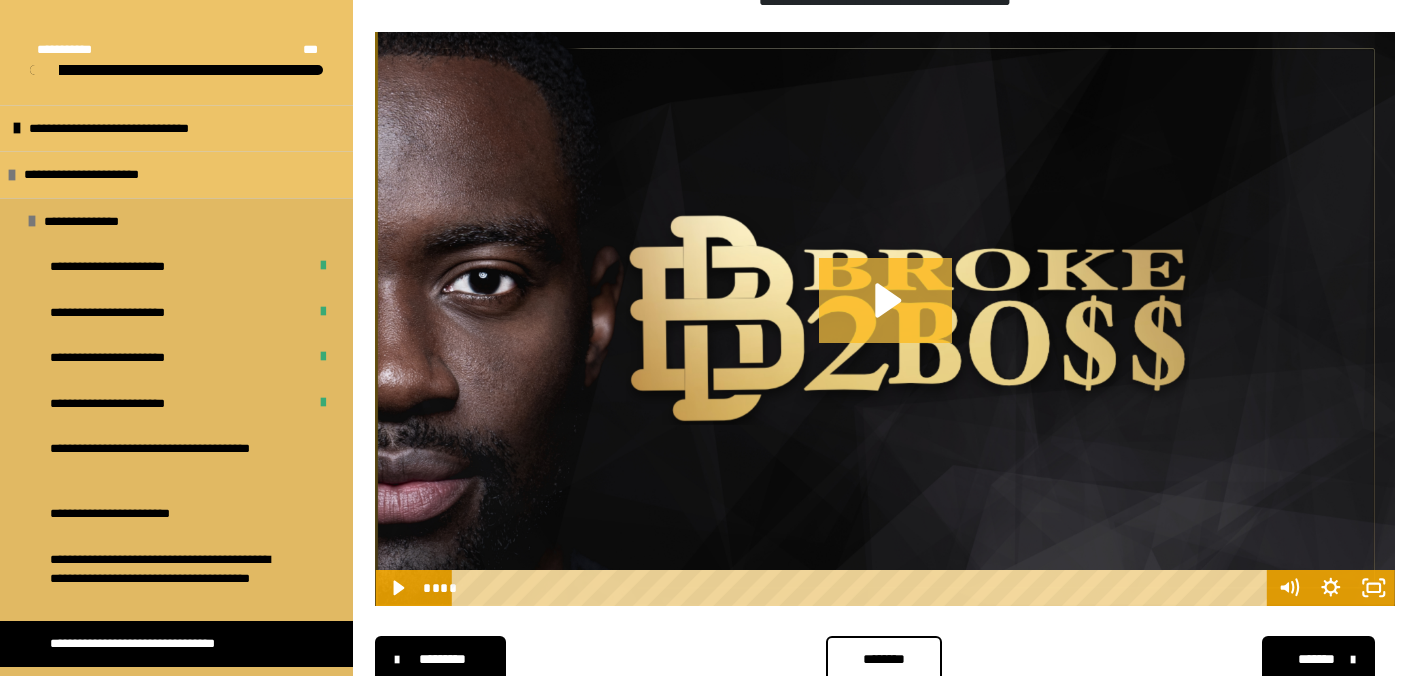 click 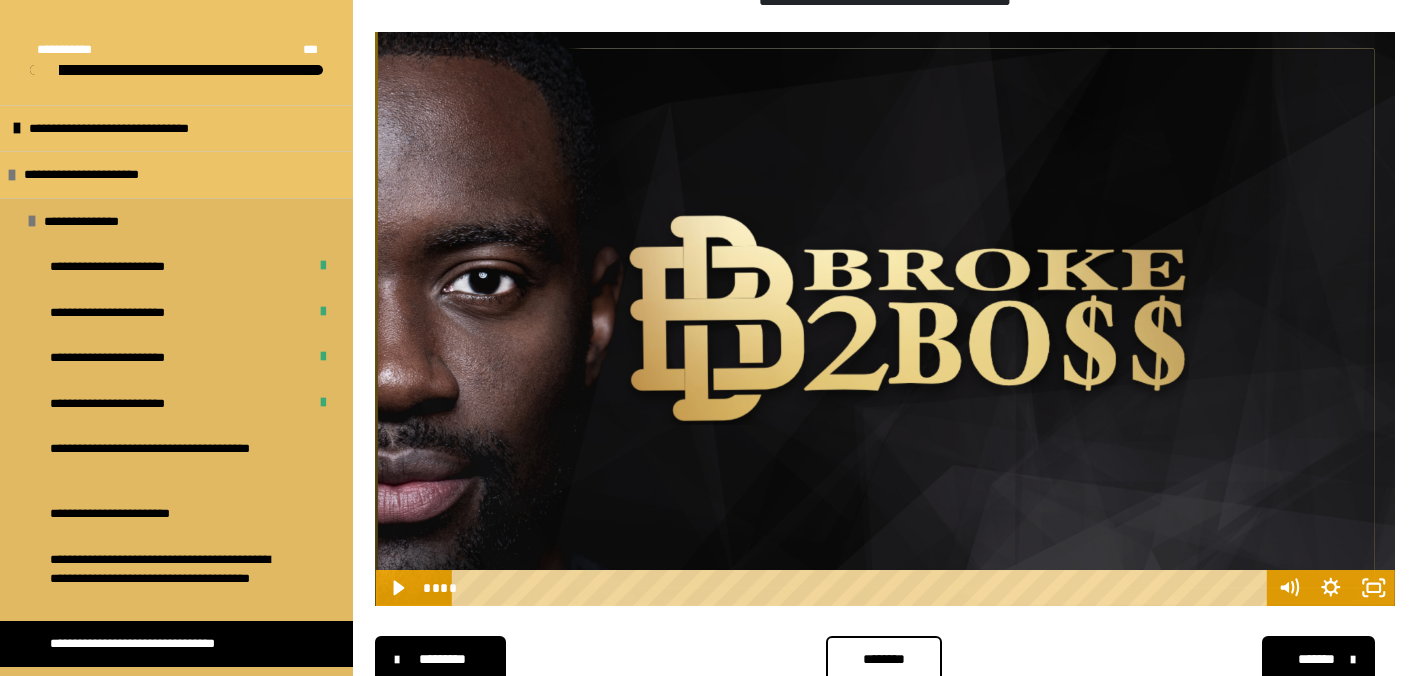 scroll, scrollTop: 407, scrollLeft: 0, axis: vertical 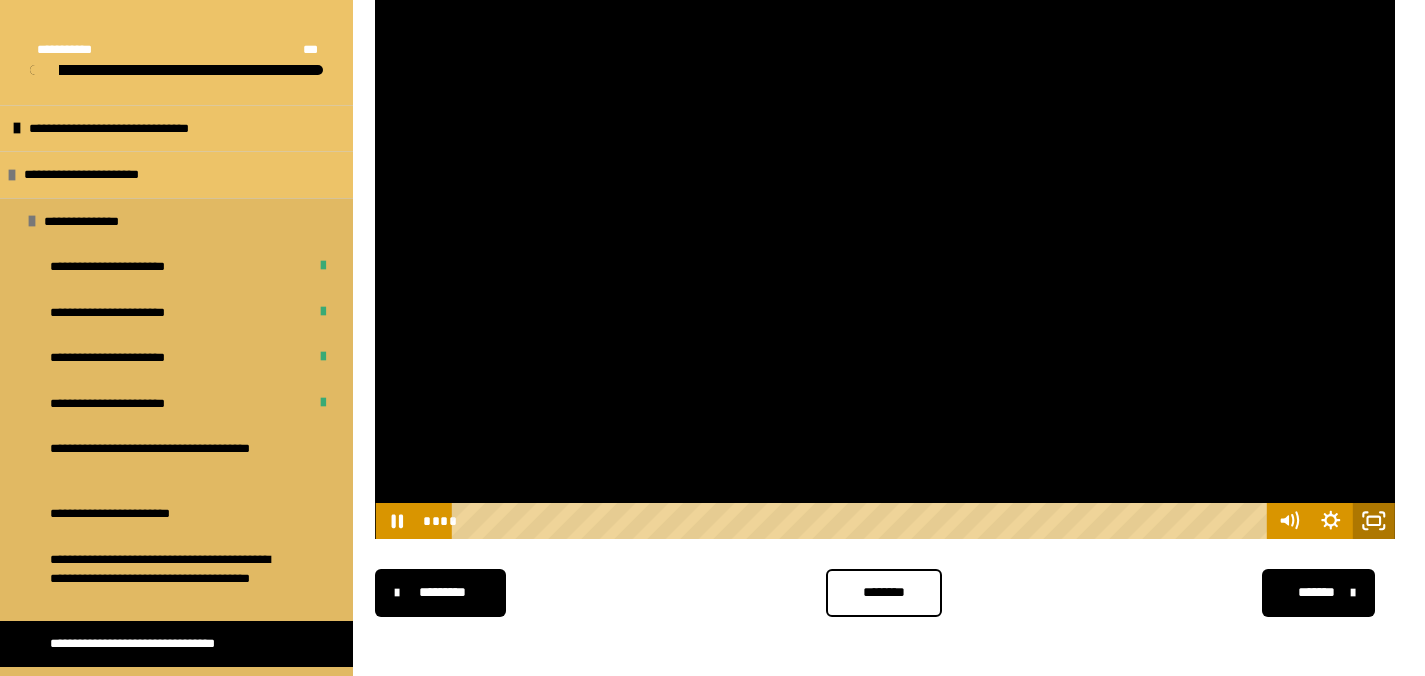 click 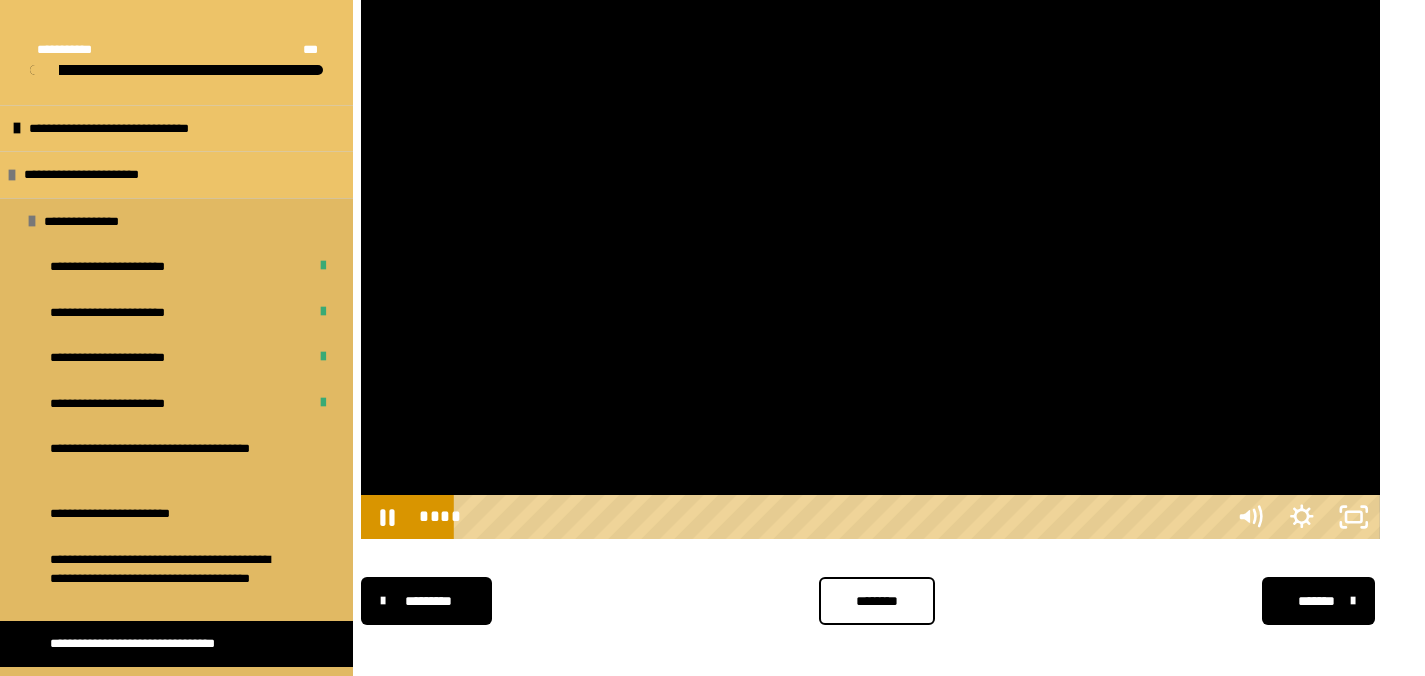 scroll, scrollTop: 340, scrollLeft: 0, axis: vertical 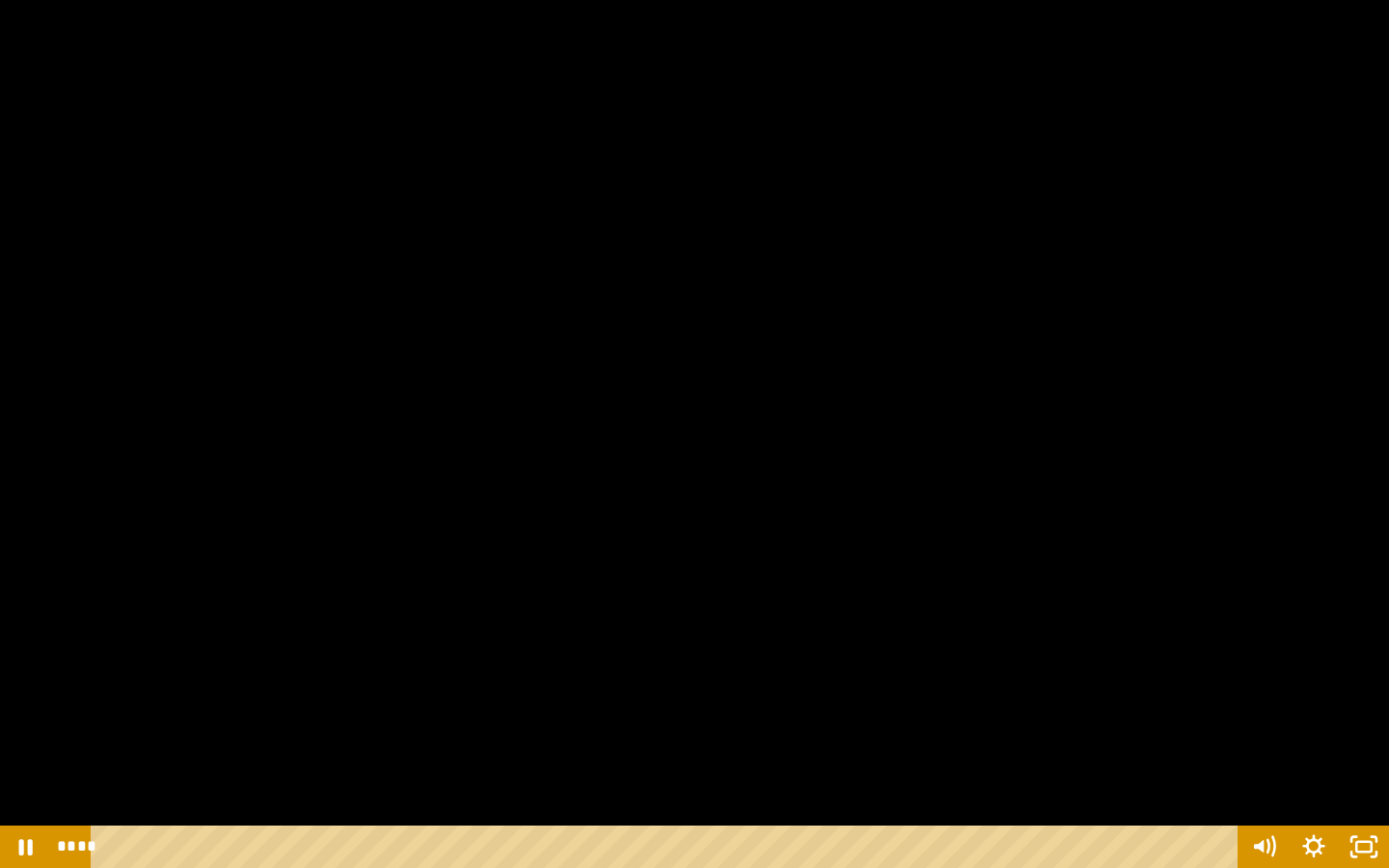 click at bounding box center (694, 434) 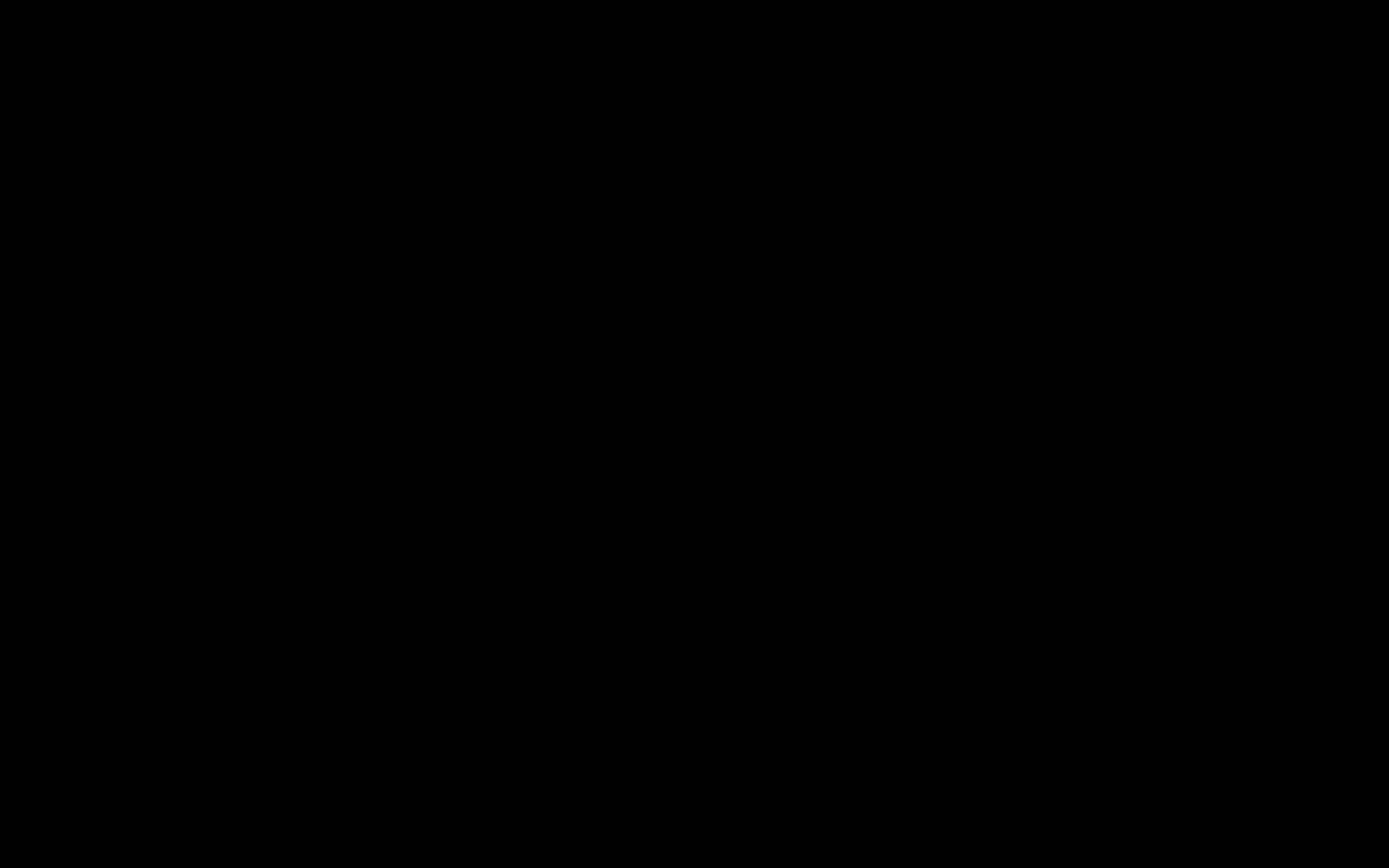 click at bounding box center [694, 434] 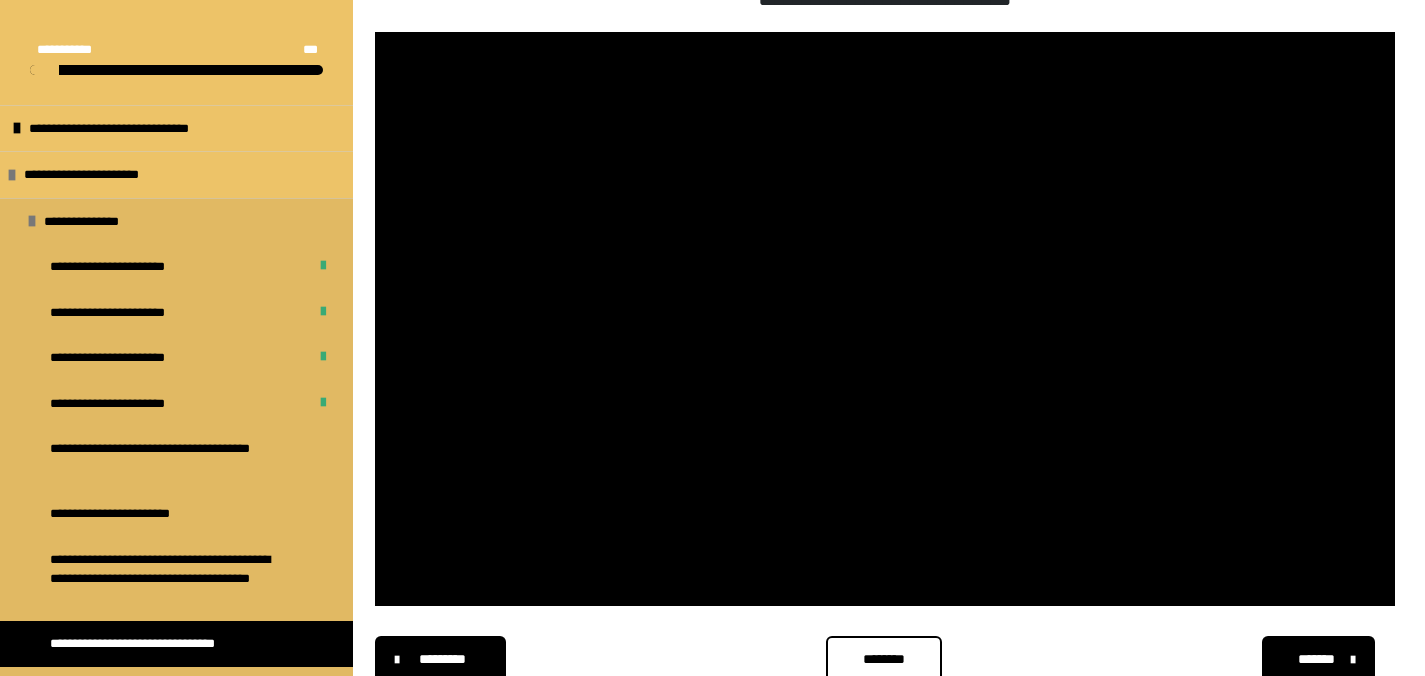 drag, startPoint x: 734, startPoint y: 251, endPoint x: 1437, endPoint y: 286, distance: 703.8707 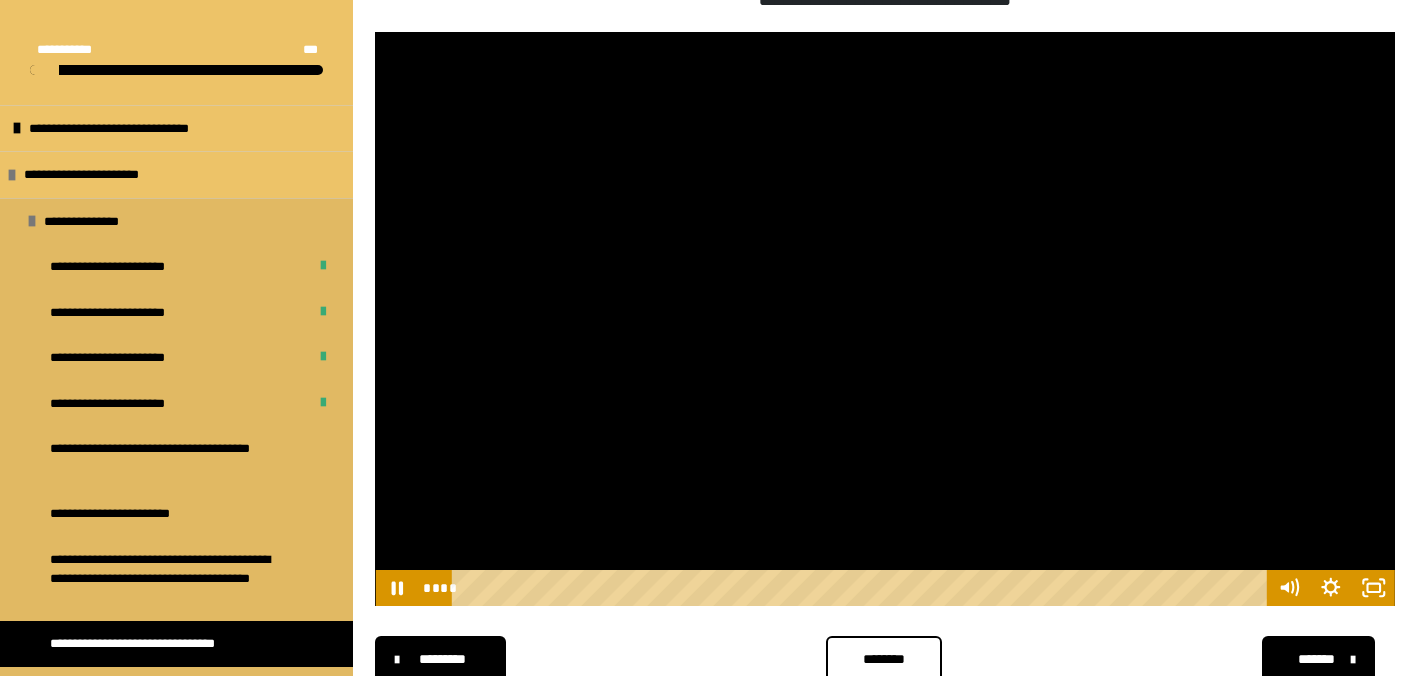 drag, startPoint x: 1378, startPoint y: 245, endPoint x: 1439, endPoint y: 241, distance: 61.13101 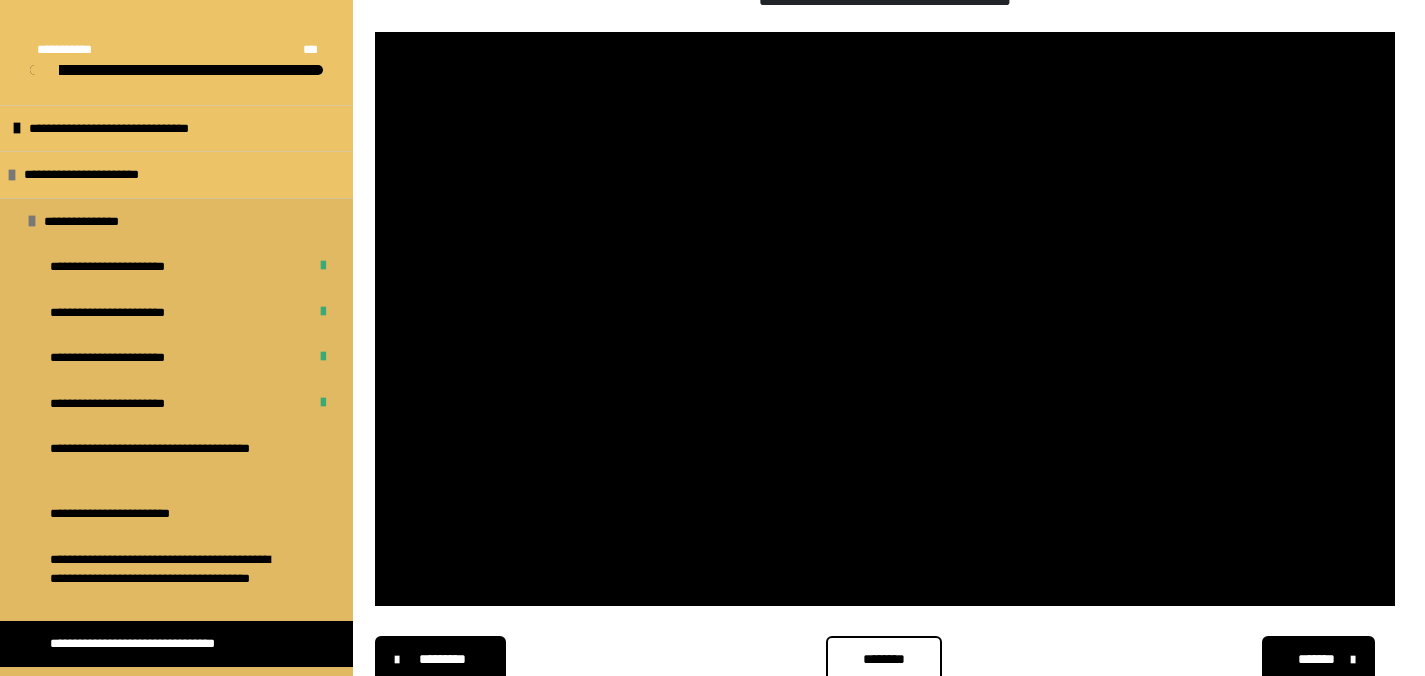 click on "**********" at bounding box center [712, 342] 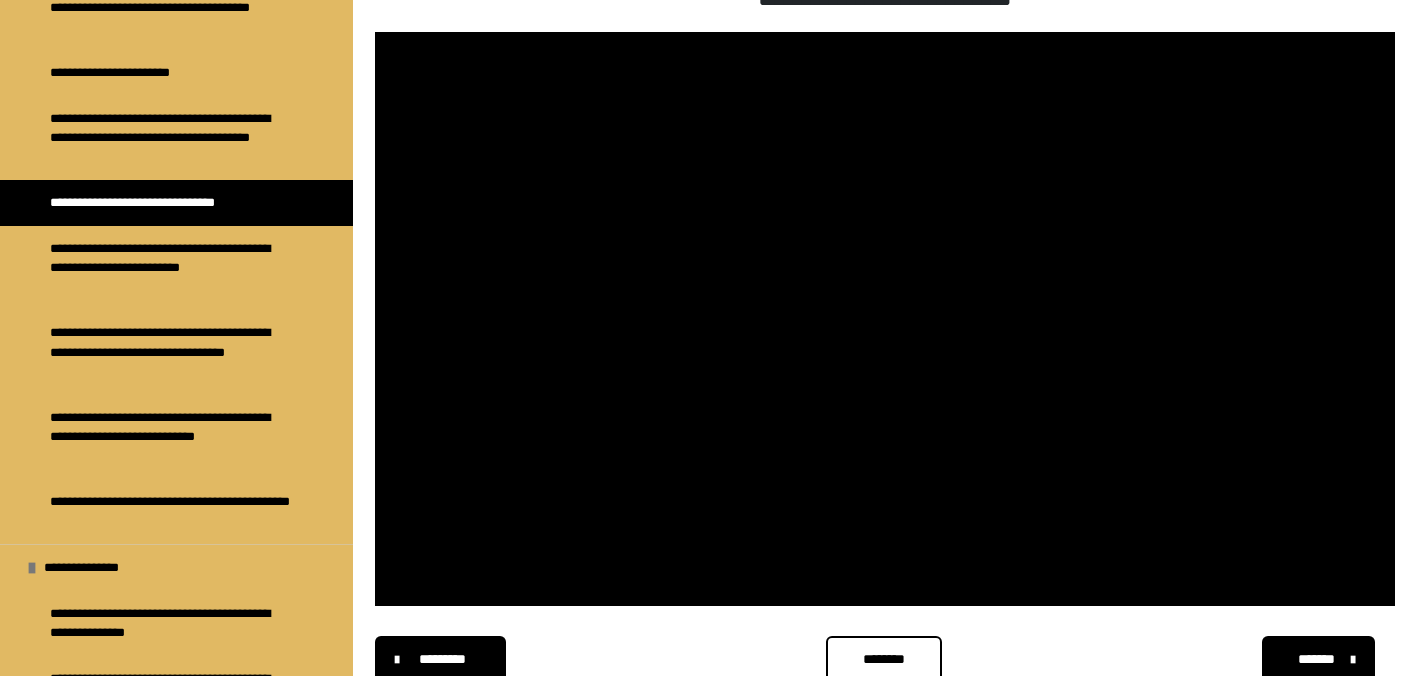 scroll, scrollTop: 442, scrollLeft: 0, axis: vertical 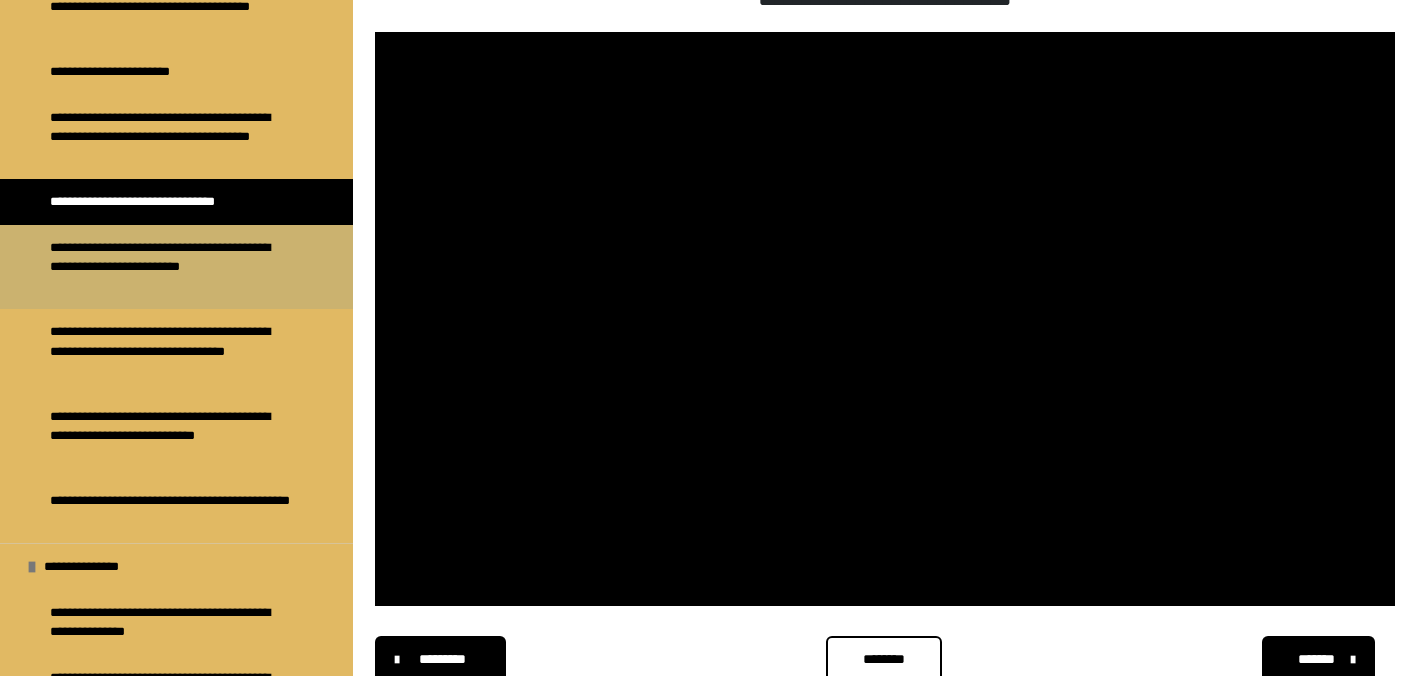 click on "**********" at bounding box center [176, 267] 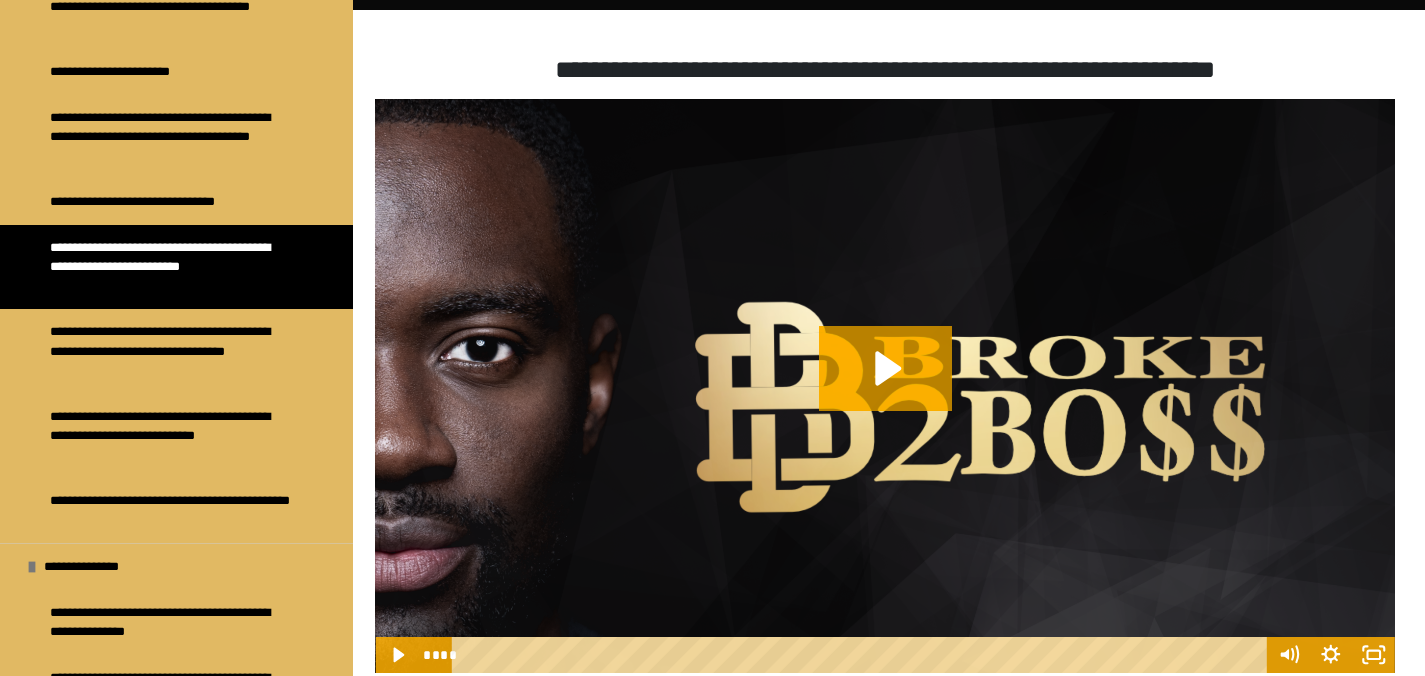 click on "**********" at bounding box center (176, 267) 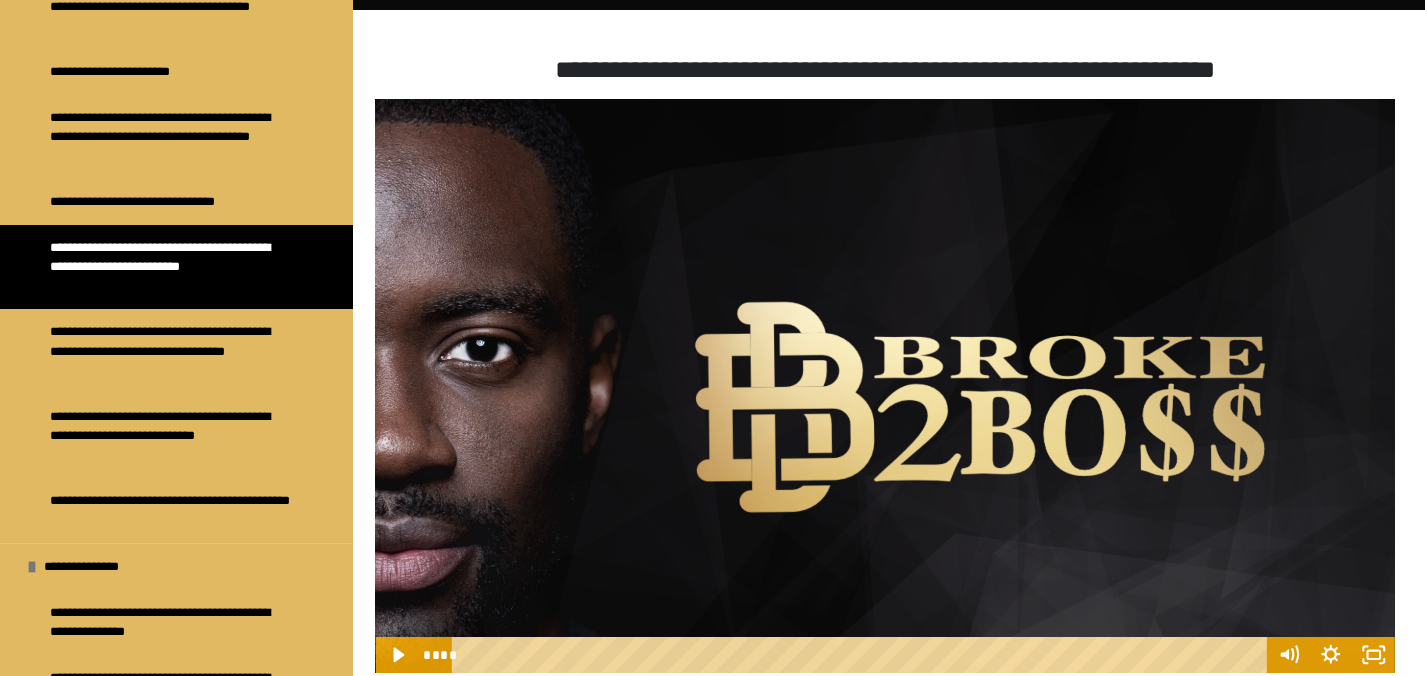 click at bounding box center [885, 386] 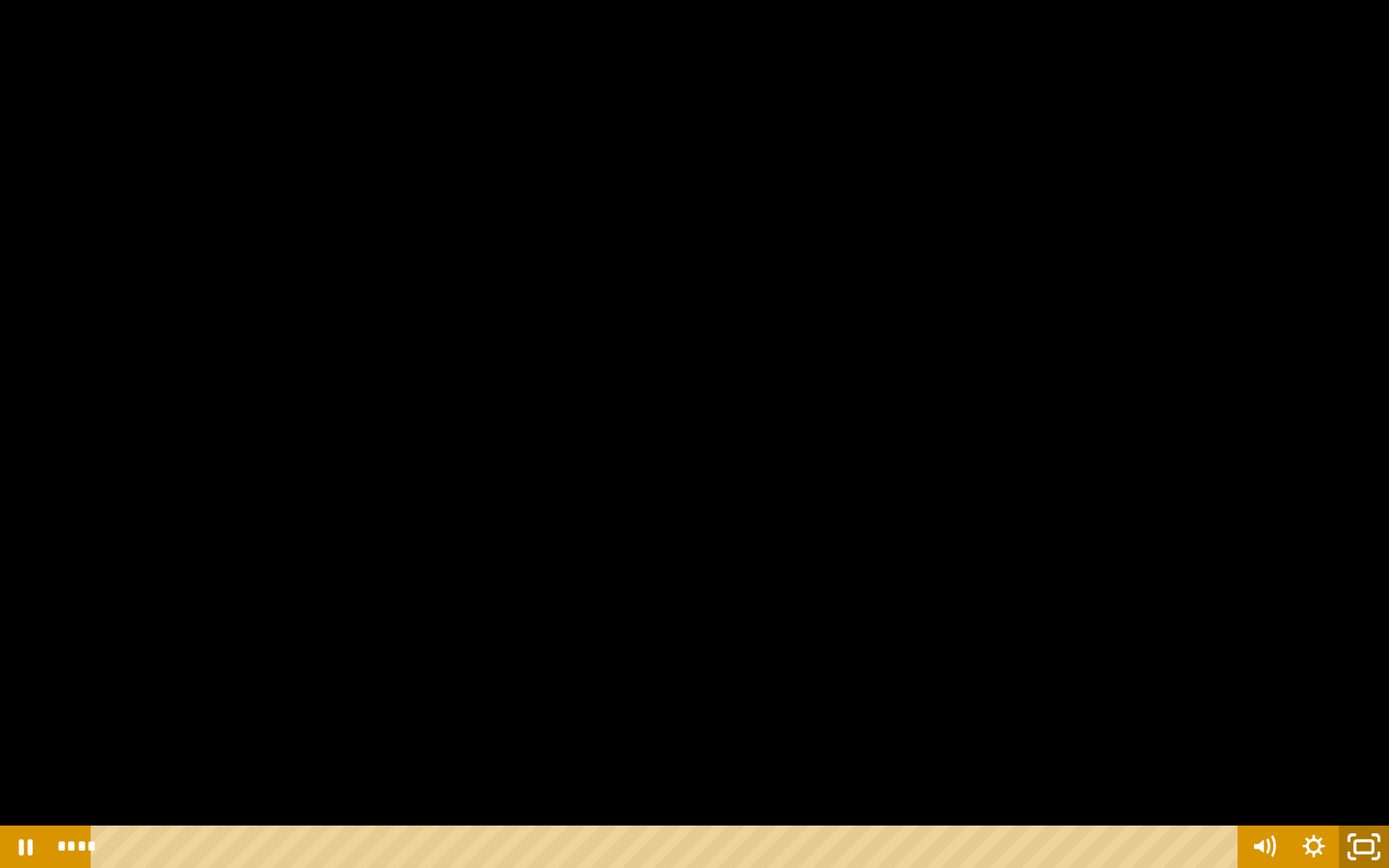 click 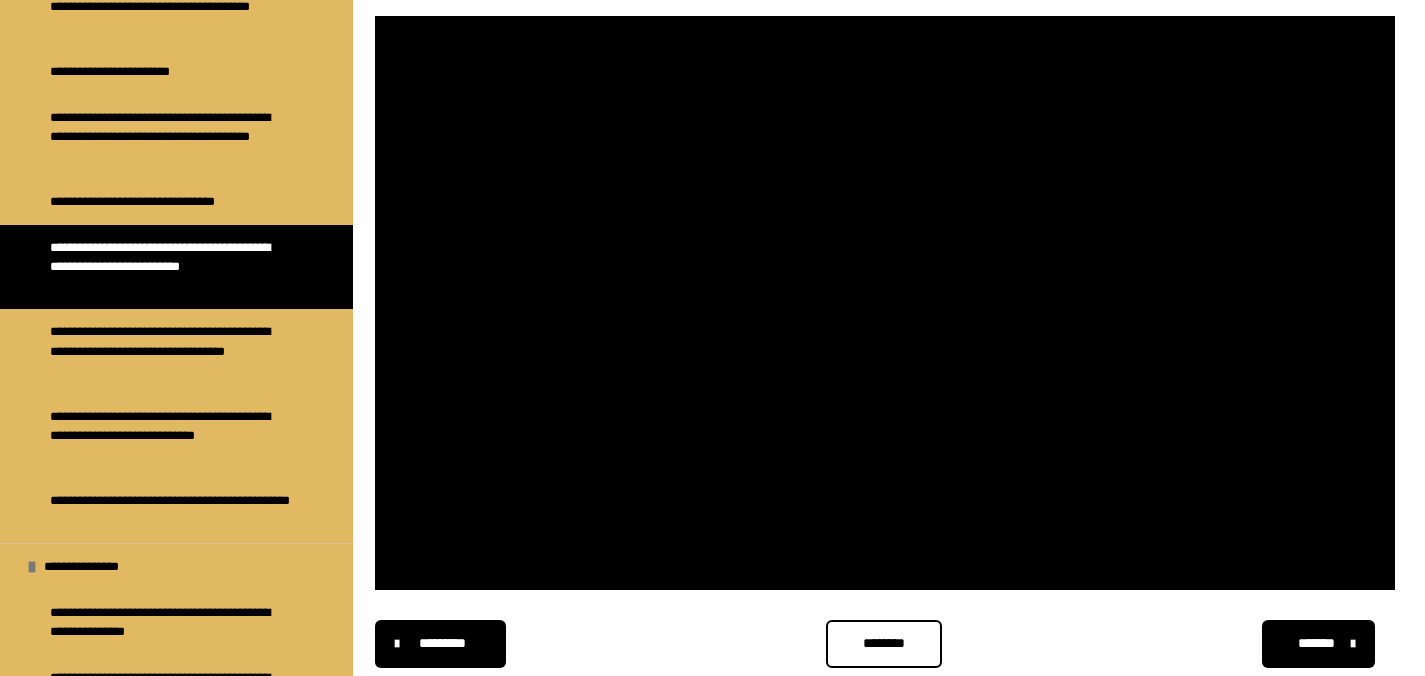 scroll, scrollTop: 405, scrollLeft: 0, axis: vertical 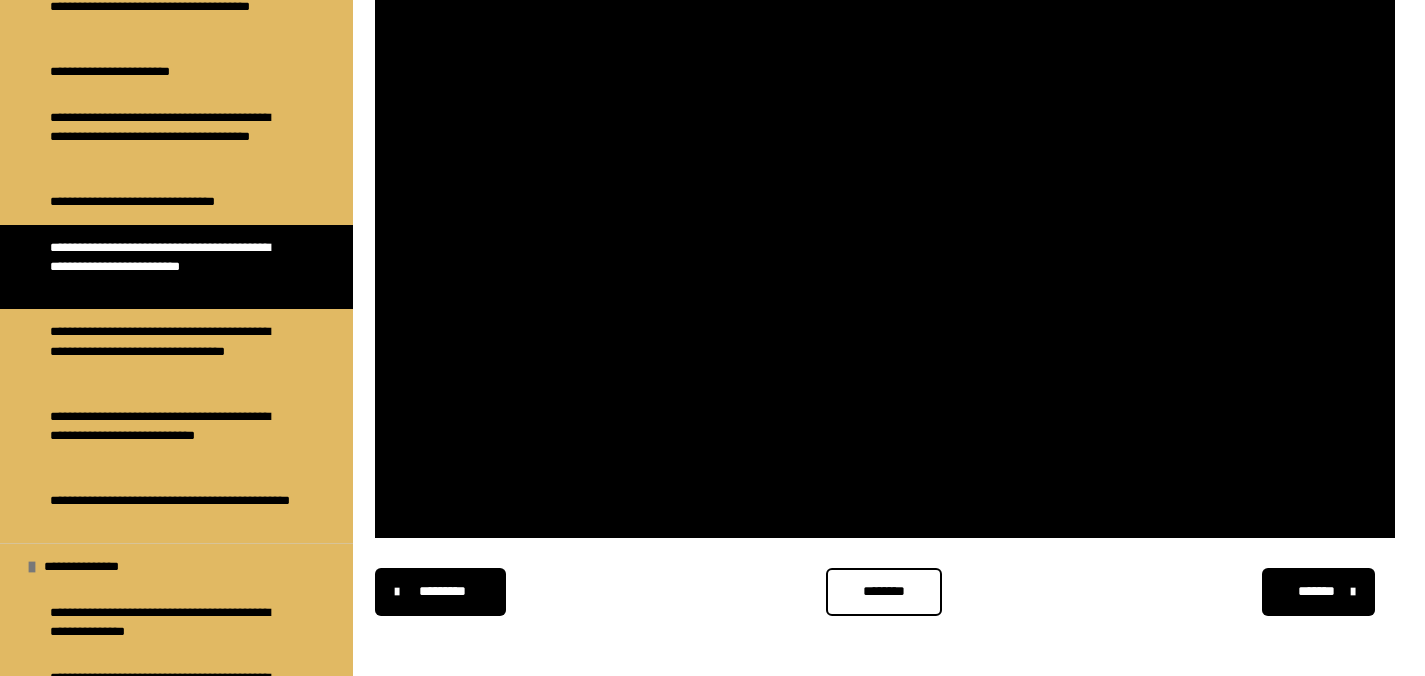 click at bounding box center (1353, 592) 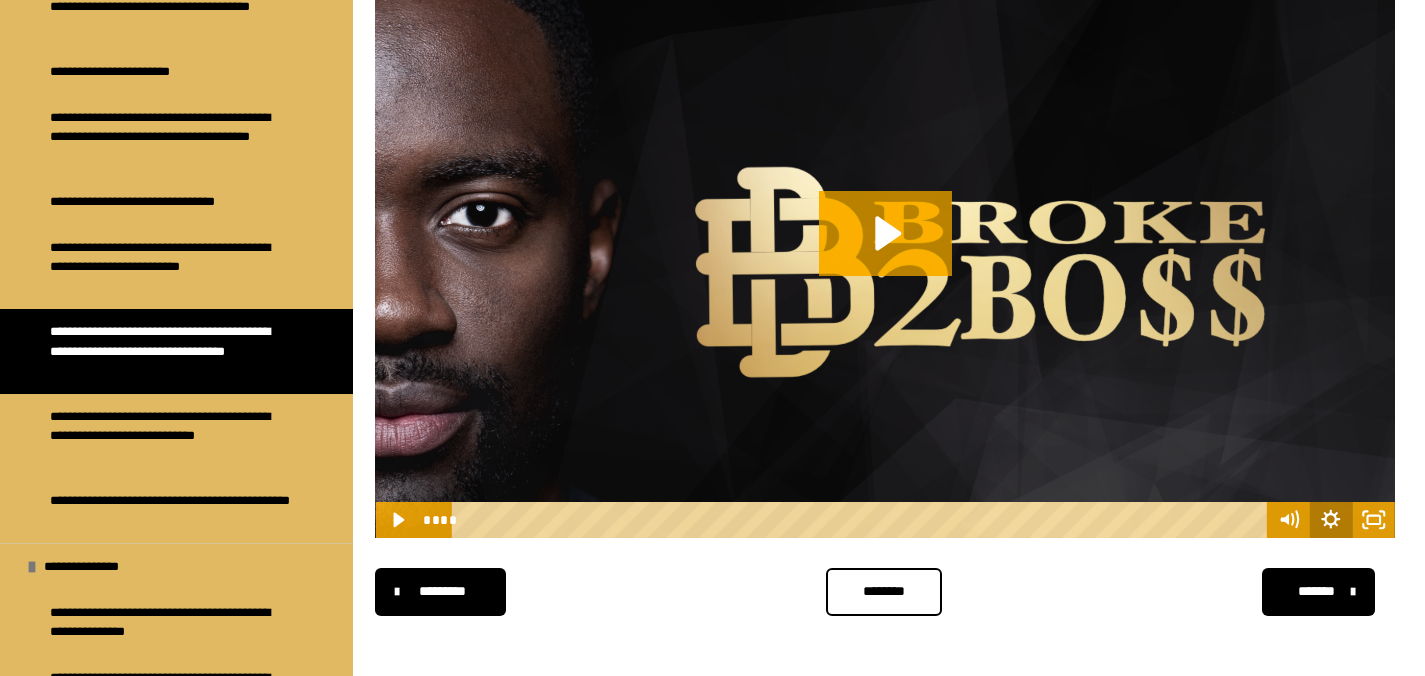scroll, scrollTop: 340, scrollLeft: 0, axis: vertical 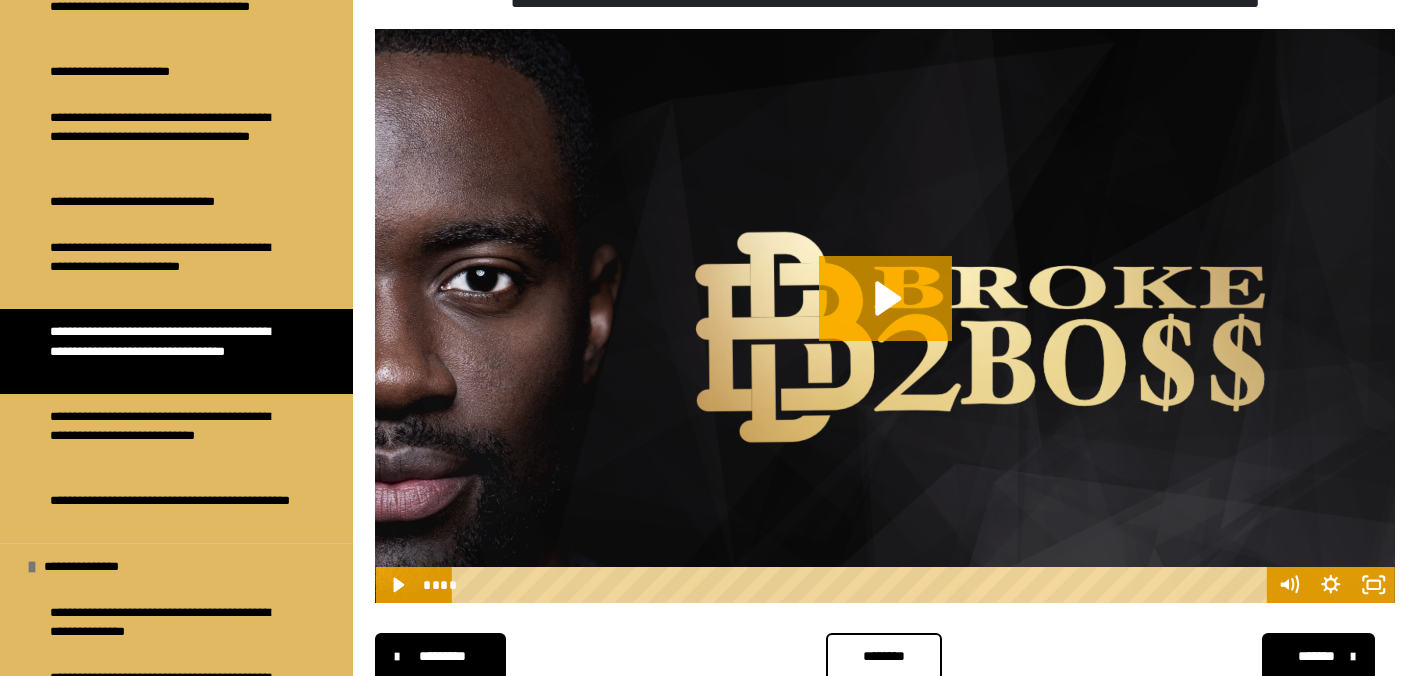 click at bounding box center (885, 316) 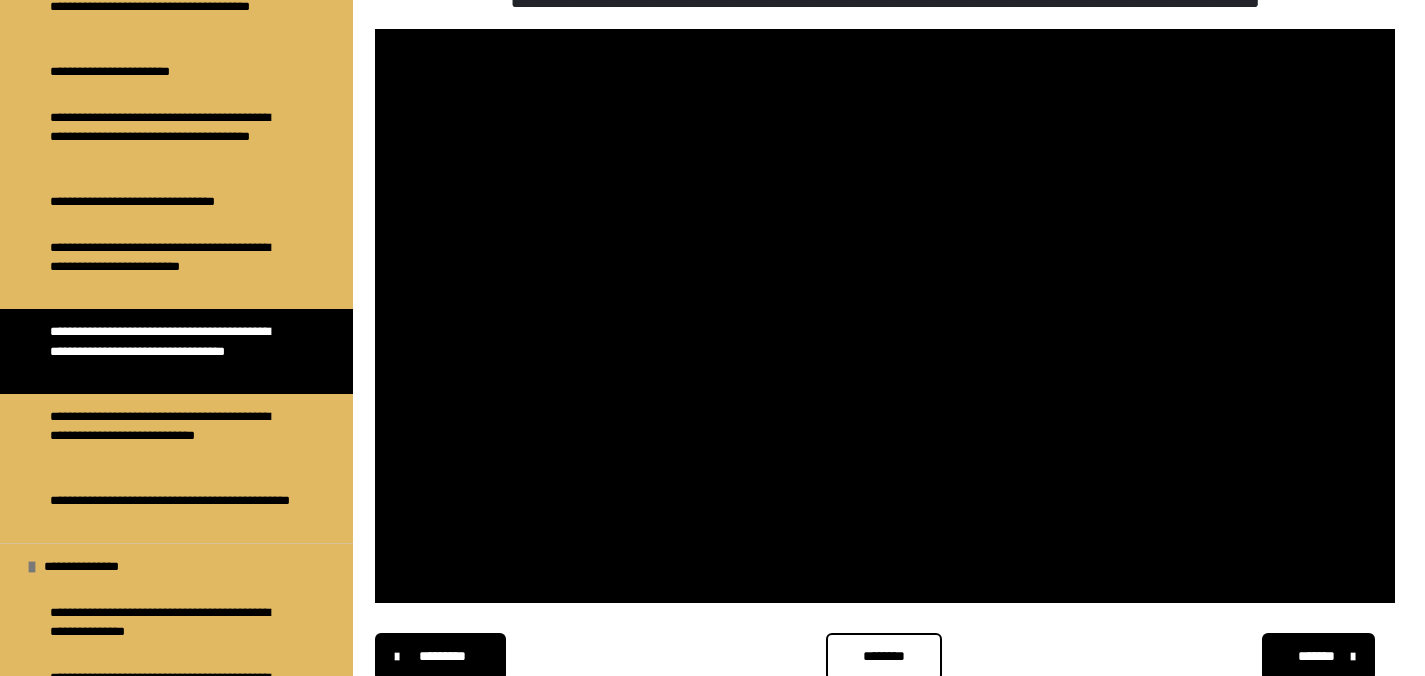 click at bounding box center (885, 316) 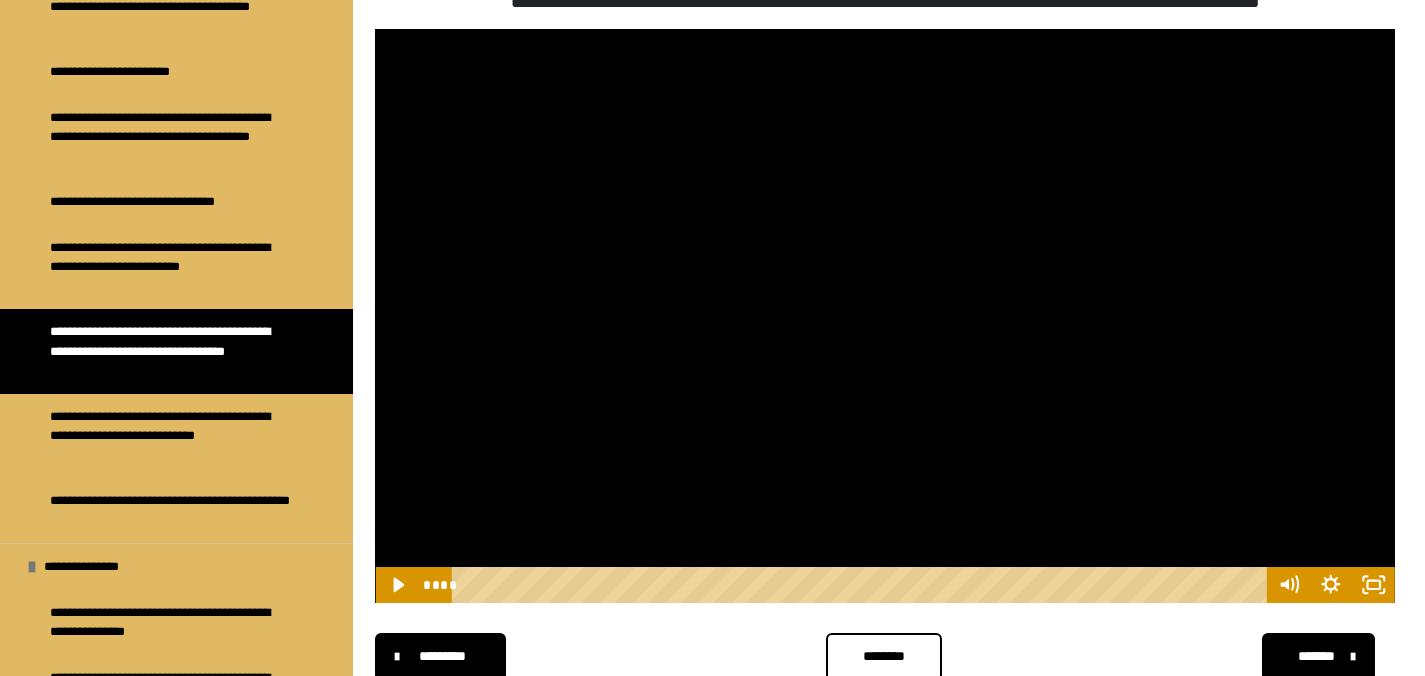 click at bounding box center [885, 316] 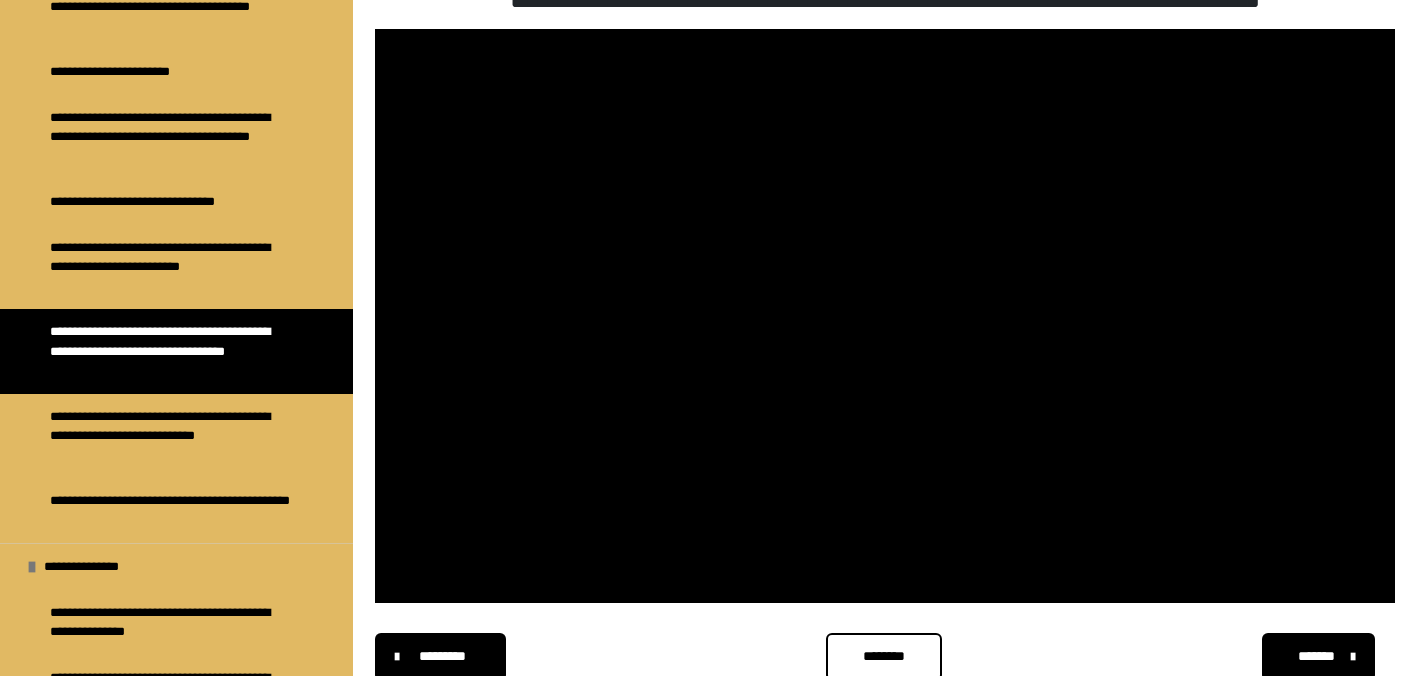 click on "*******" at bounding box center (1316, 656) 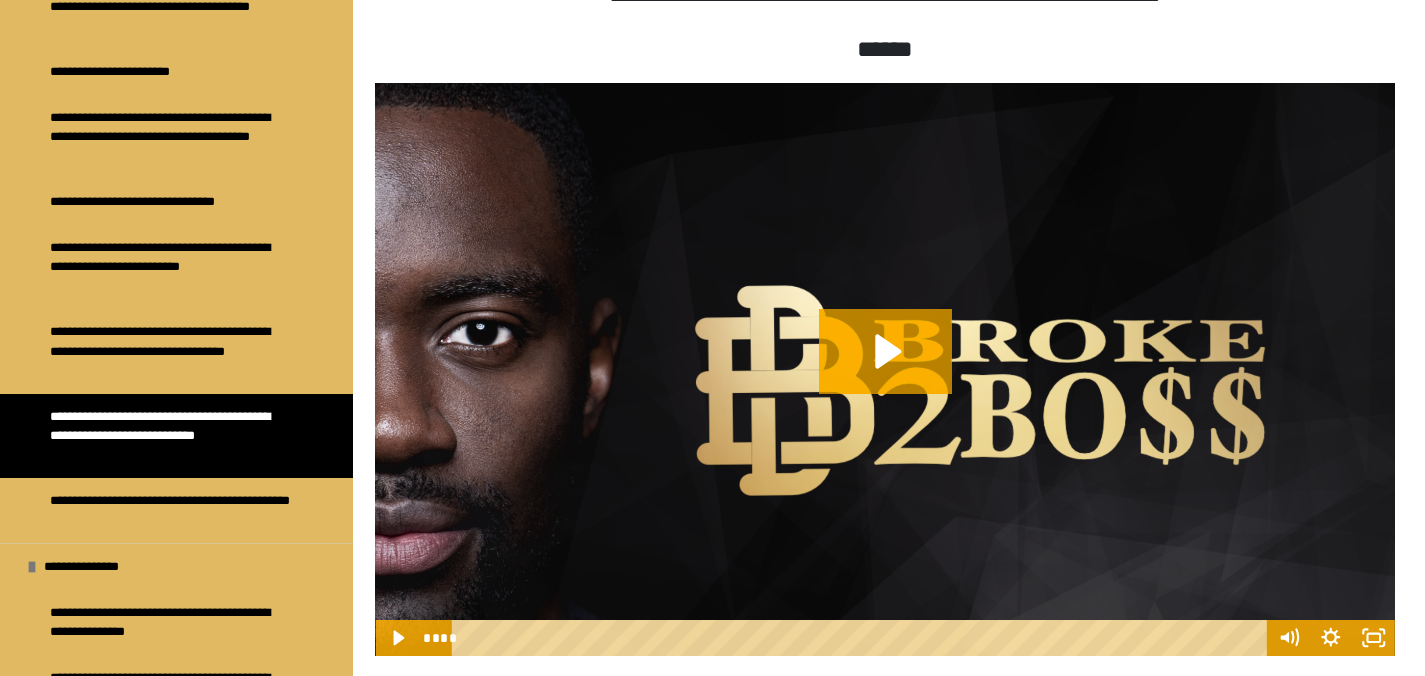 click at bounding box center (885, 370) 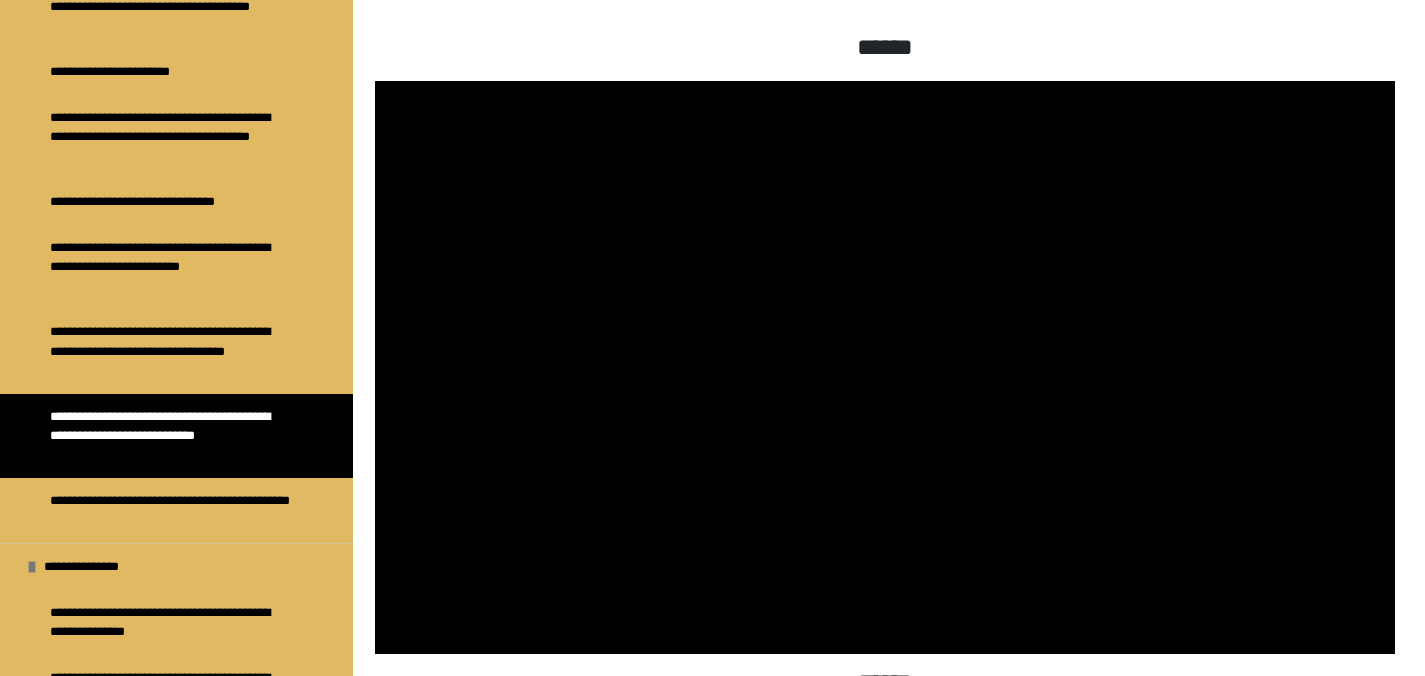 scroll, scrollTop: 347, scrollLeft: 0, axis: vertical 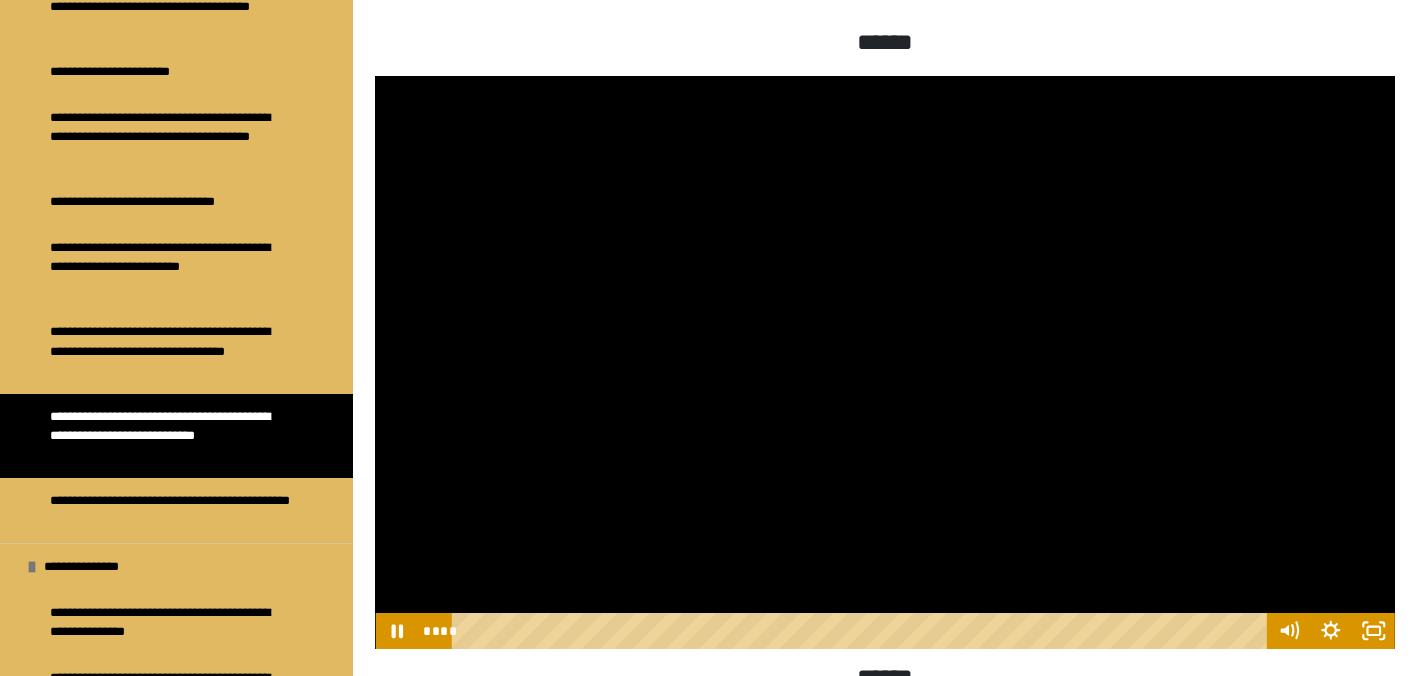 click at bounding box center (885, 363) 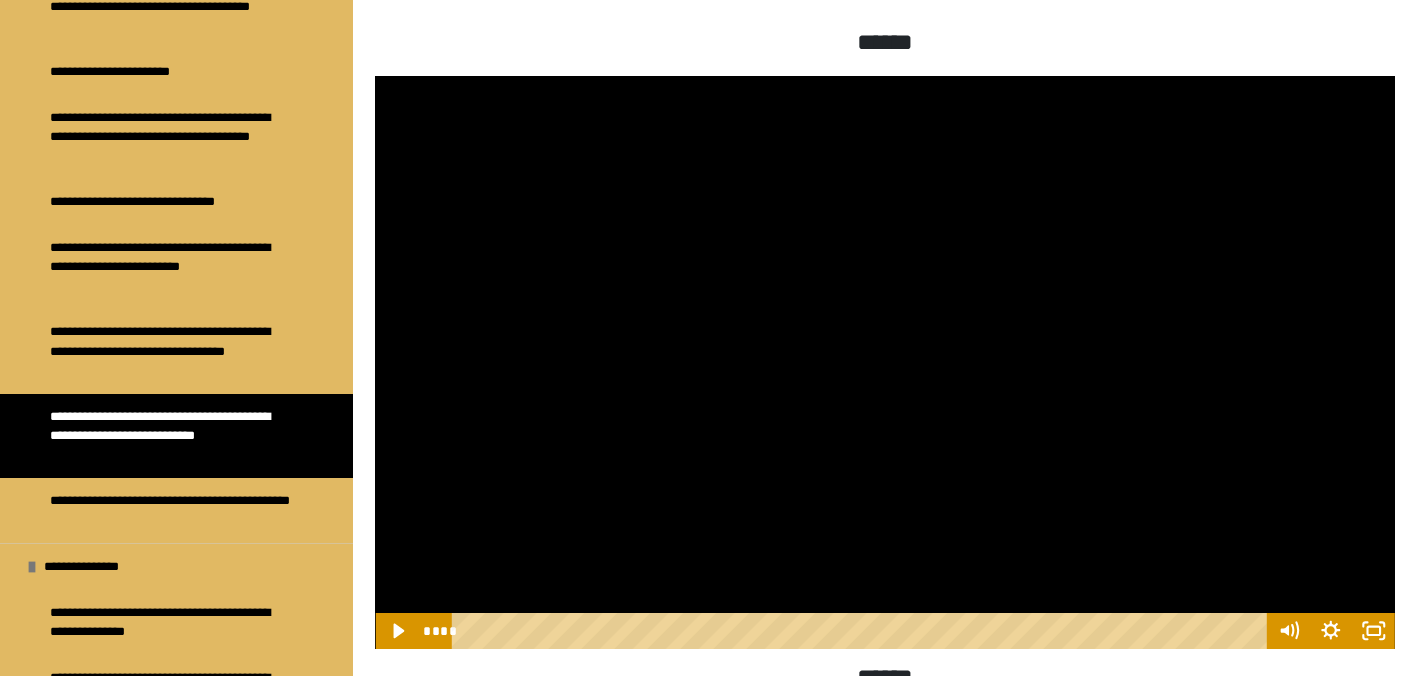 click at bounding box center (885, 363) 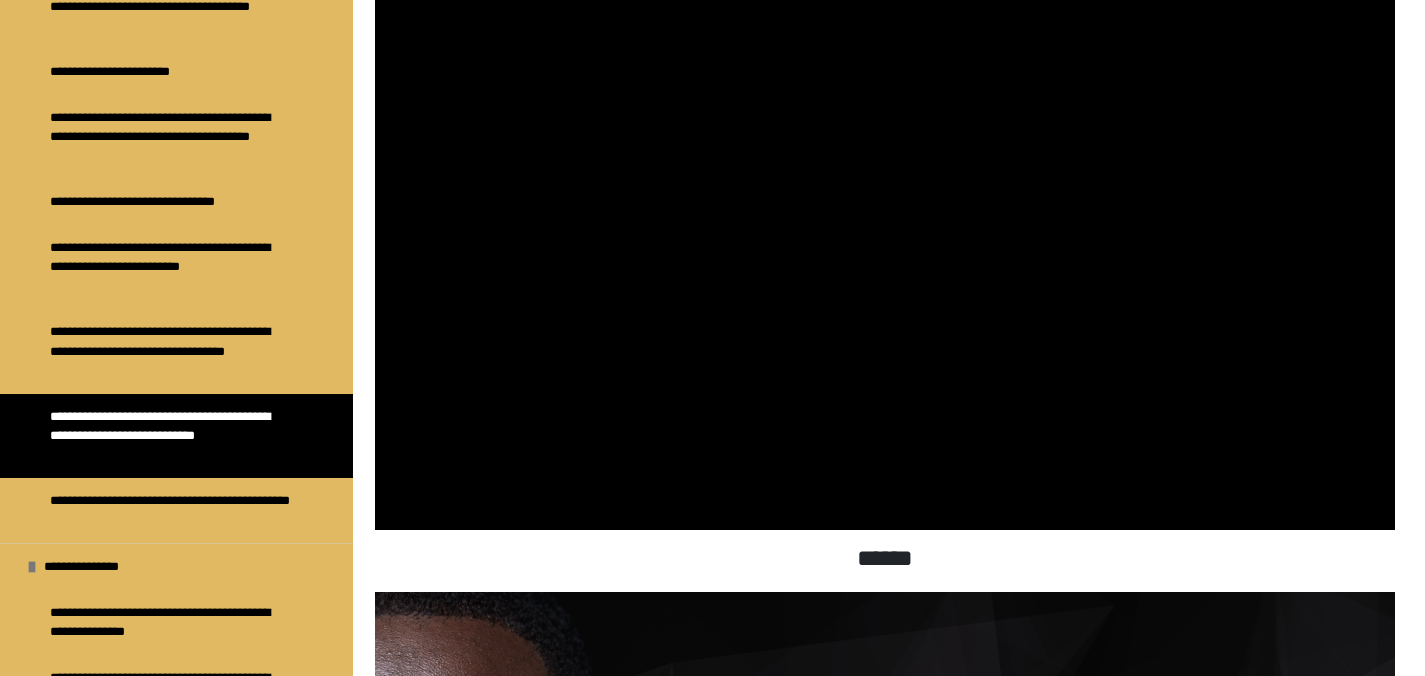 scroll, scrollTop: 459, scrollLeft: 0, axis: vertical 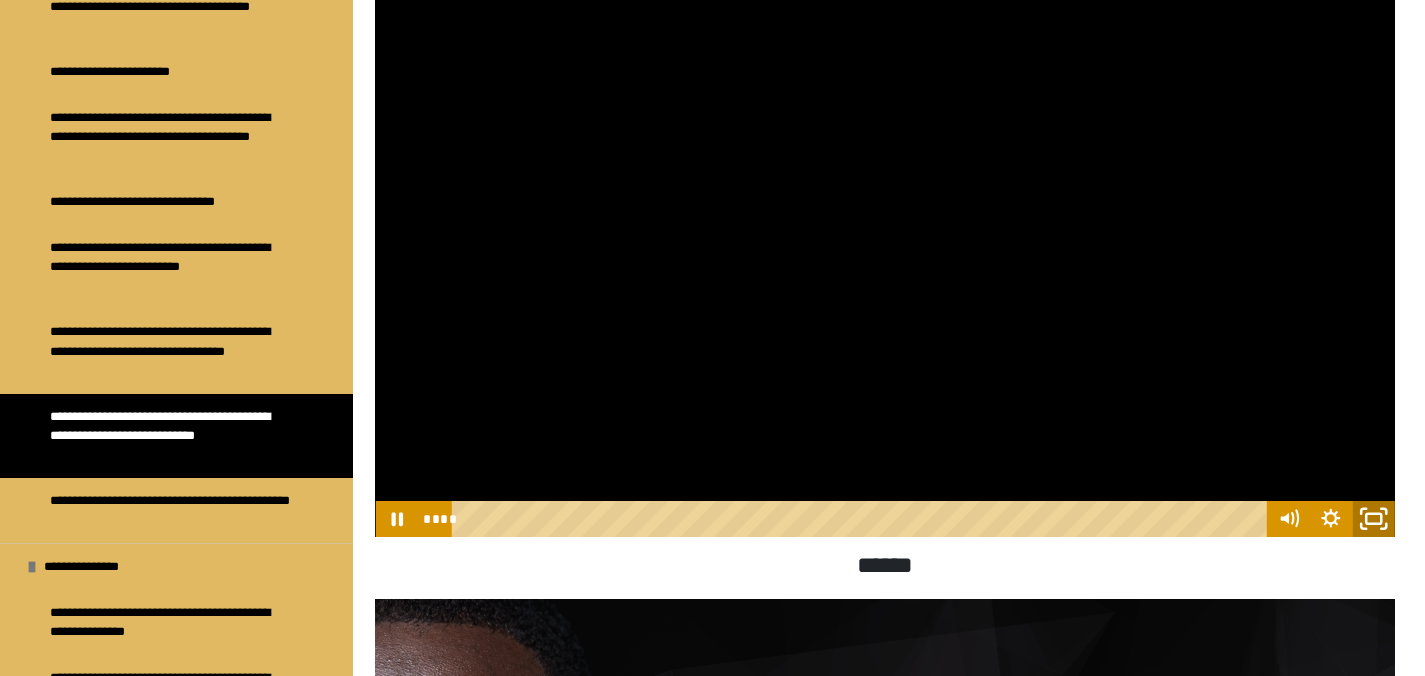 click 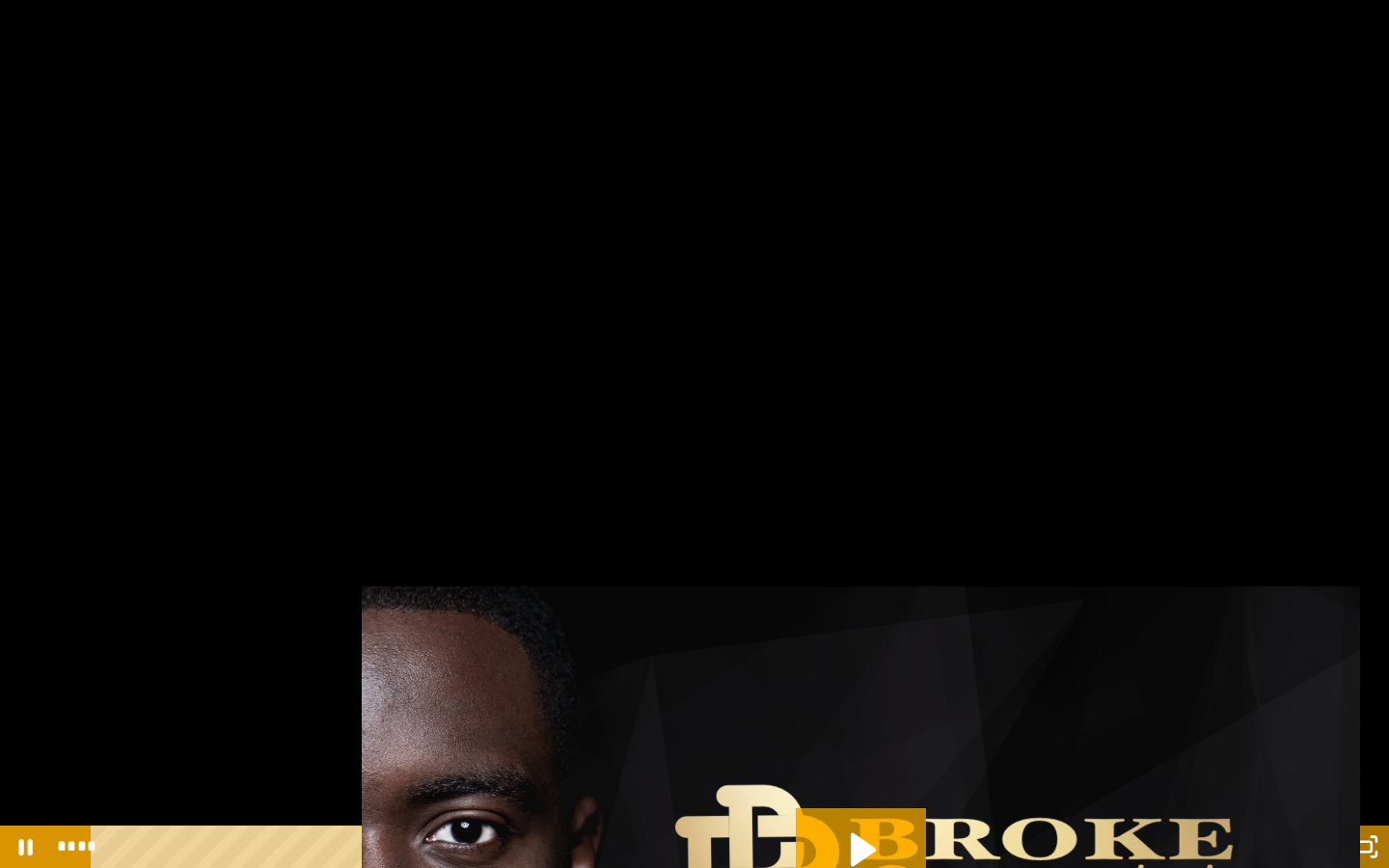 click 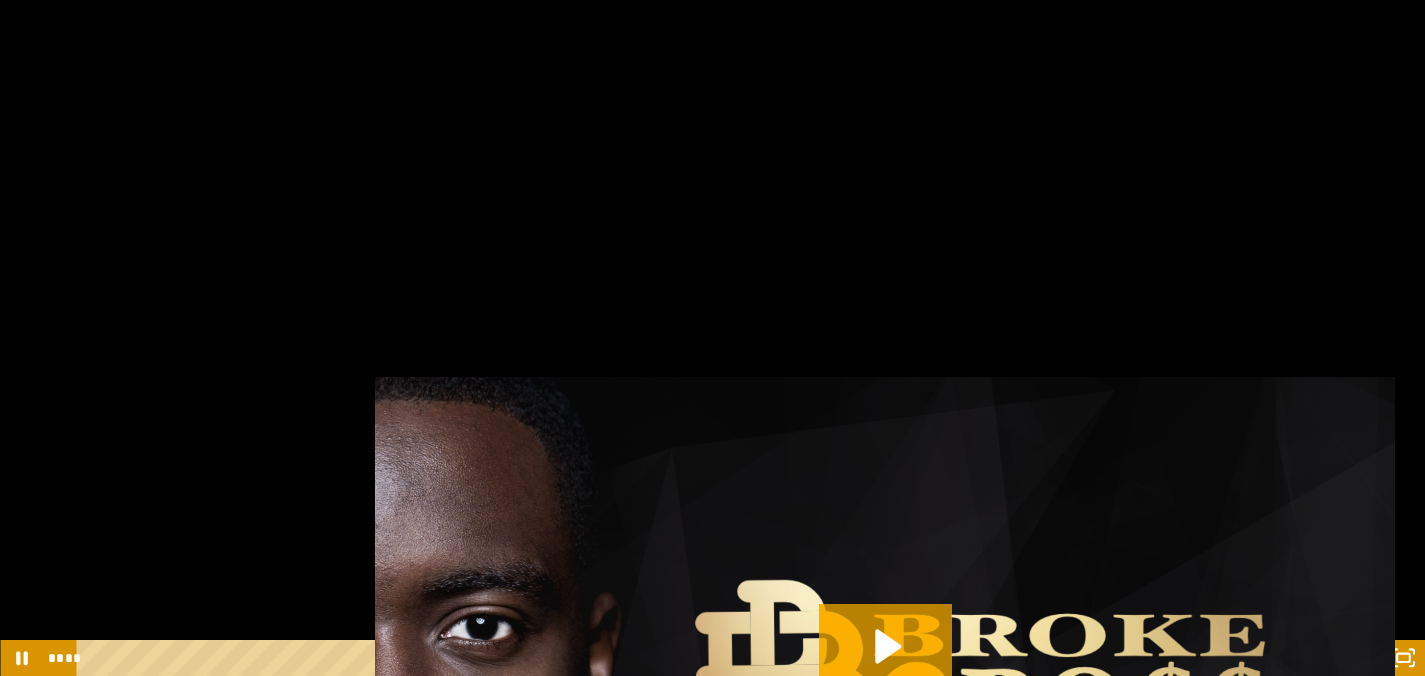 scroll, scrollTop: 687, scrollLeft: 0, axis: vertical 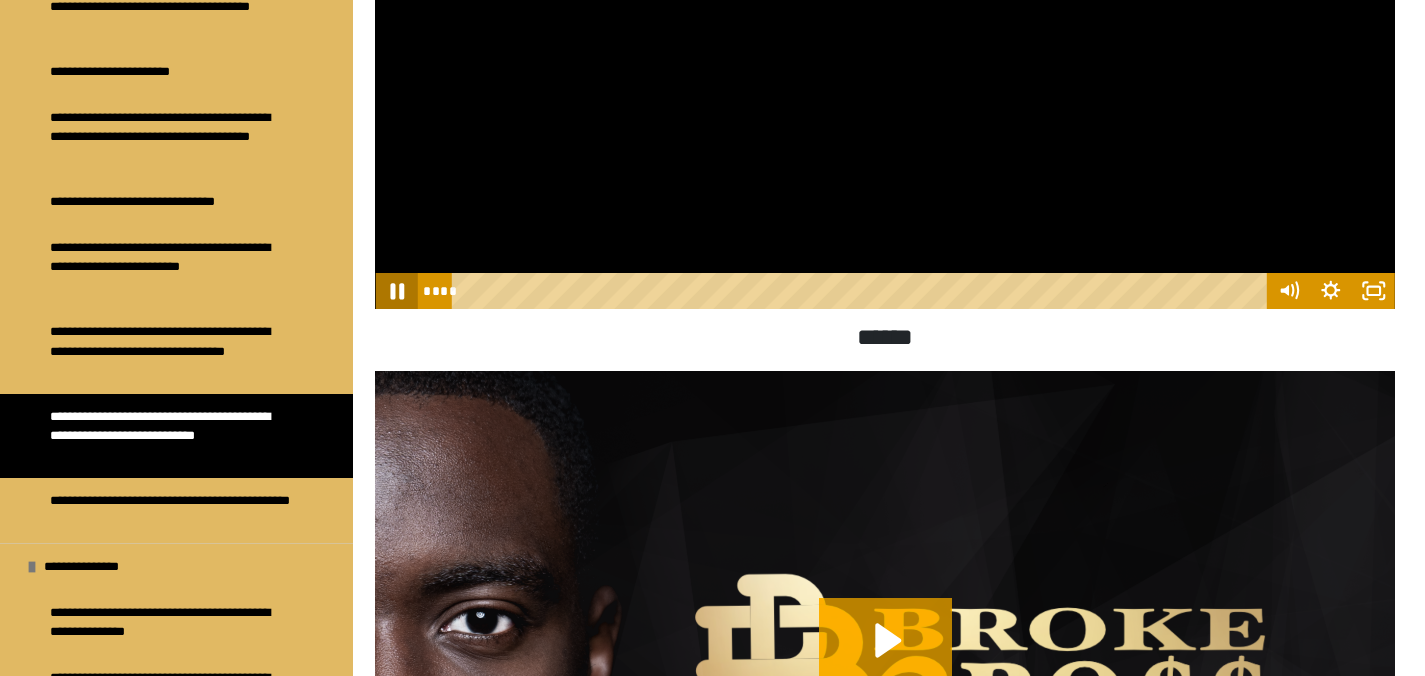 click 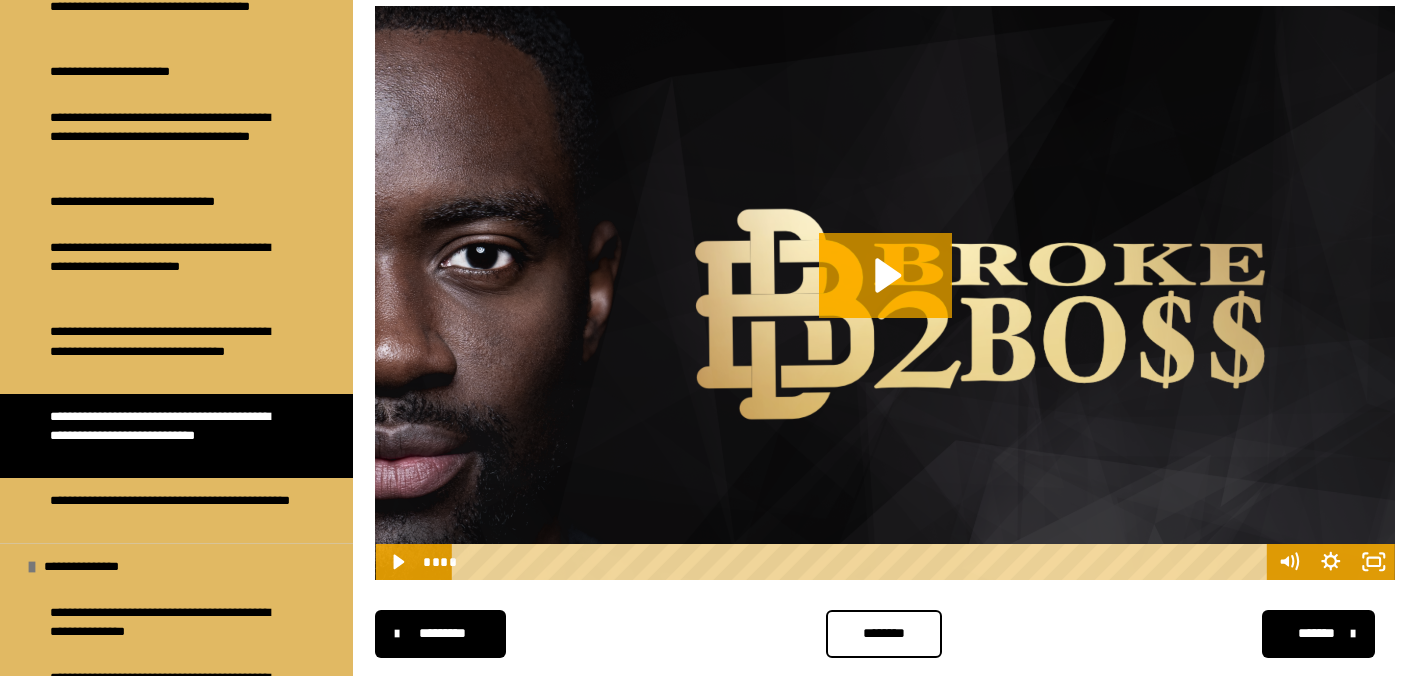scroll, scrollTop: 1094, scrollLeft: 0, axis: vertical 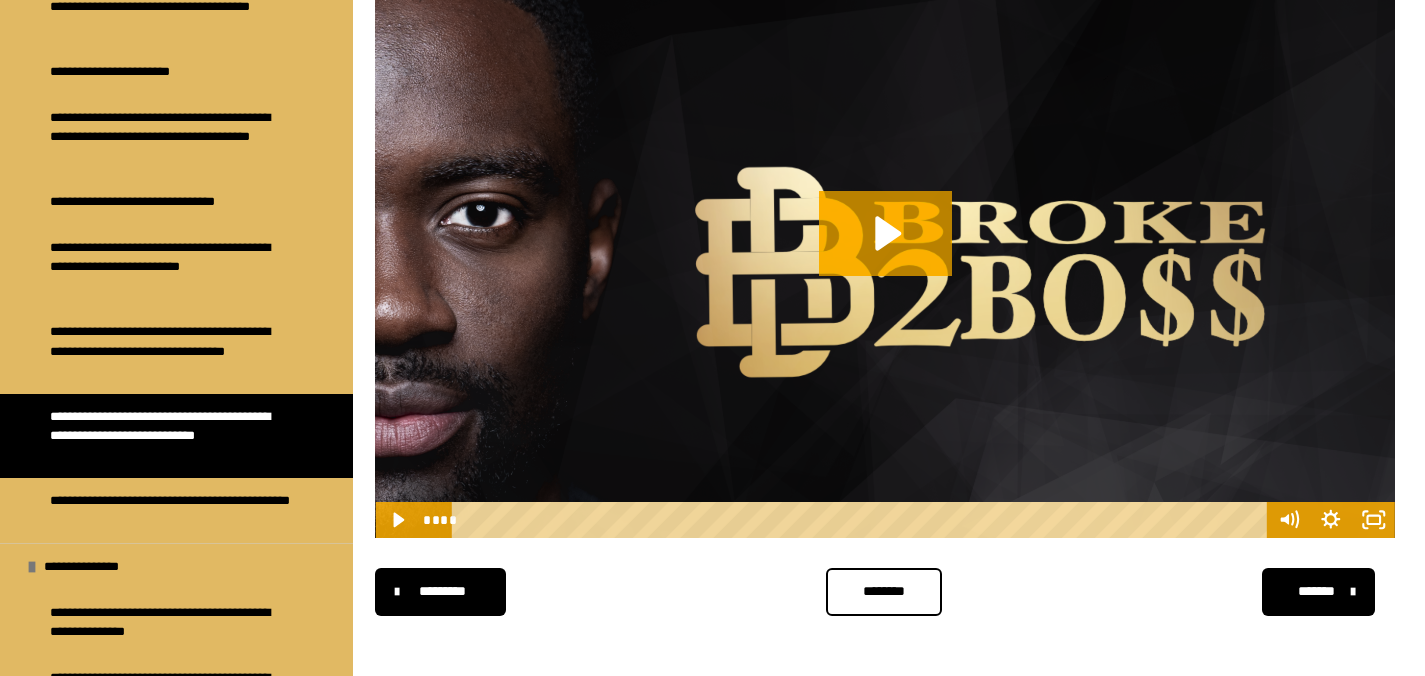 click at bounding box center [885, 251] 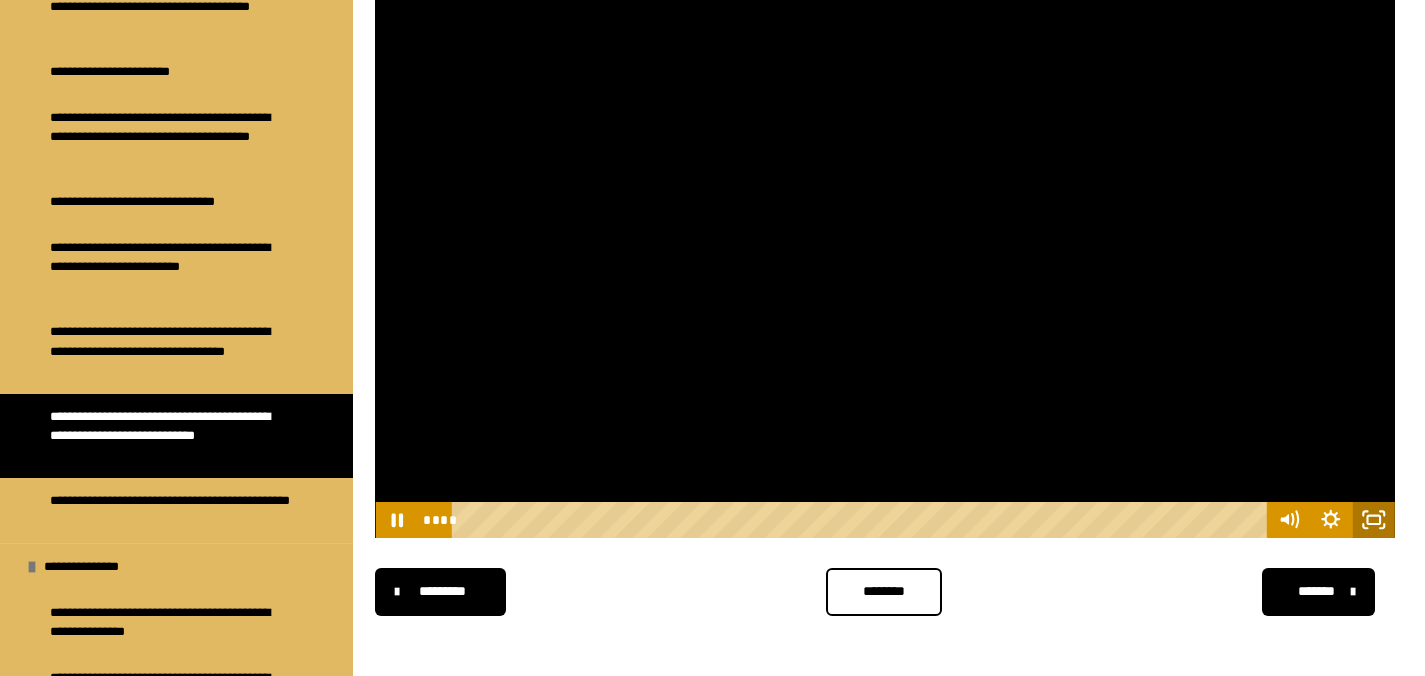click 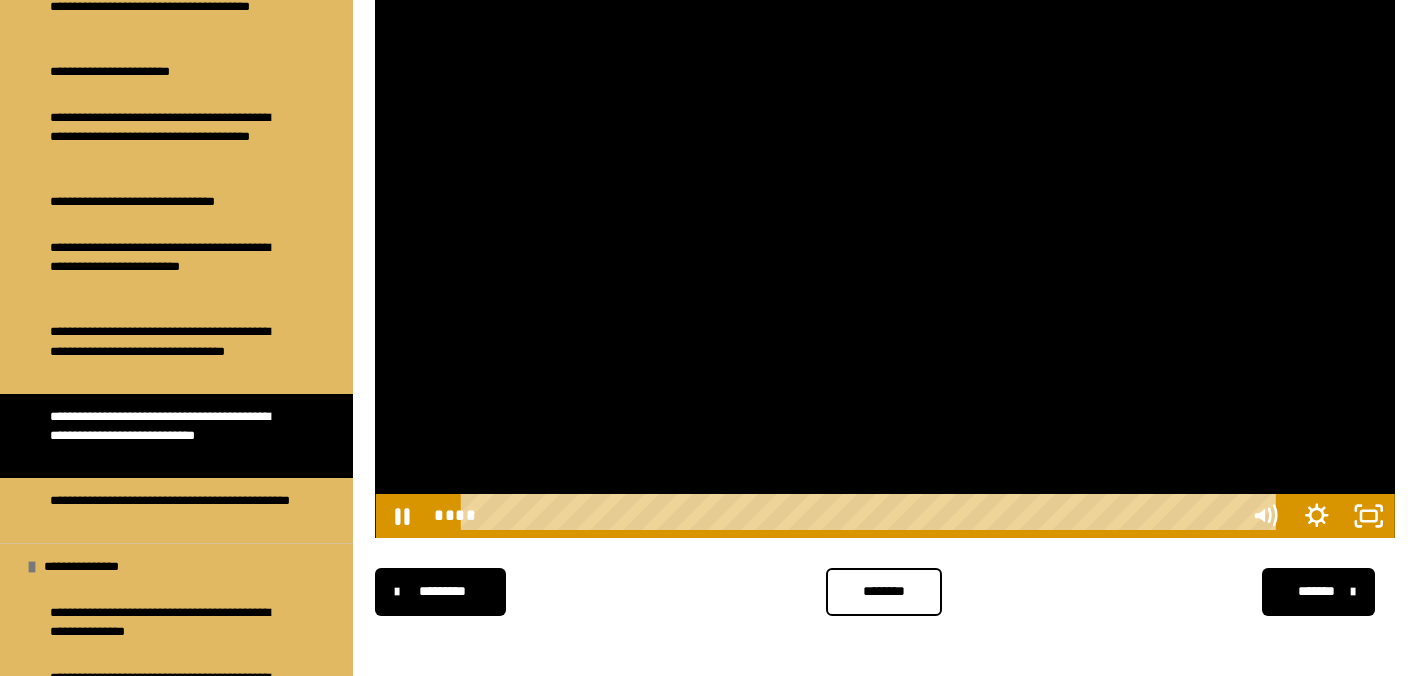 scroll, scrollTop: 887, scrollLeft: 0, axis: vertical 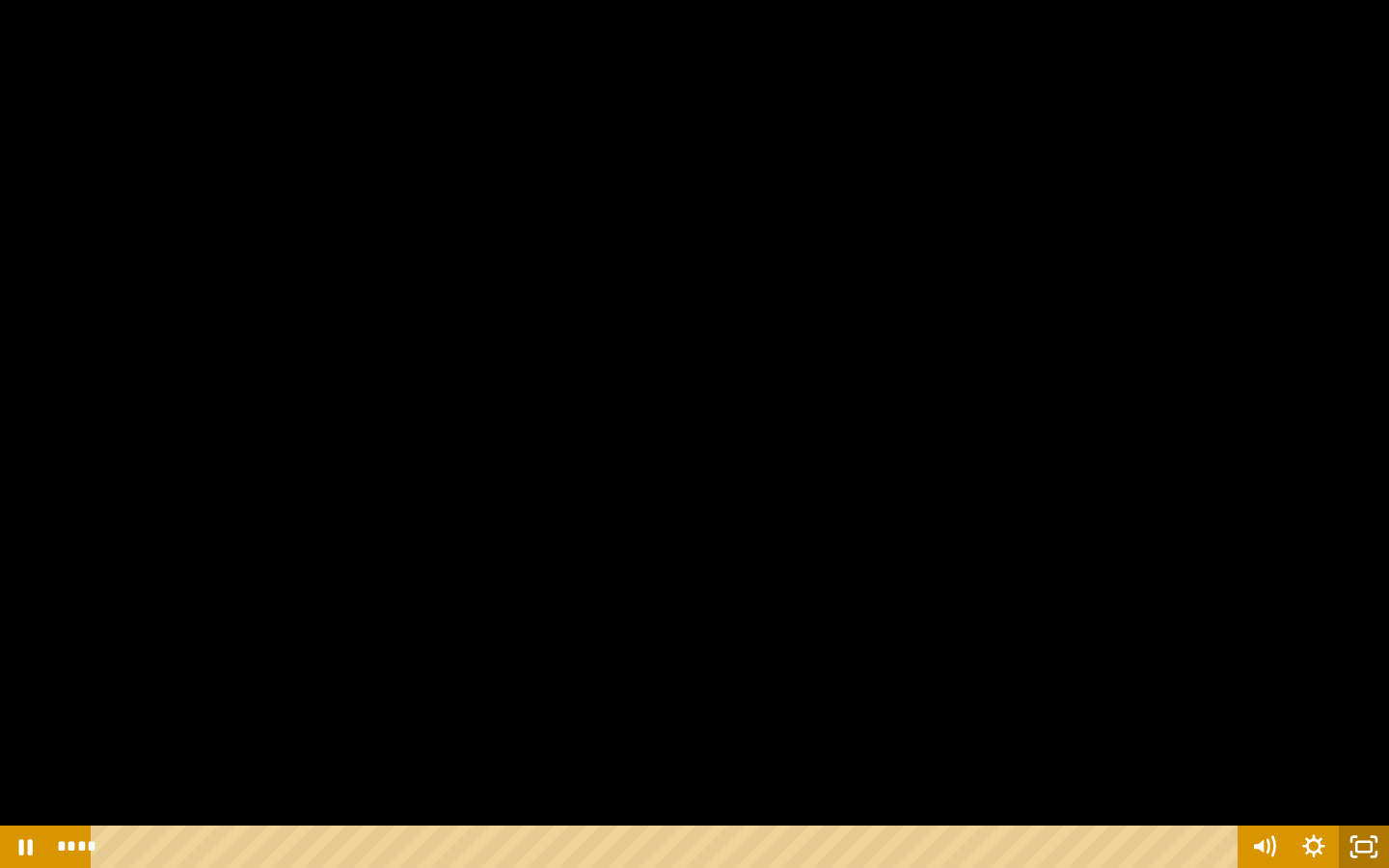 click 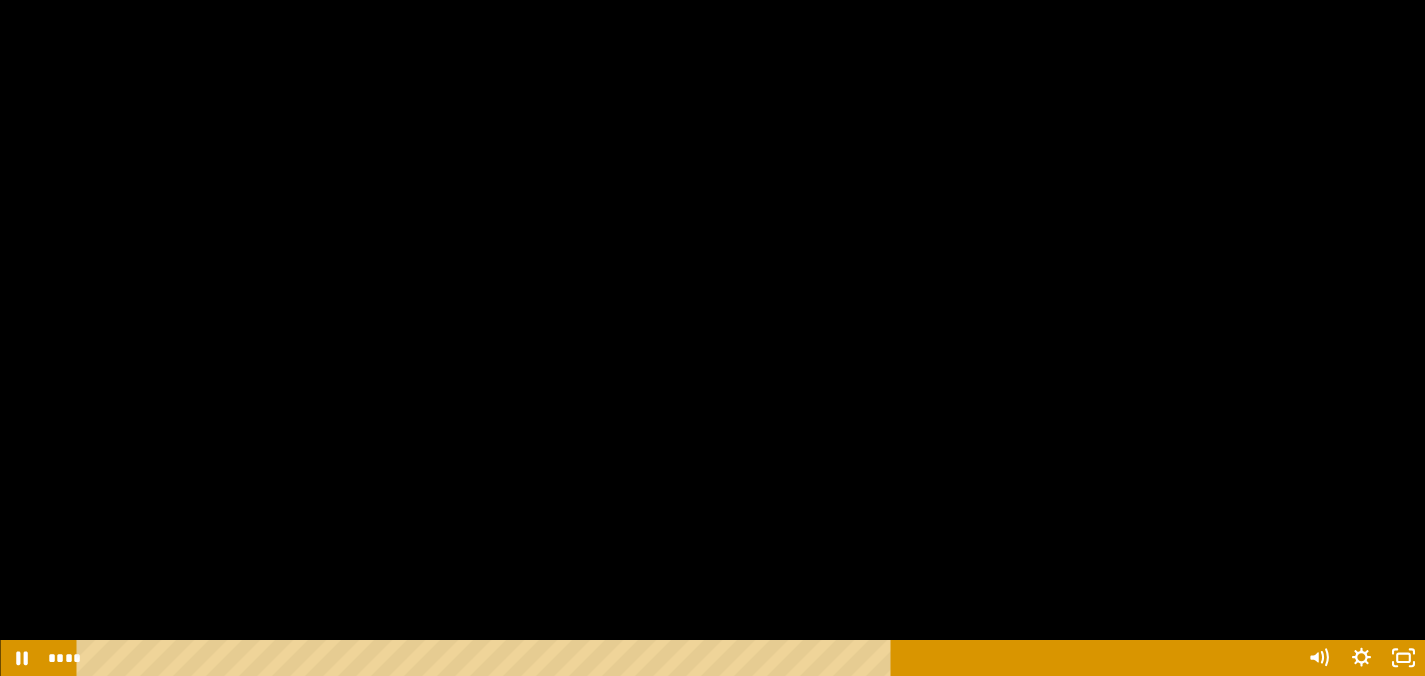 scroll, scrollTop: 1016, scrollLeft: 0, axis: vertical 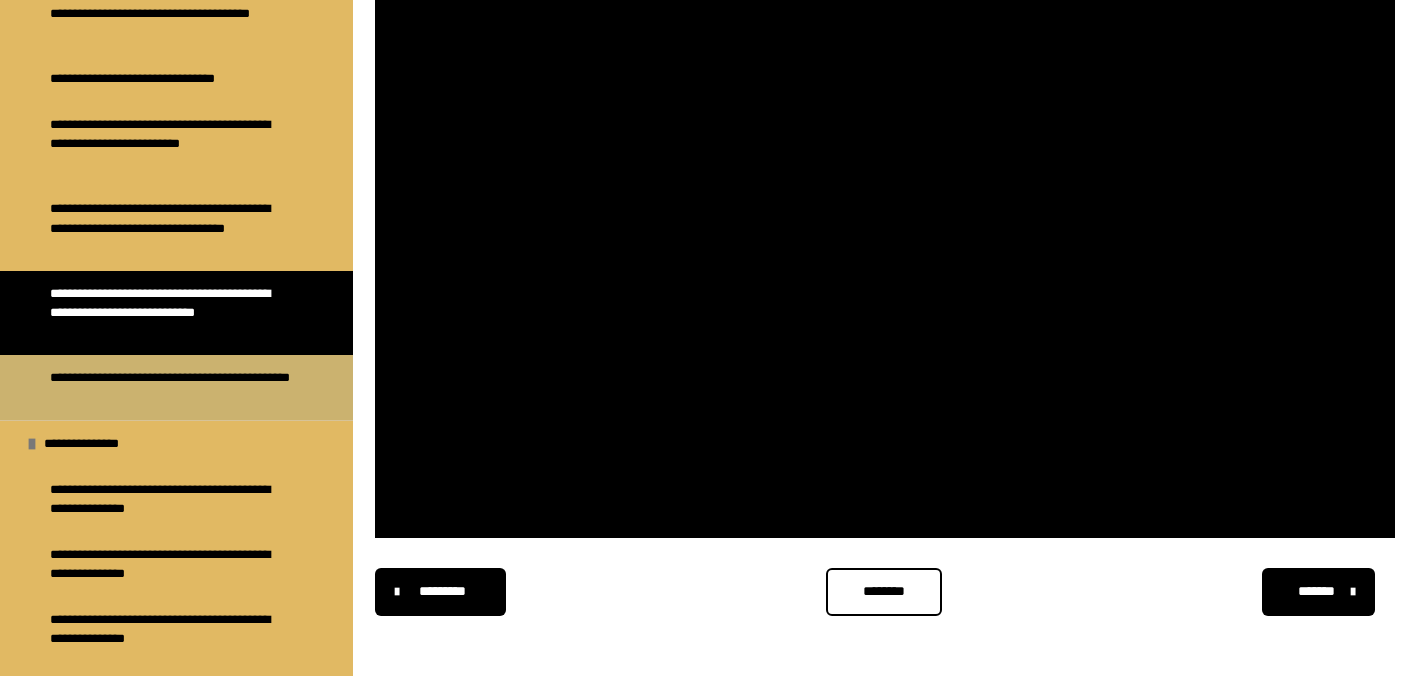 click on "**********" at bounding box center (171, 387) 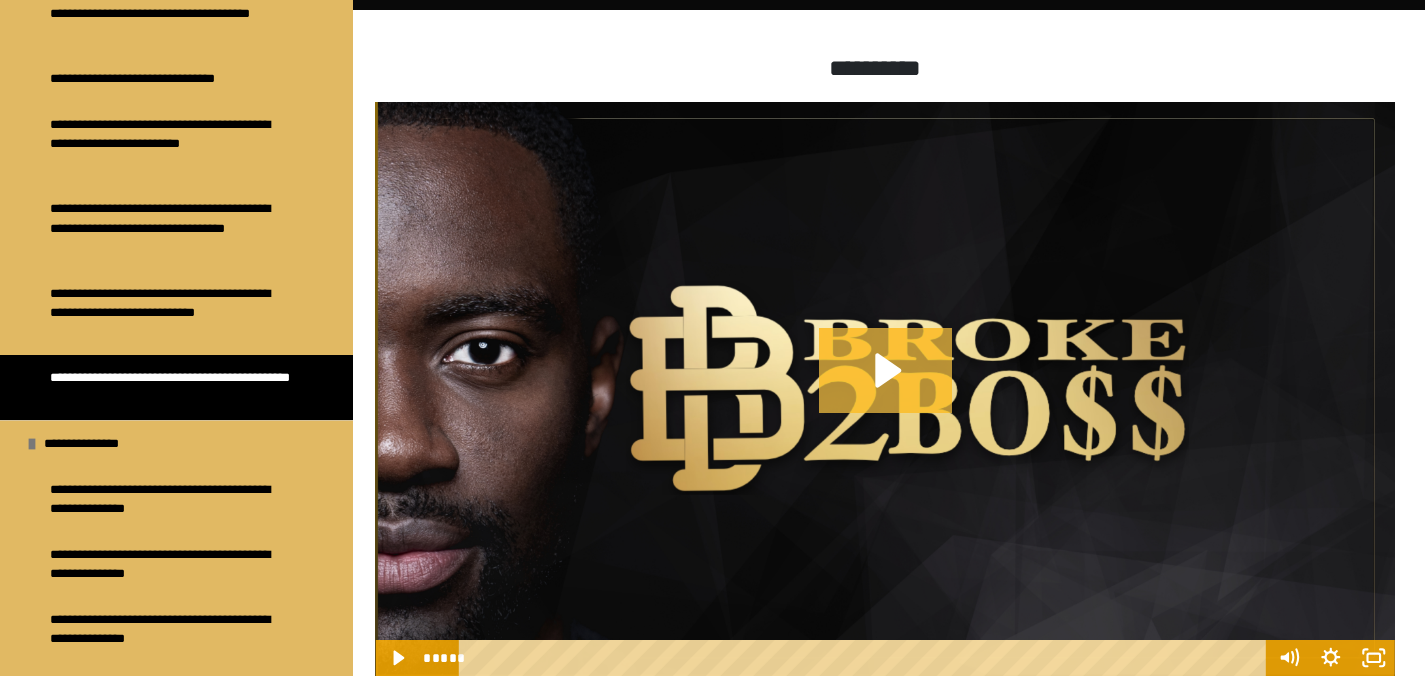click 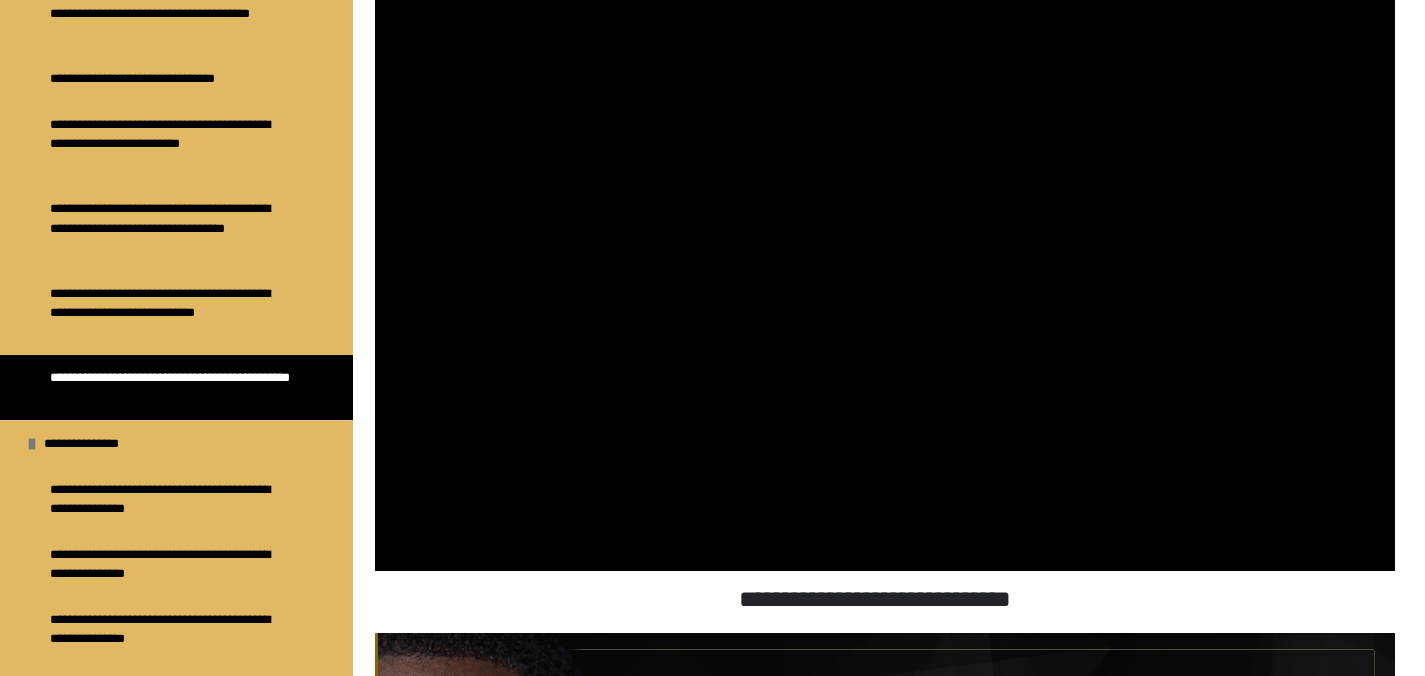 scroll, scrollTop: 361, scrollLeft: 0, axis: vertical 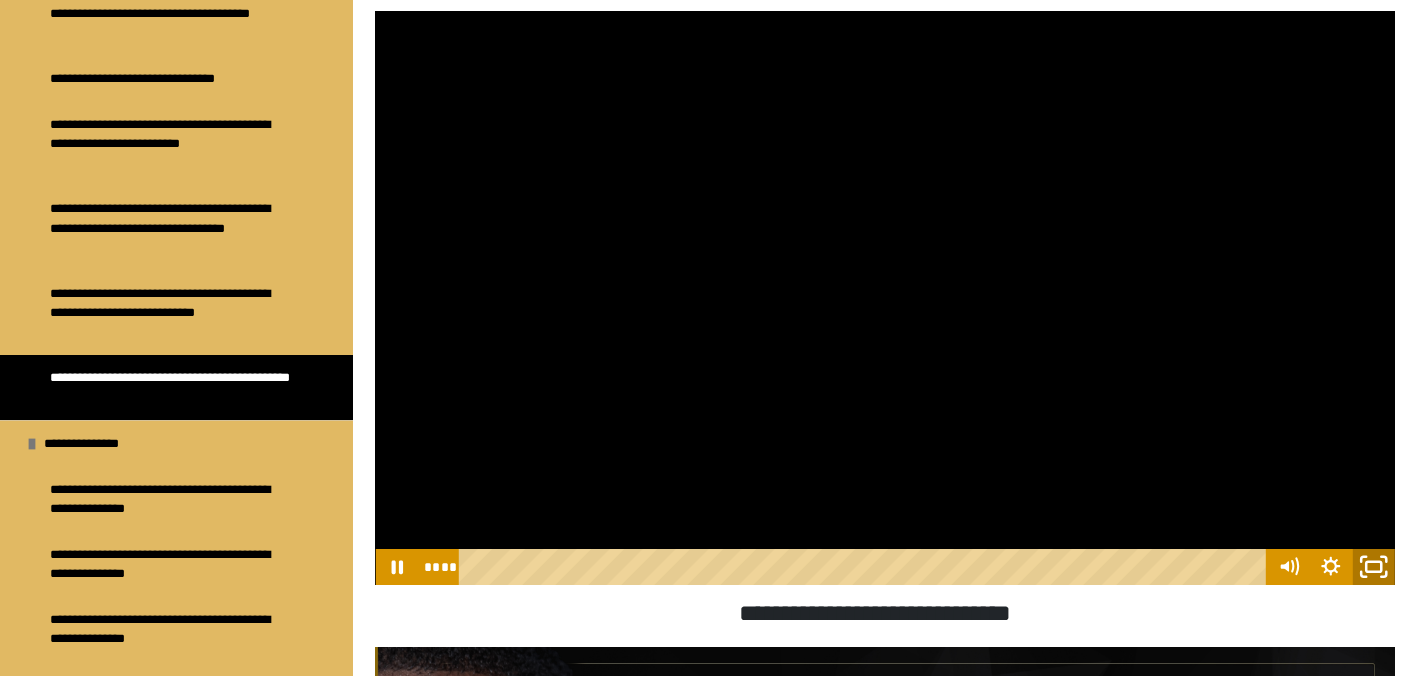 click 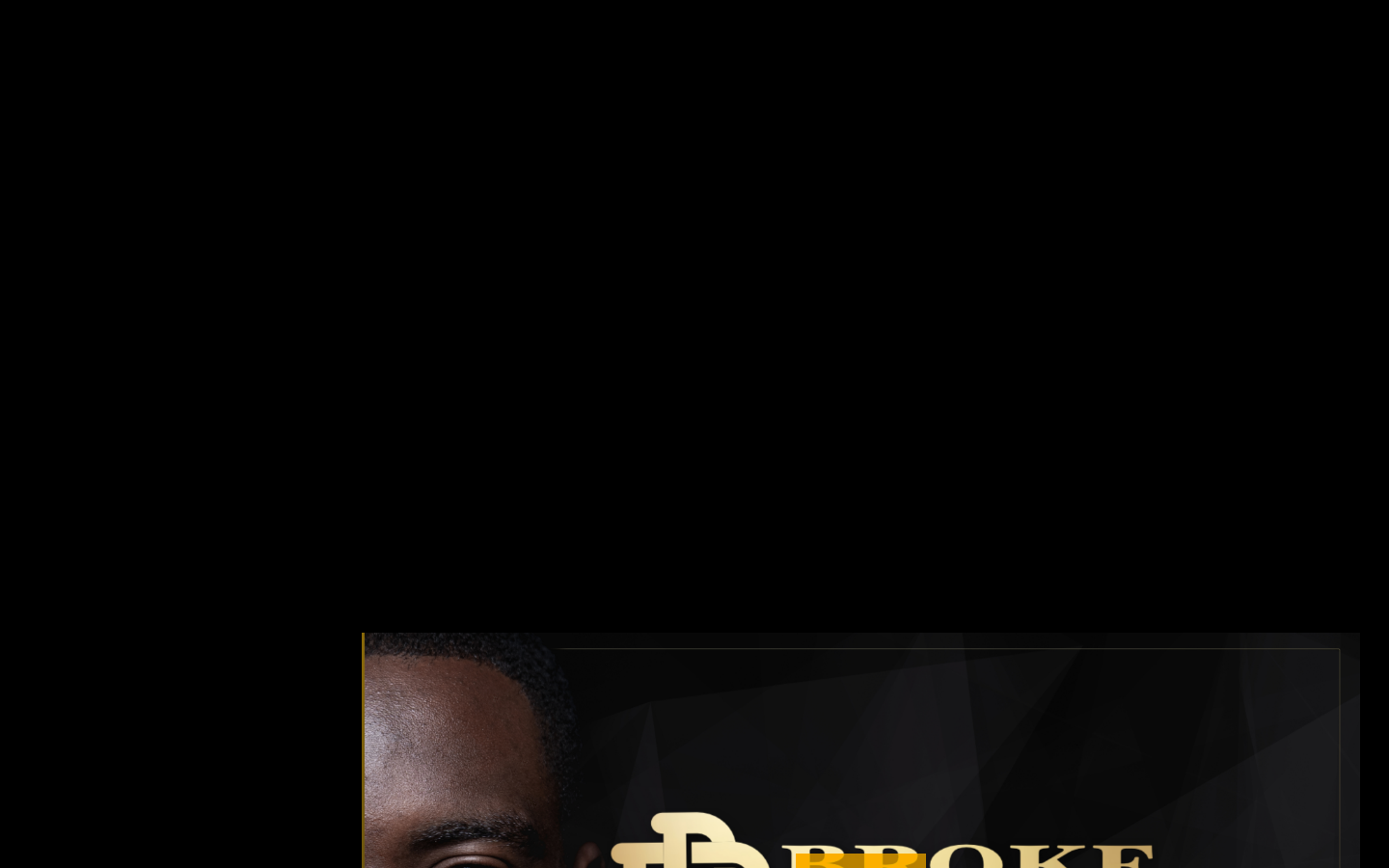 click at bounding box center (694, 434) 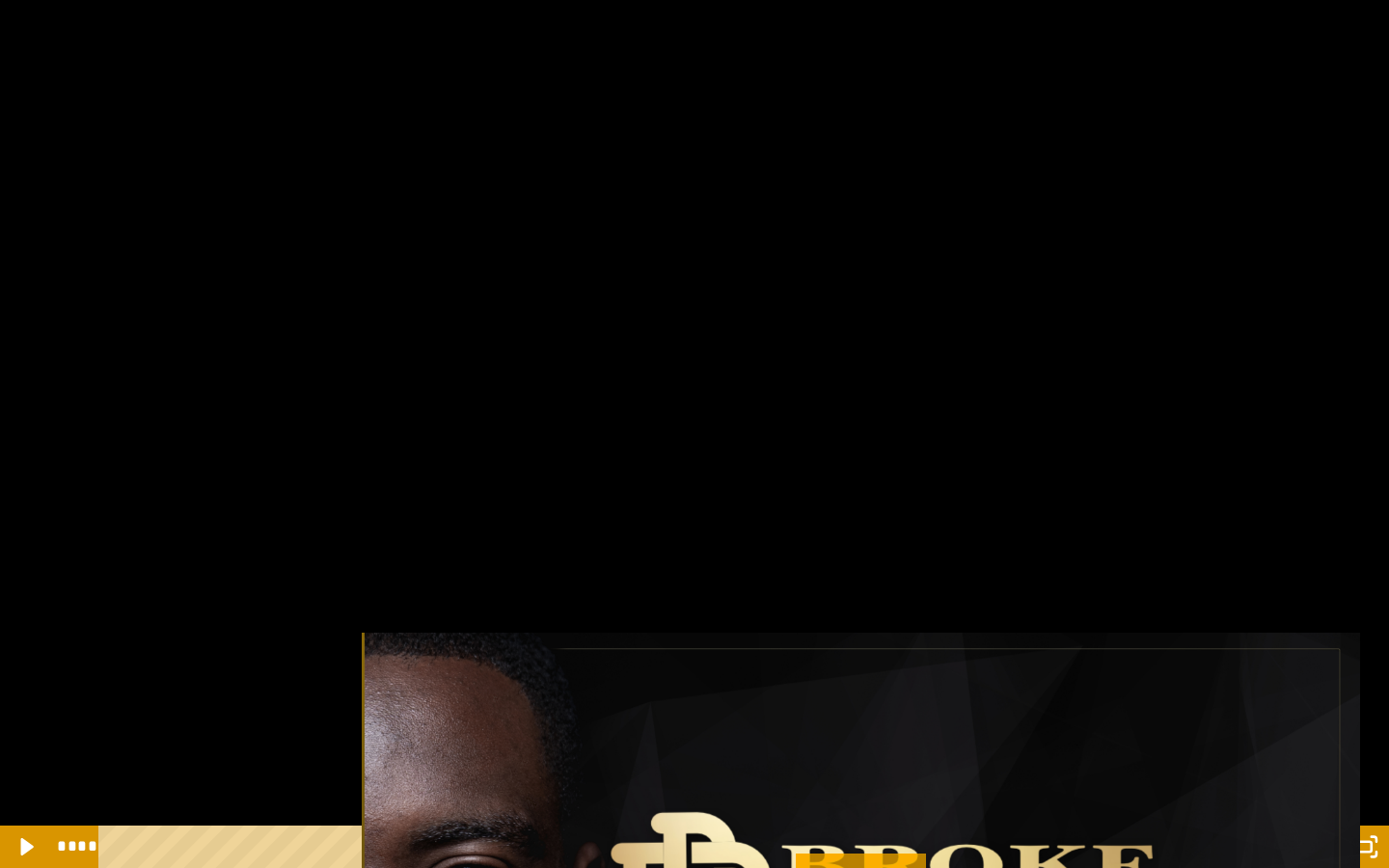 click at bounding box center (694, 434) 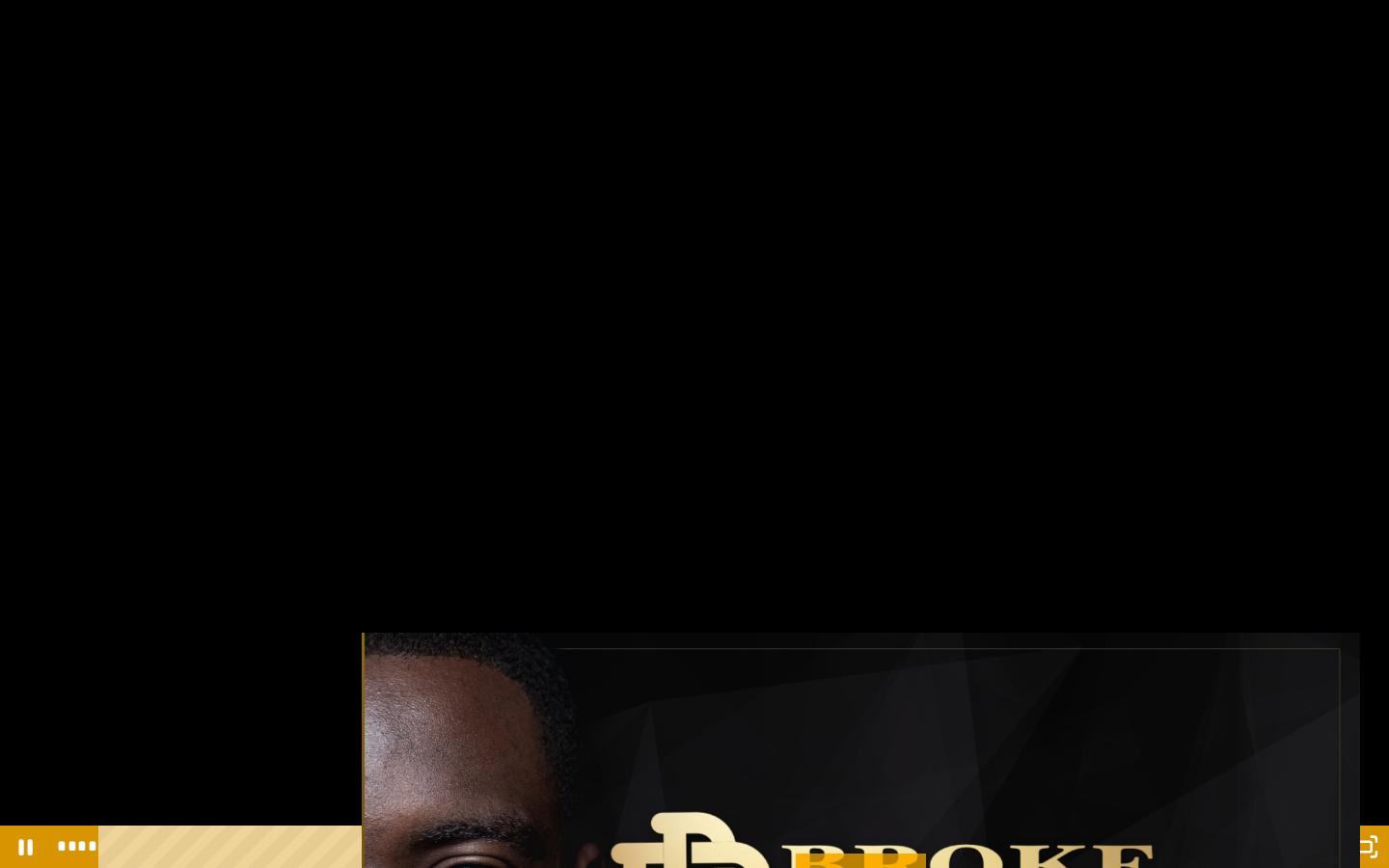 click at bounding box center [694, 434] 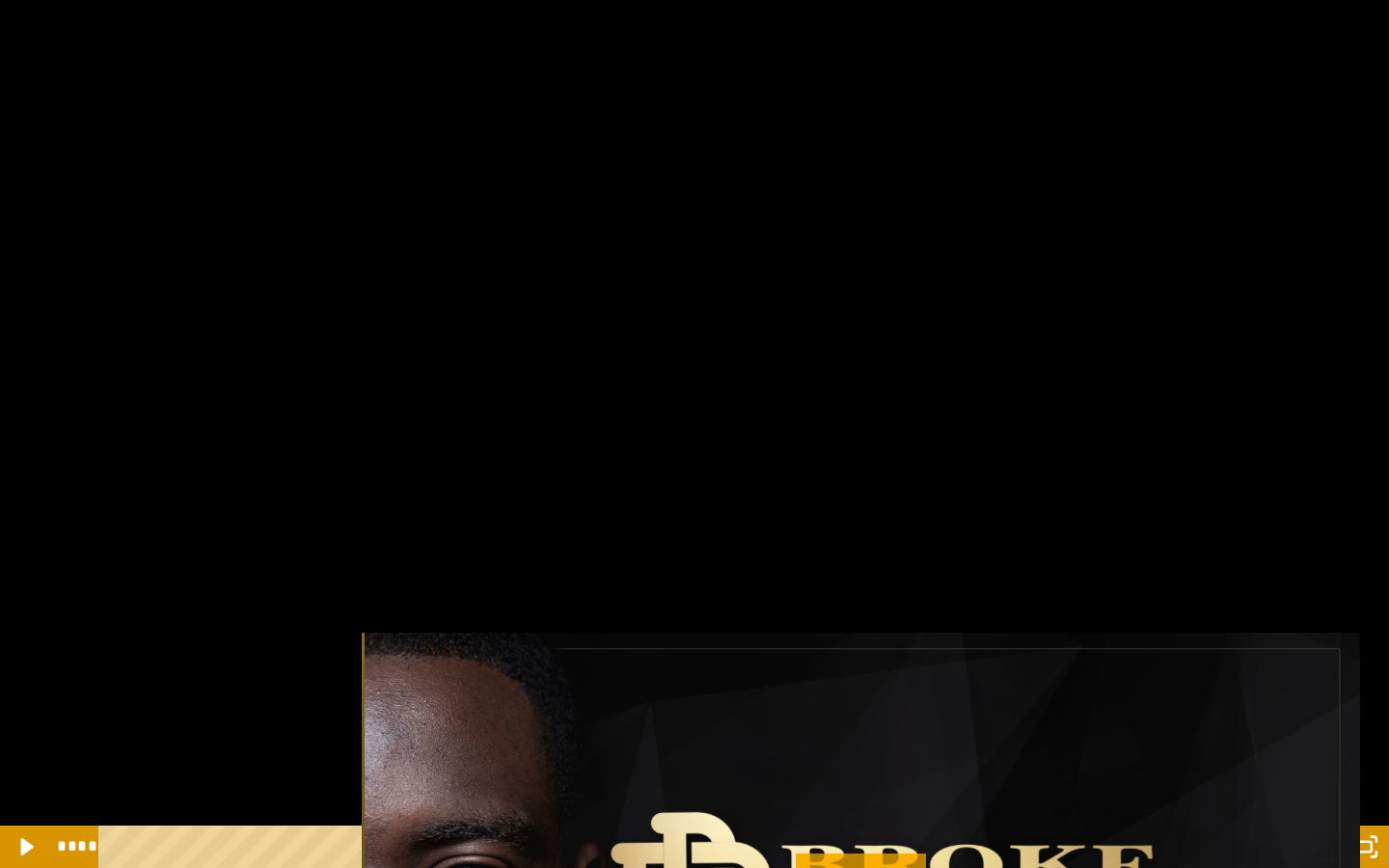 click at bounding box center [694, 434] 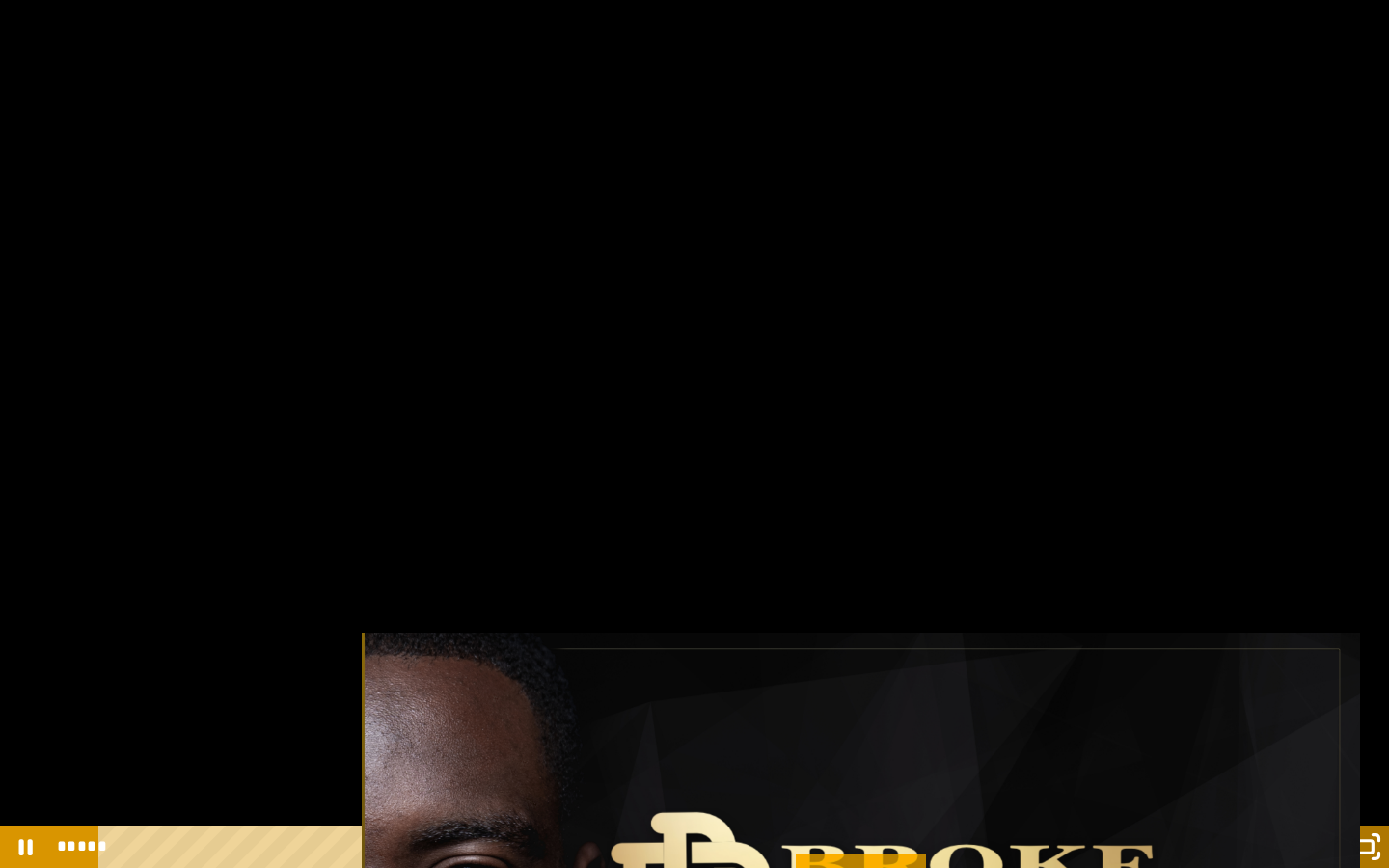 click 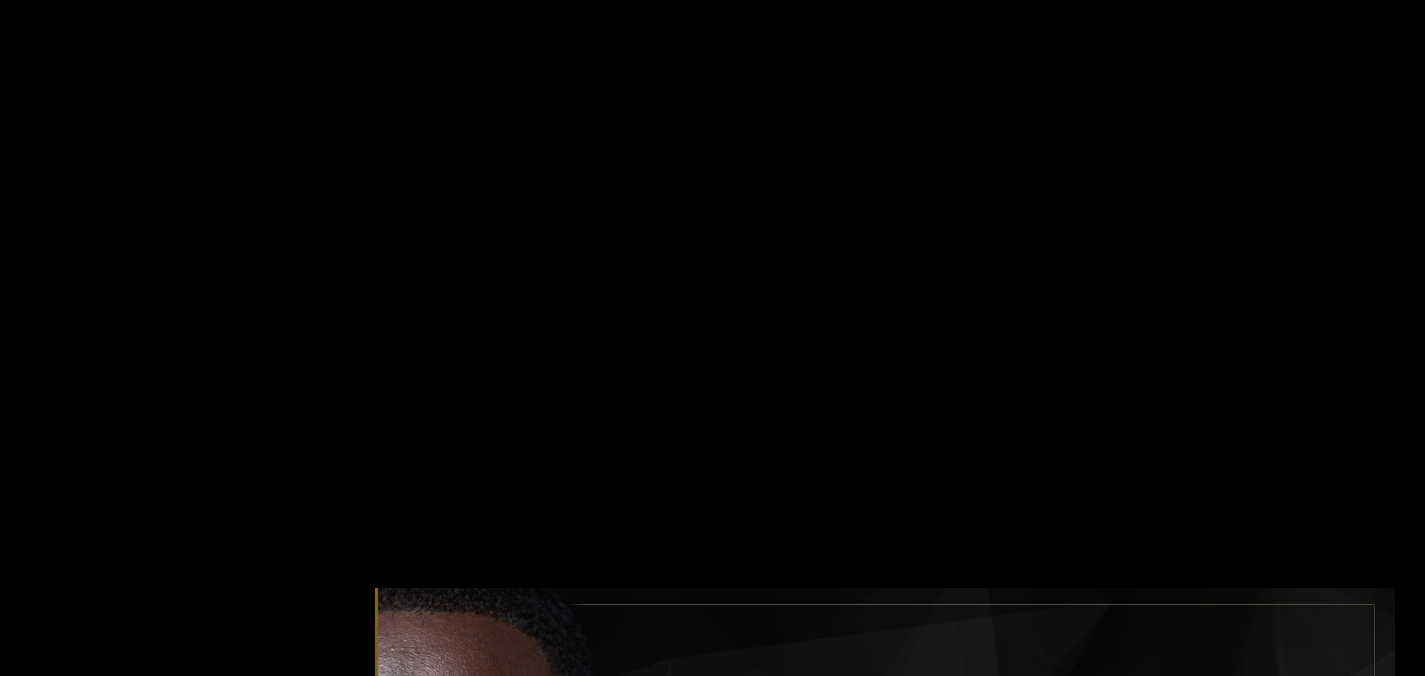 scroll, scrollTop: 166, scrollLeft: 0, axis: vertical 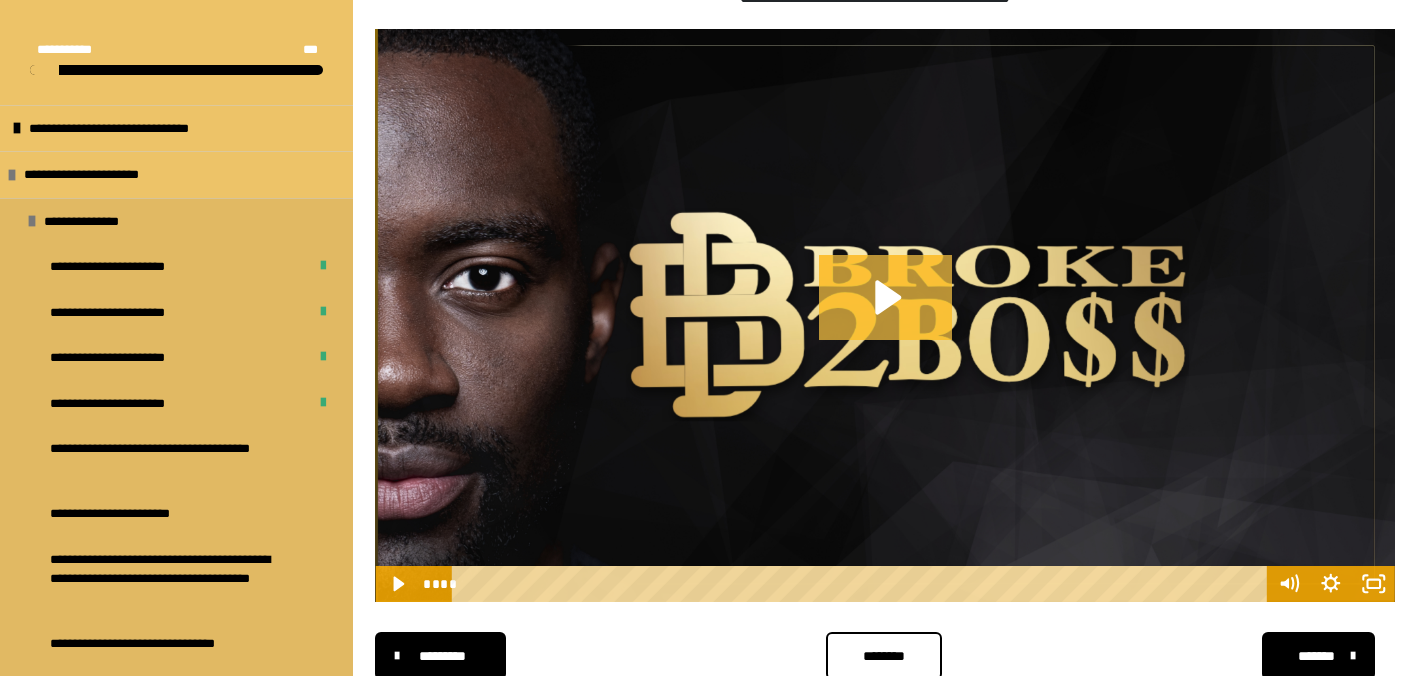 click 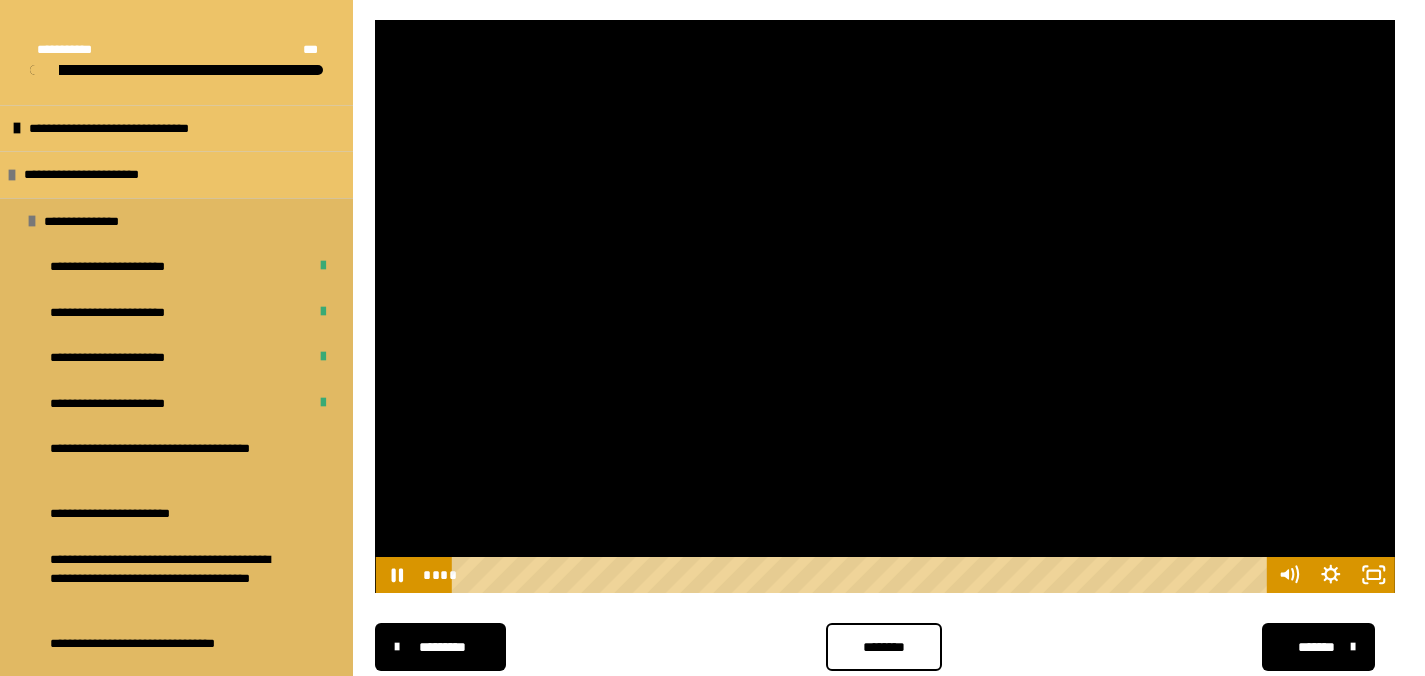 scroll, scrollTop: 1043, scrollLeft: 0, axis: vertical 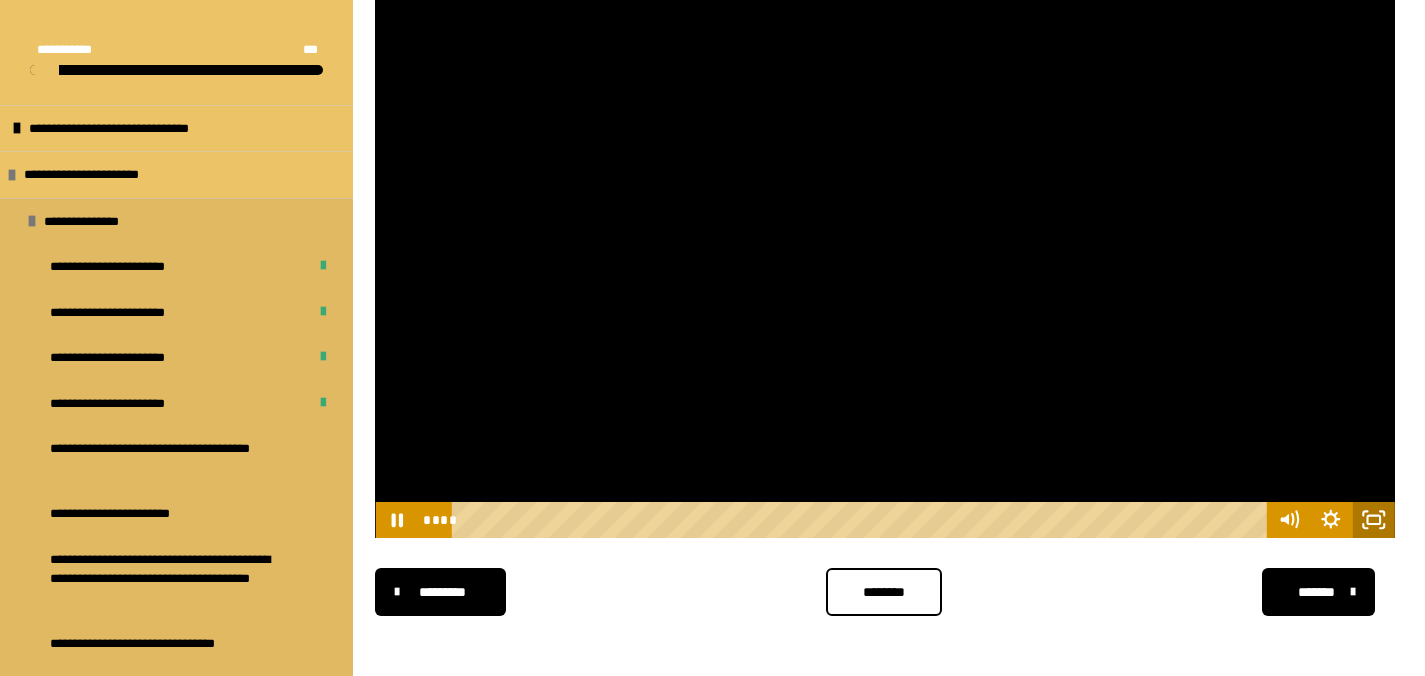 click 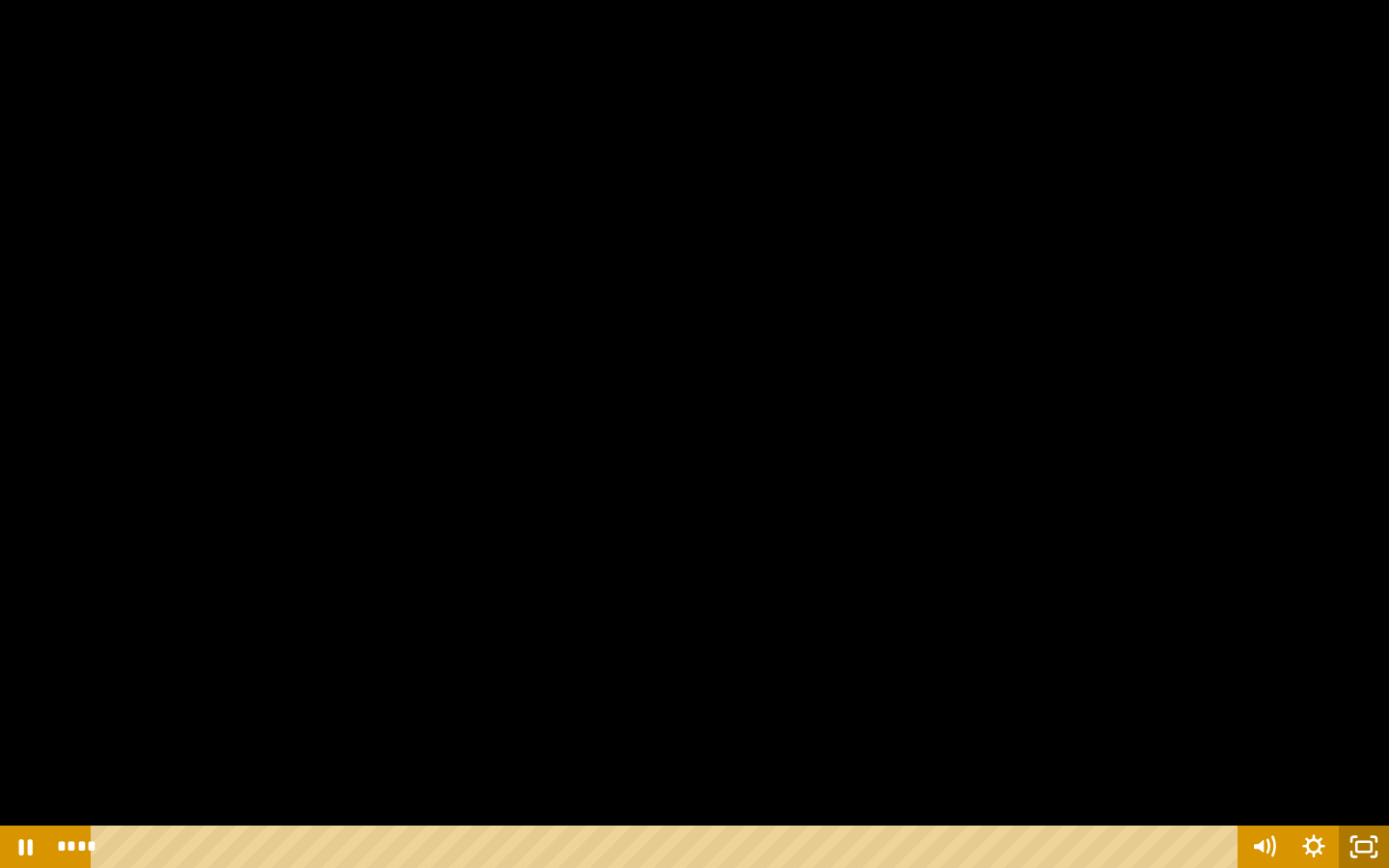 click 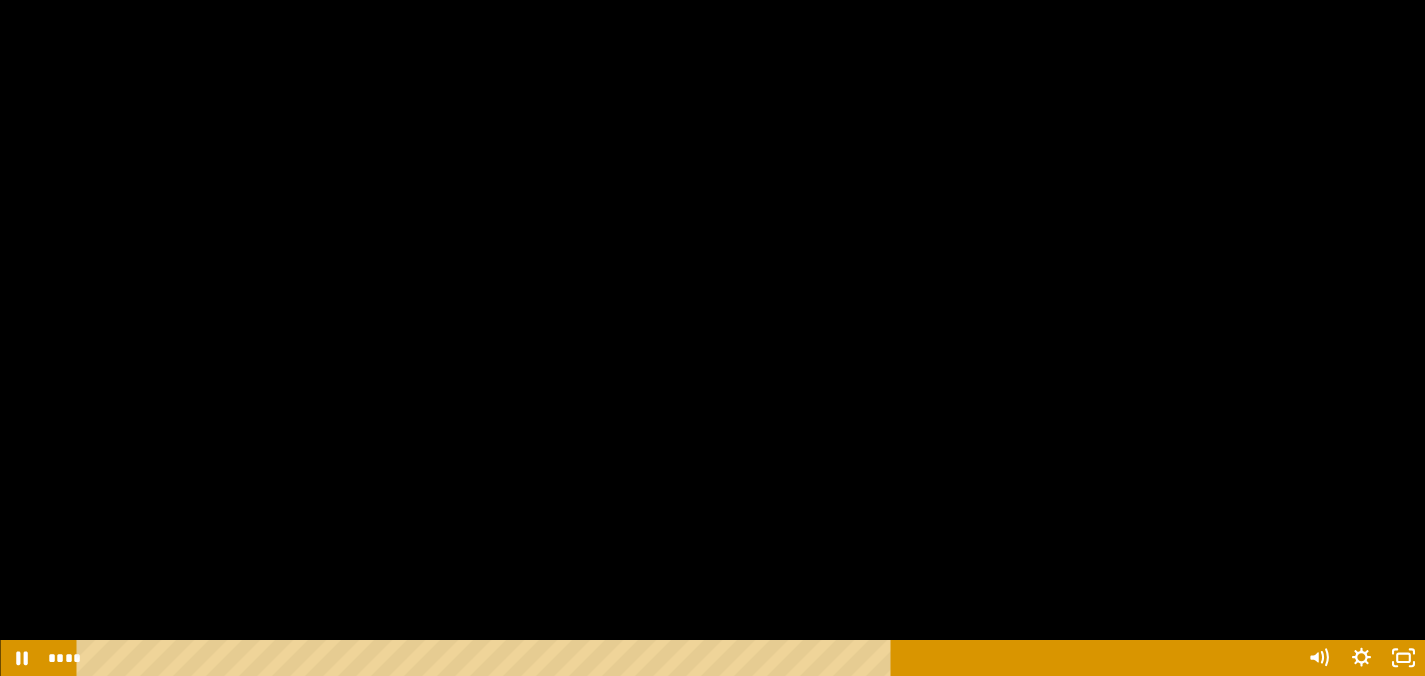 scroll, scrollTop: 1043, scrollLeft: 0, axis: vertical 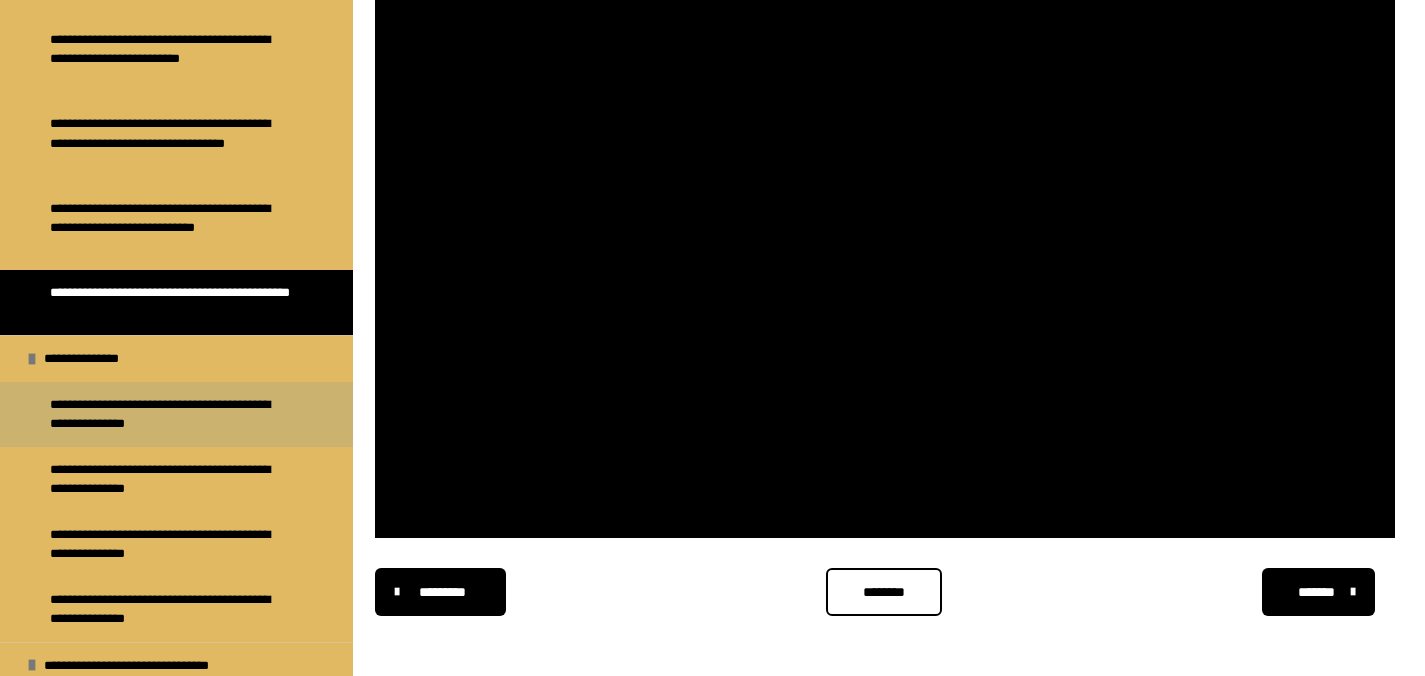 click on "**********" at bounding box center (171, 414) 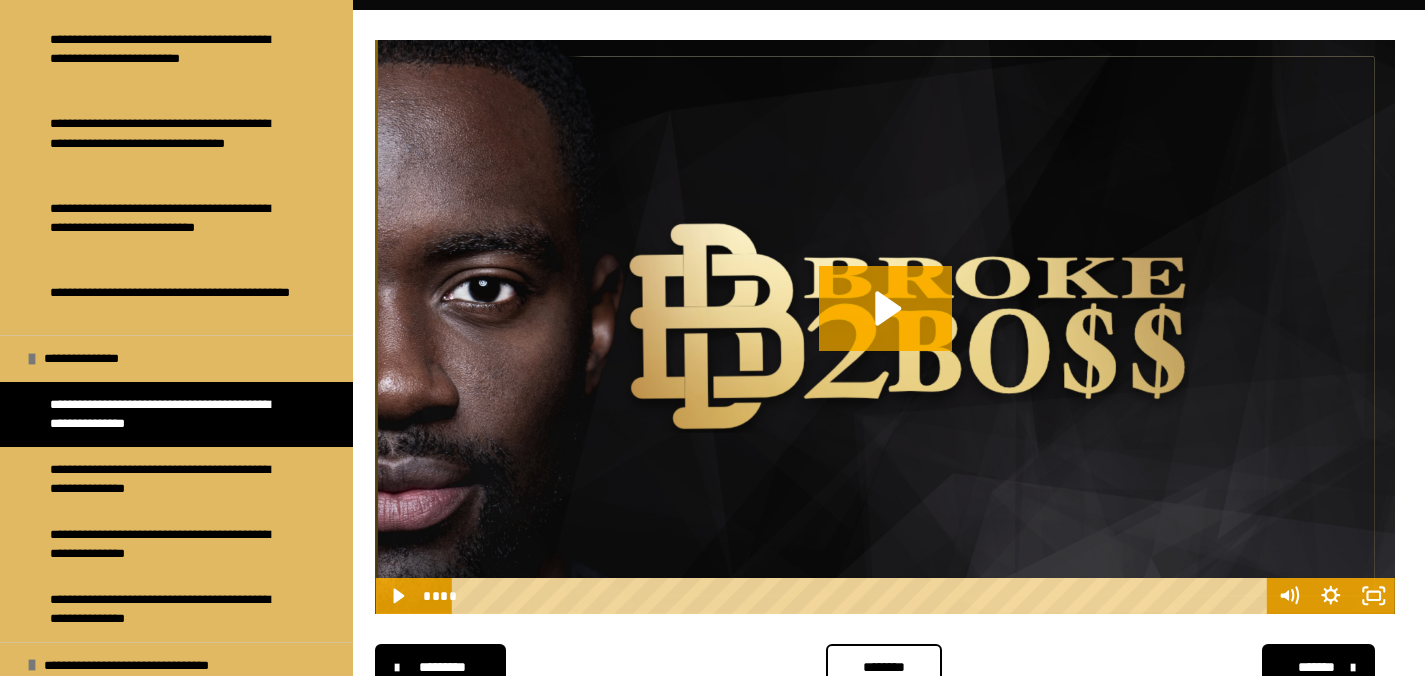 click 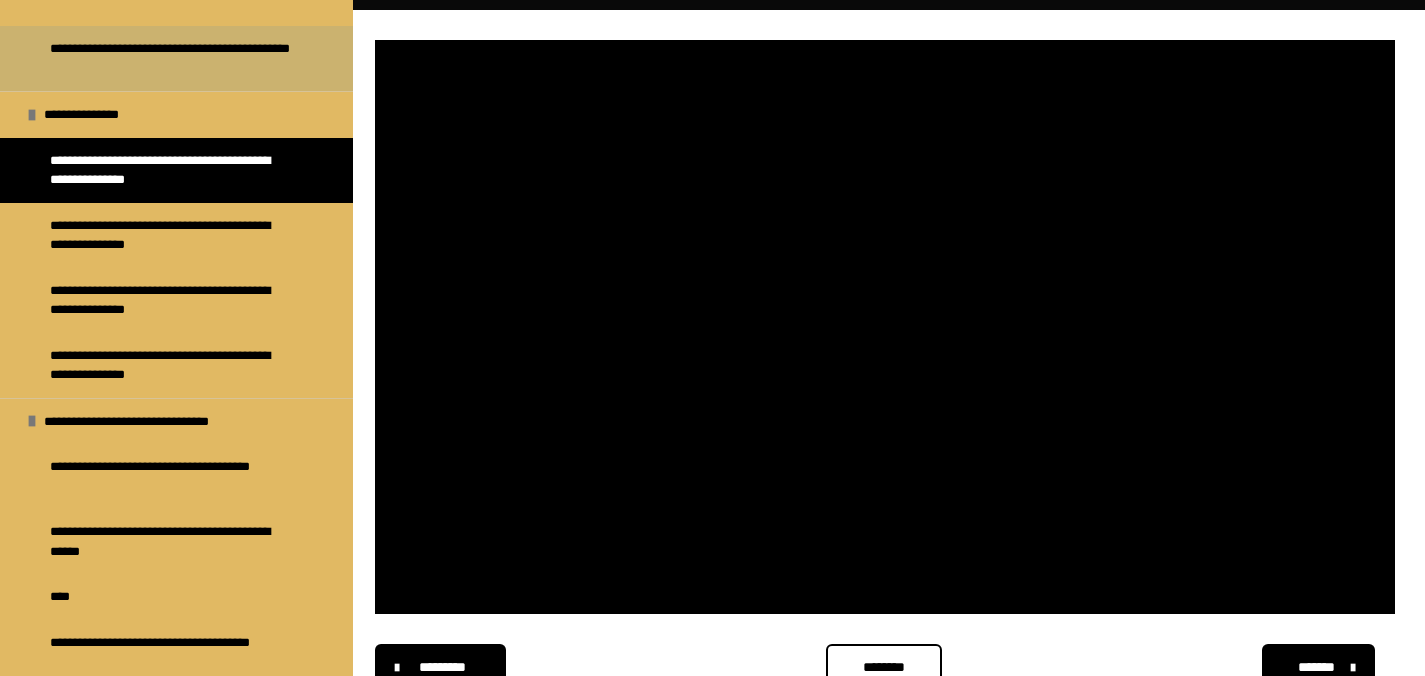 scroll, scrollTop: 899, scrollLeft: 0, axis: vertical 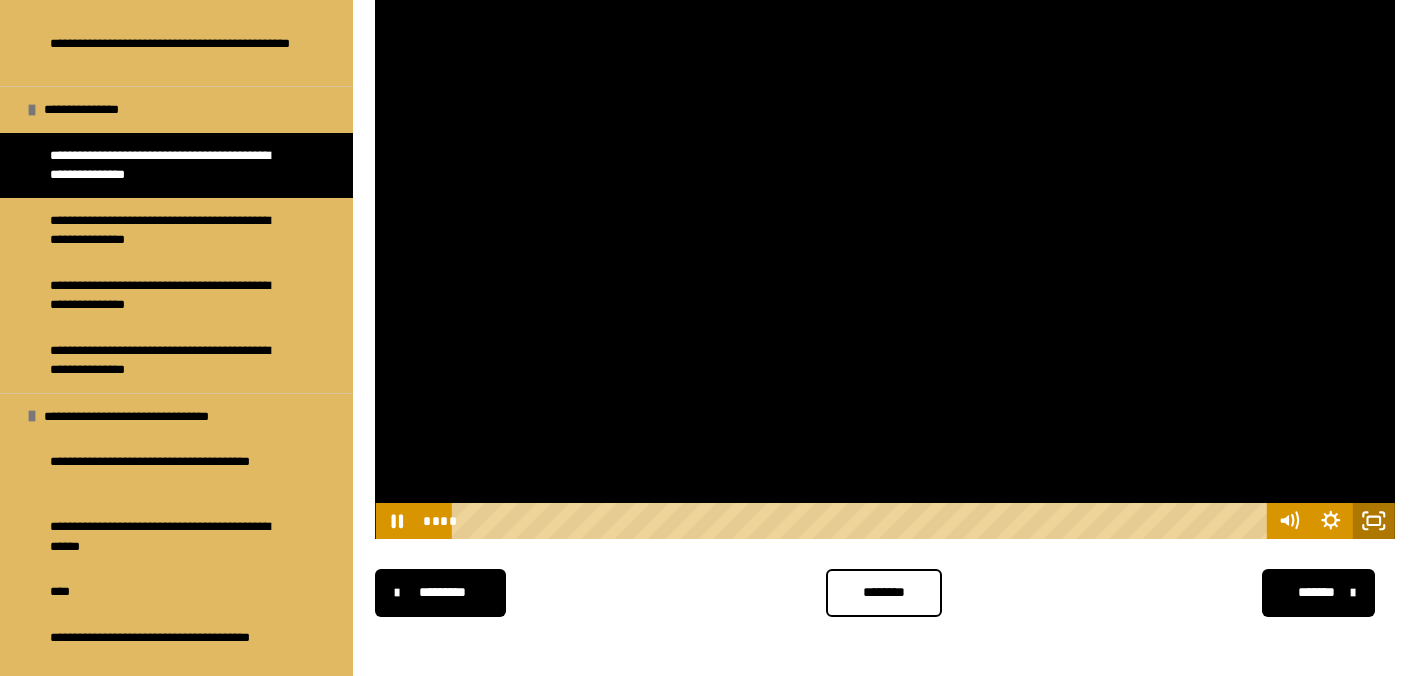 click 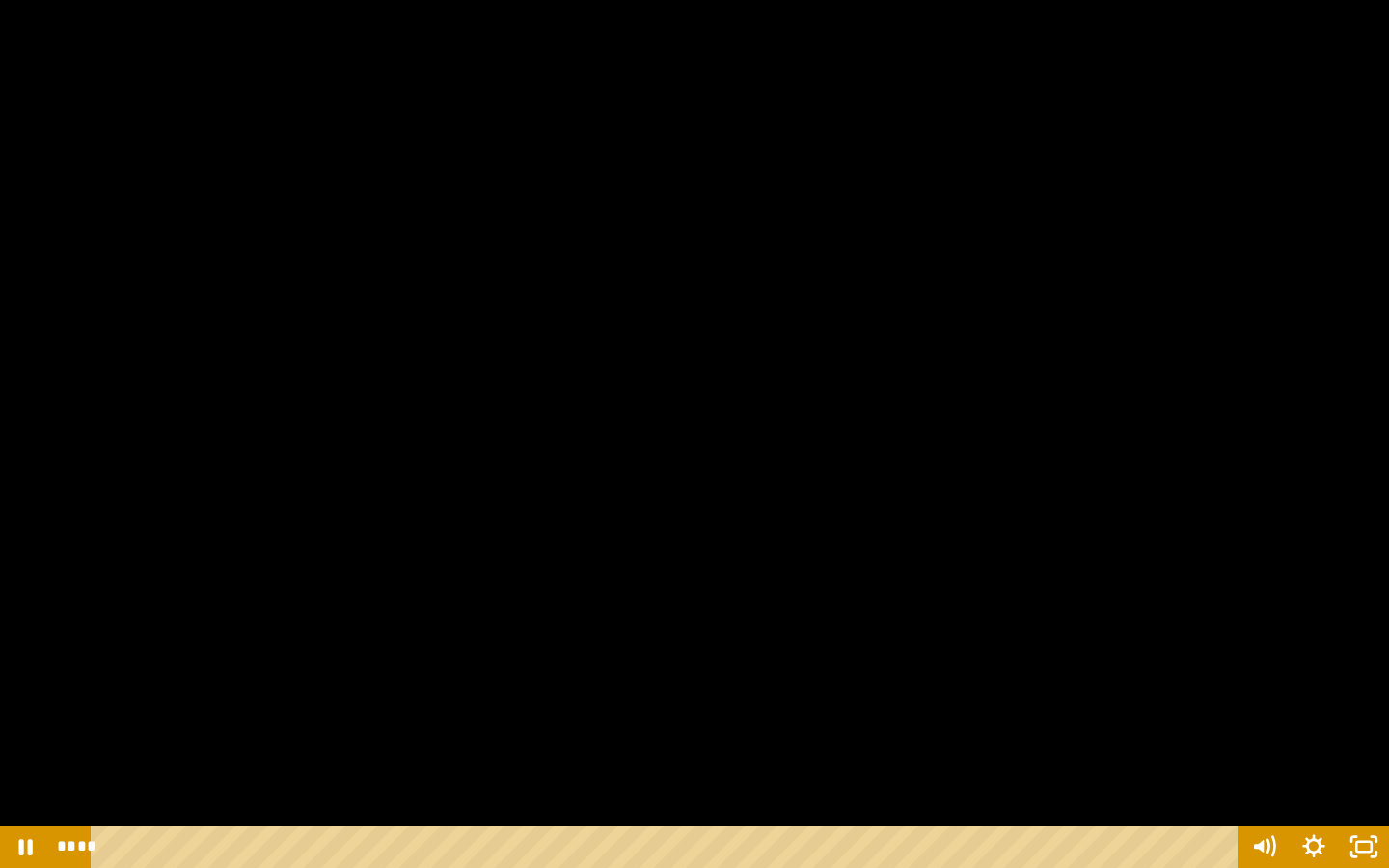 click at bounding box center [694, 434] 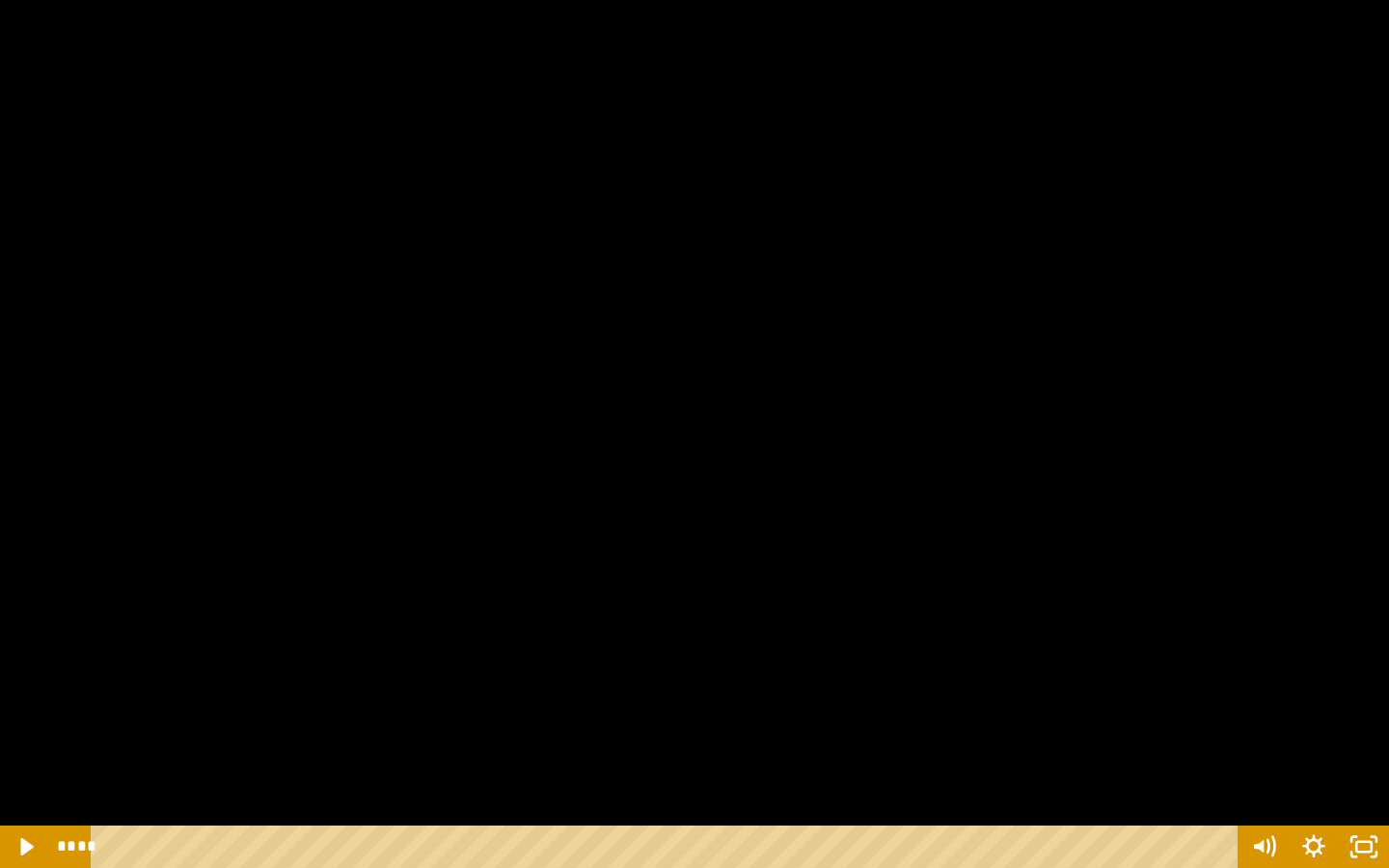 click at bounding box center (694, 434) 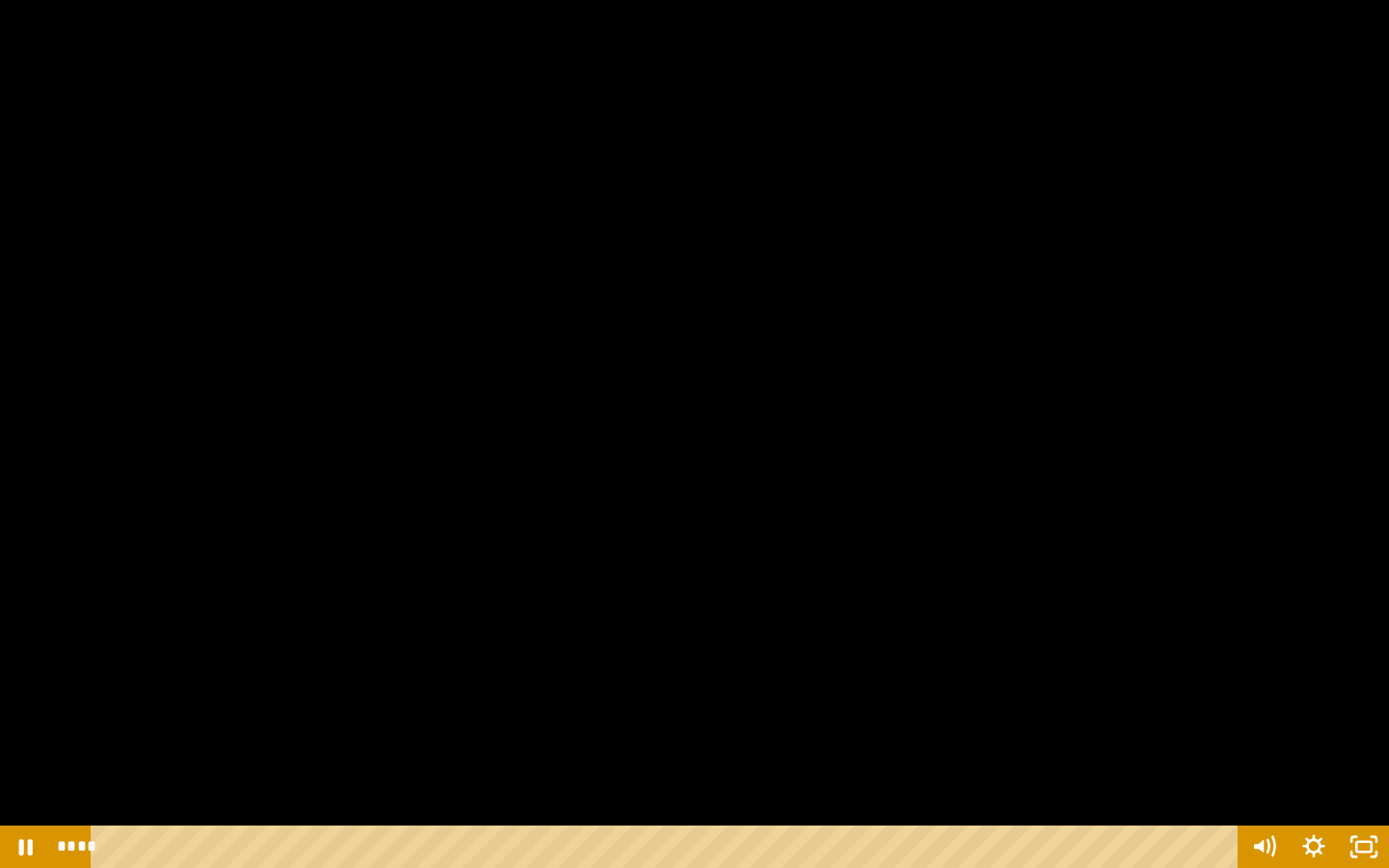 type 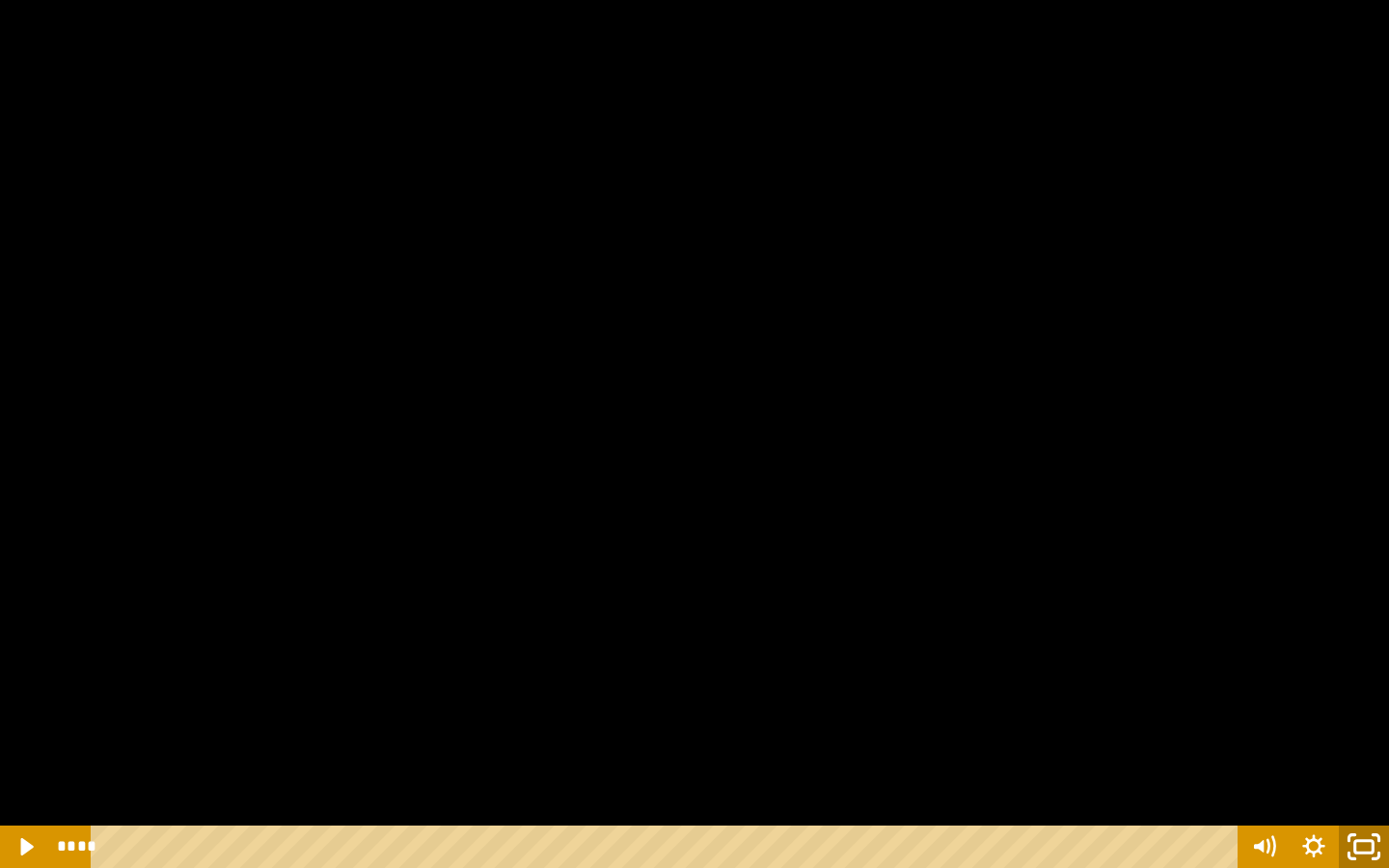click 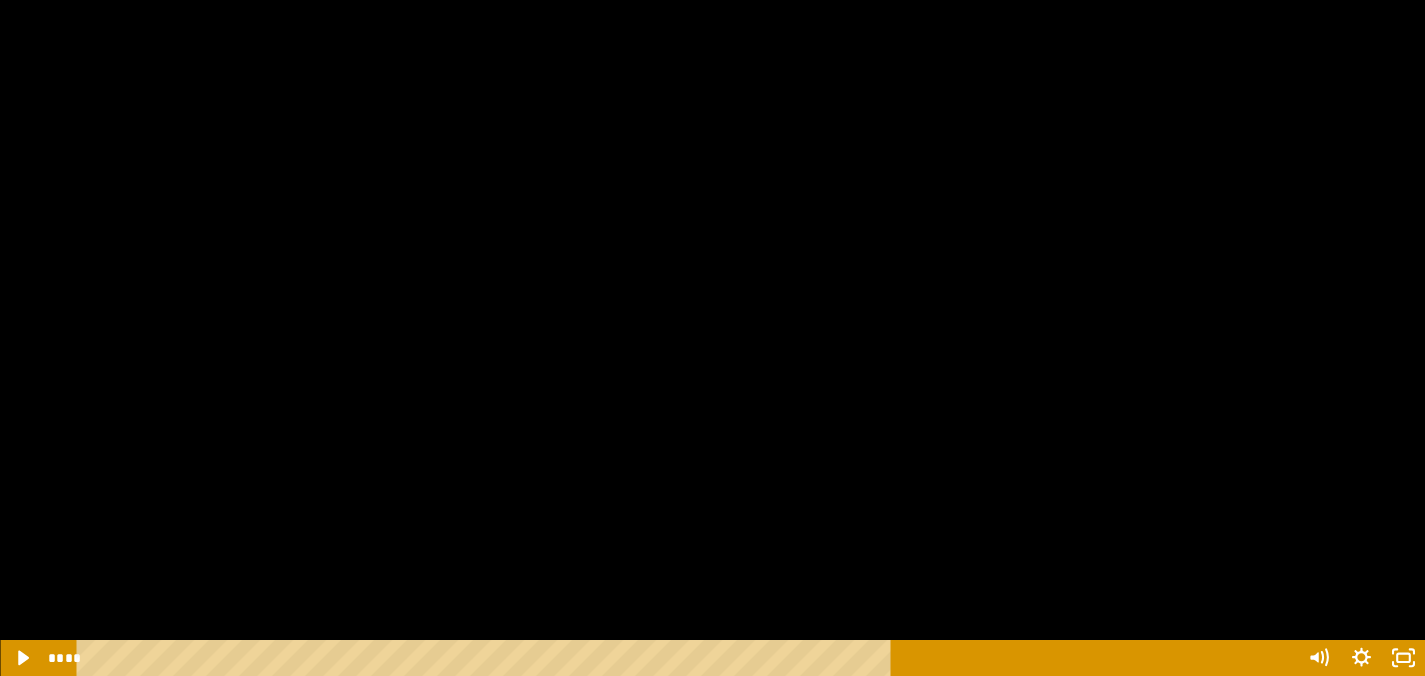 scroll, scrollTop: 345, scrollLeft: 0, axis: vertical 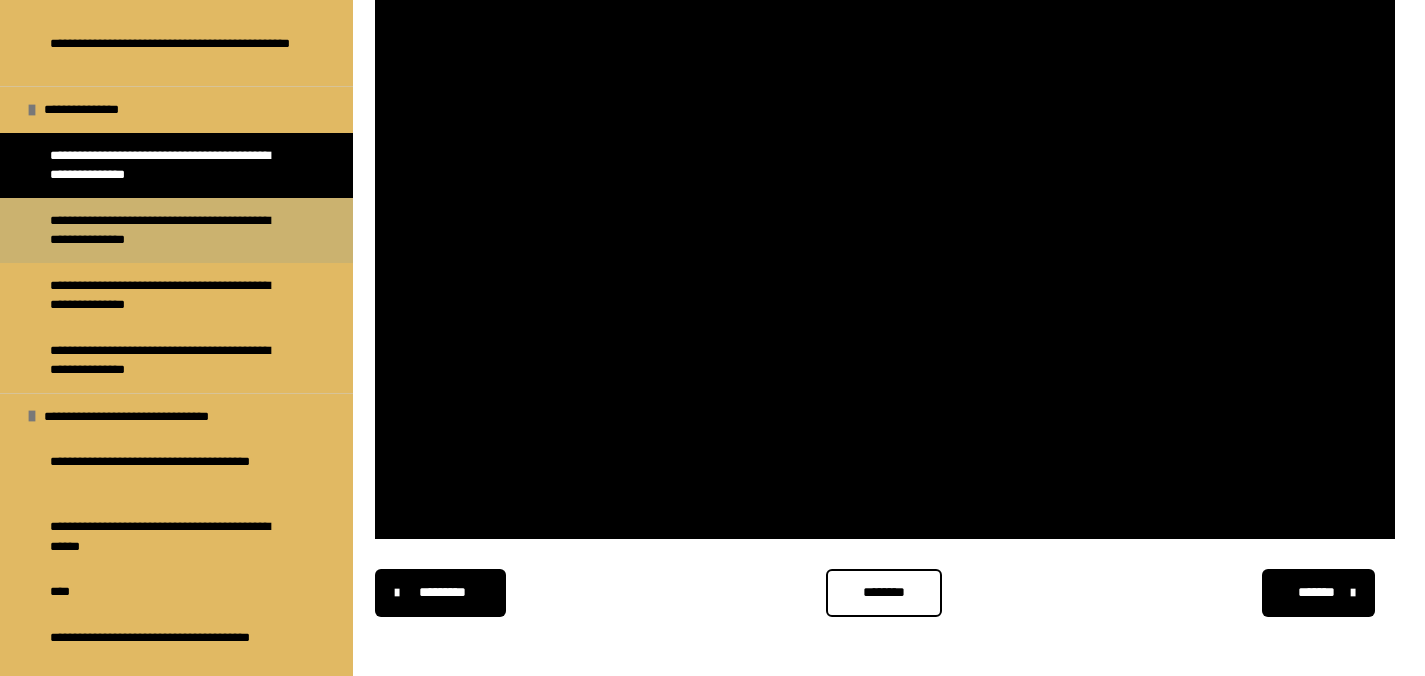 click on "**********" at bounding box center (171, 230) 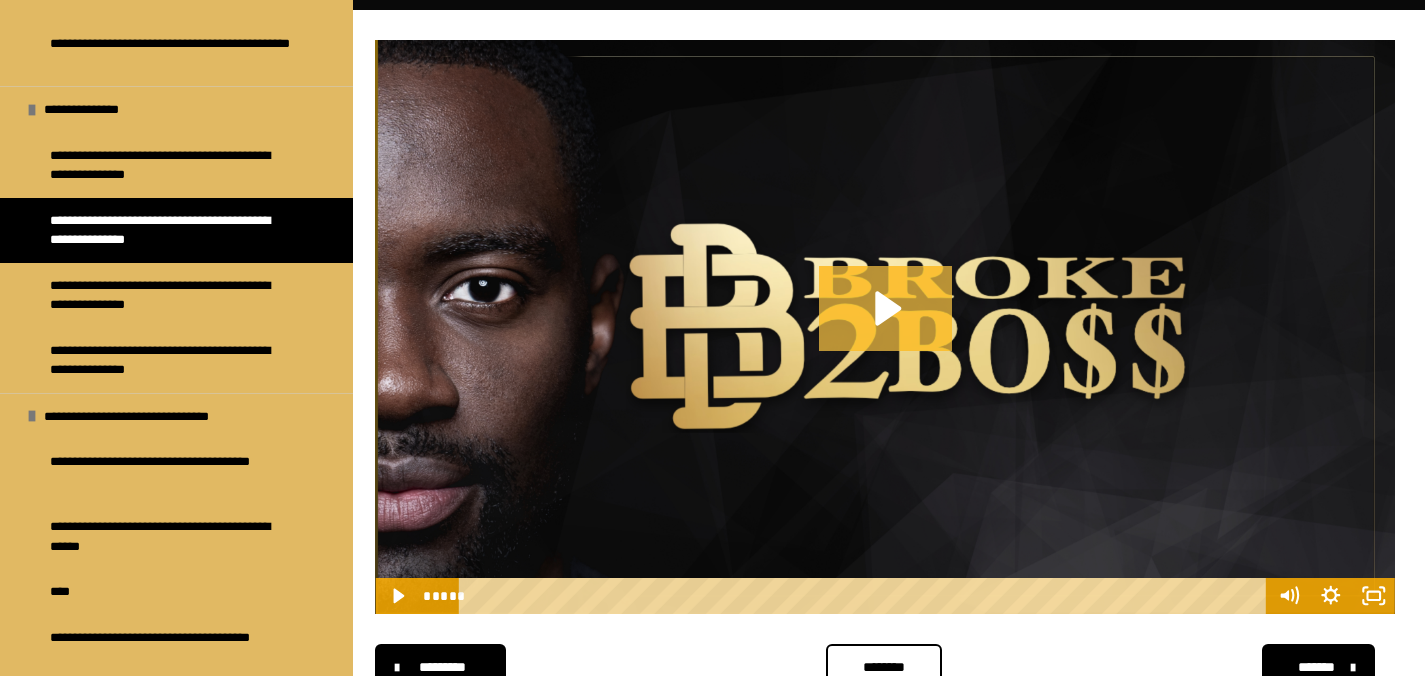 click 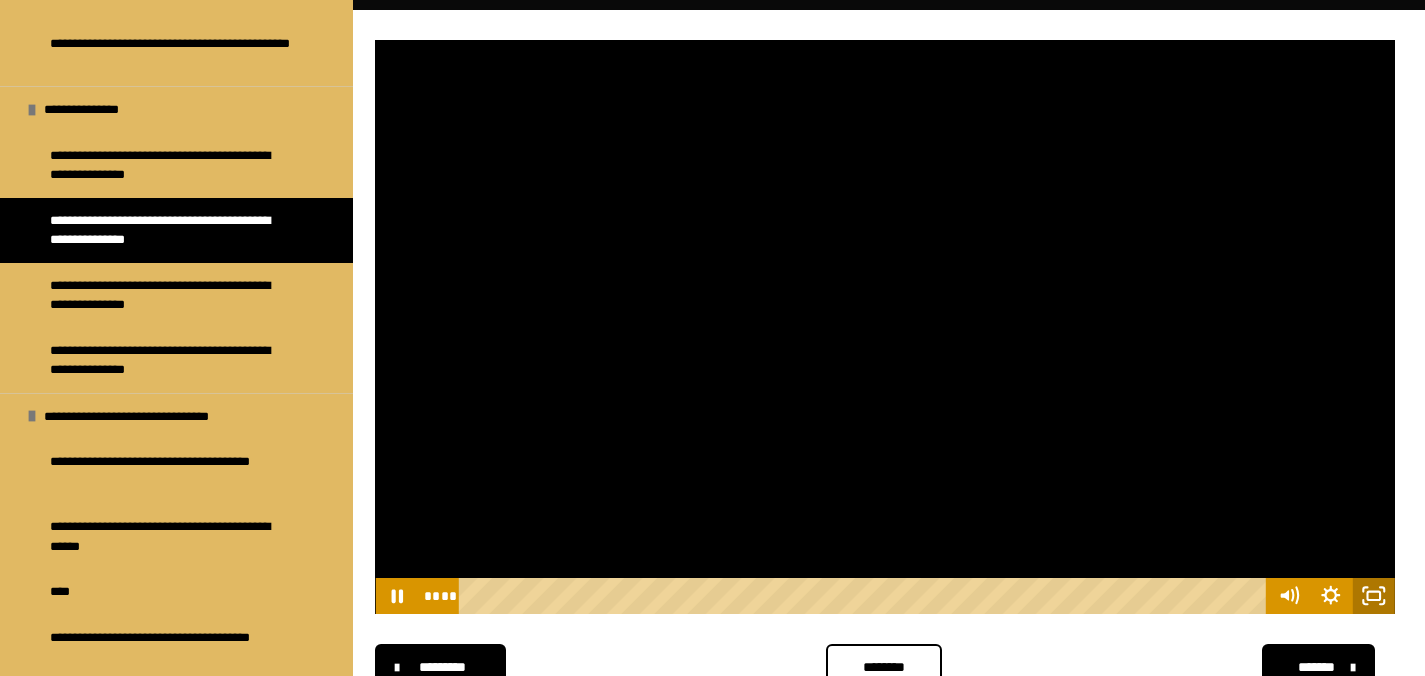 click 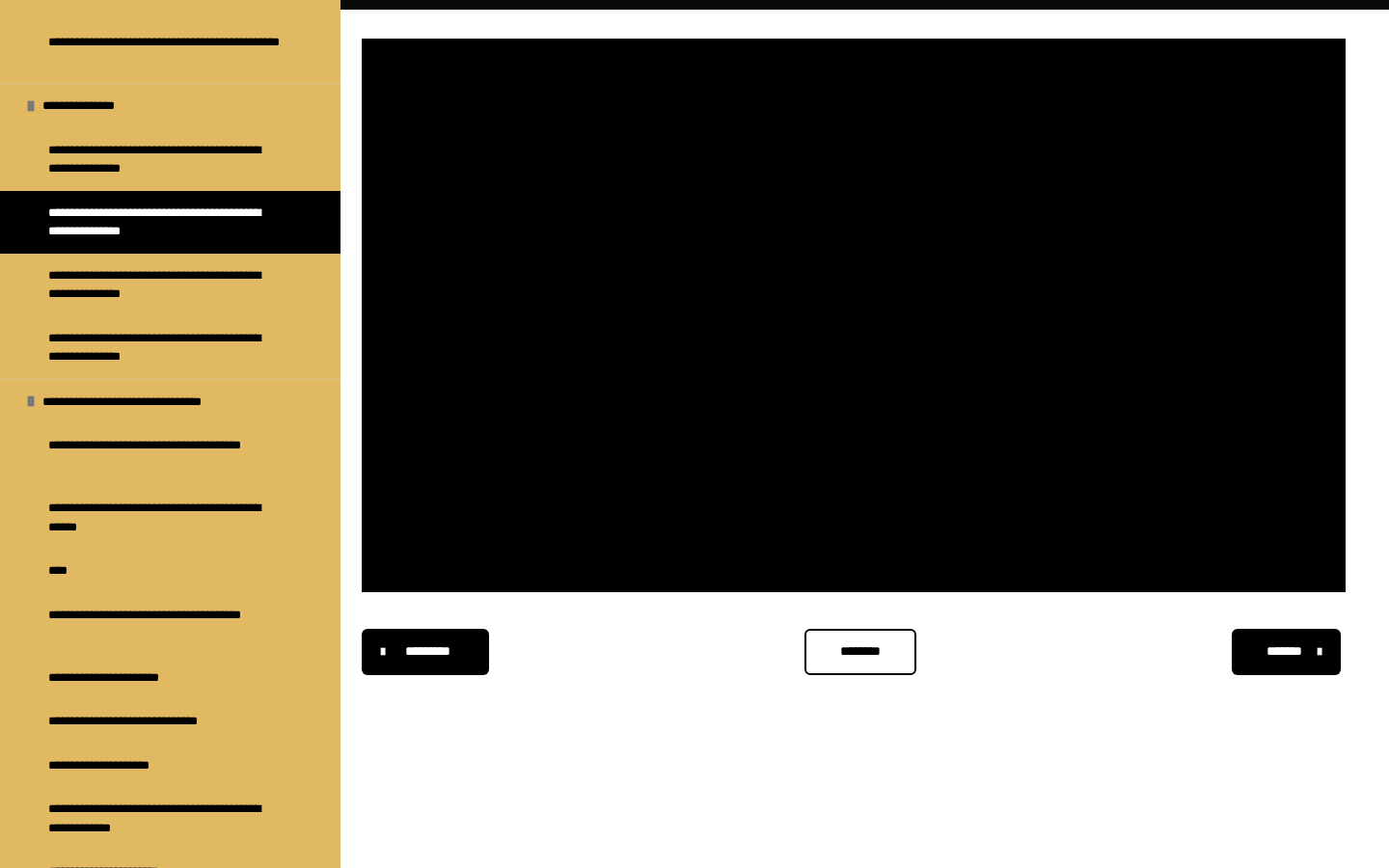 type 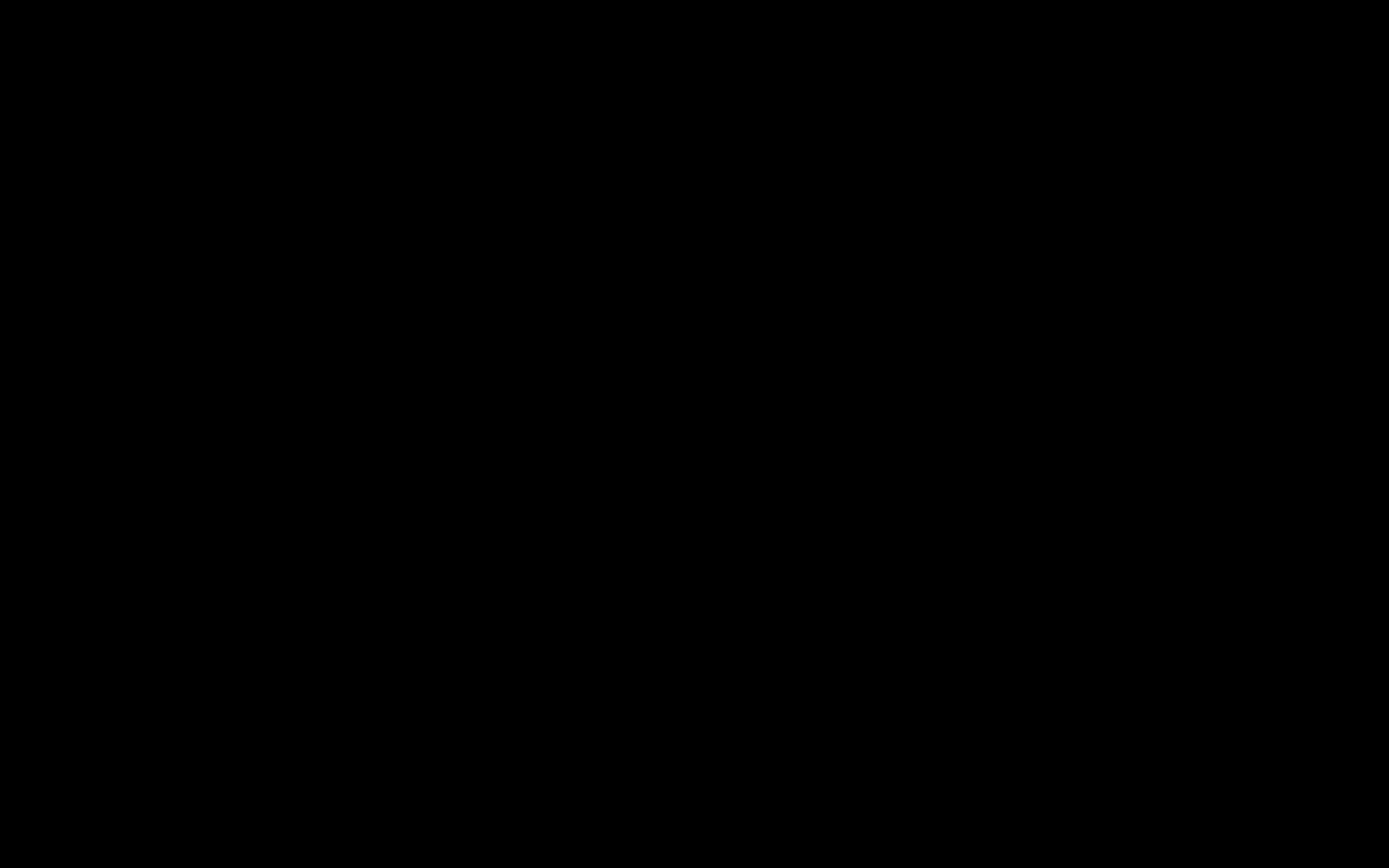 click at bounding box center (694, 434) 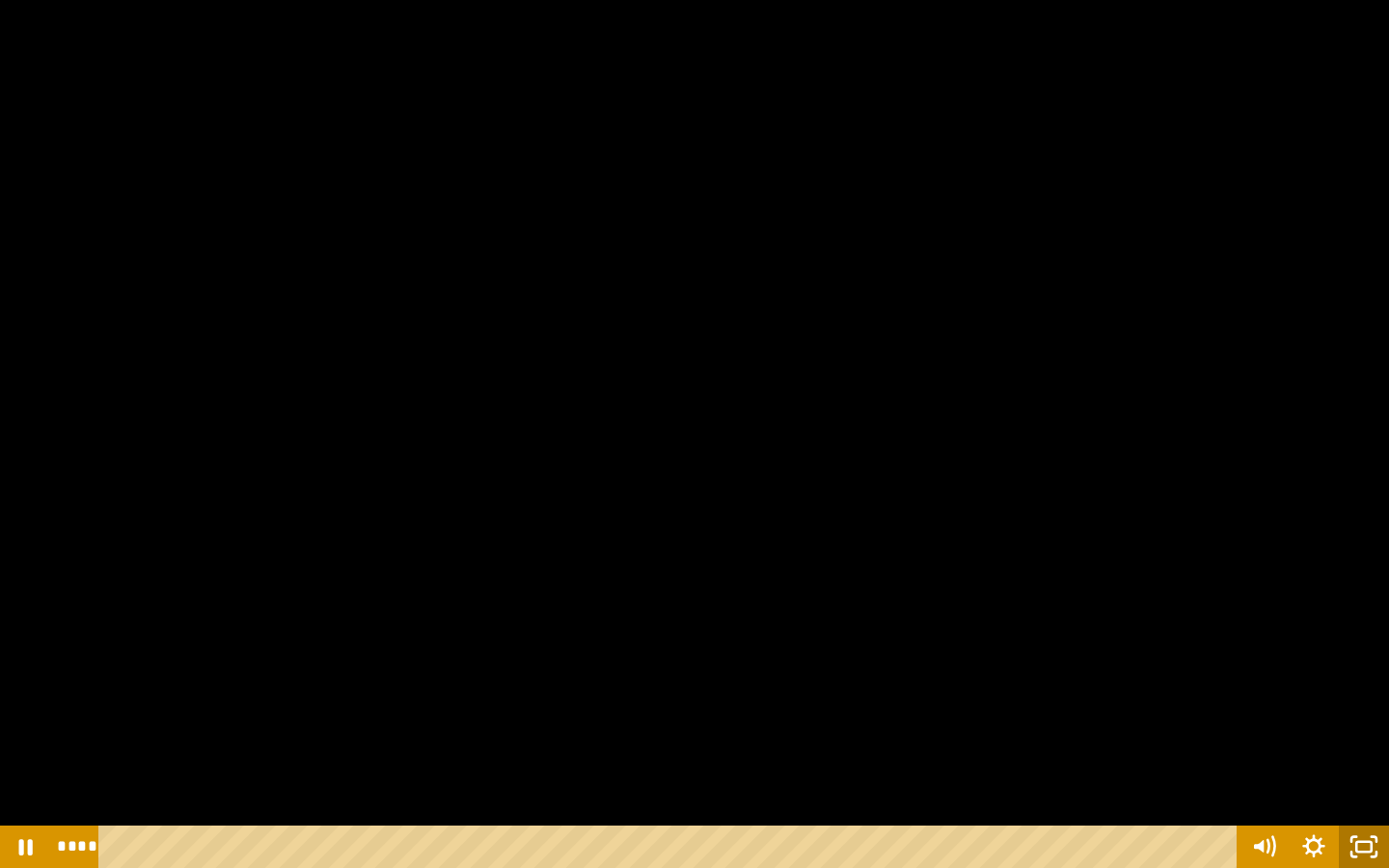 click 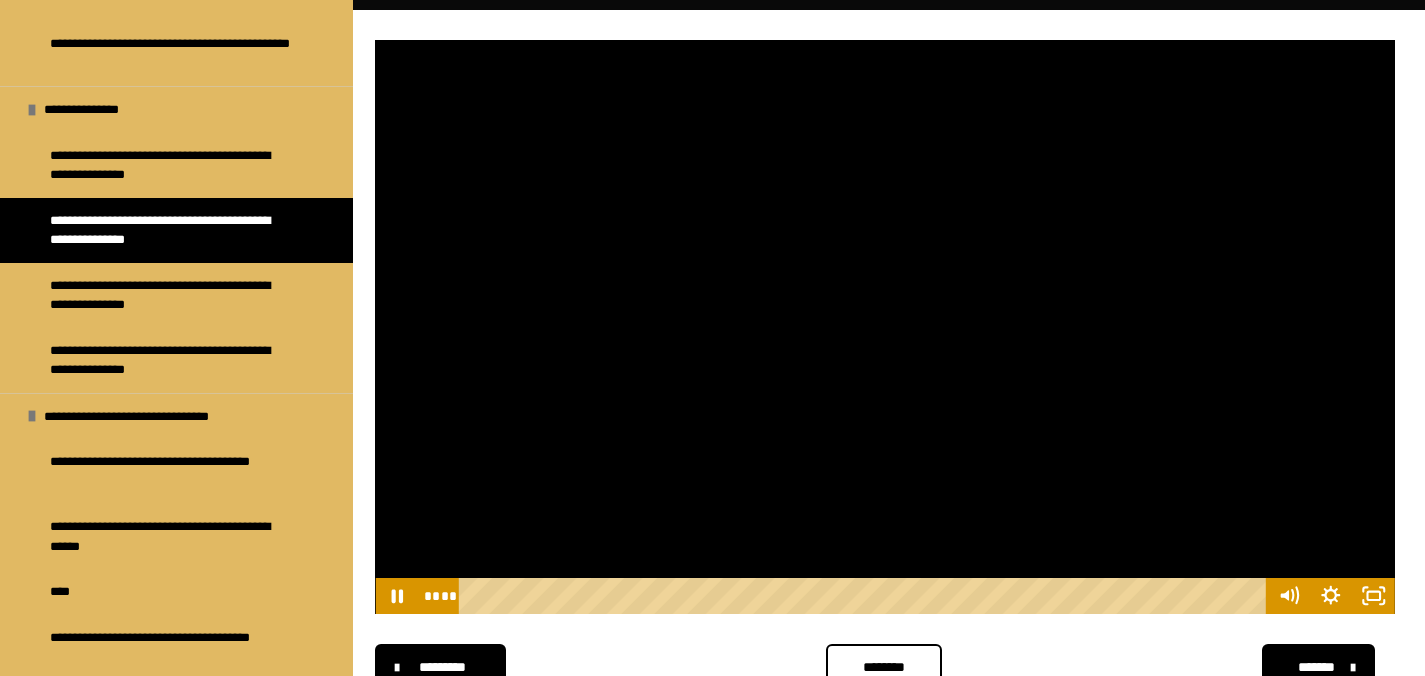 click at bounding box center [885, 327] 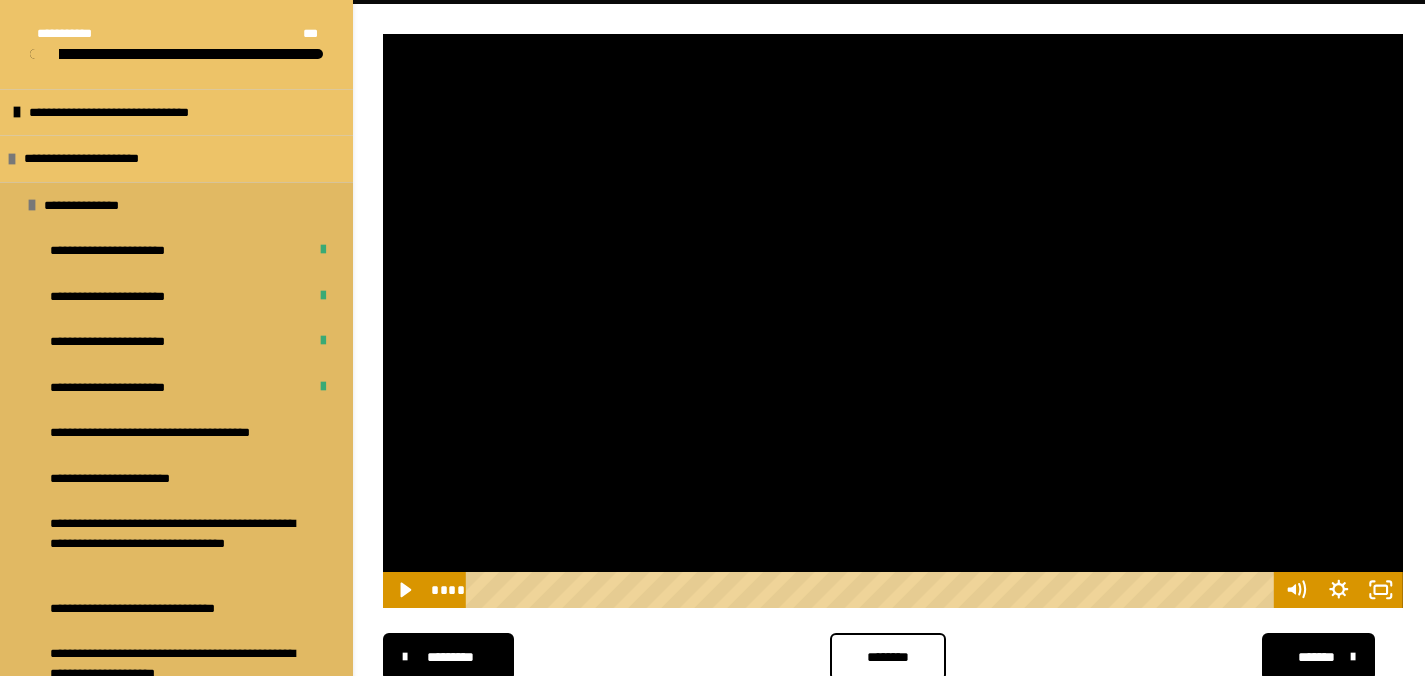 scroll, scrollTop: 90, scrollLeft: 0, axis: vertical 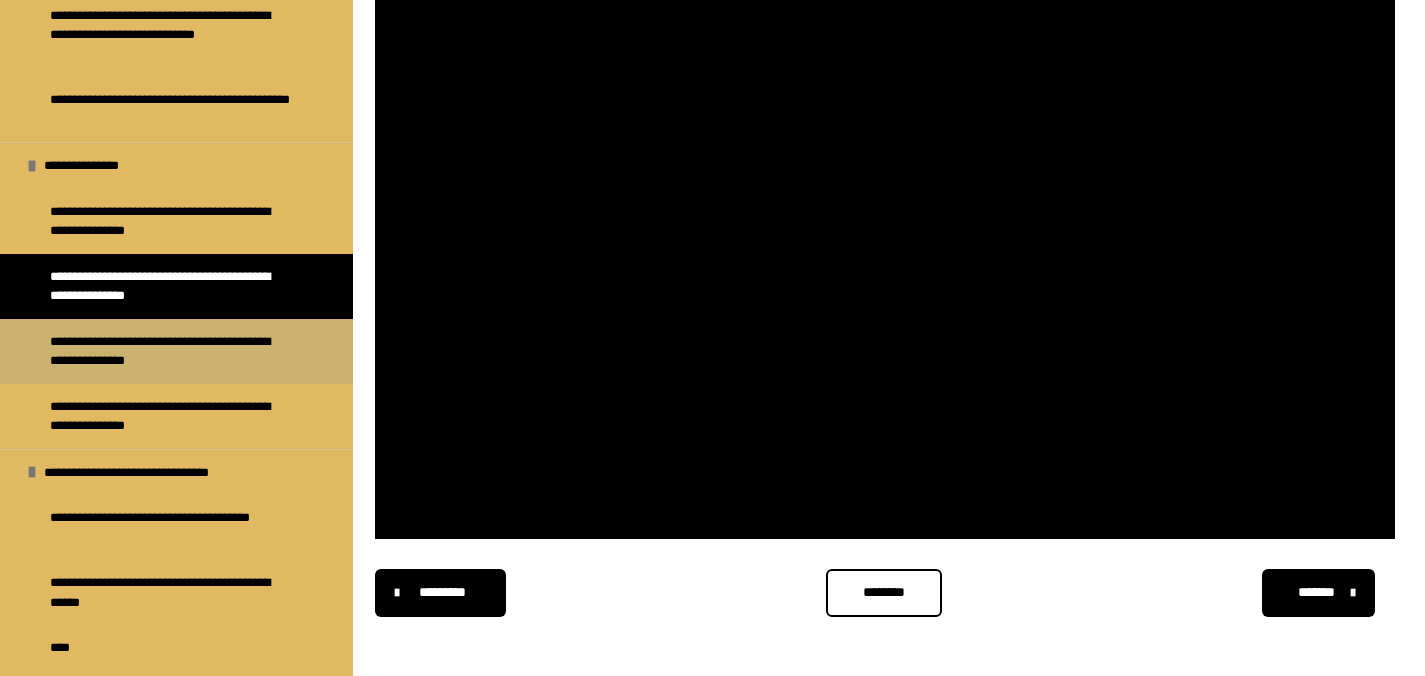 click on "**********" at bounding box center (171, 351) 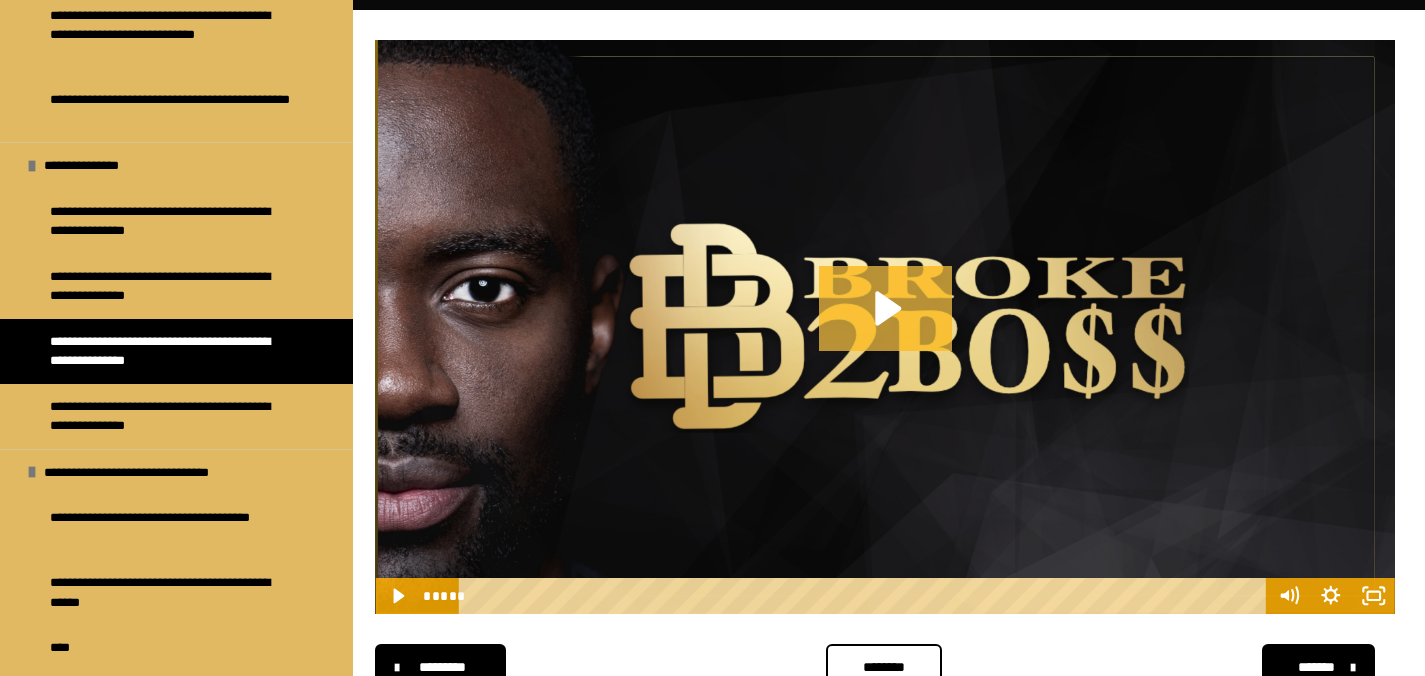 click 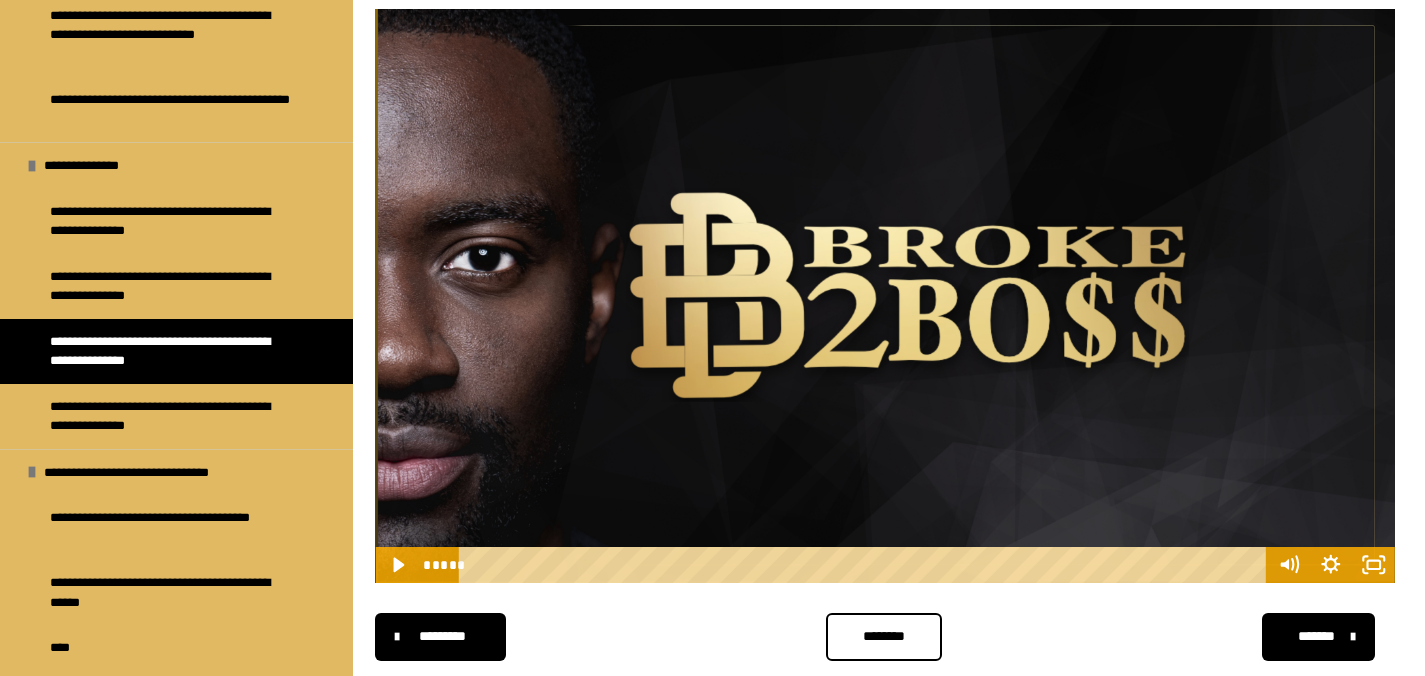 scroll, scrollTop: 285, scrollLeft: 0, axis: vertical 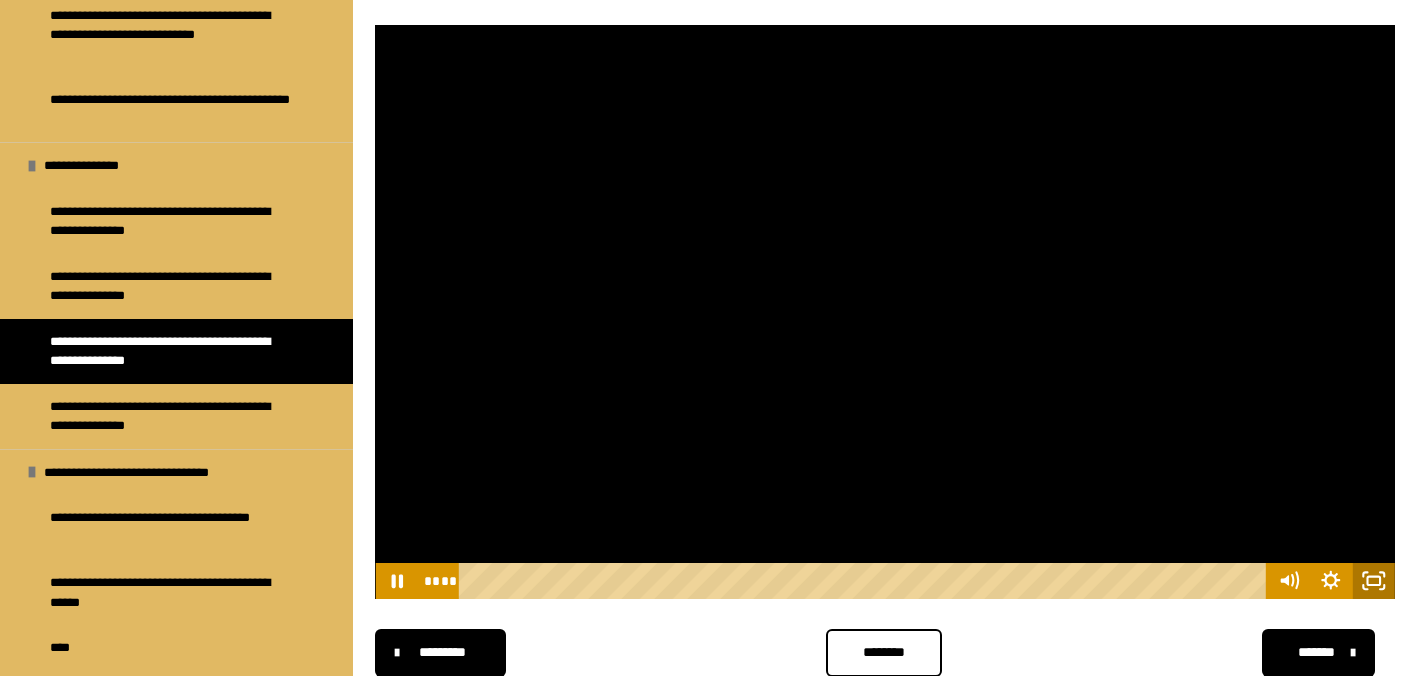 click 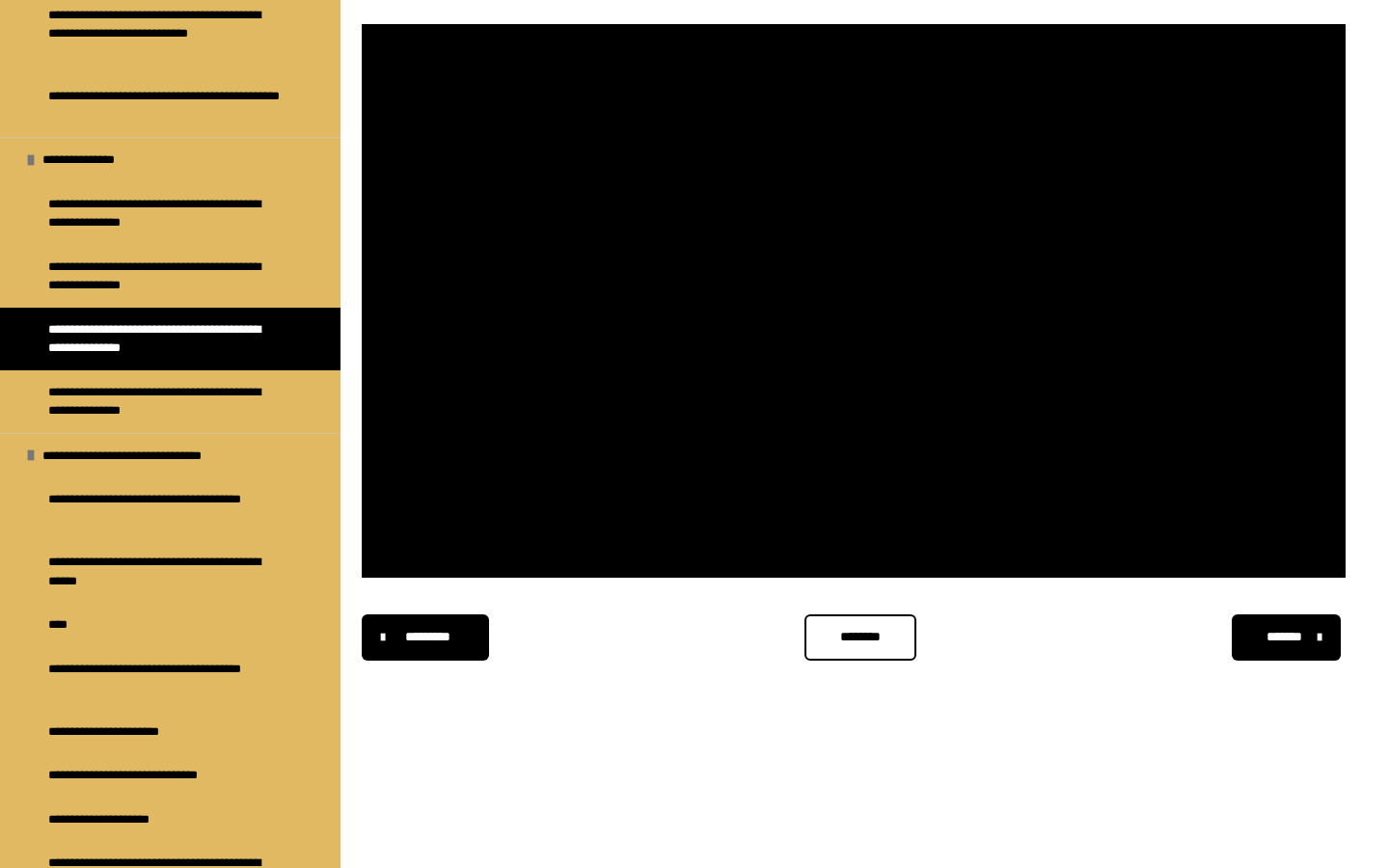 type 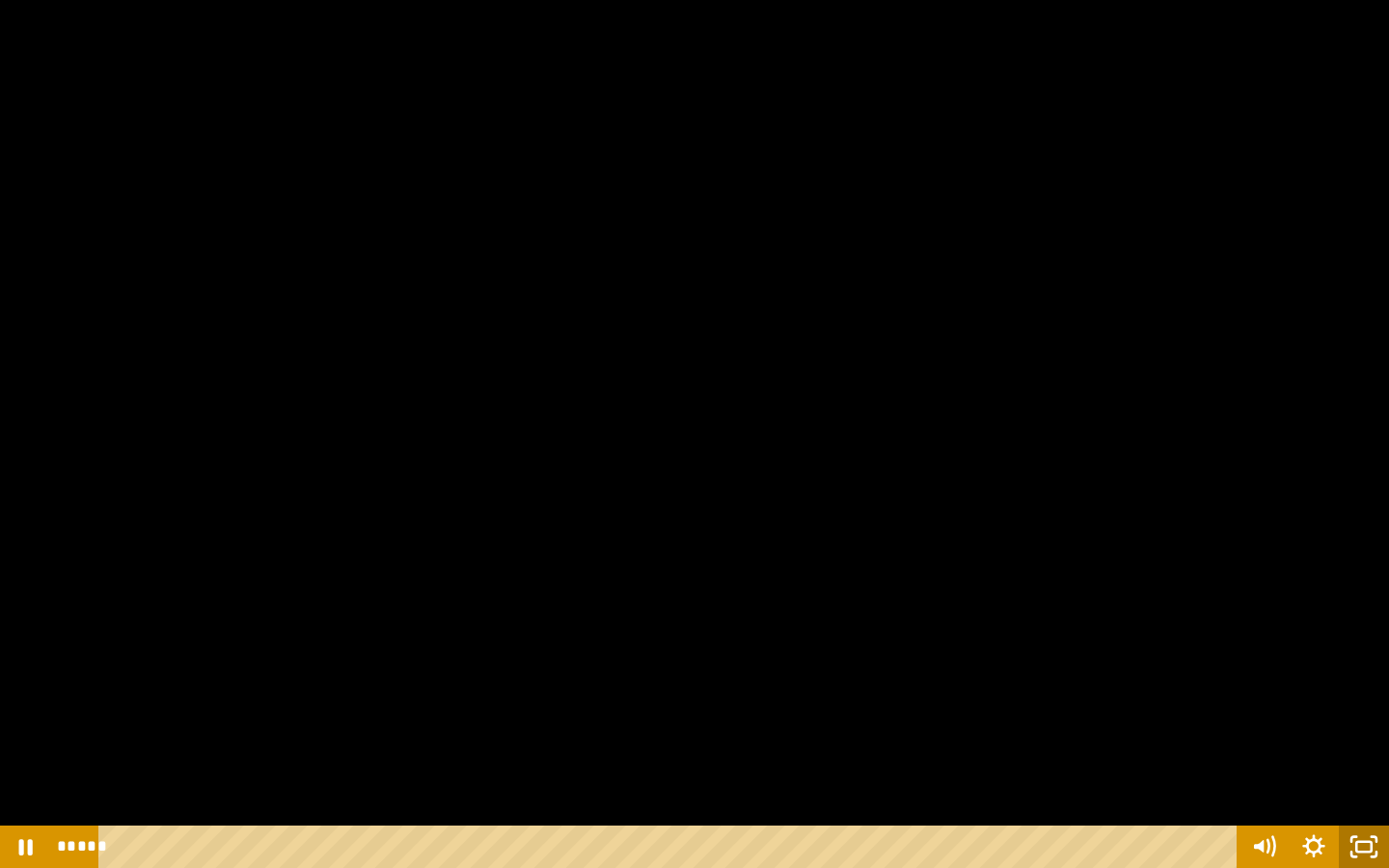click 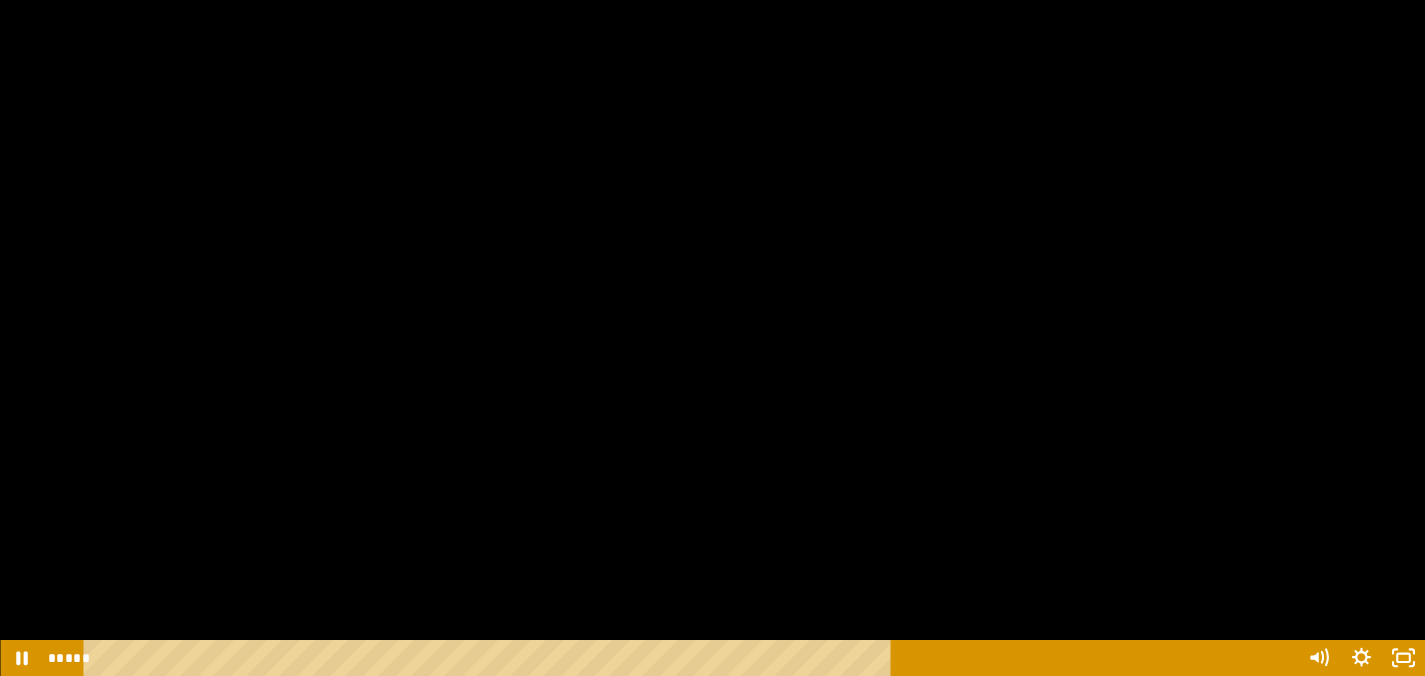 scroll, scrollTop: 345, scrollLeft: 0, axis: vertical 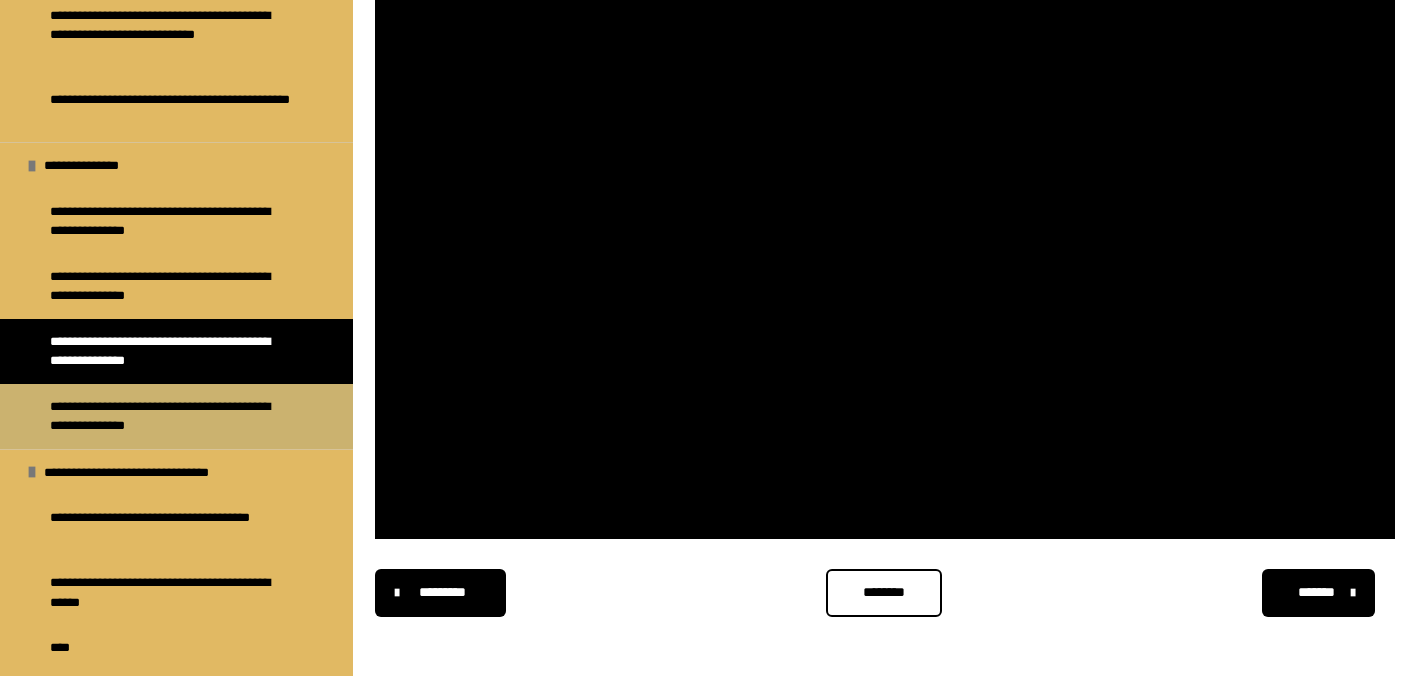 click on "**********" at bounding box center (171, 416) 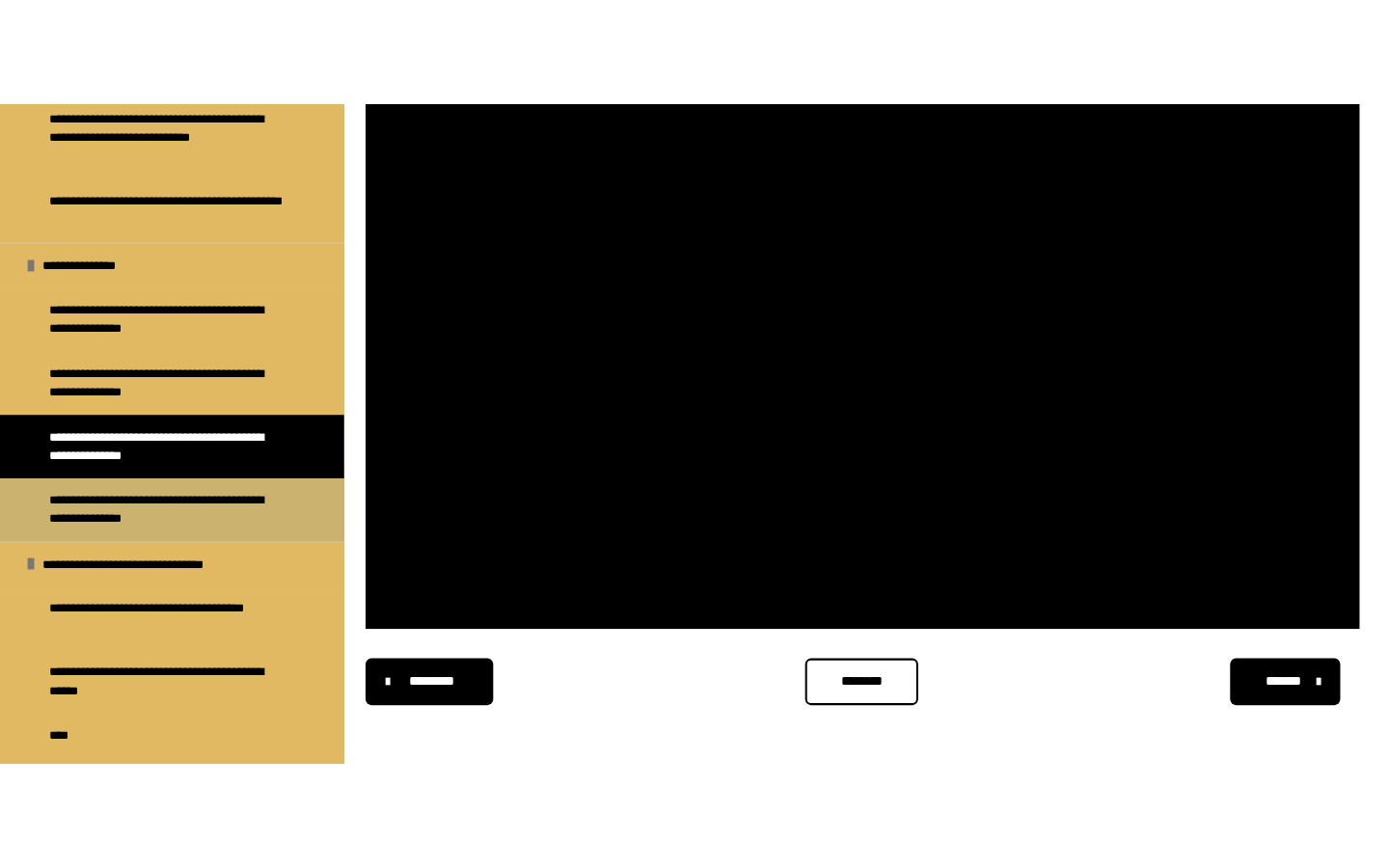 scroll, scrollTop: 260, scrollLeft: 0, axis: vertical 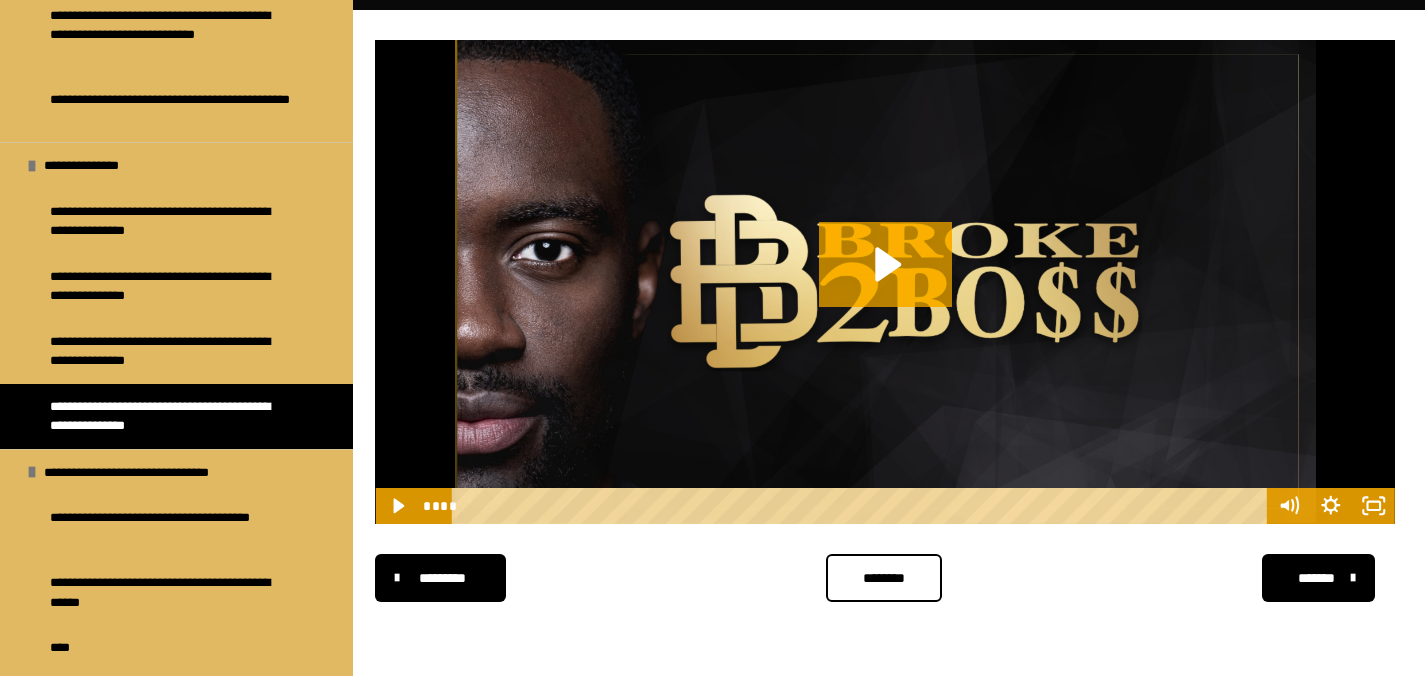 click at bounding box center [885, 282] 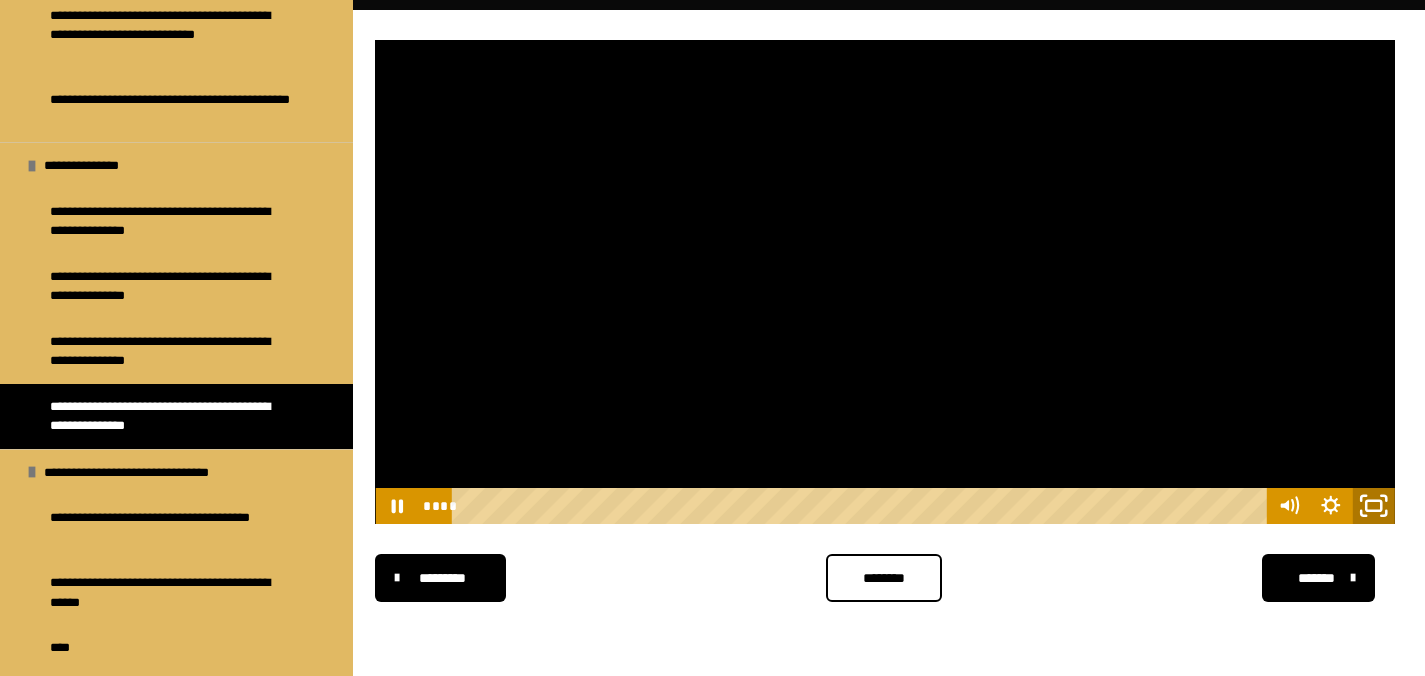 click 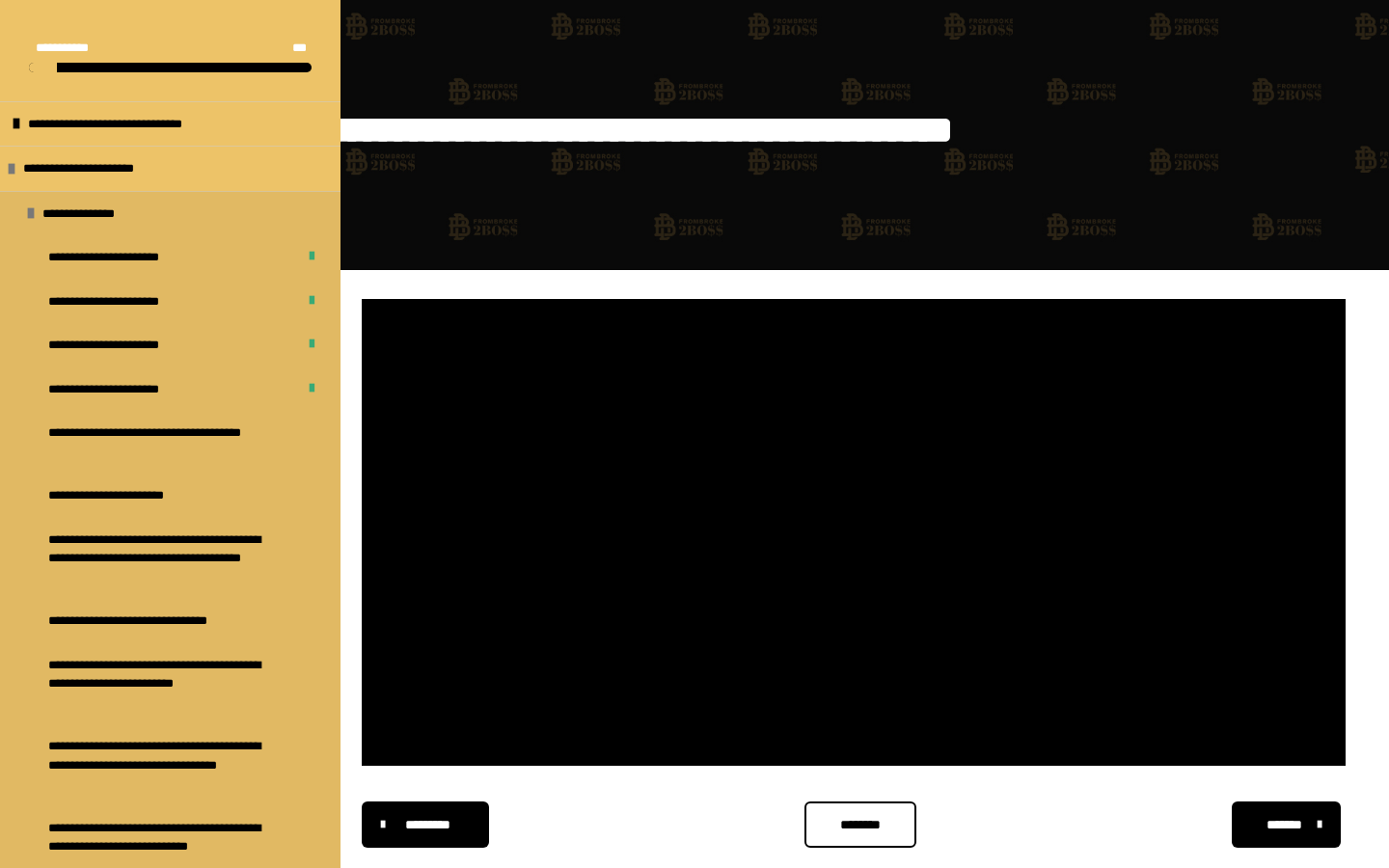 scroll, scrollTop: 260, scrollLeft: 0, axis: vertical 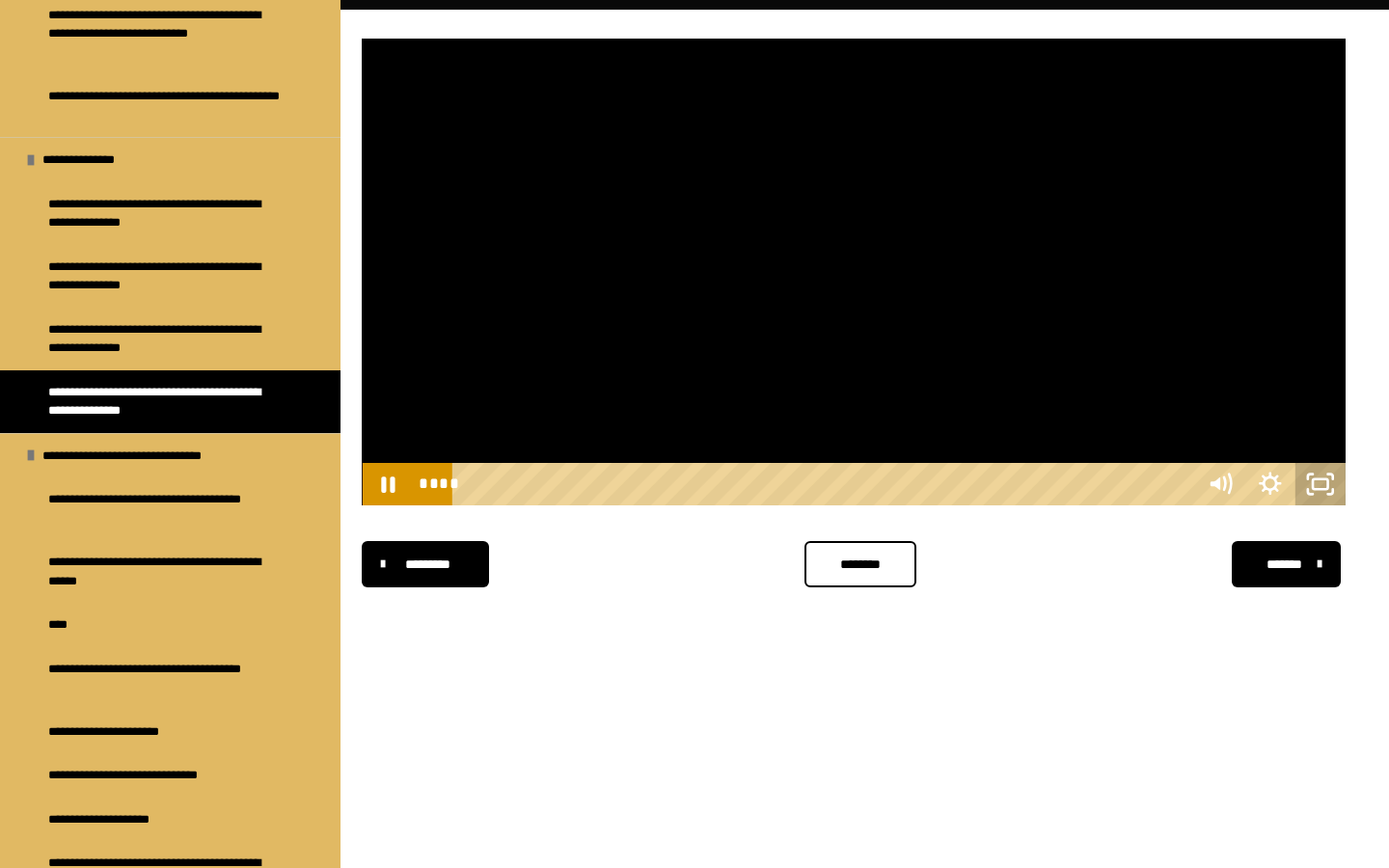 click 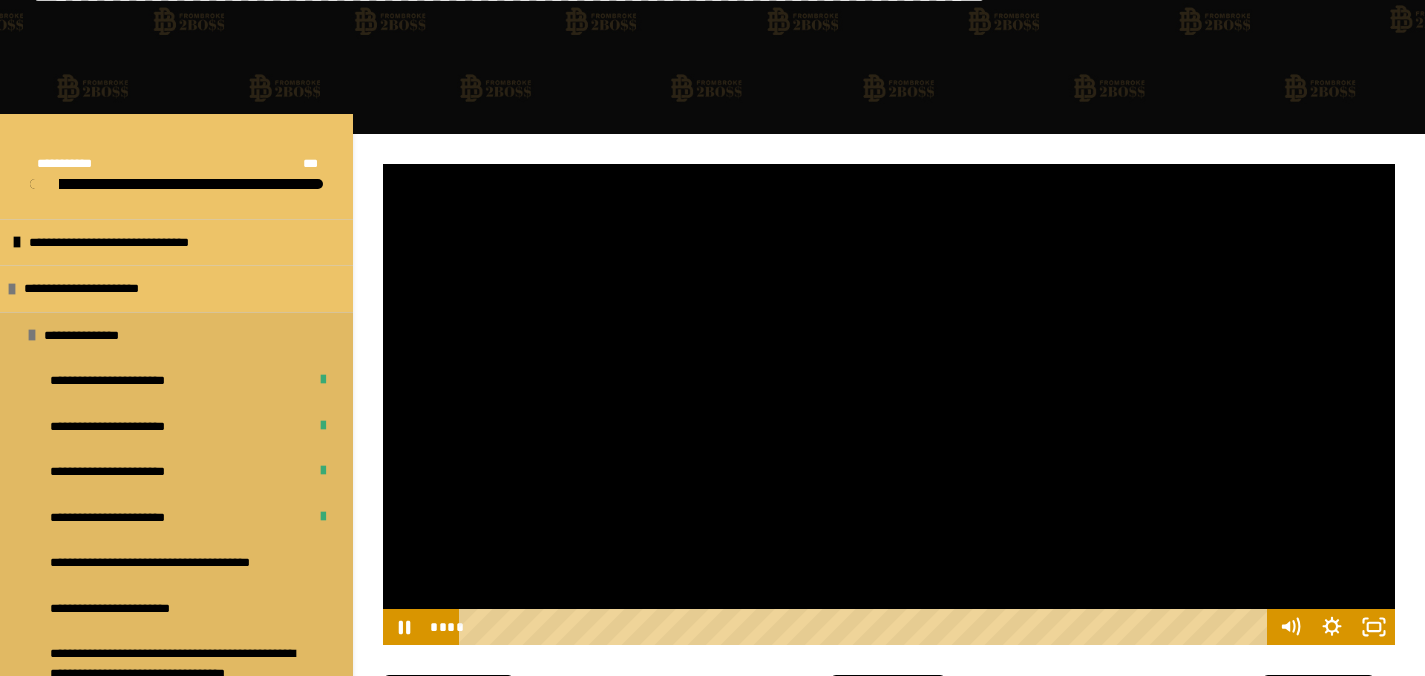 scroll, scrollTop: 116, scrollLeft: 0, axis: vertical 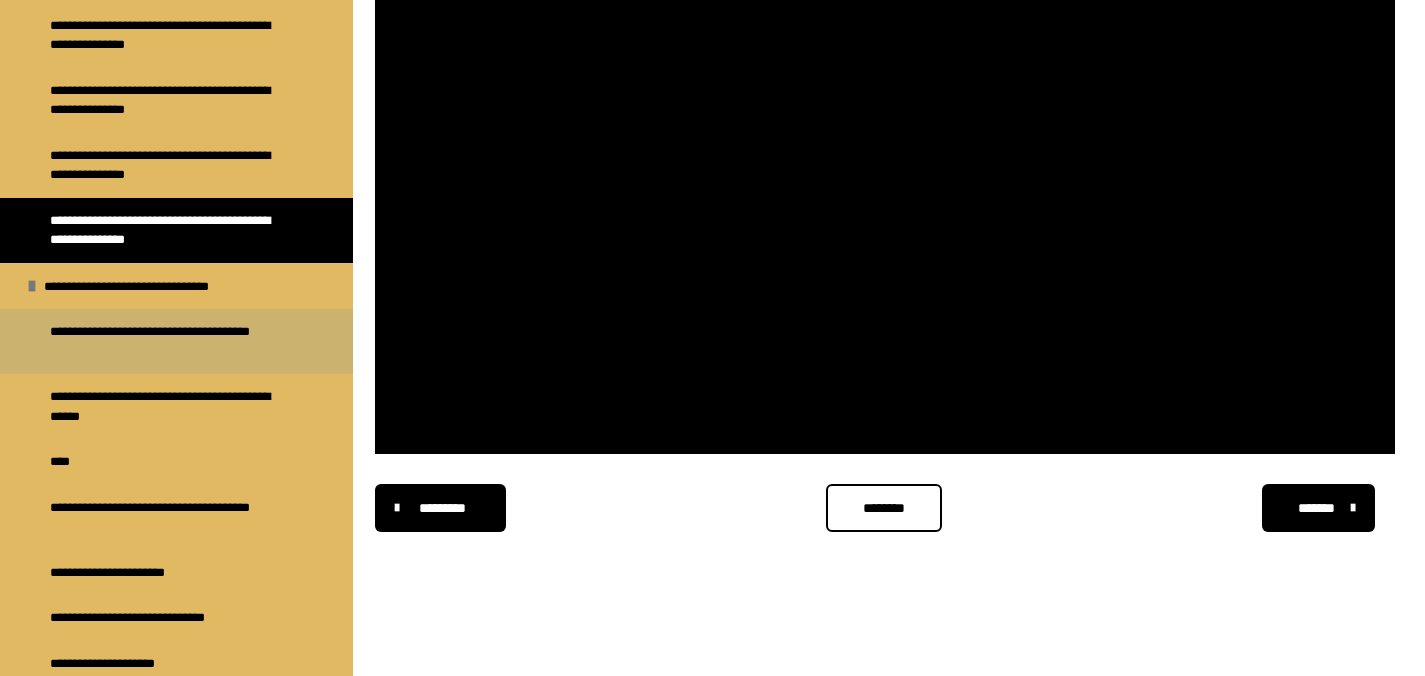click on "**********" at bounding box center [171, 341] 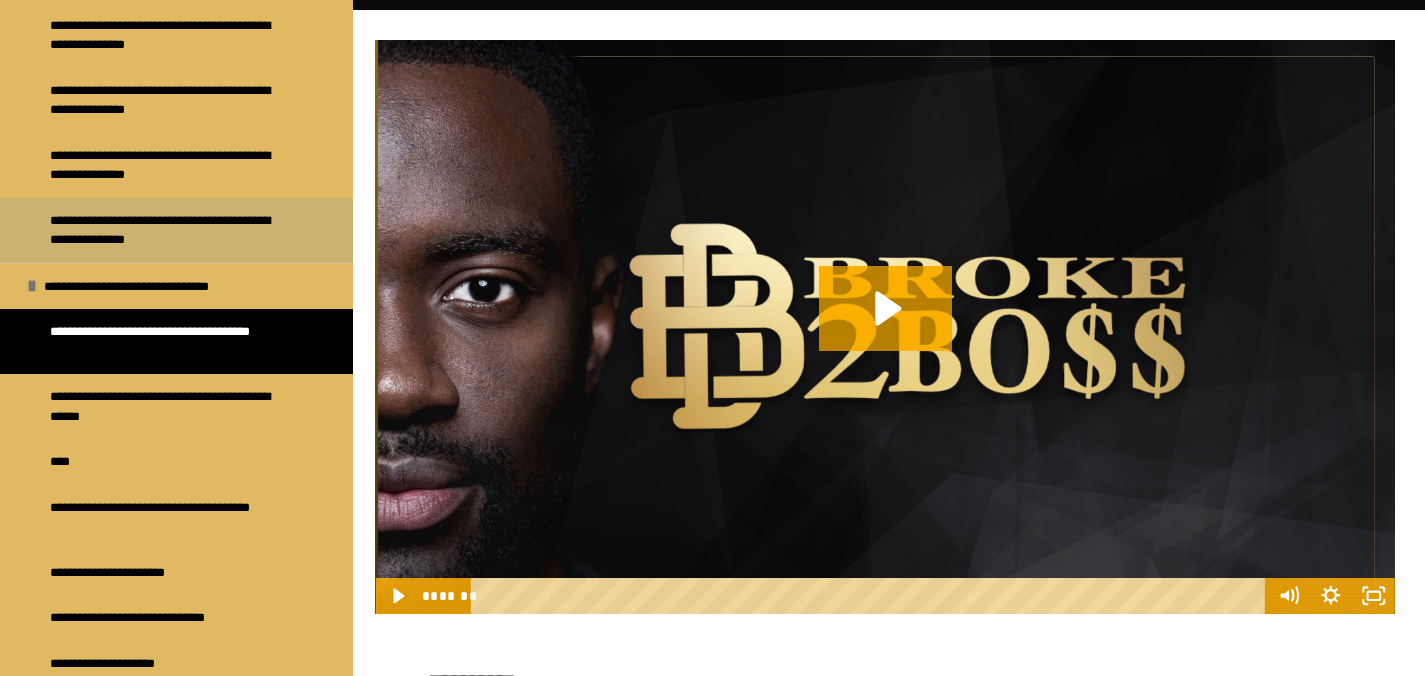 click on "**********" at bounding box center (171, 230) 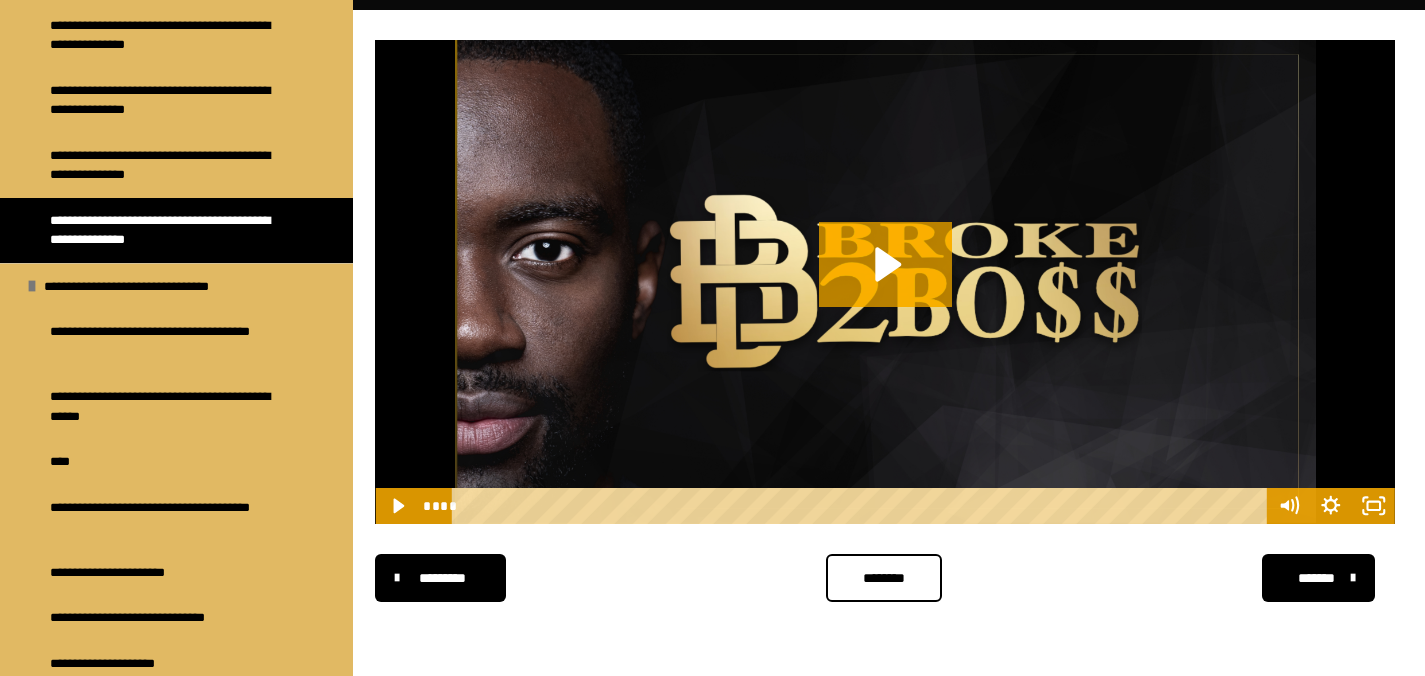 scroll, scrollTop: 340, scrollLeft: 0, axis: vertical 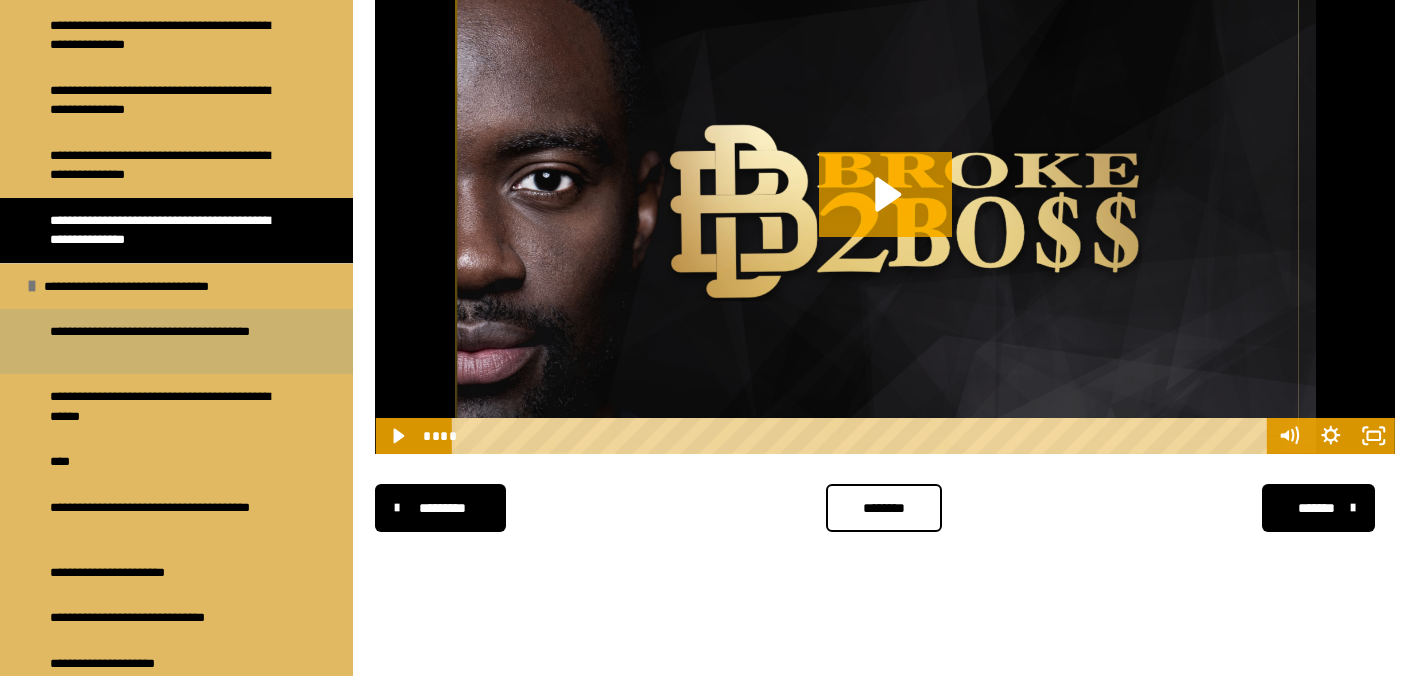 click on "**********" at bounding box center [171, 341] 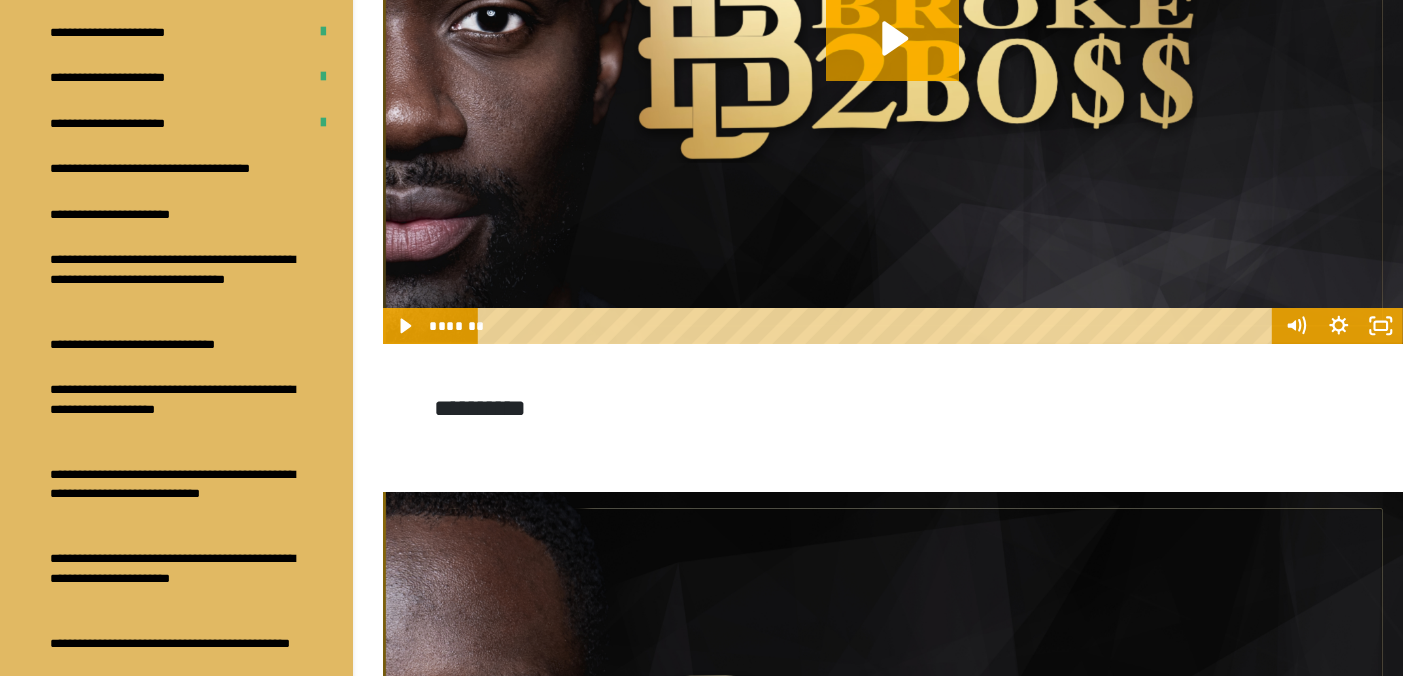 scroll, scrollTop: 0, scrollLeft: 0, axis: both 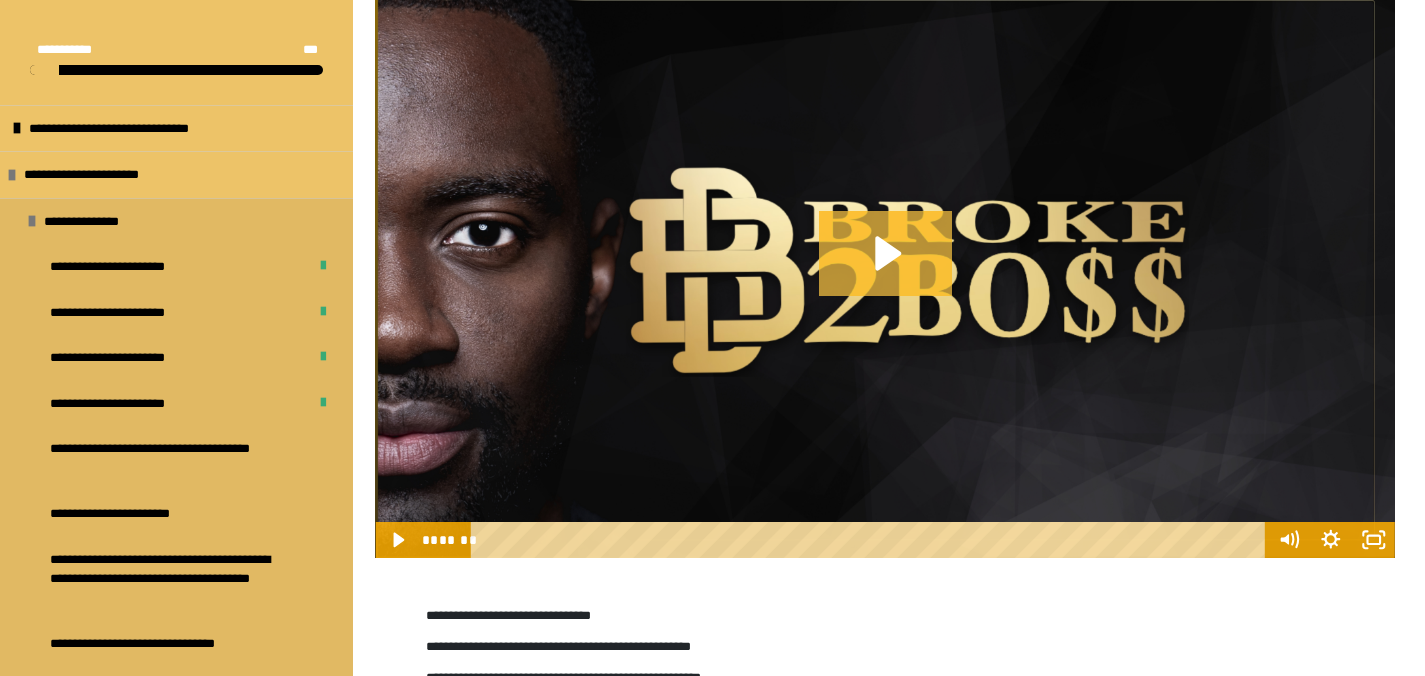 click 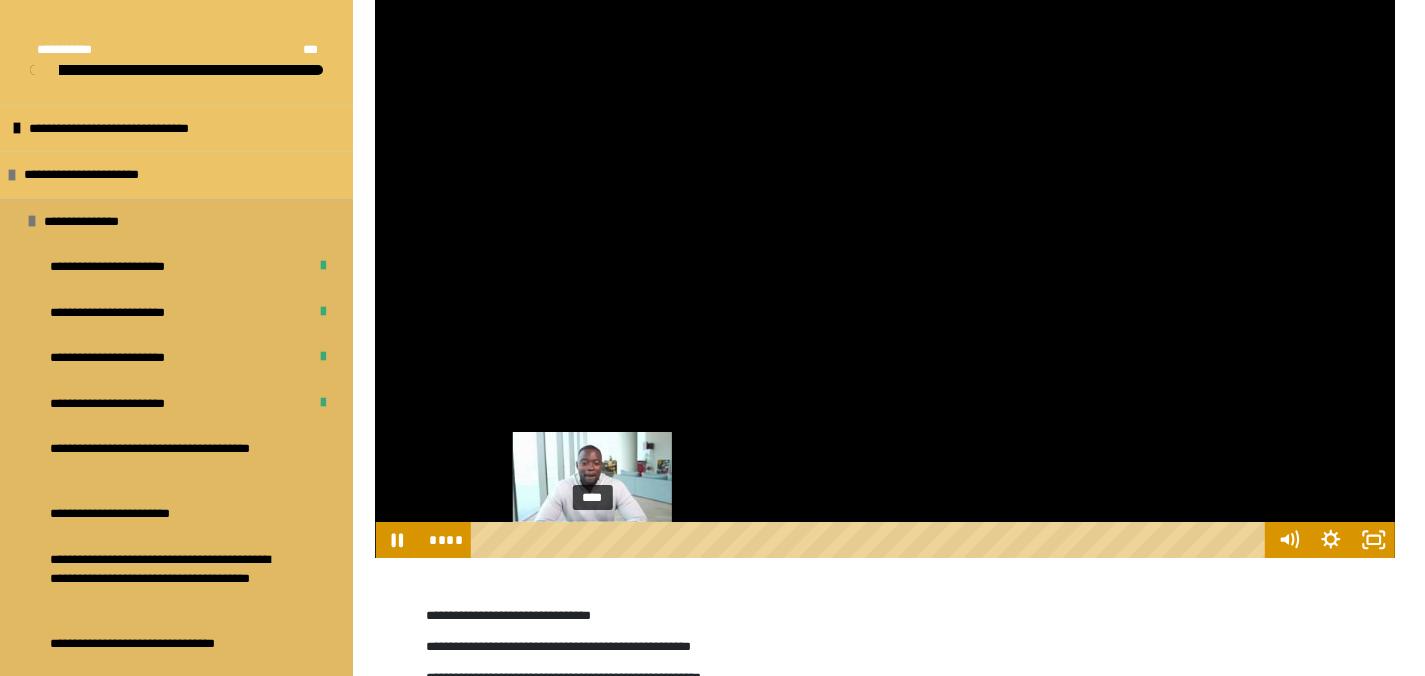 click on "****" at bounding box center [871, 540] 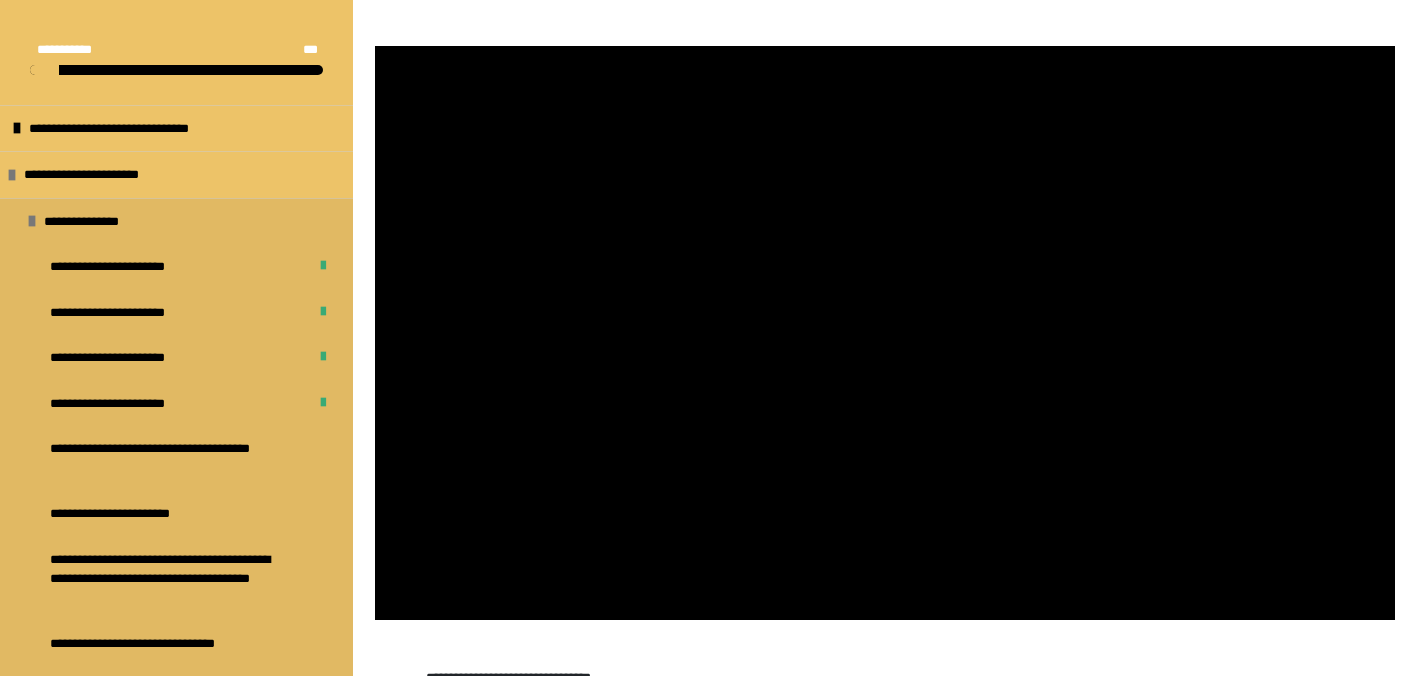 scroll, scrollTop: 1000, scrollLeft: 0, axis: vertical 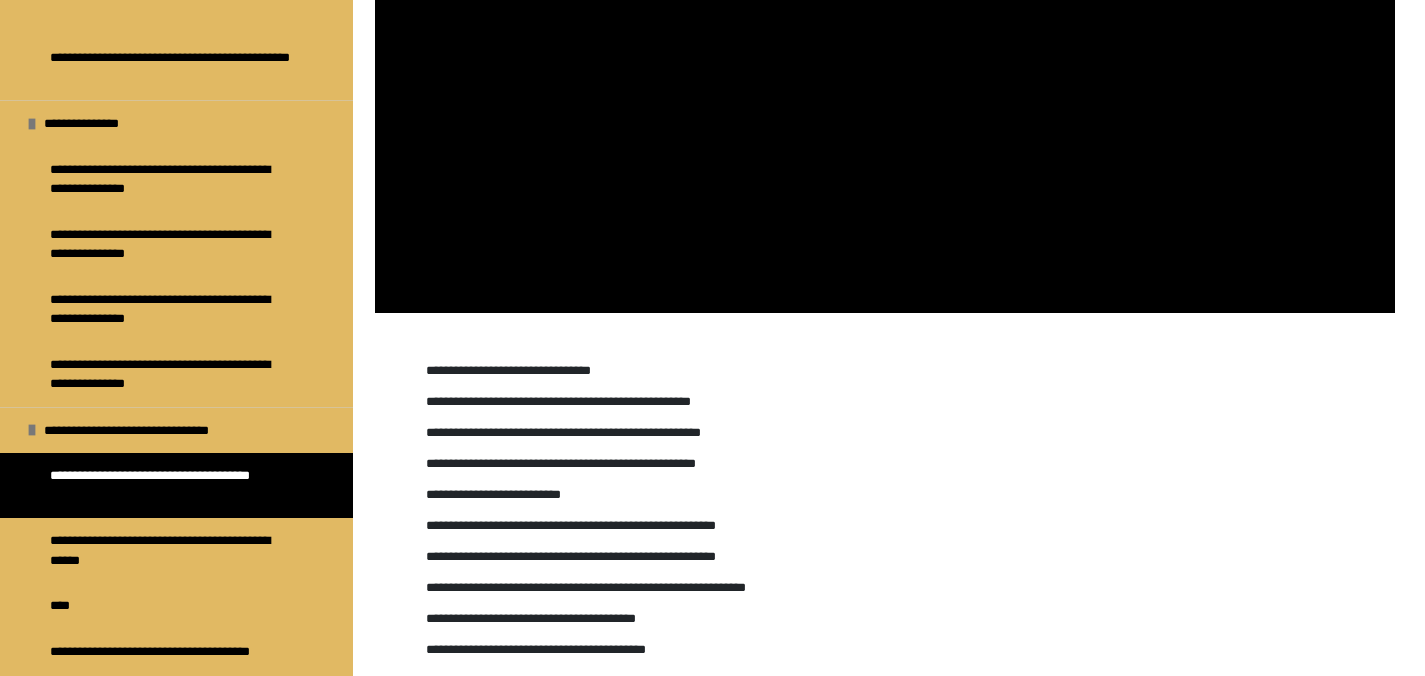 click at bounding box center (885, 26) 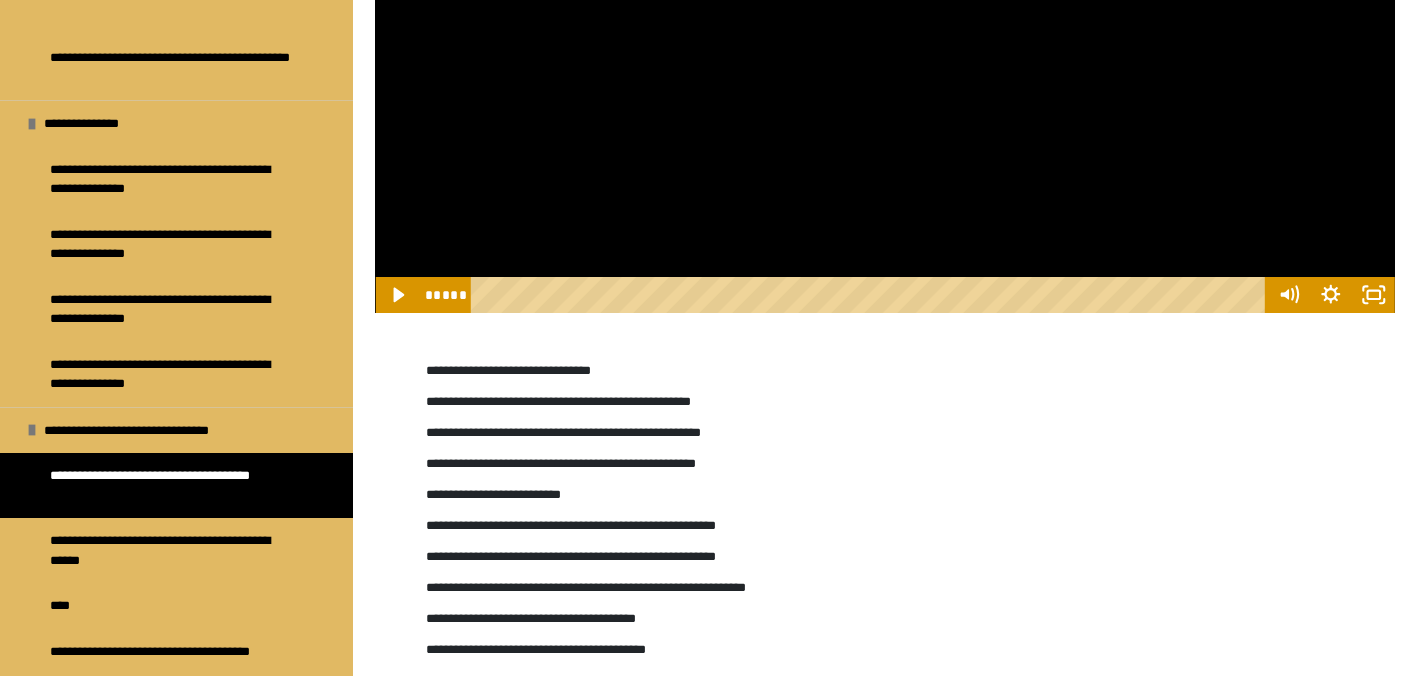 click at bounding box center [885, 26] 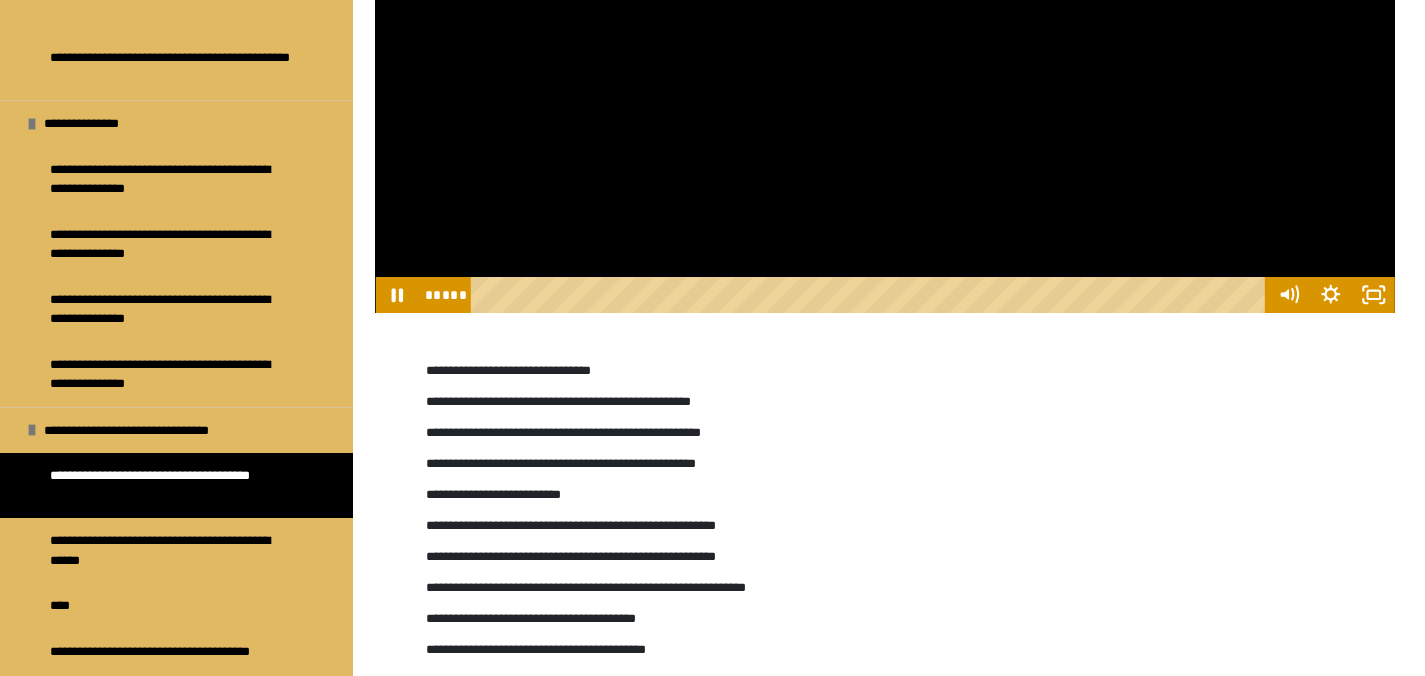click at bounding box center (885, 26) 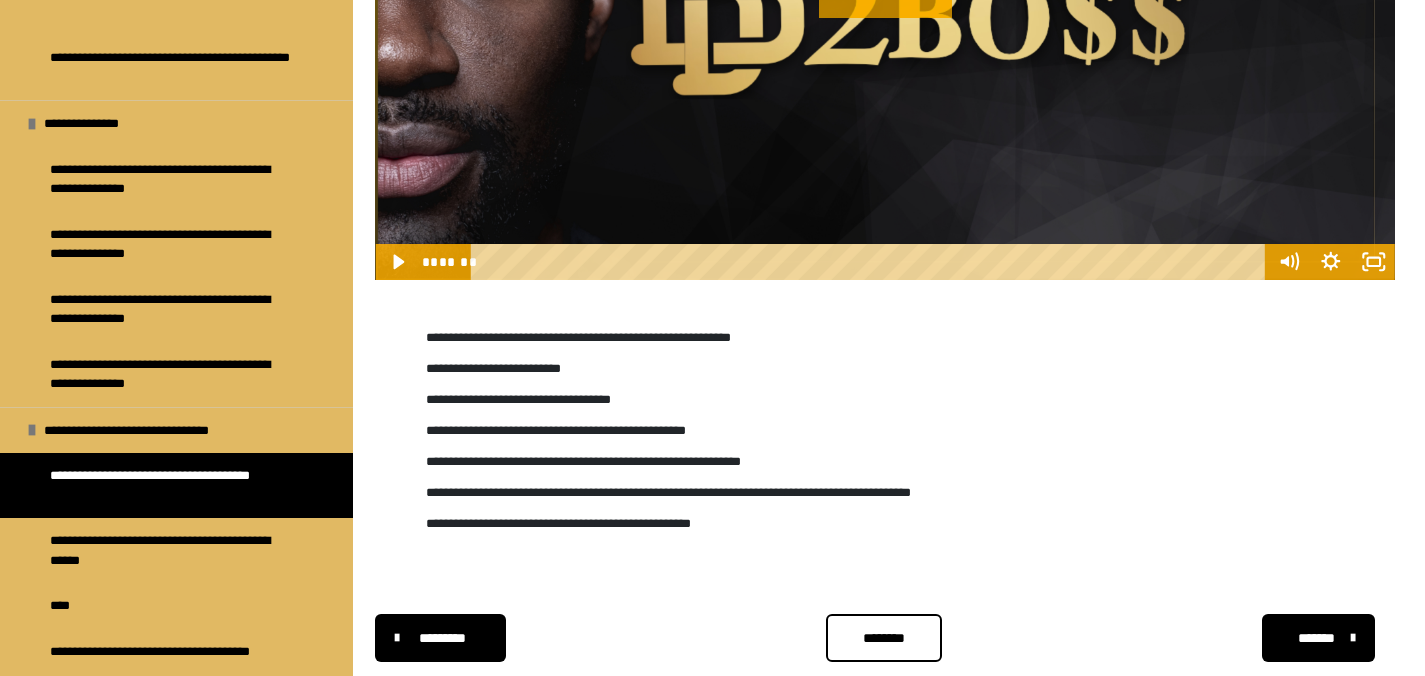 scroll, scrollTop: 2573, scrollLeft: 0, axis: vertical 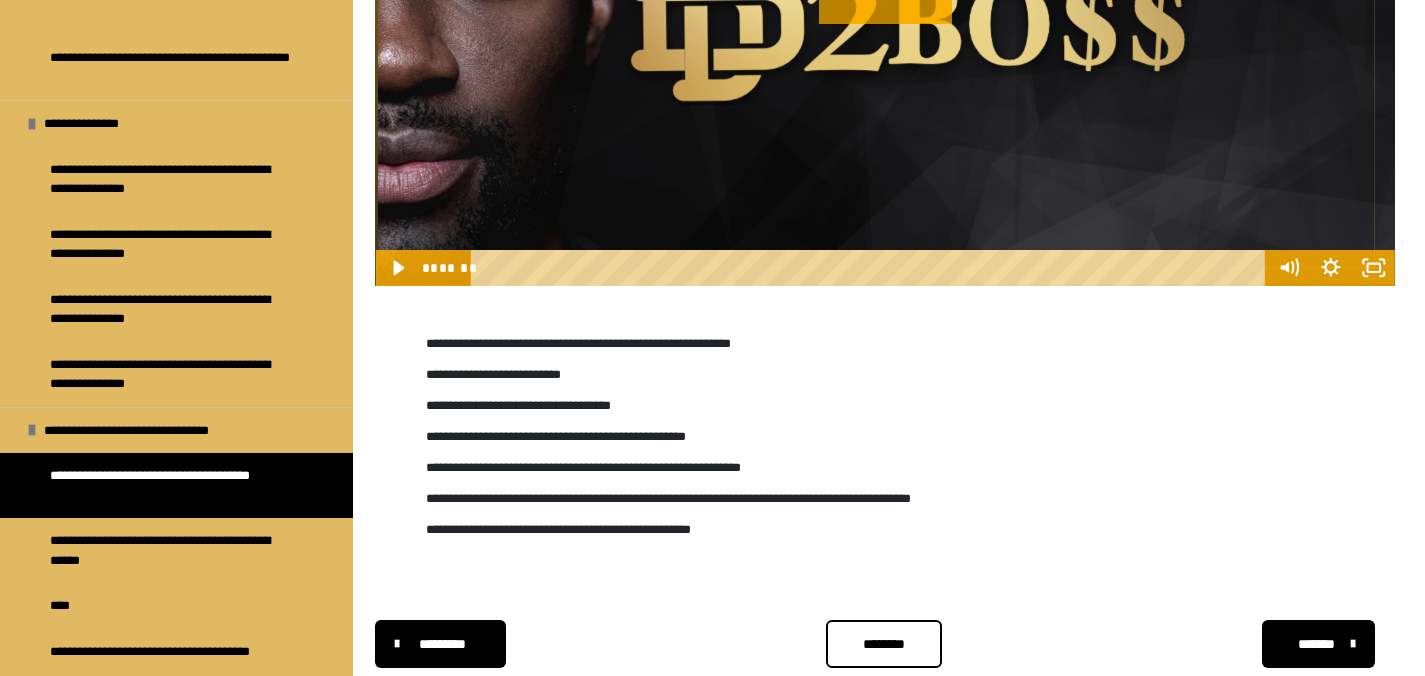 click at bounding box center (885, 0) 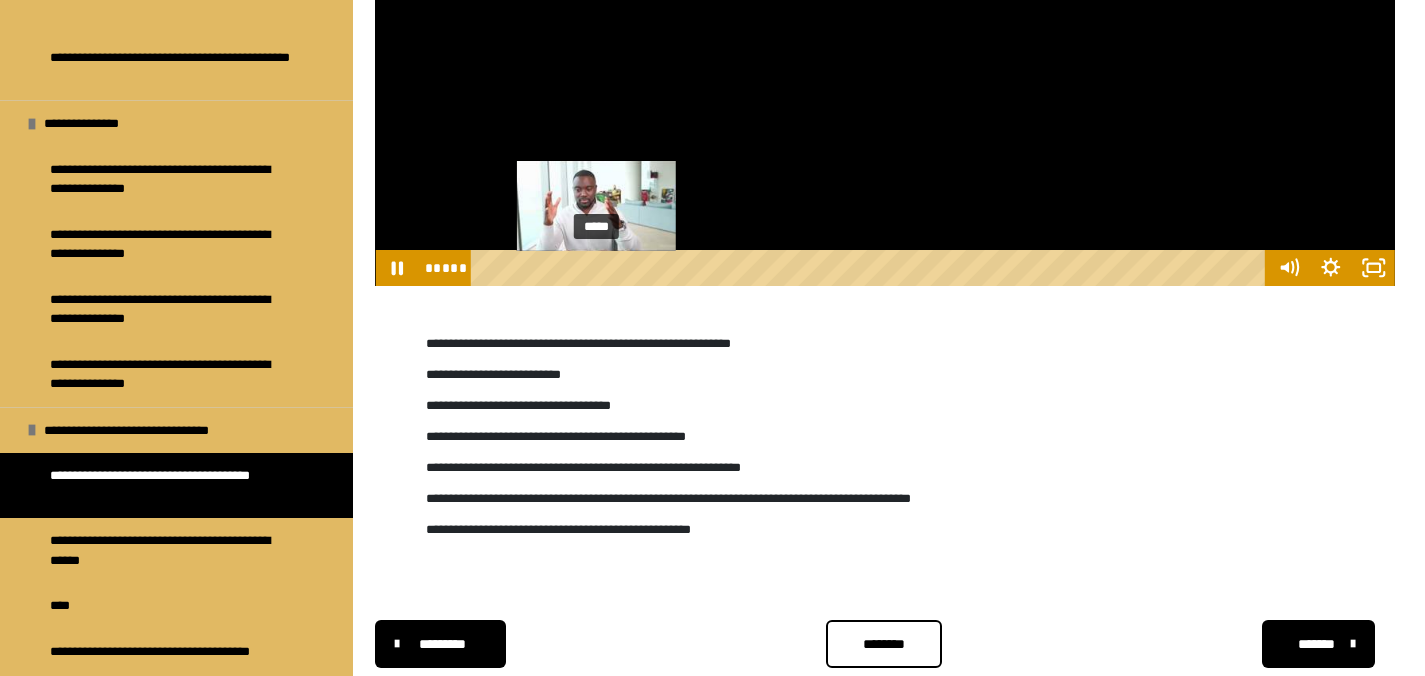 click on "*****" at bounding box center [871, 268] 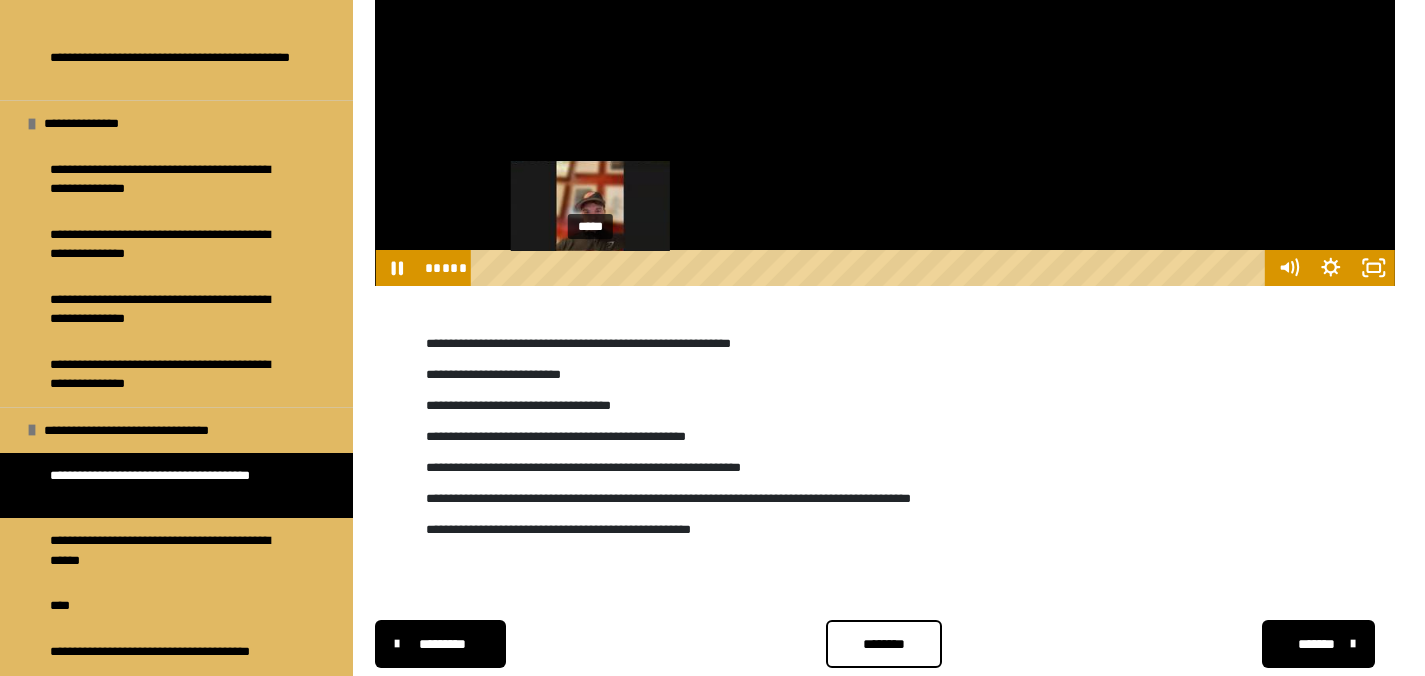 click at bounding box center [591, 268] 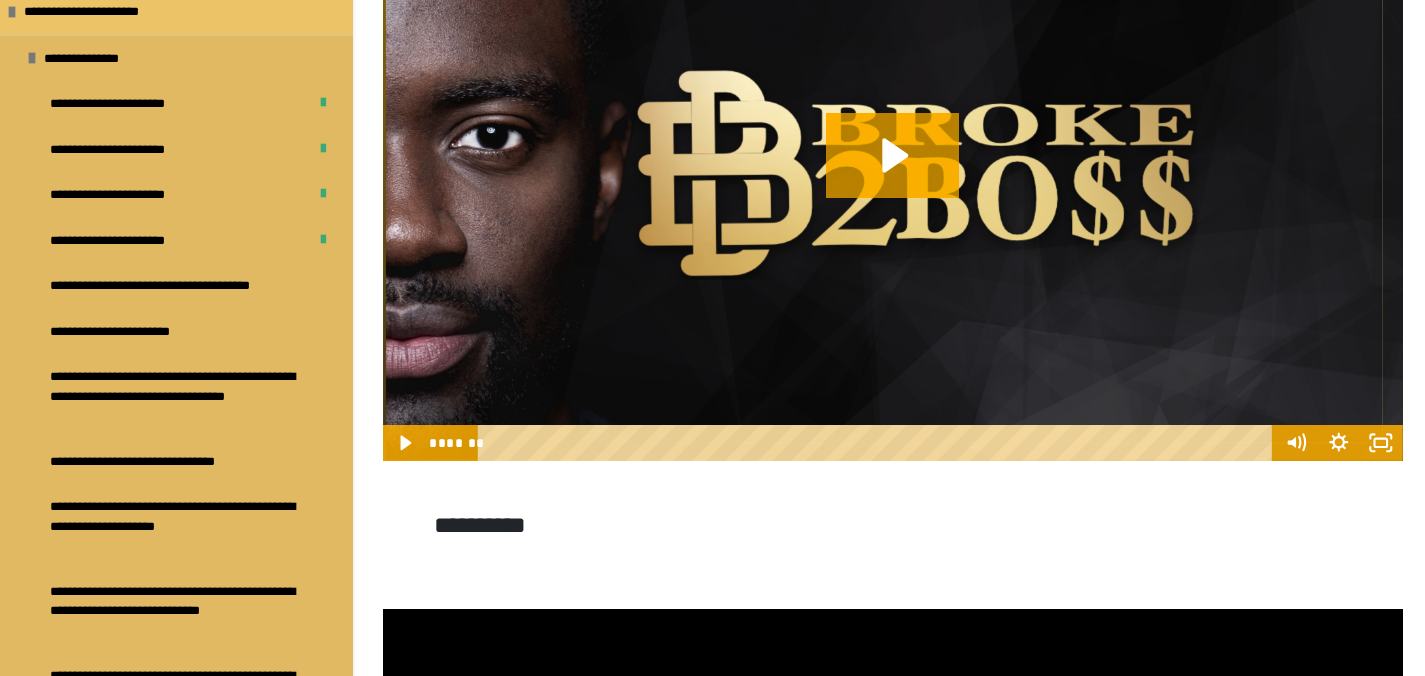 scroll, scrollTop: 0, scrollLeft: 0, axis: both 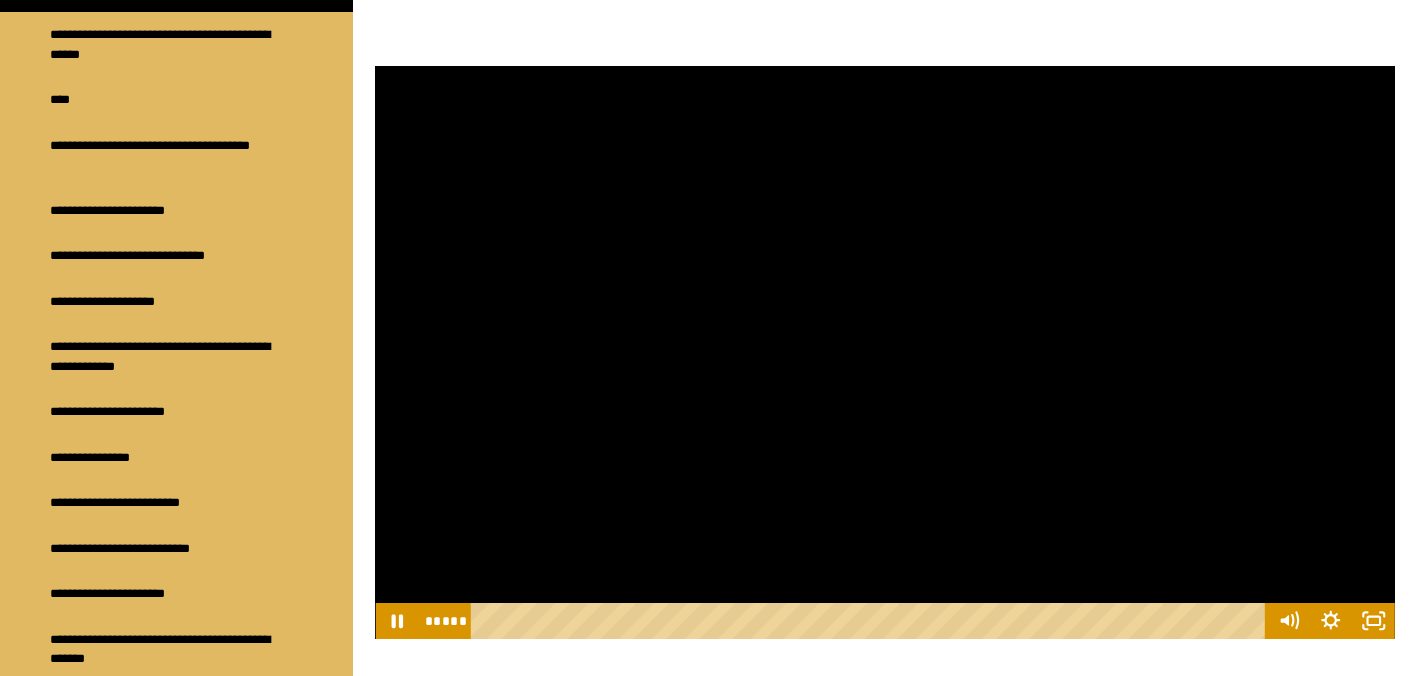 click at bounding box center [885, 353] 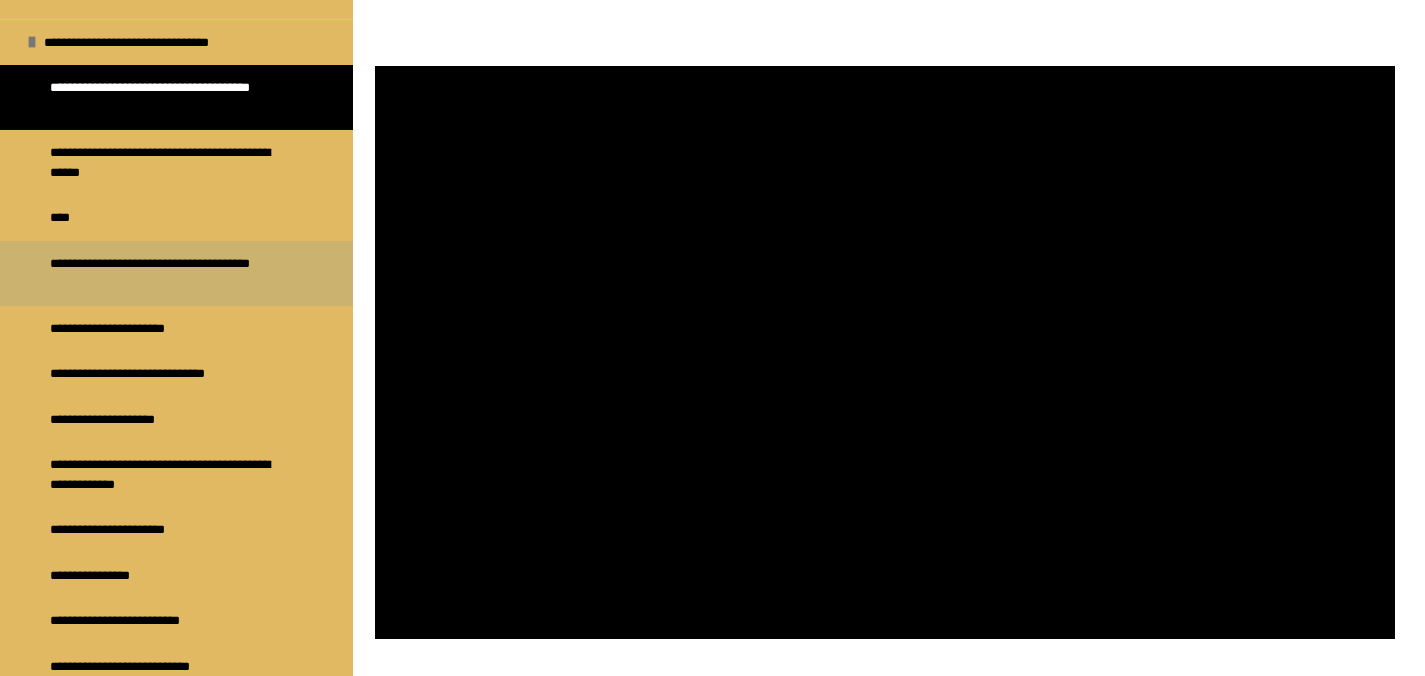 scroll, scrollTop: 1265, scrollLeft: 0, axis: vertical 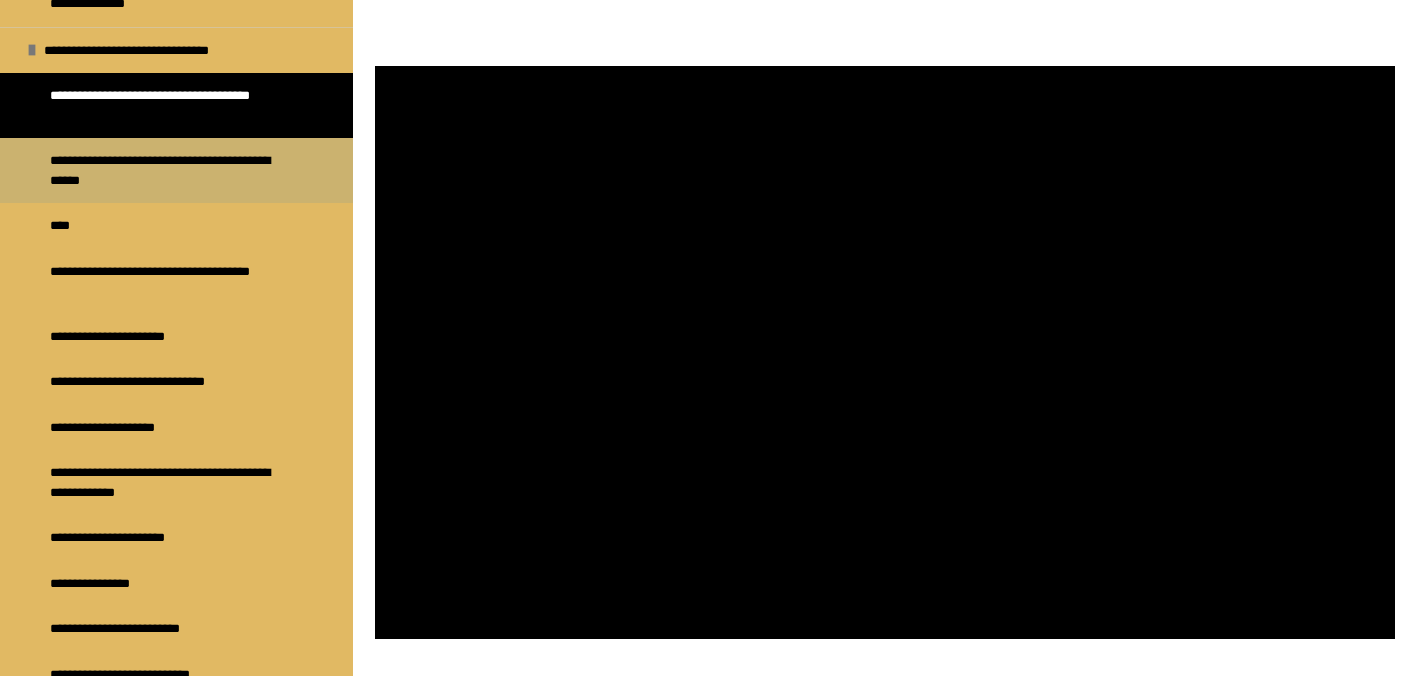 click on "**********" at bounding box center [171, 170] 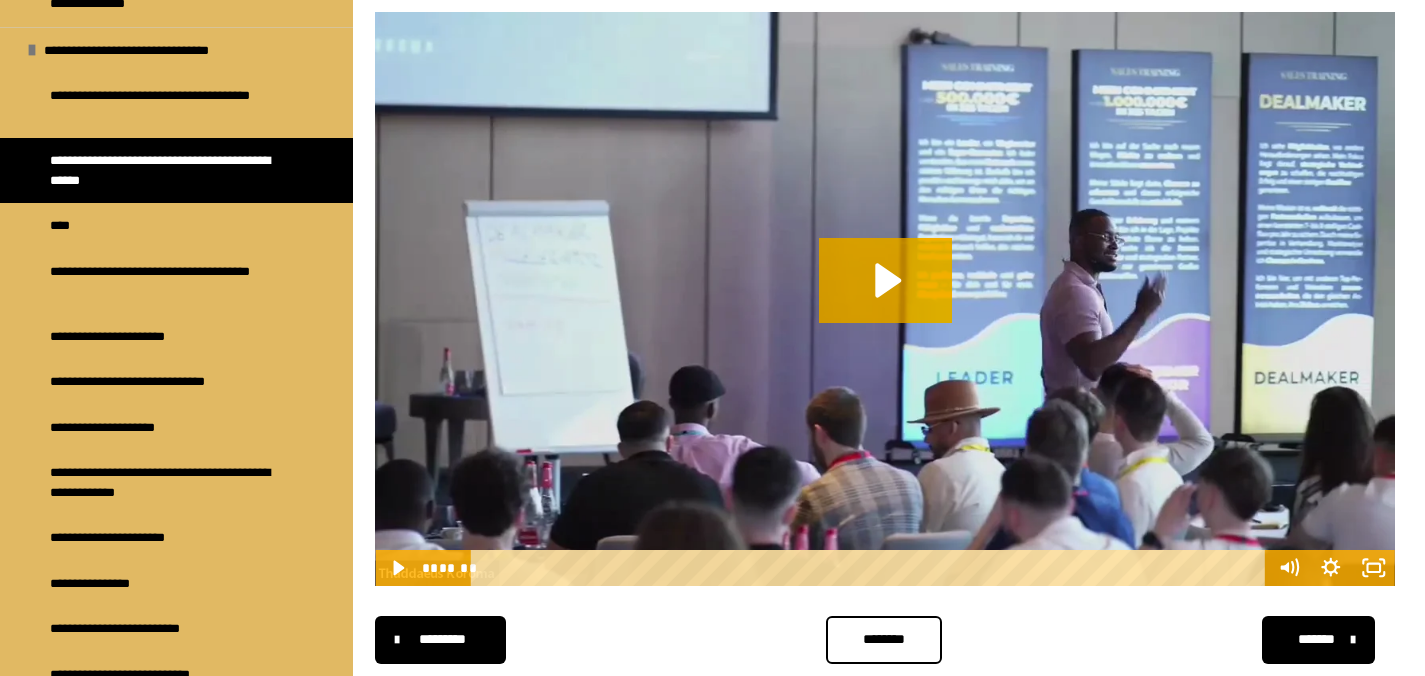 scroll, scrollTop: 0, scrollLeft: 0, axis: both 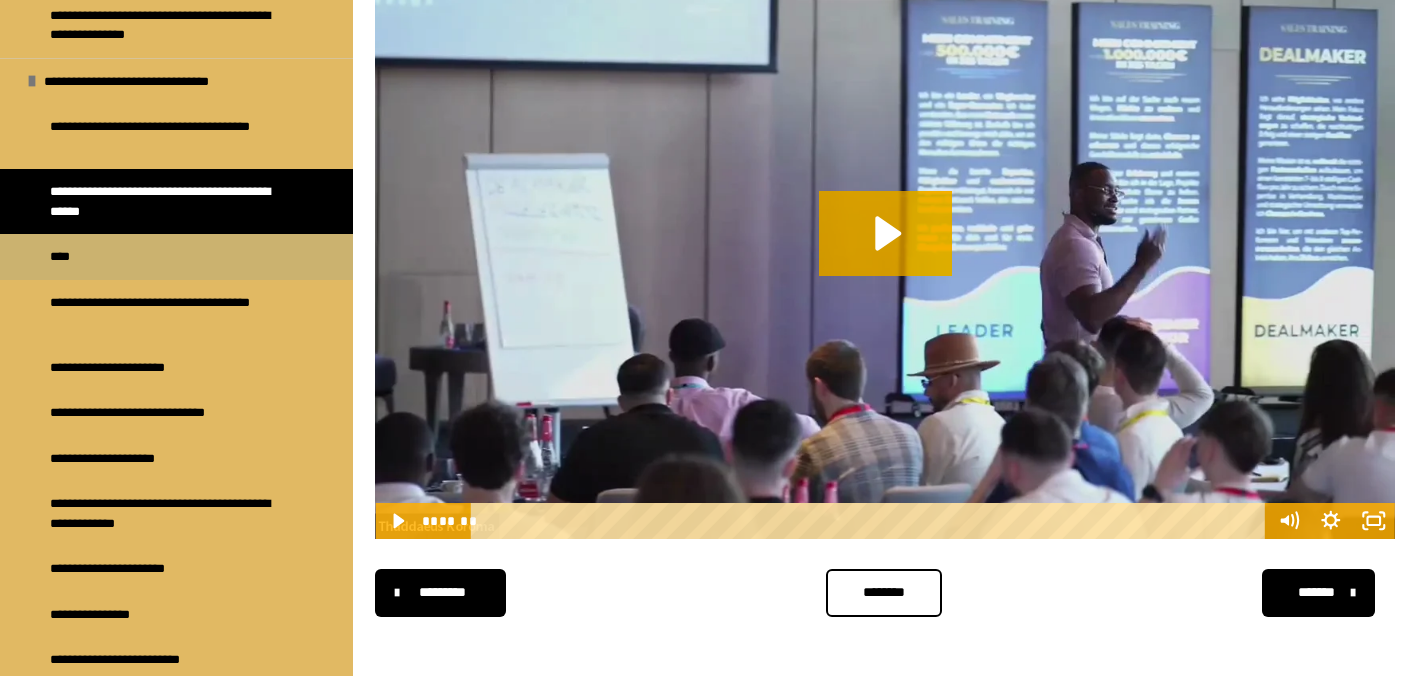 click on "****" at bounding box center [176, 257] 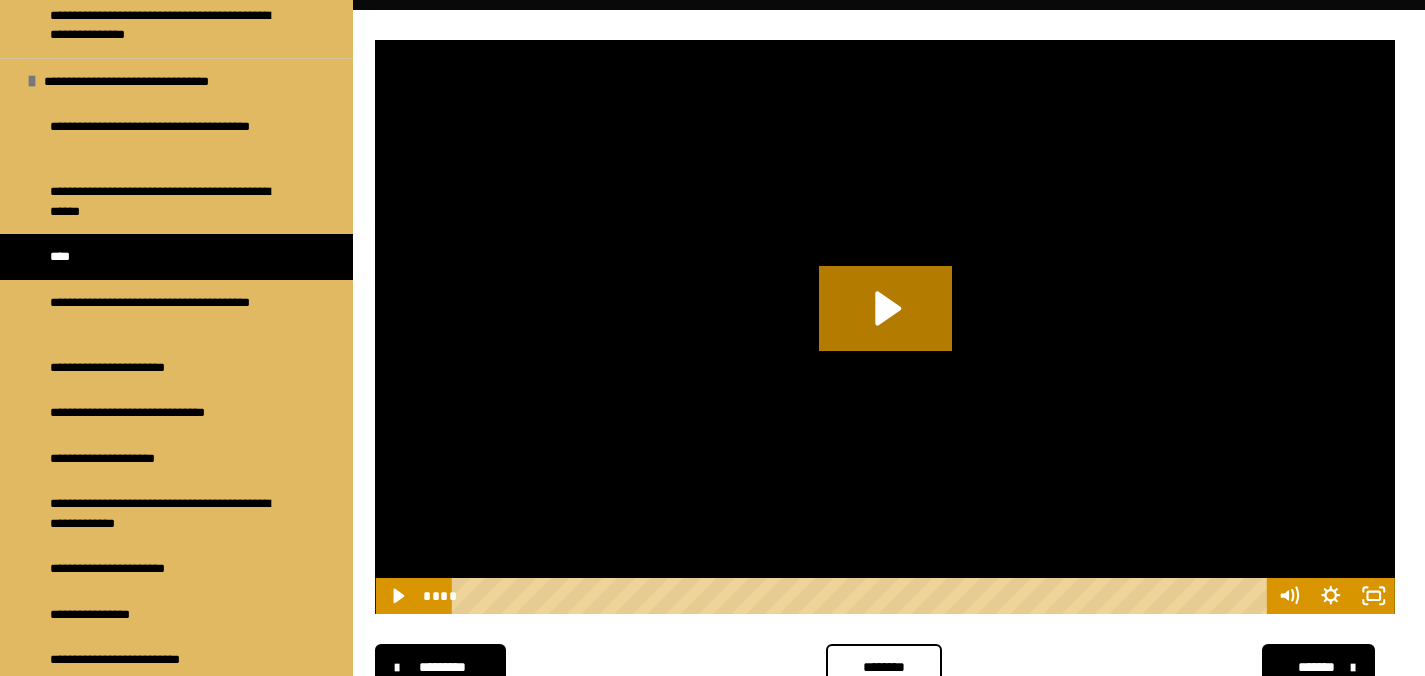 scroll, scrollTop: 345, scrollLeft: 0, axis: vertical 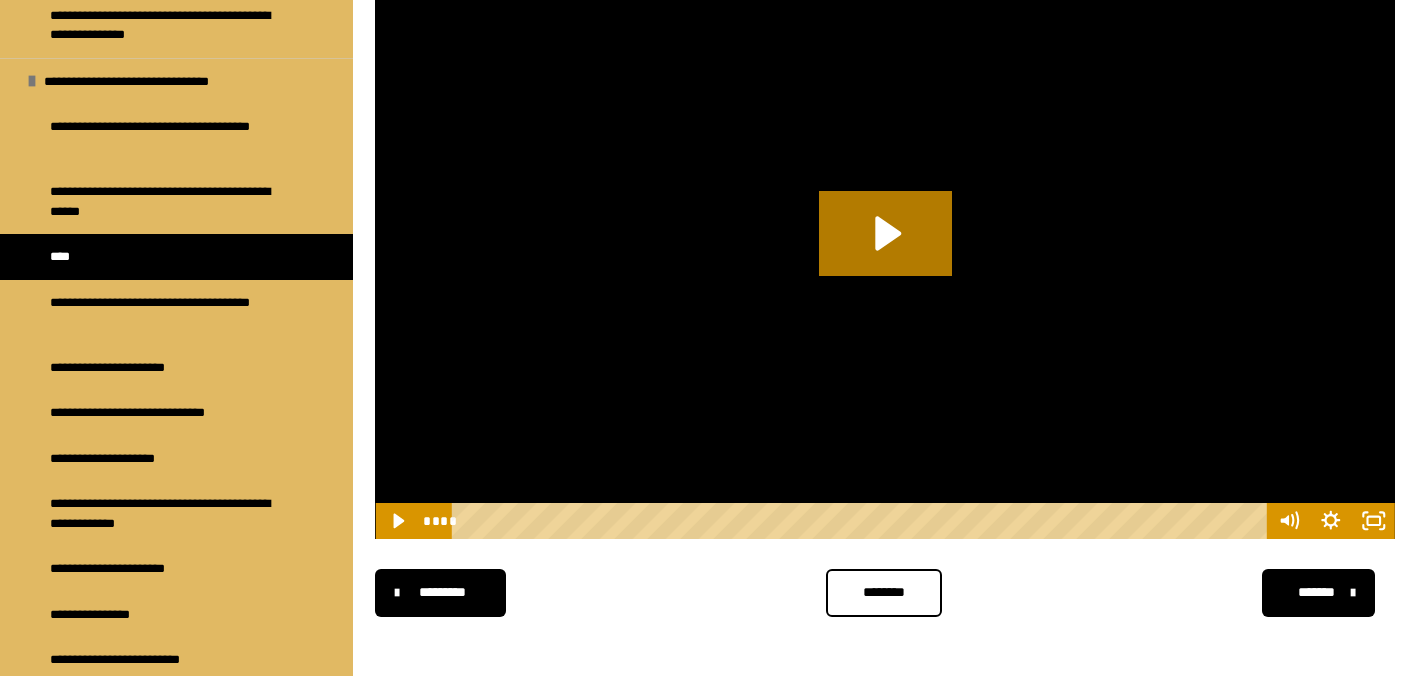 click 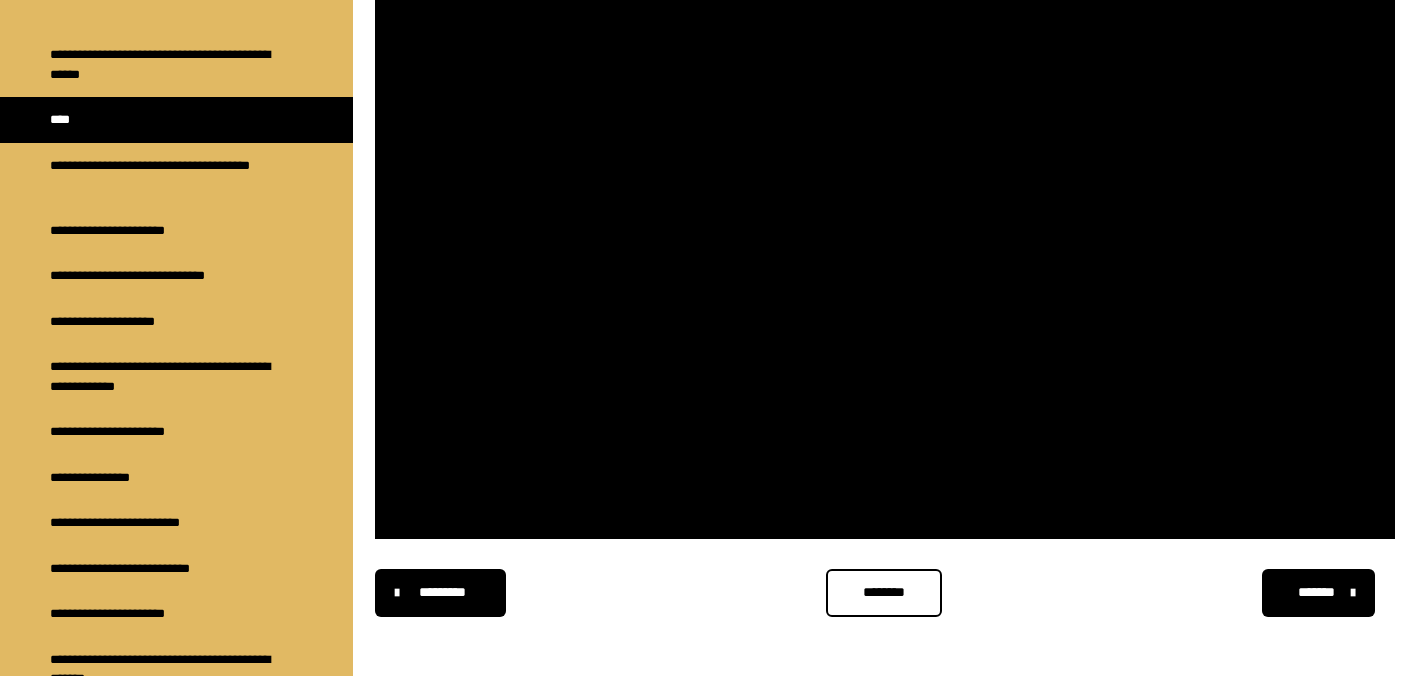 scroll, scrollTop: 1573, scrollLeft: 0, axis: vertical 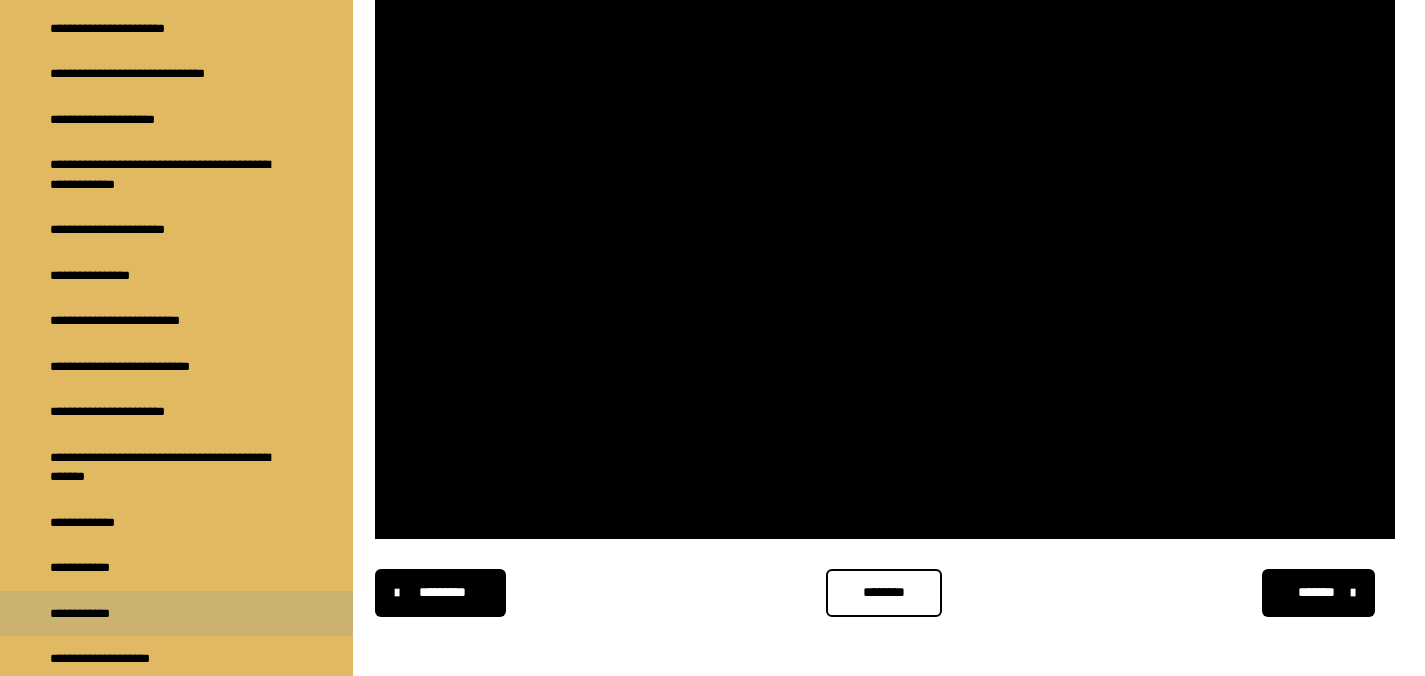 click on "**********" at bounding box center (96, 614) 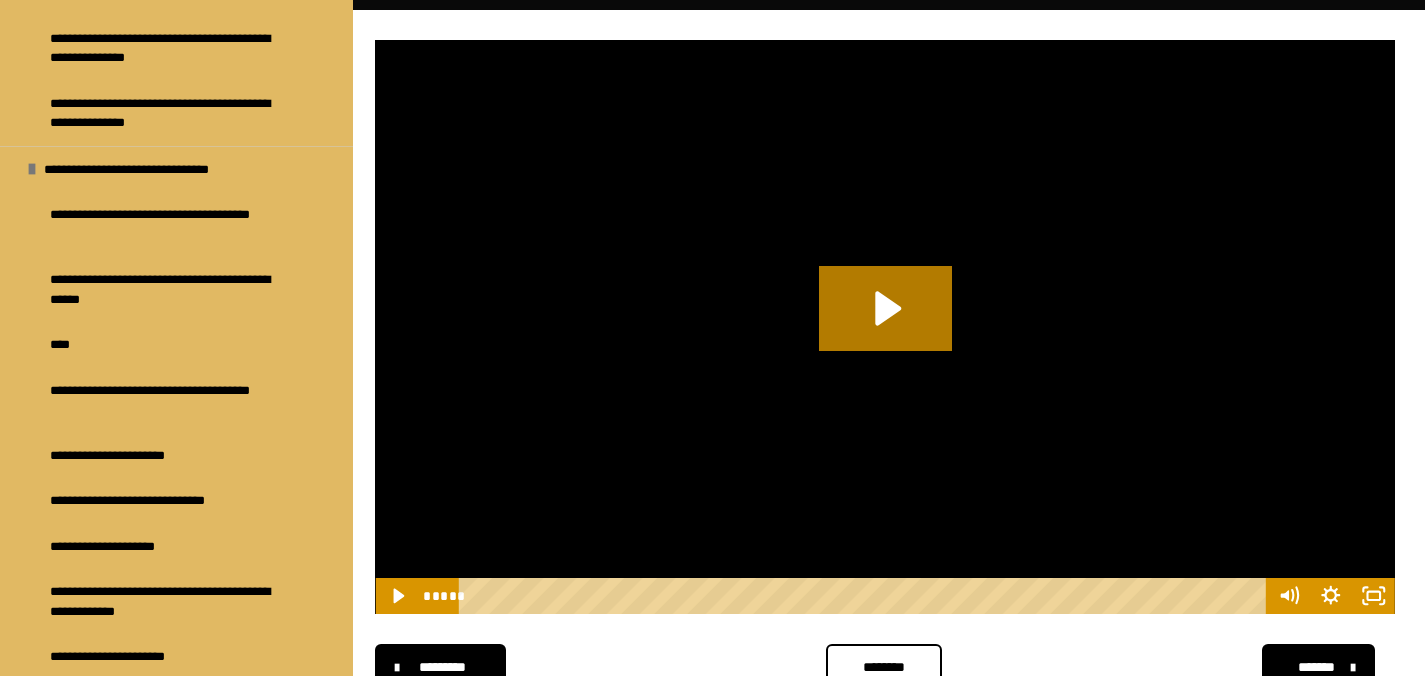 scroll, scrollTop: 1145, scrollLeft: 0, axis: vertical 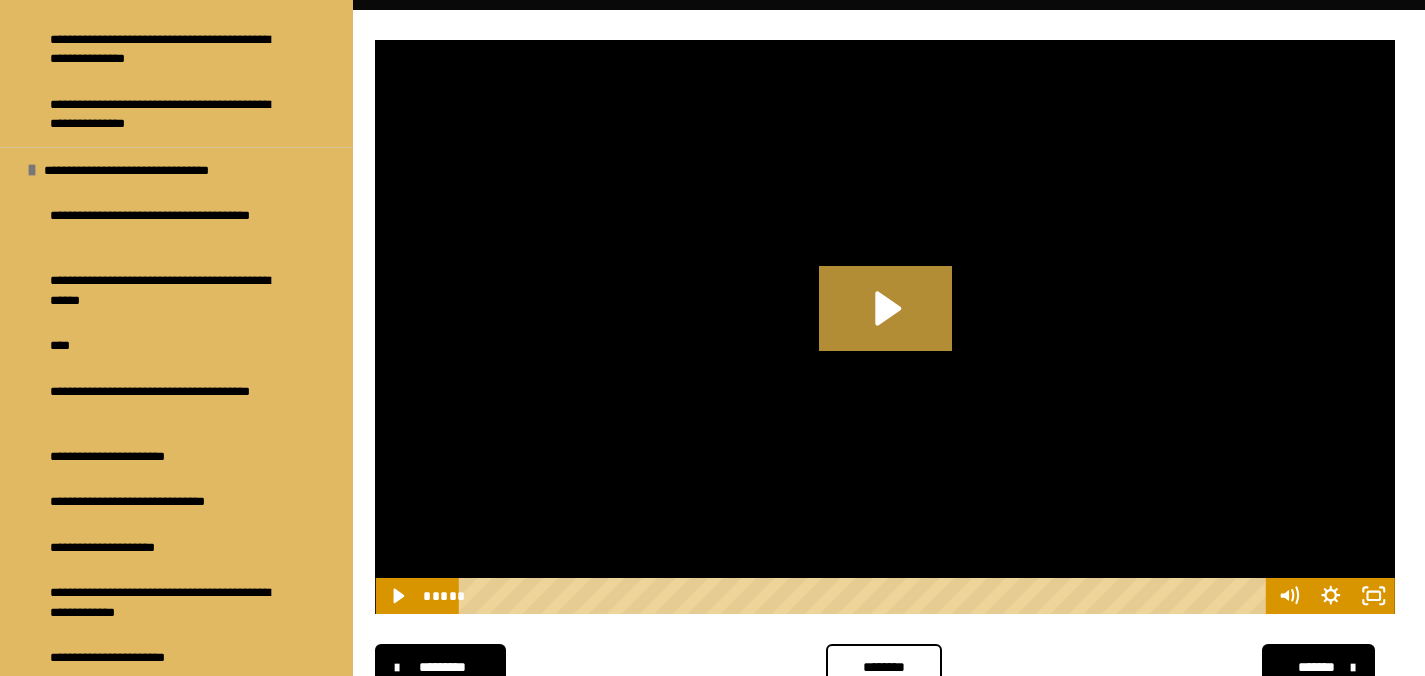 click 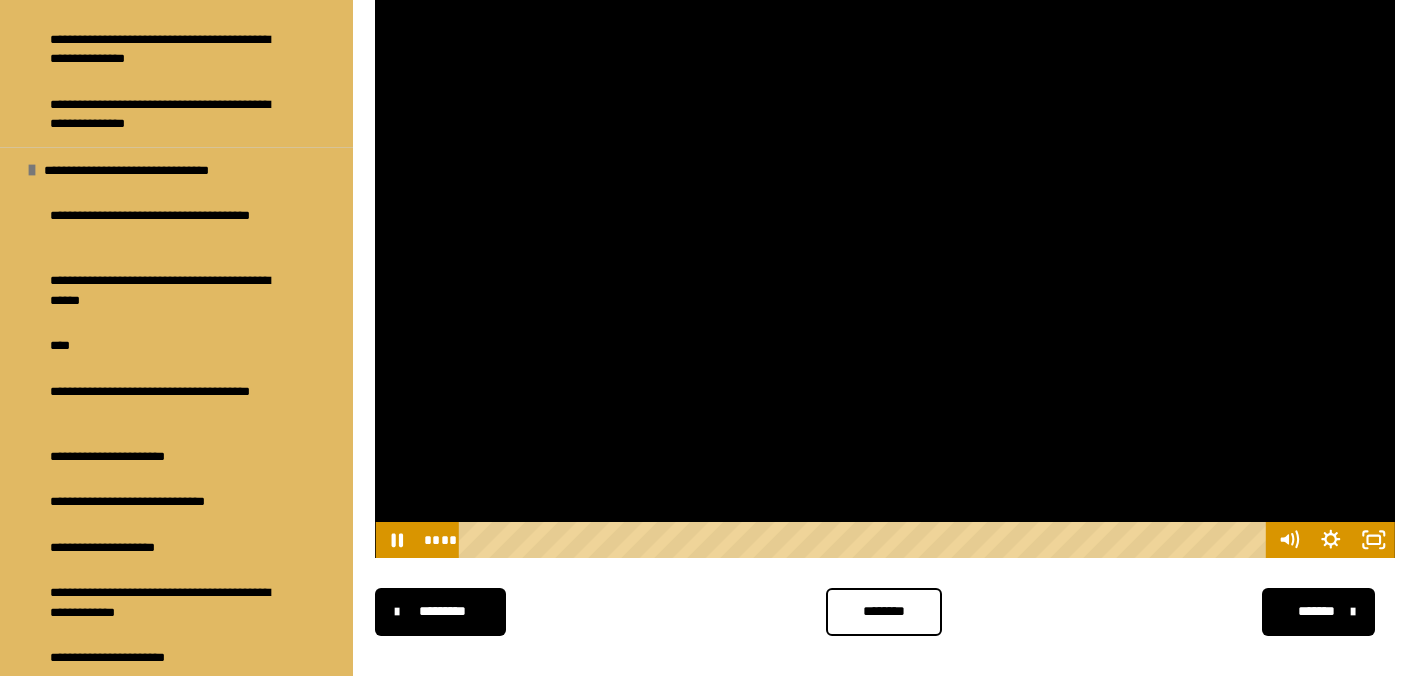 scroll, scrollTop: 345, scrollLeft: 0, axis: vertical 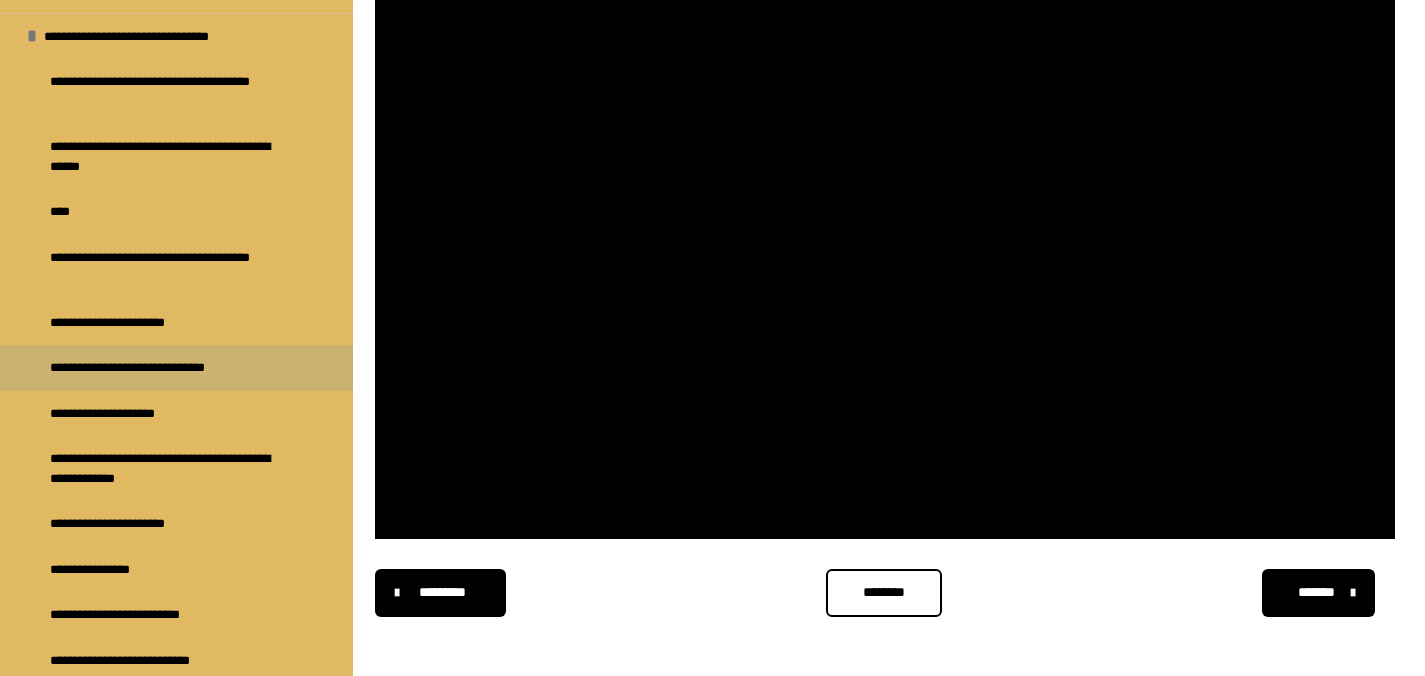 click on "**********" at bounding box center (176, 323) 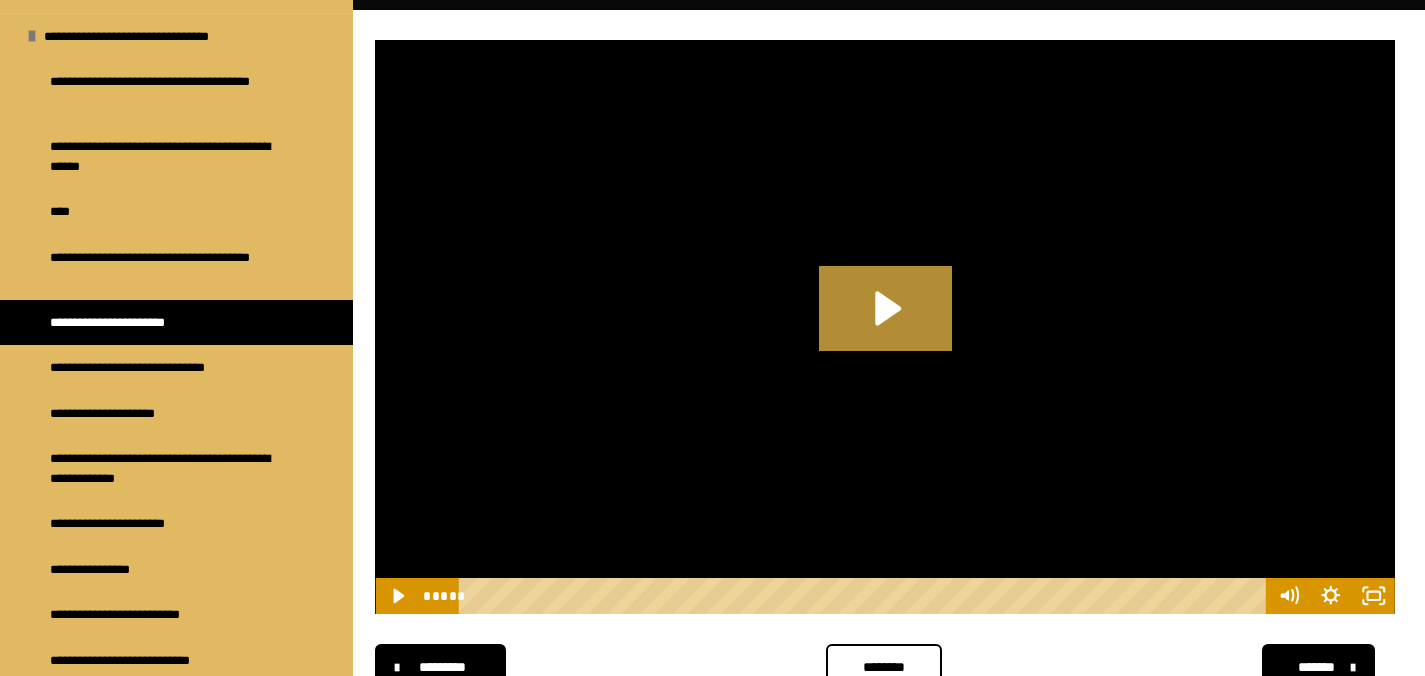 click 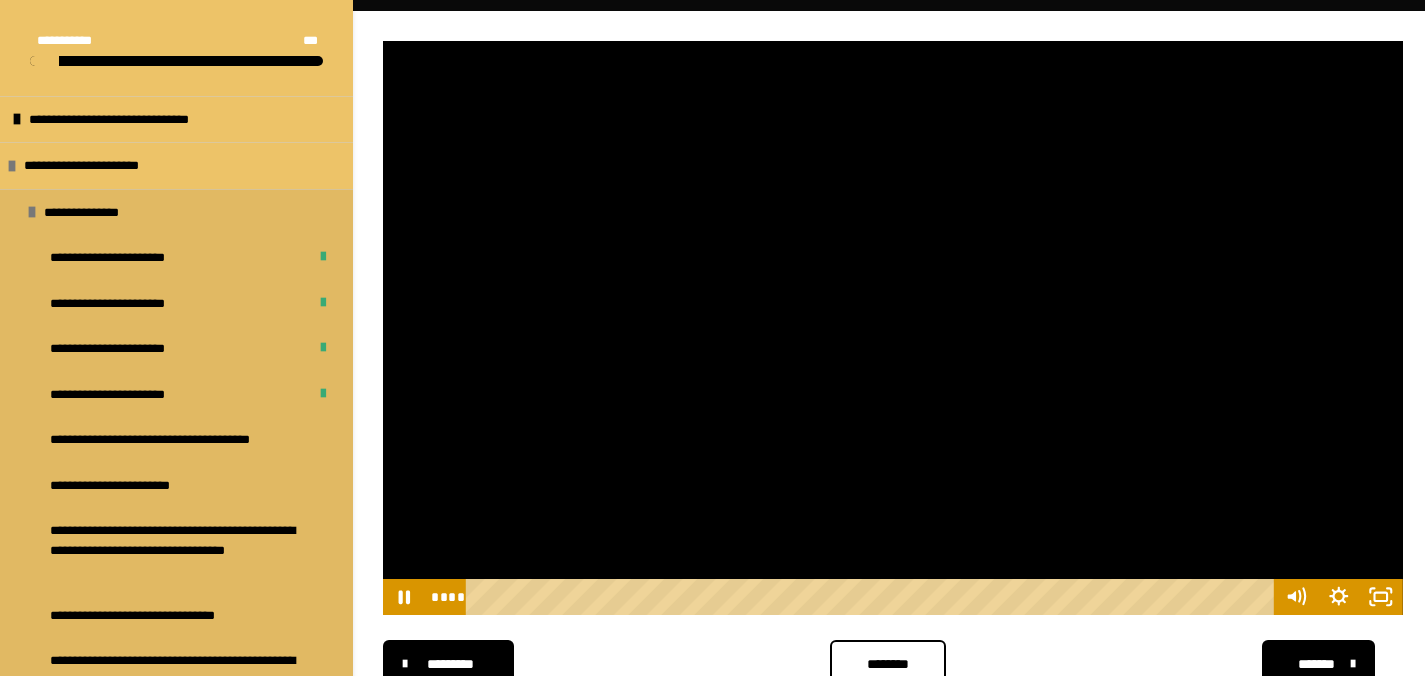 scroll, scrollTop: 225, scrollLeft: 0, axis: vertical 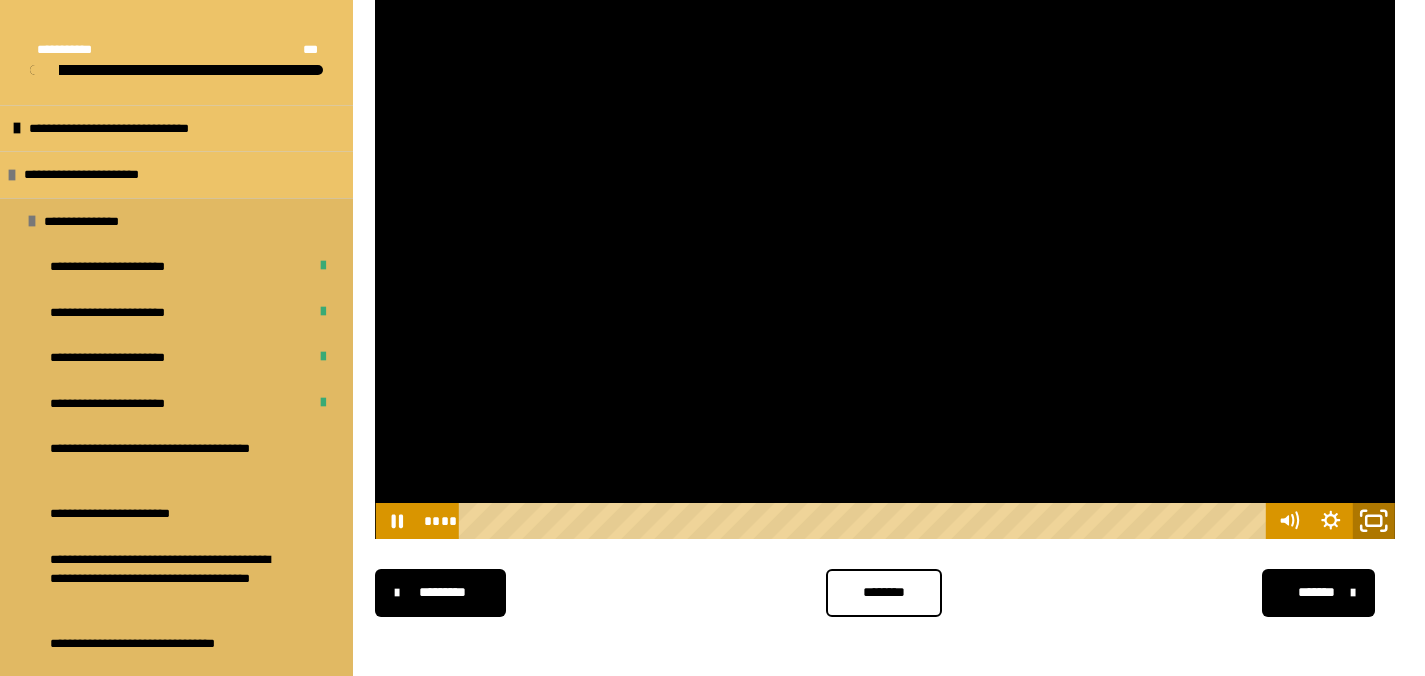 click 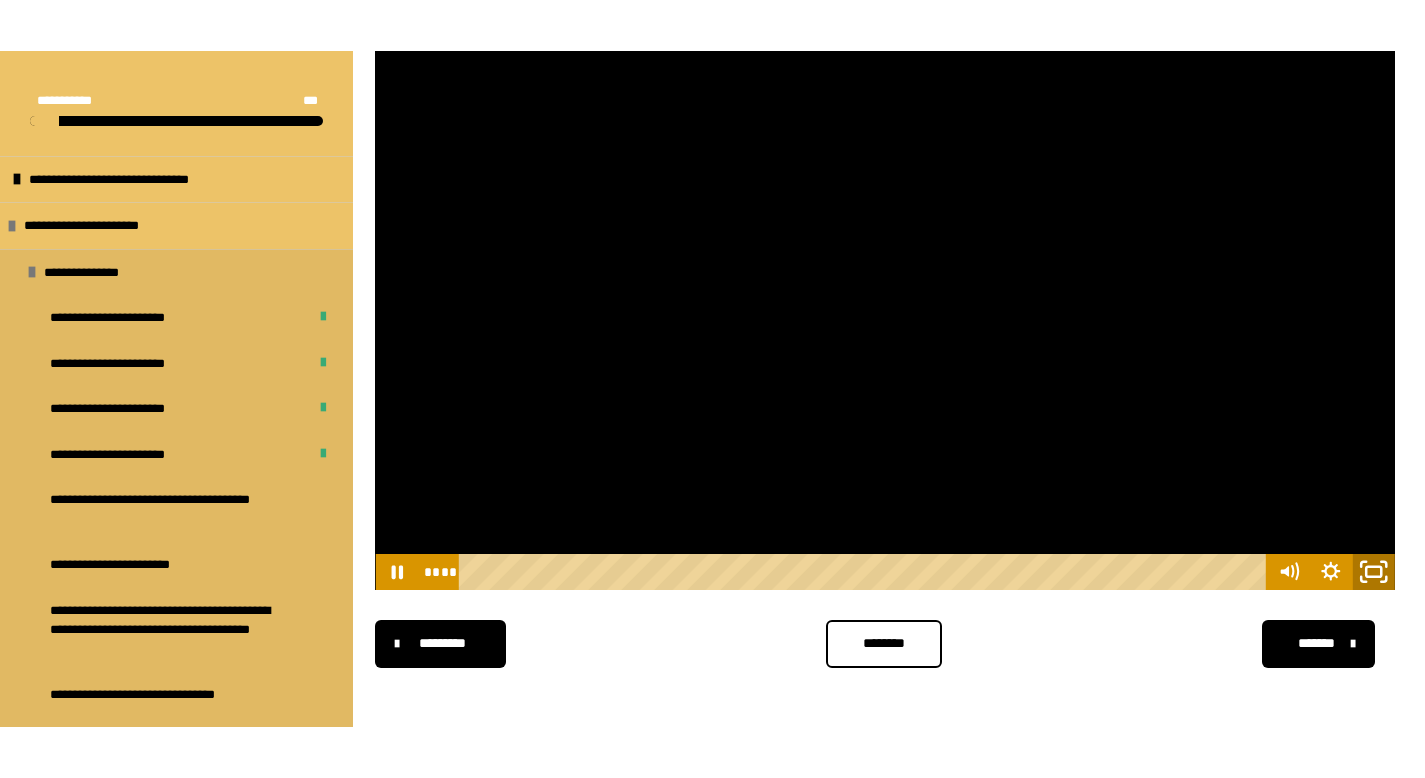 scroll, scrollTop: 340, scrollLeft: 0, axis: vertical 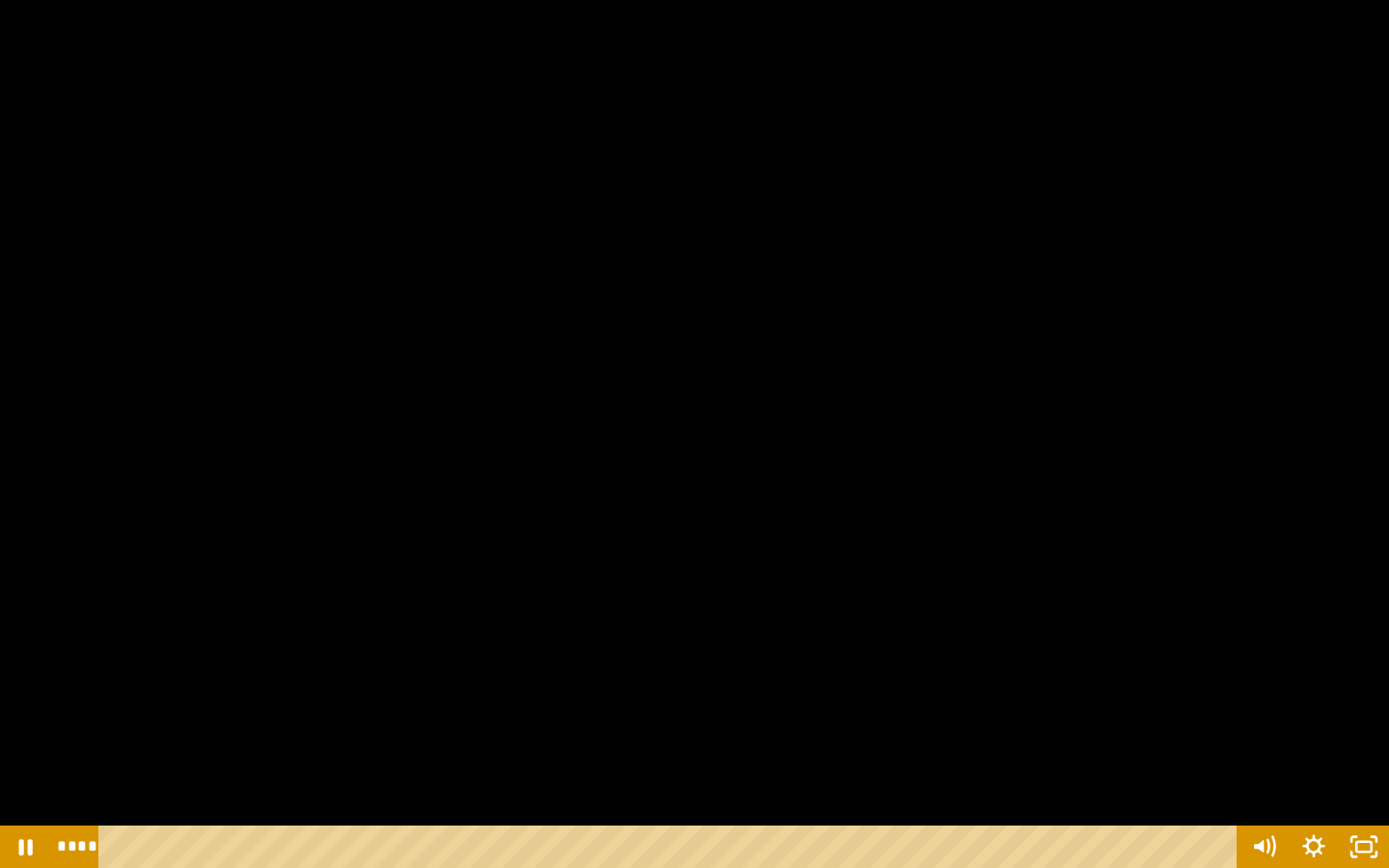 click at bounding box center (694, 434) 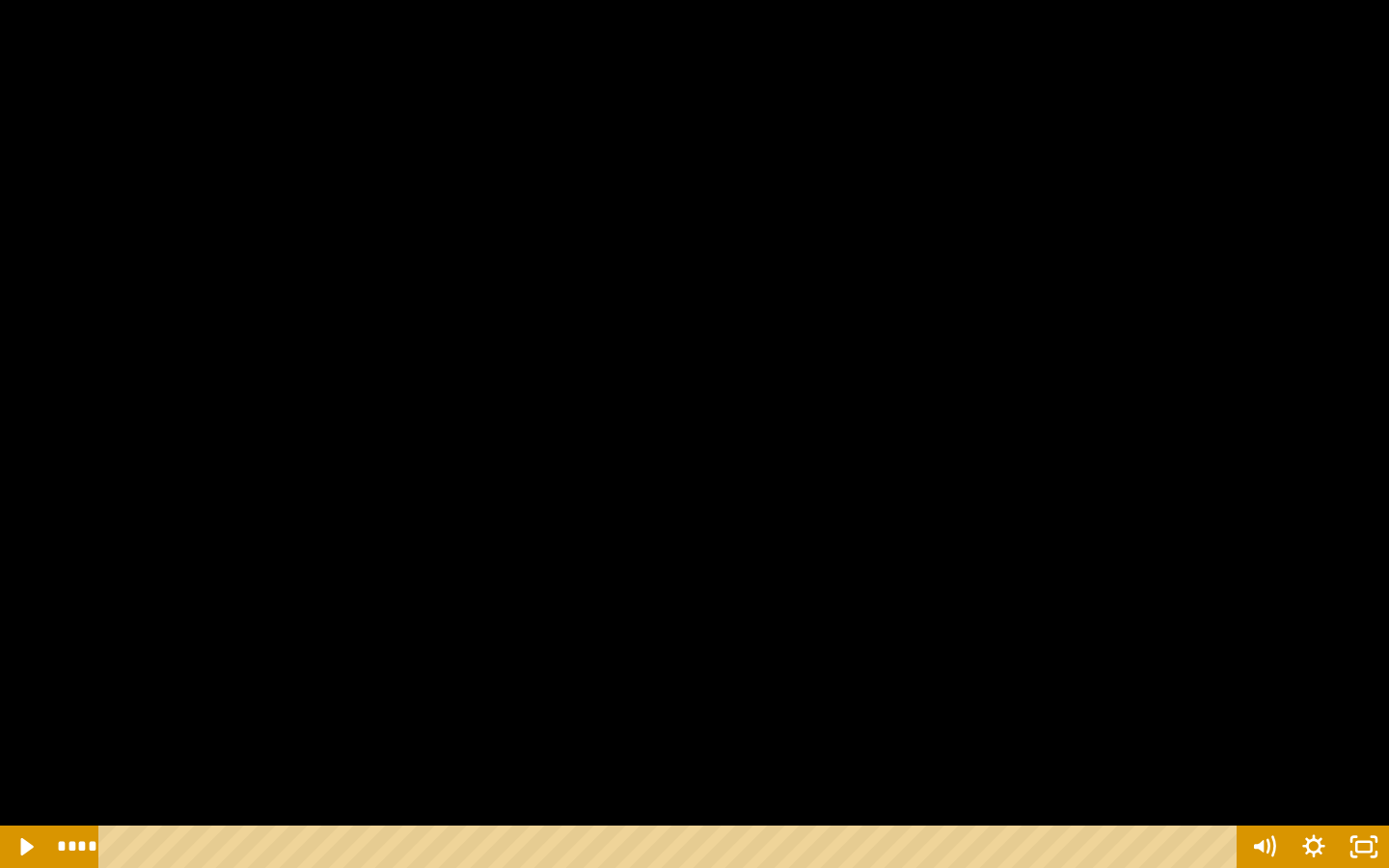 click at bounding box center (694, 434) 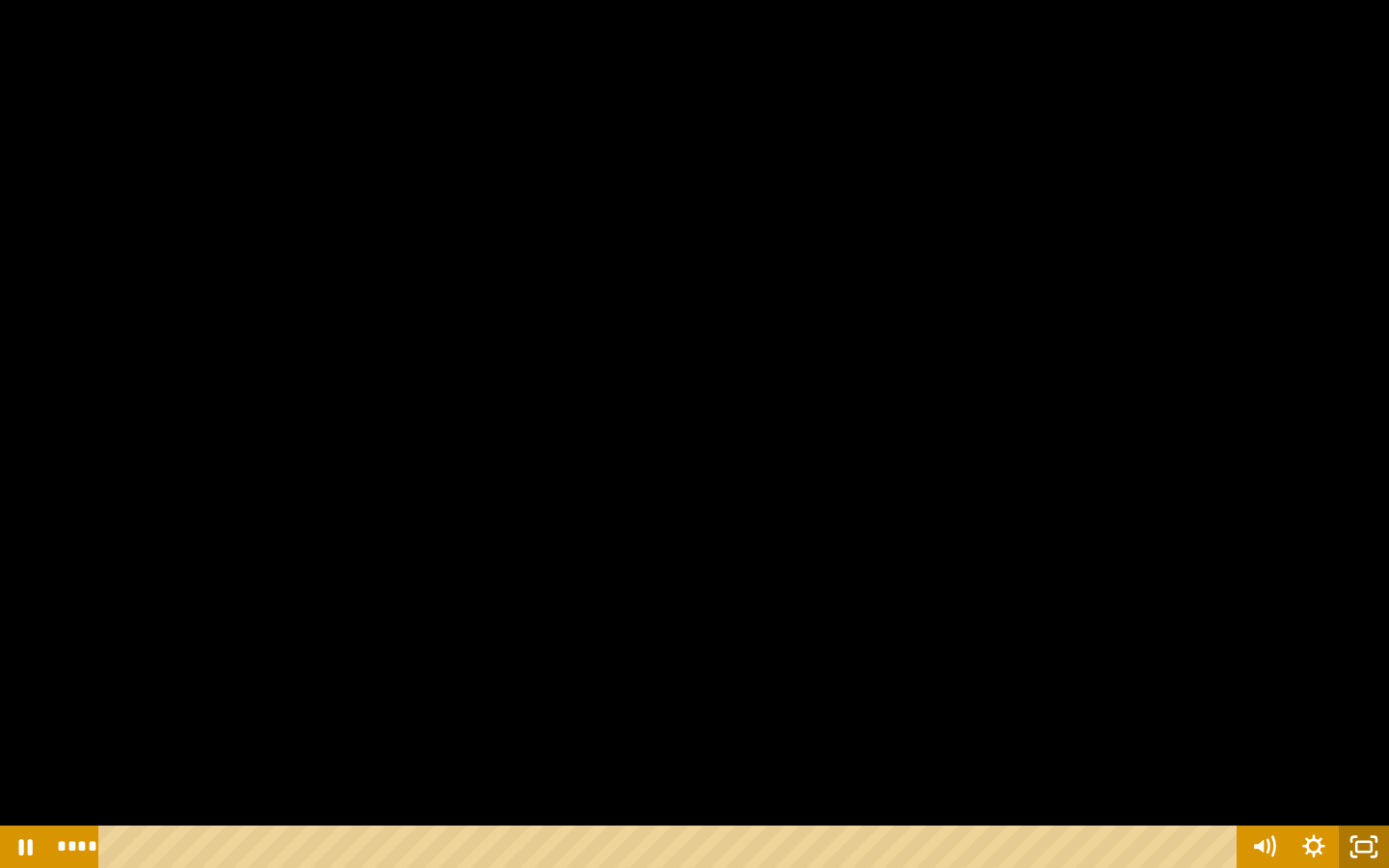 click 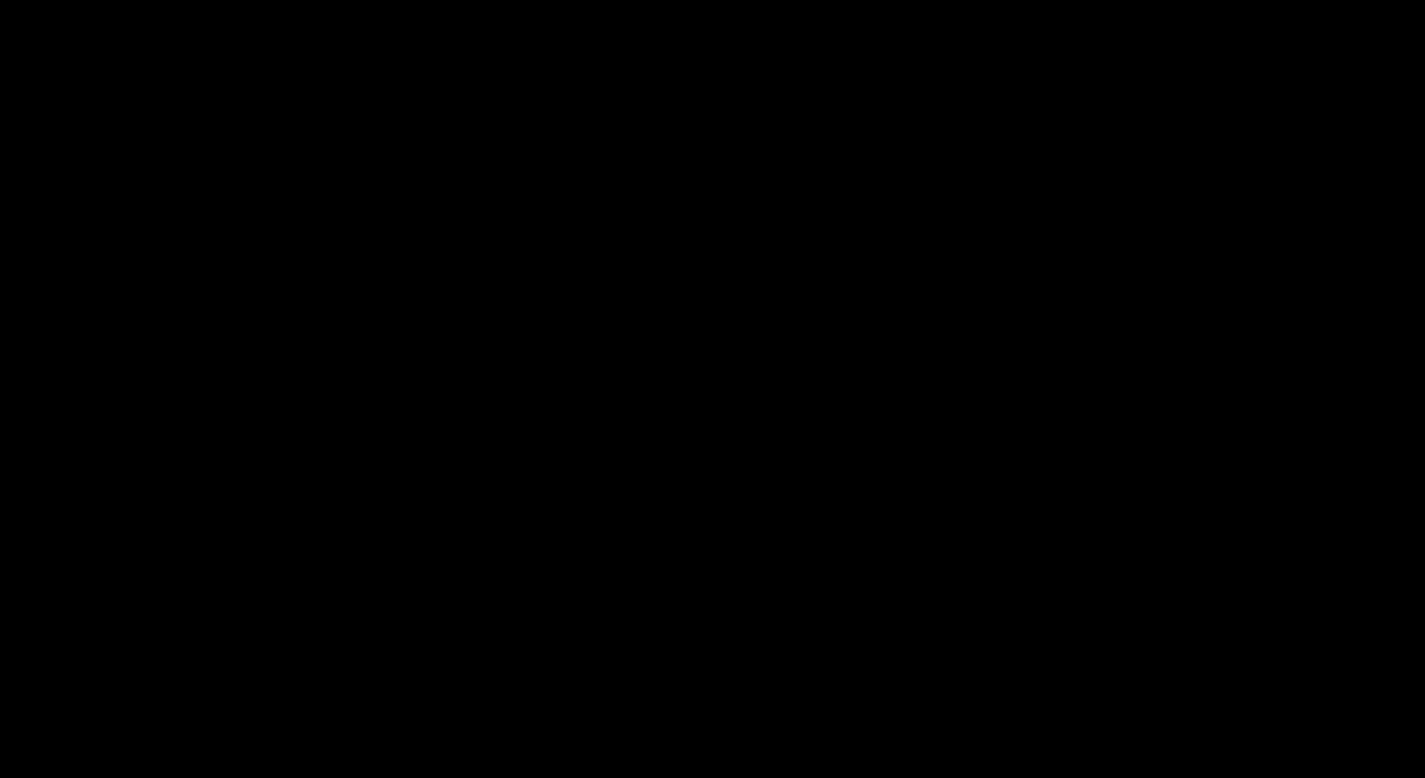 scroll, scrollTop: 1192, scrollLeft: 0, axis: vertical 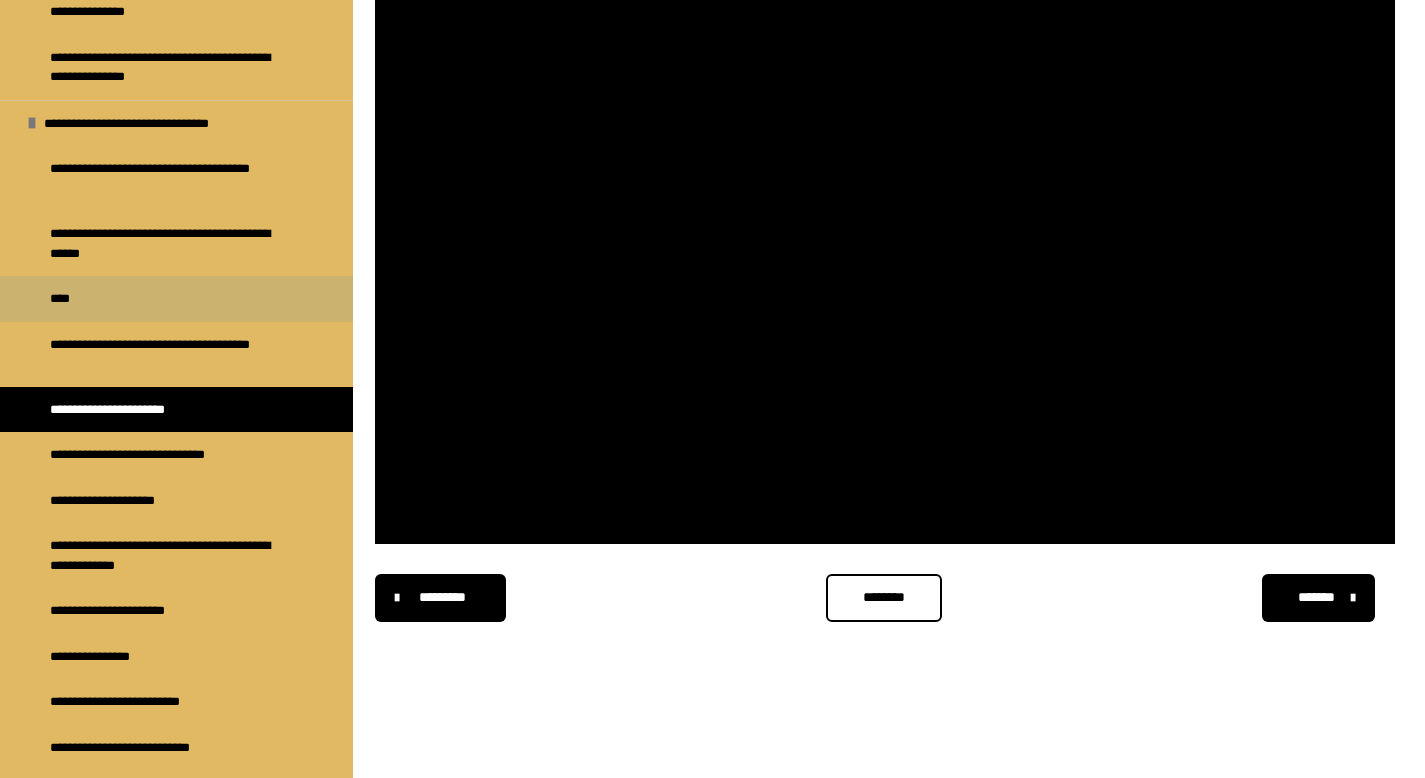 click on "****" at bounding box center (176, 299) 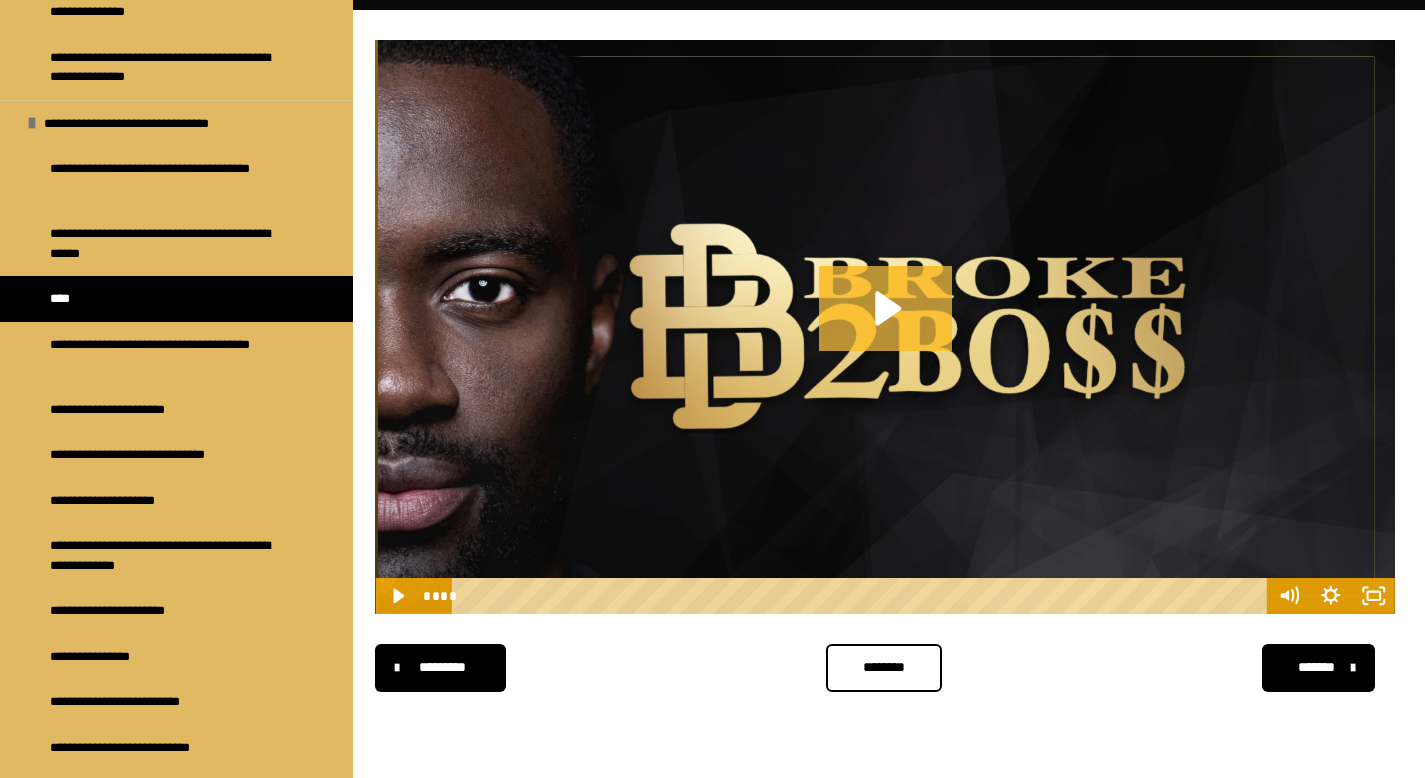 click 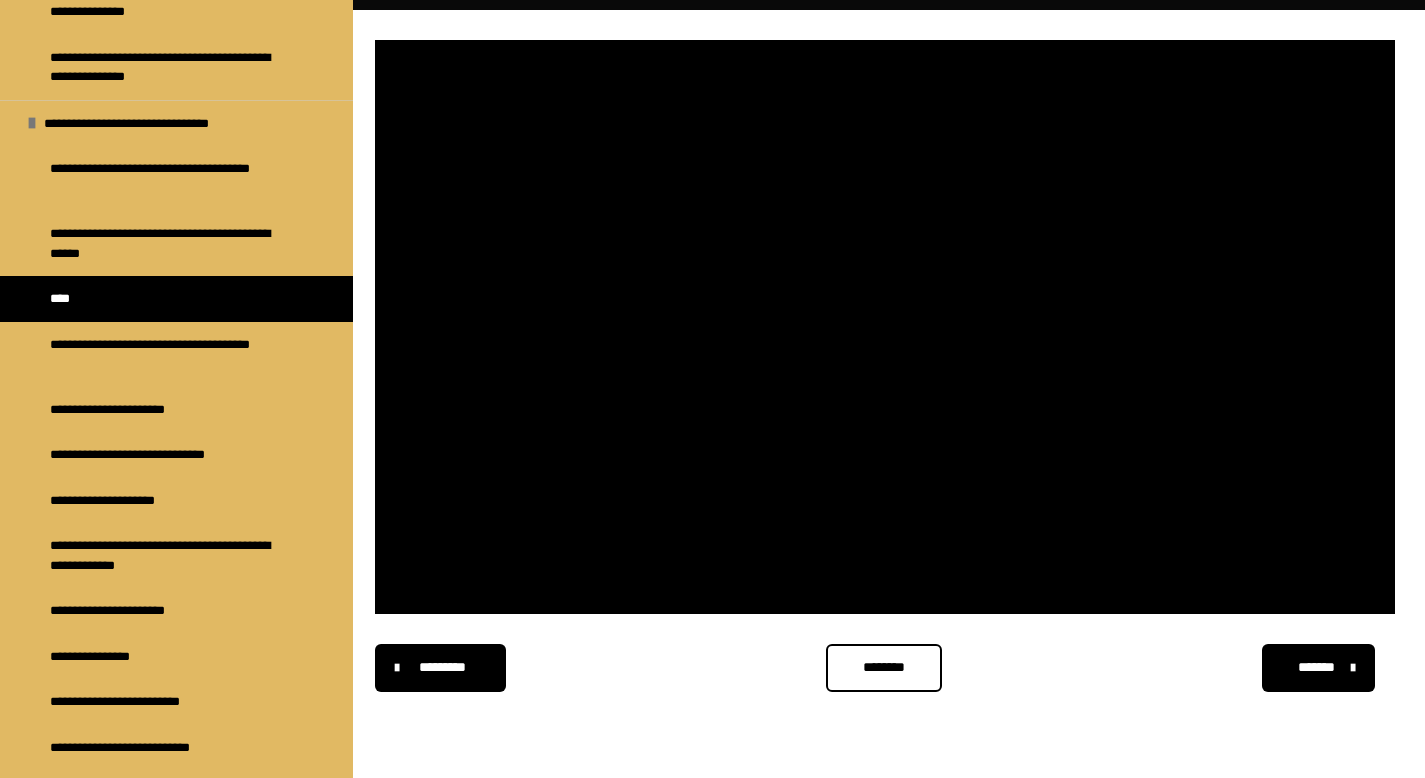 click at bounding box center [885, 327] 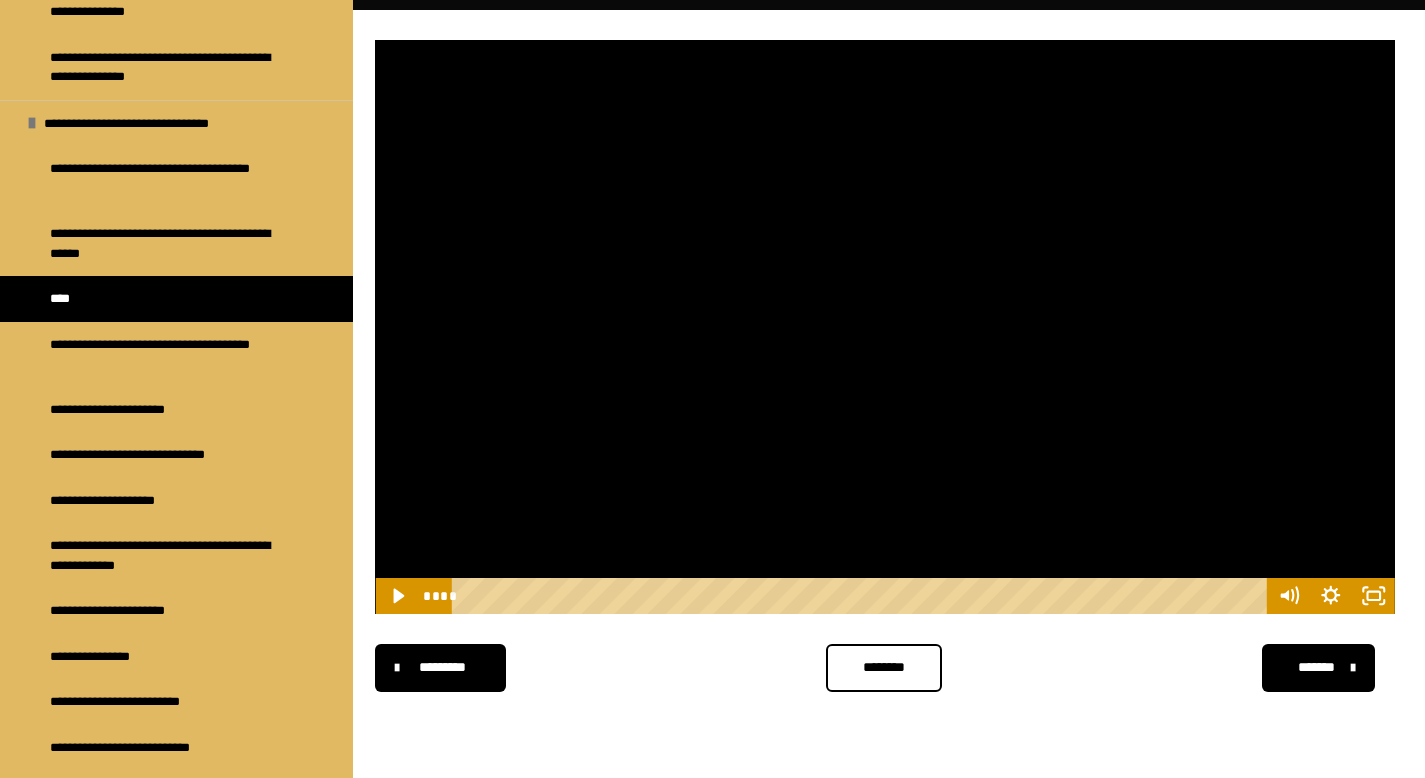 click at bounding box center [885, 327] 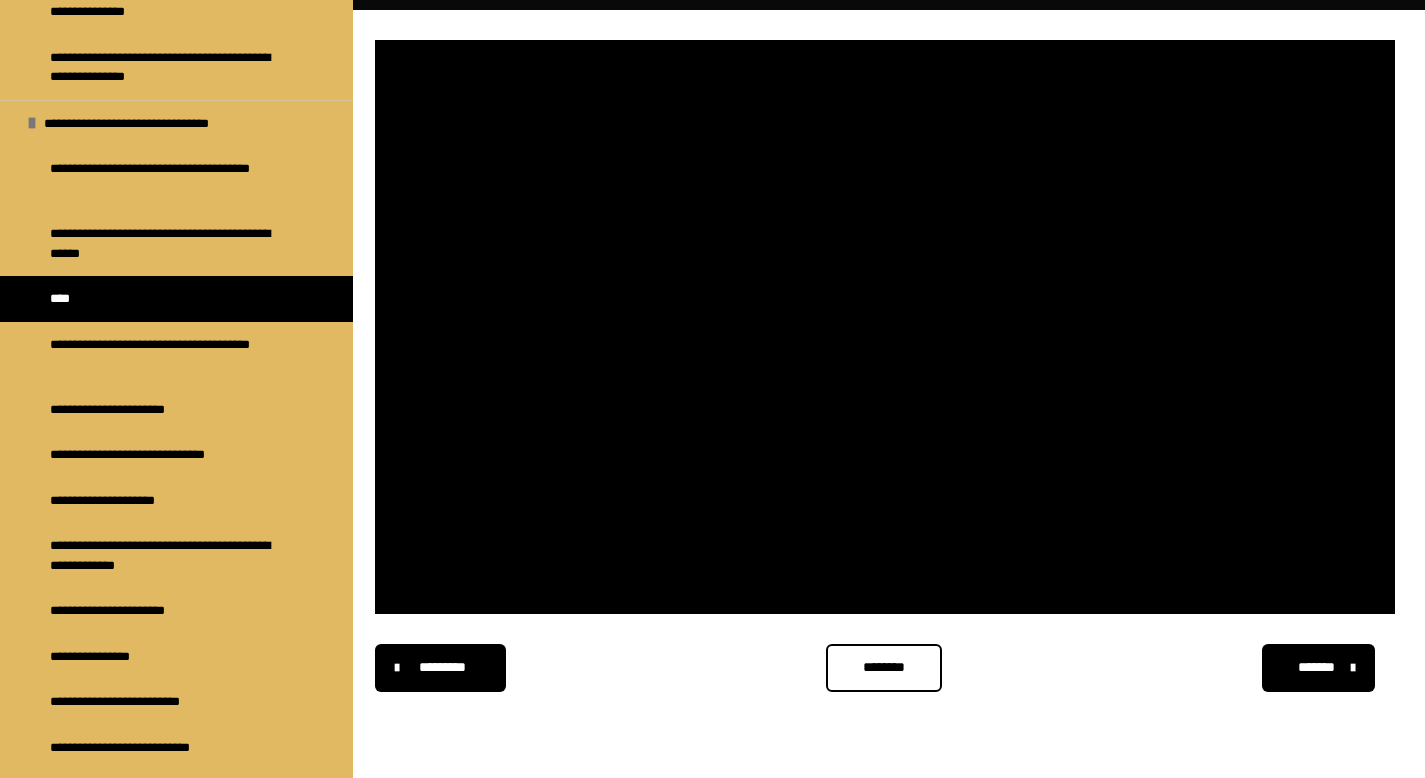 click at bounding box center [885, 327] 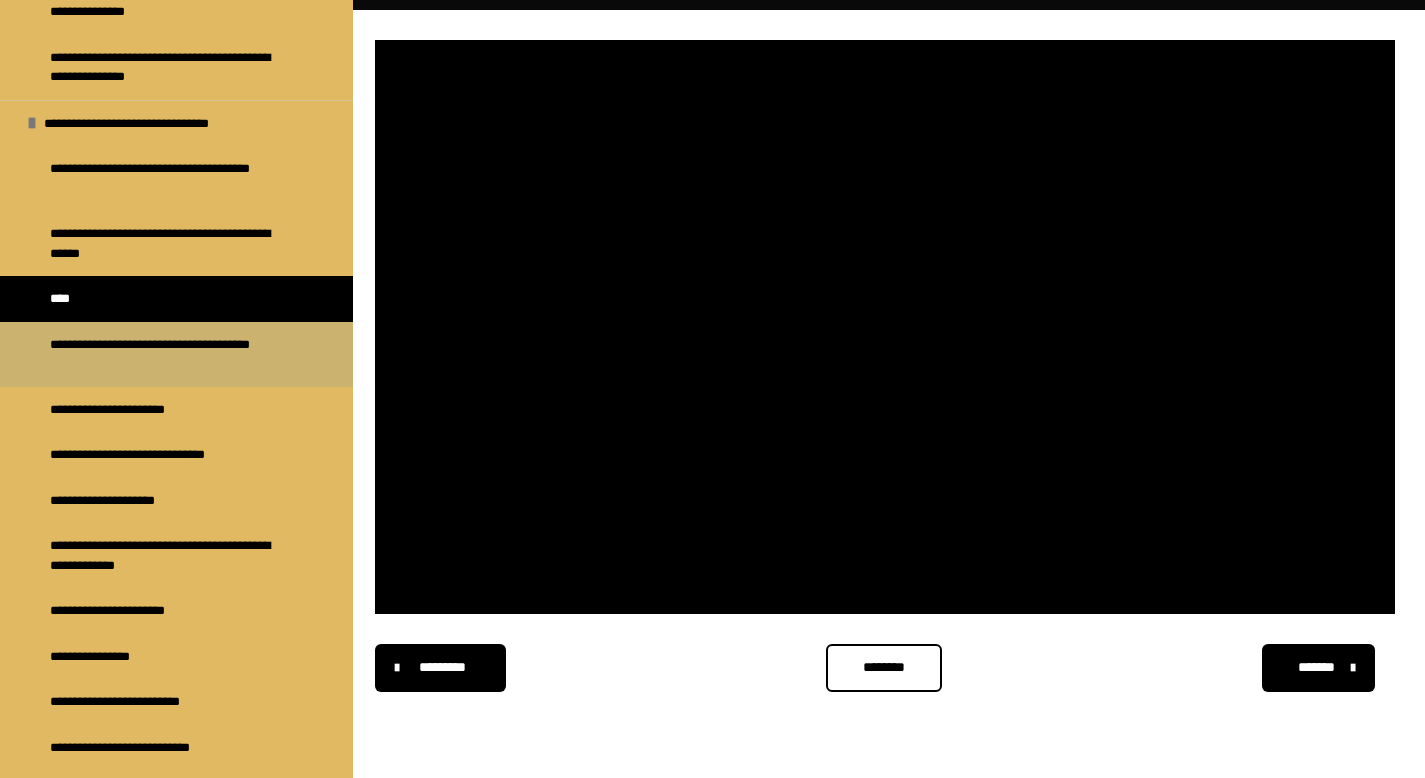 click on "**********" at bounding box center (171, 354) 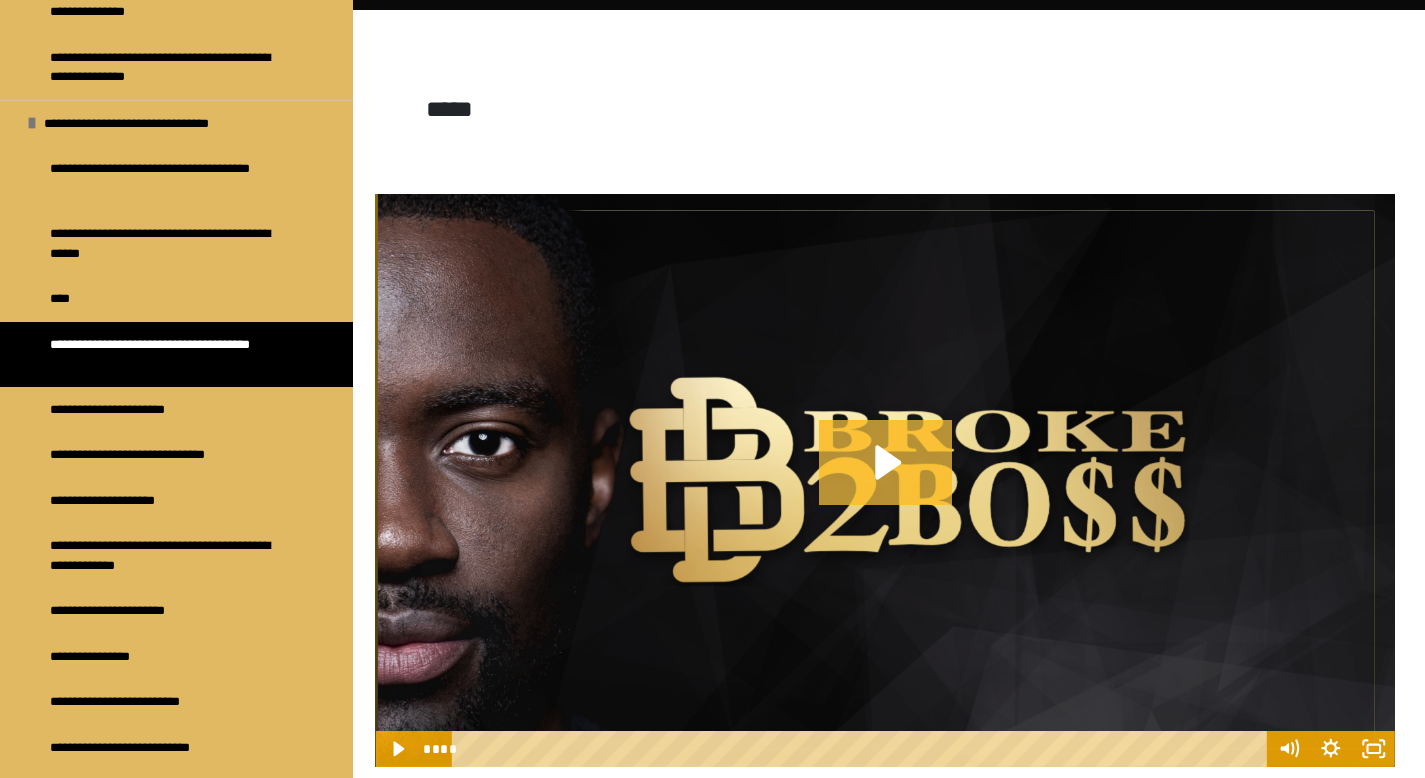 click 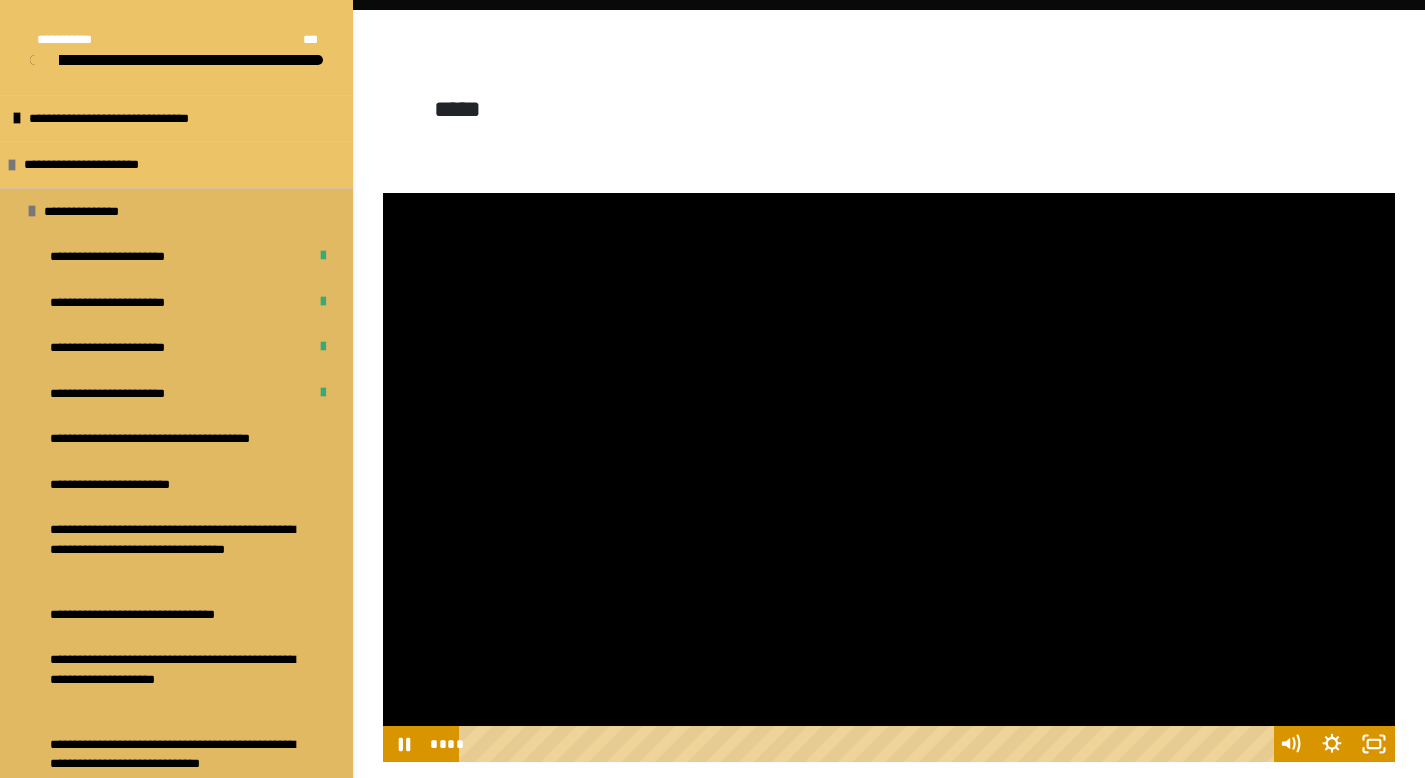 scroll, scrollTop: 30, scrollLeft: 0, axis: vertical 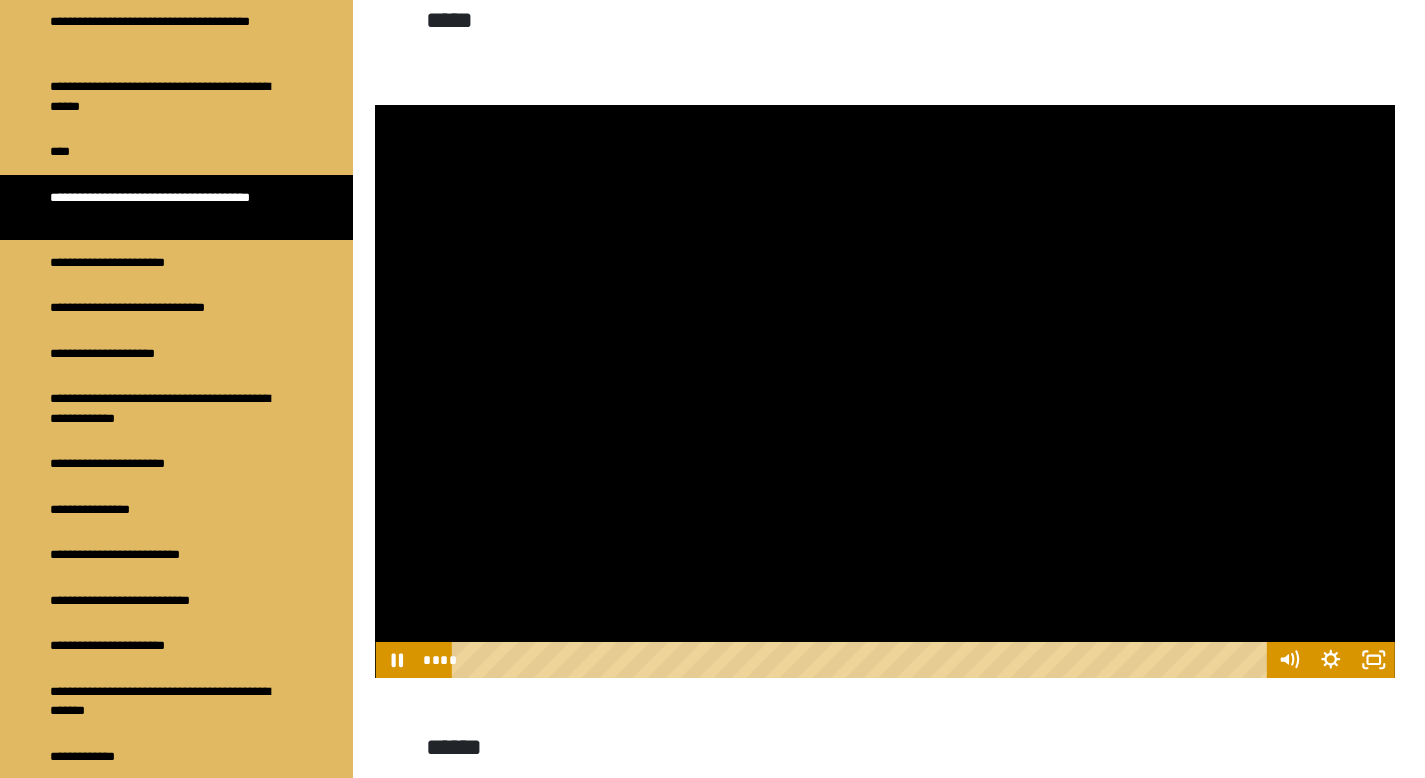 click at bounding box center [885, 392] 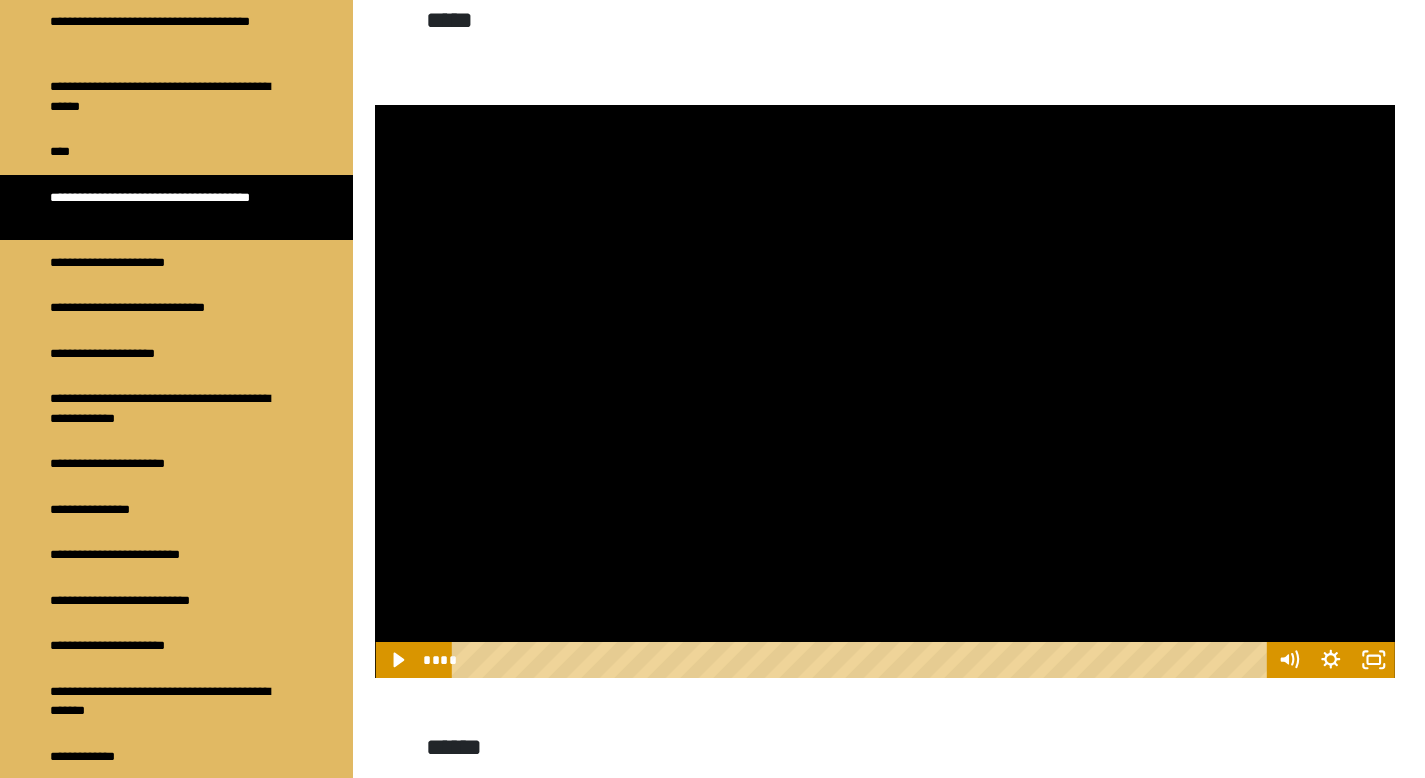 click at bounding box center (885, 392) 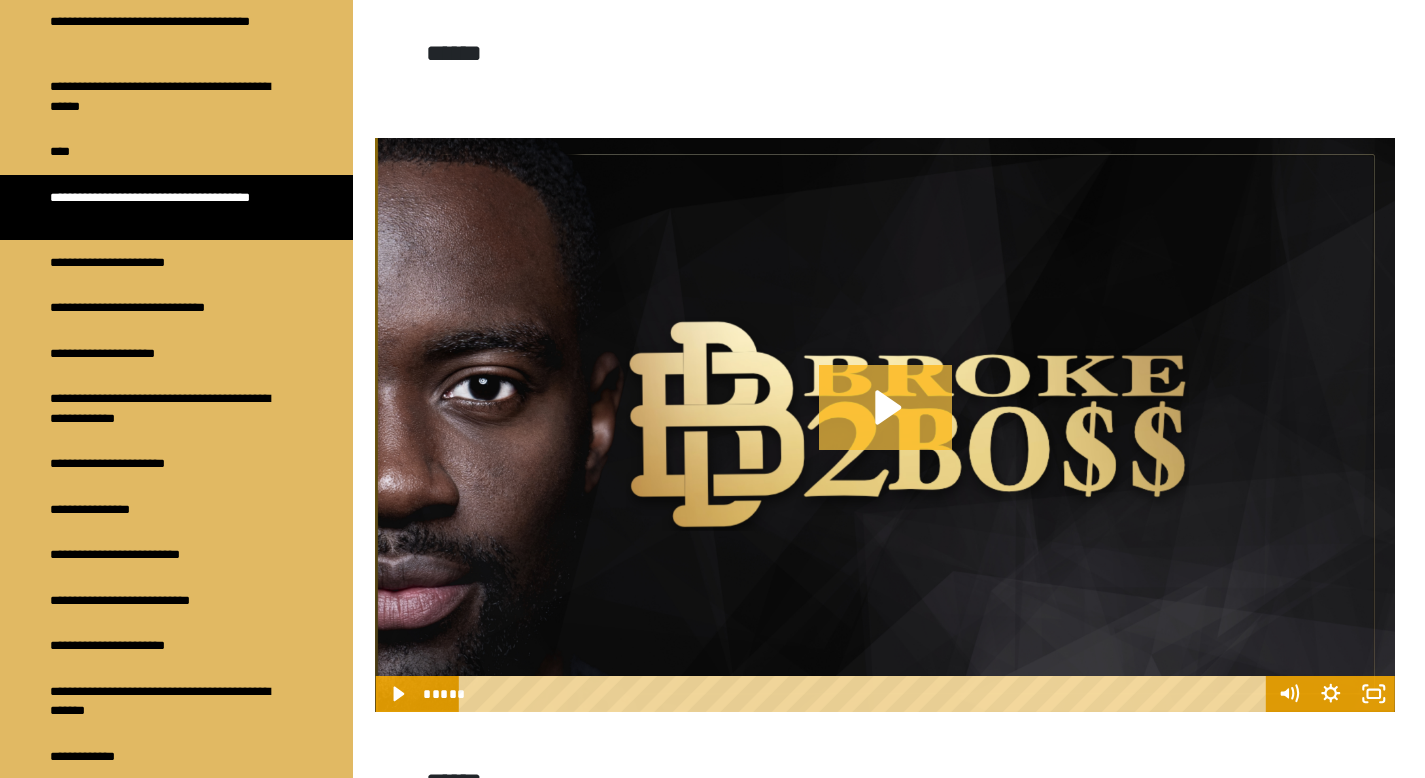 scroll, scrollTop: 1055, scrollLeft: 0, axis: vertical 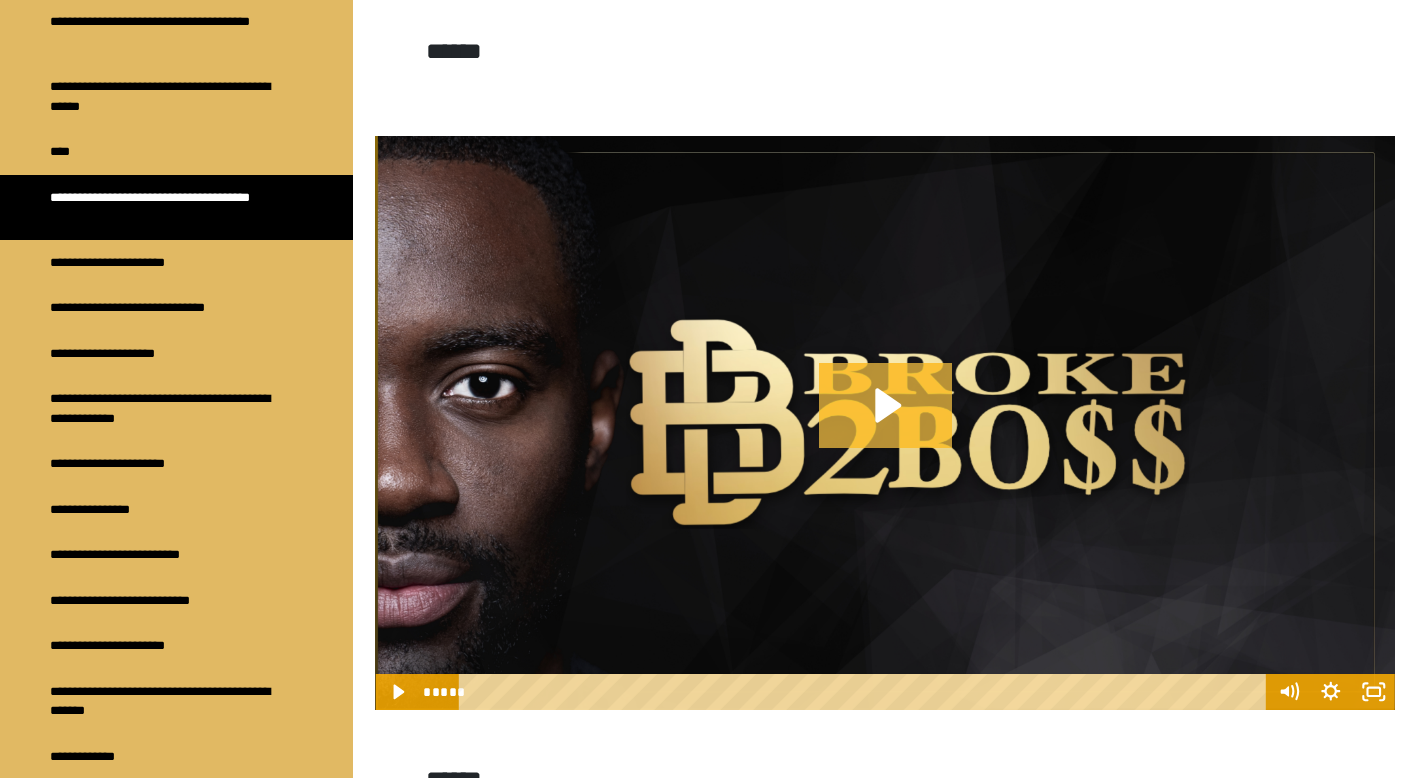 click 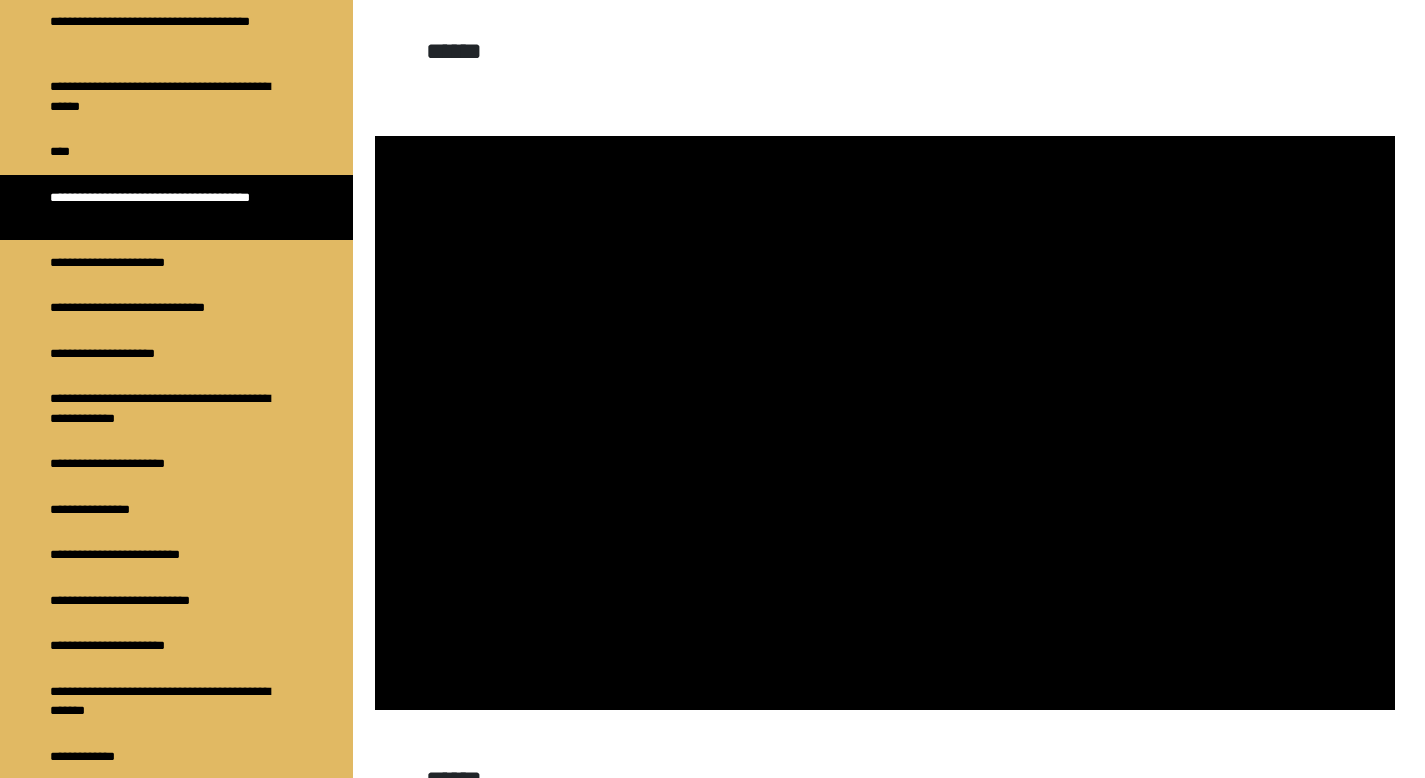 click at bounding box center [885, 423] 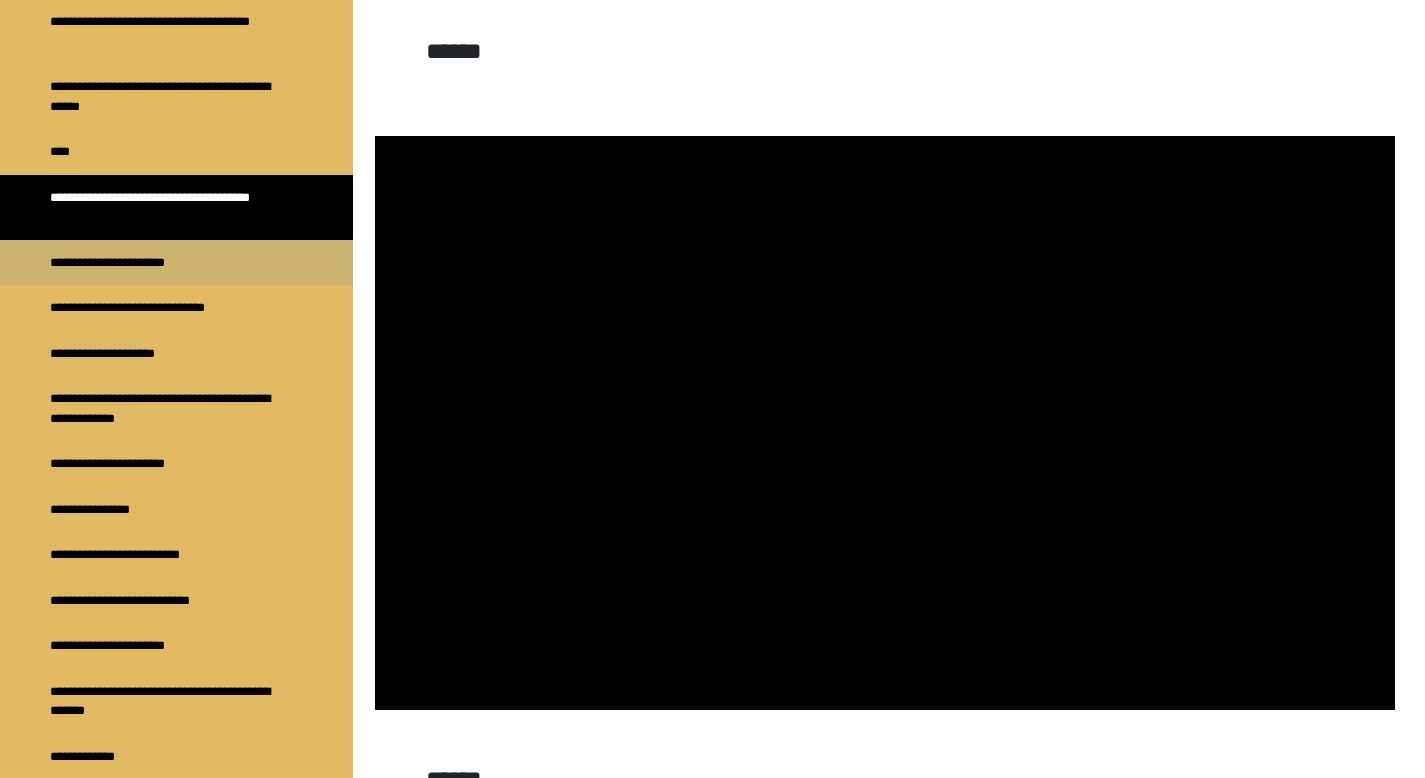 click on "**********" at bounding box center [176, 263] 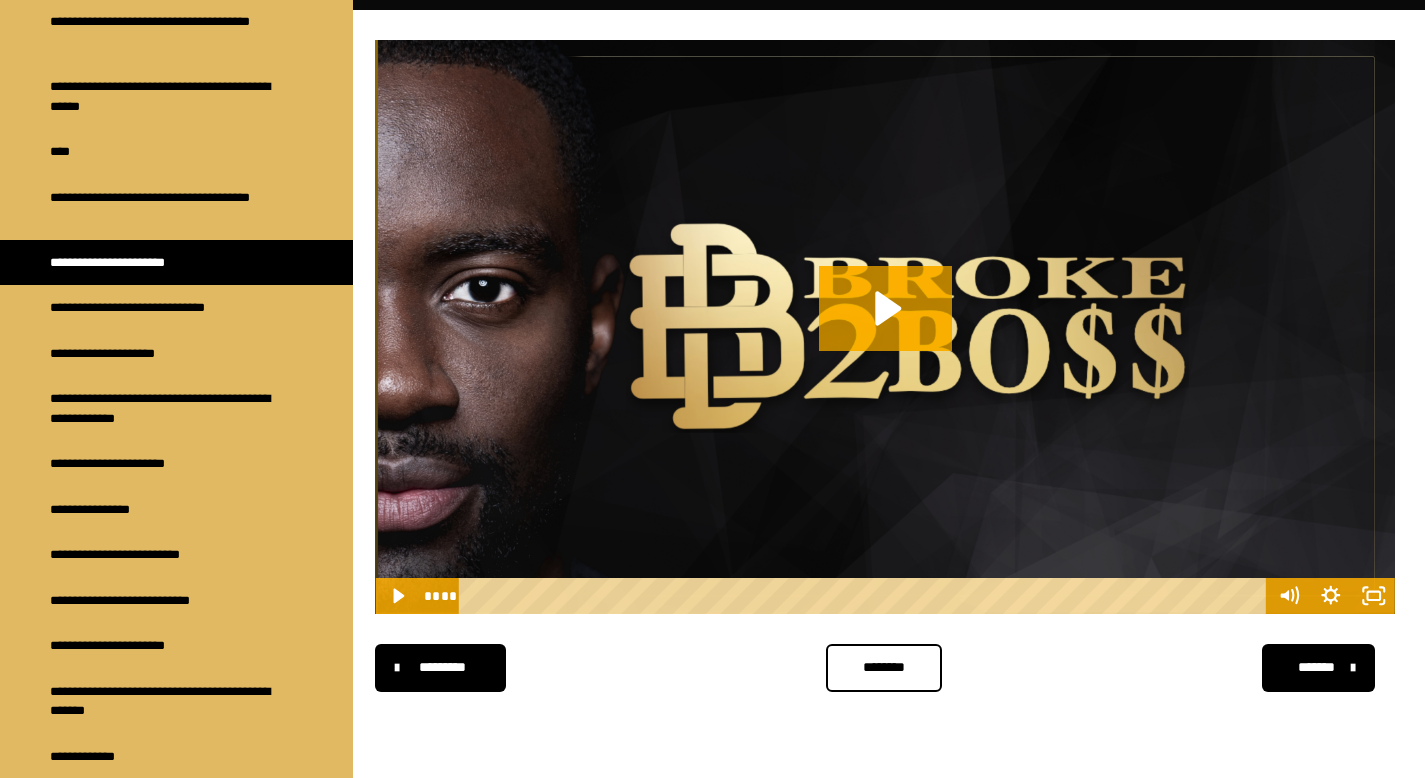 click at bounding box center [885, 327] 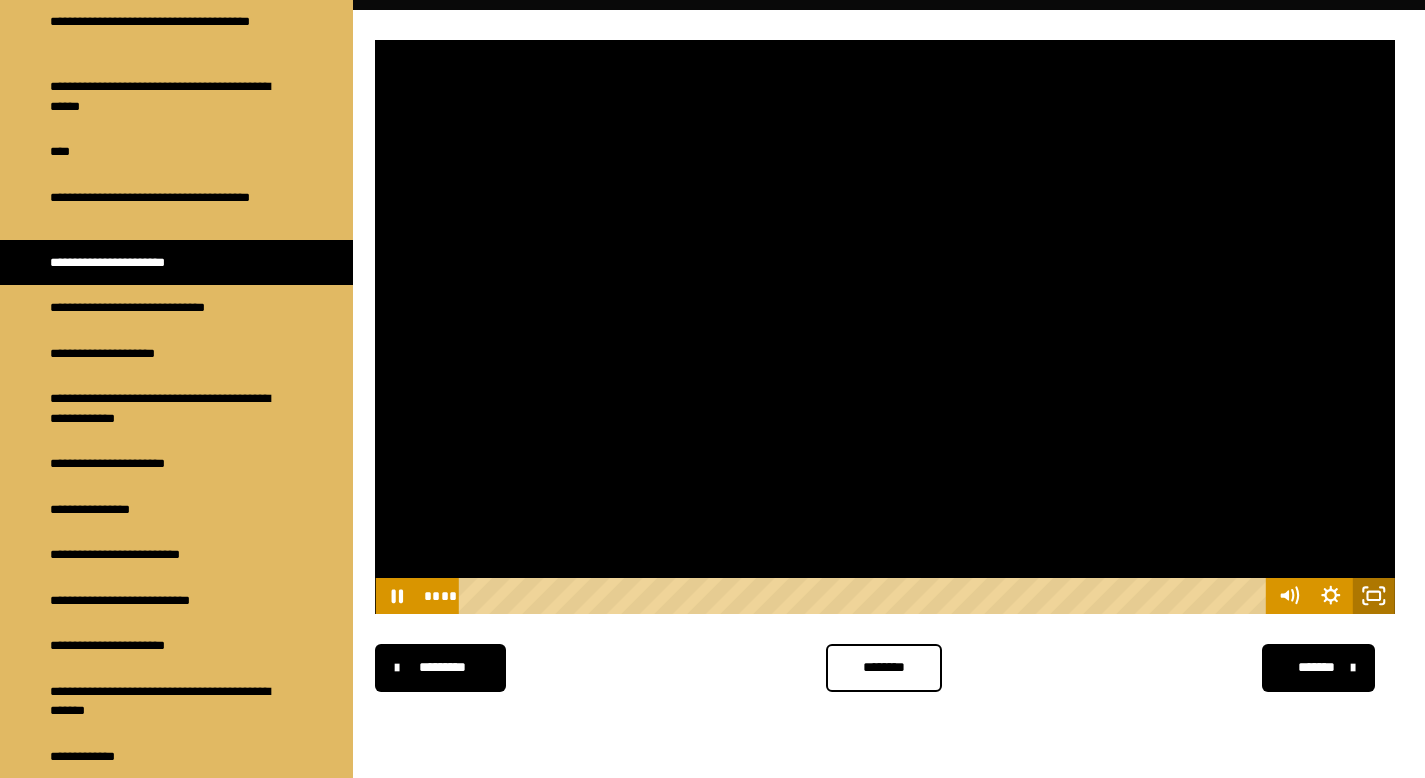 click 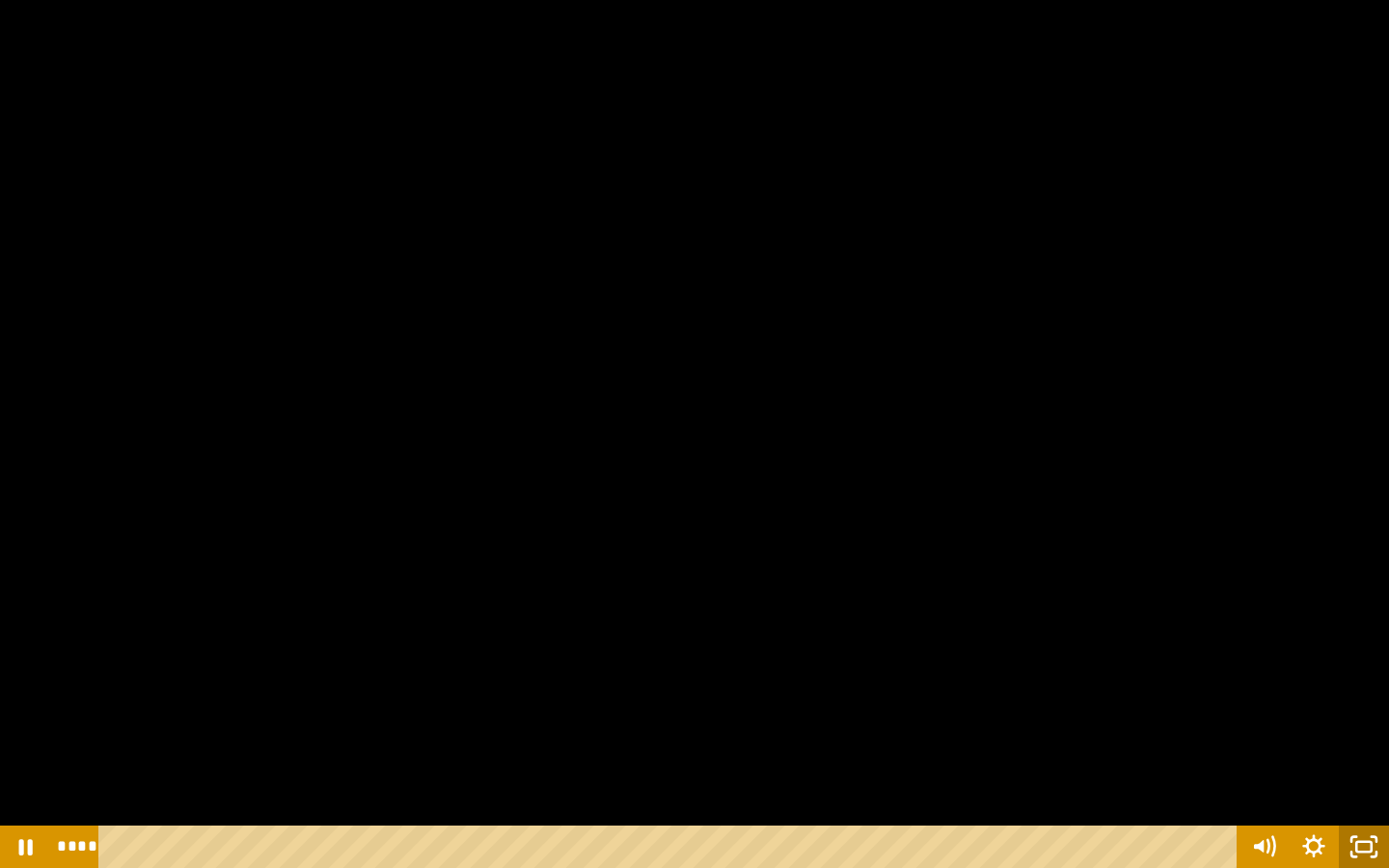 click 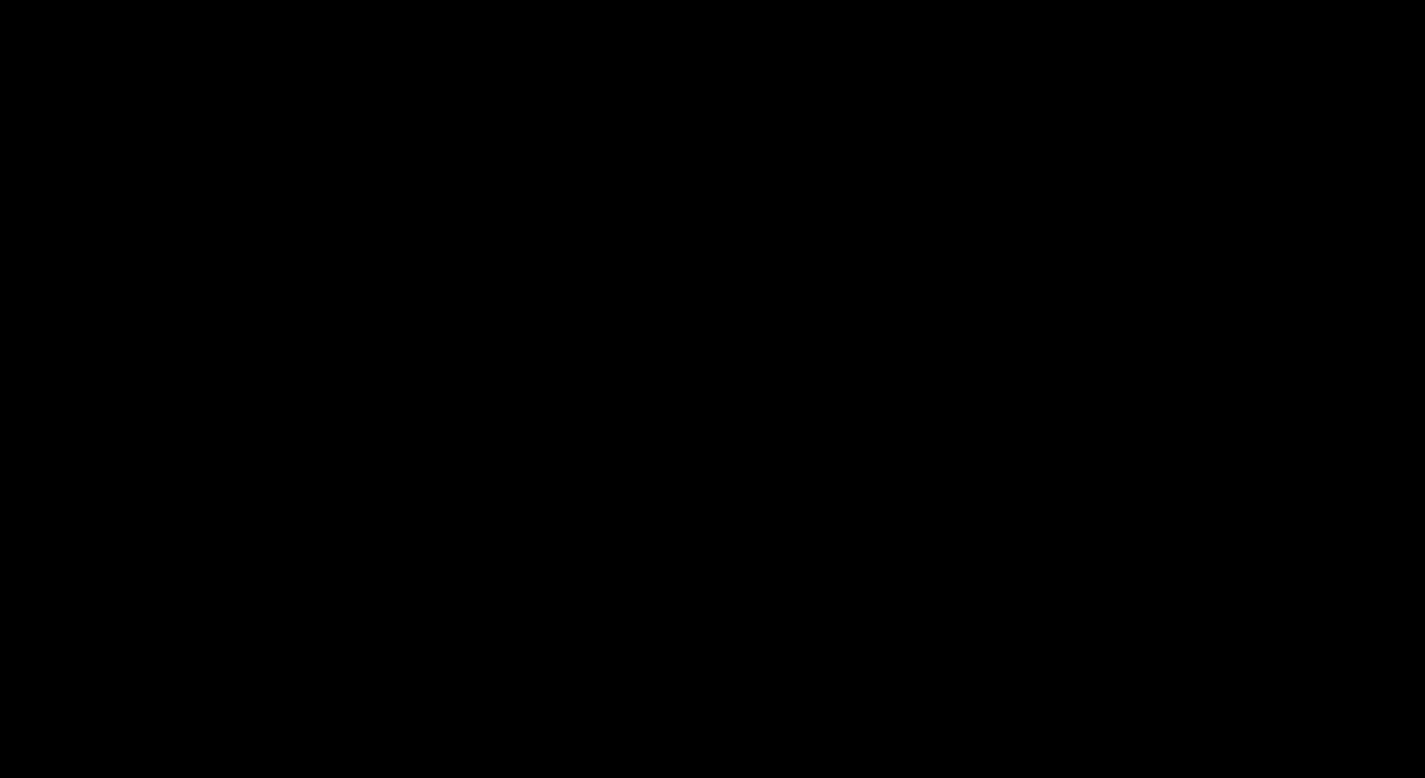 scroll, scrollTop: 1471, scrollLeft: 0, axis: vertical 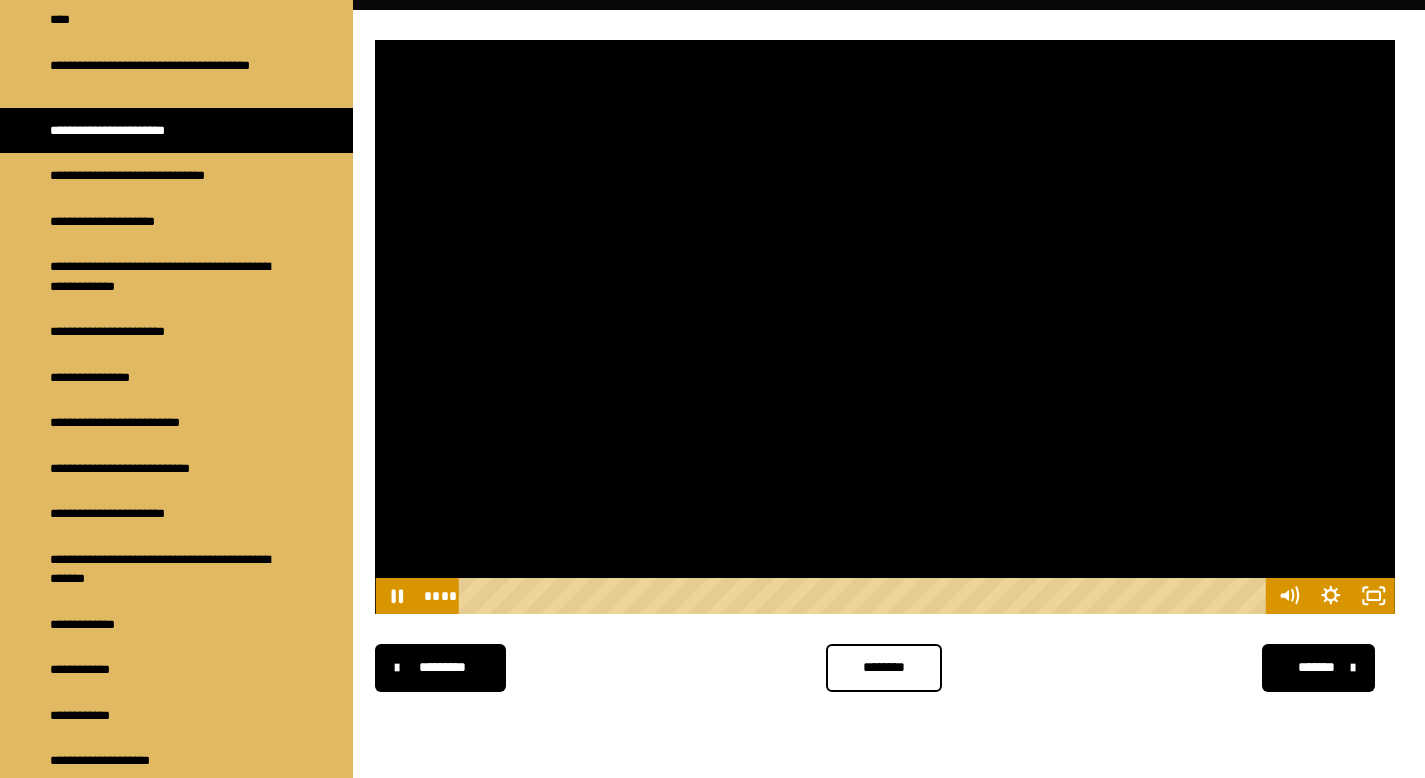 click at bounding box center (885, 327) 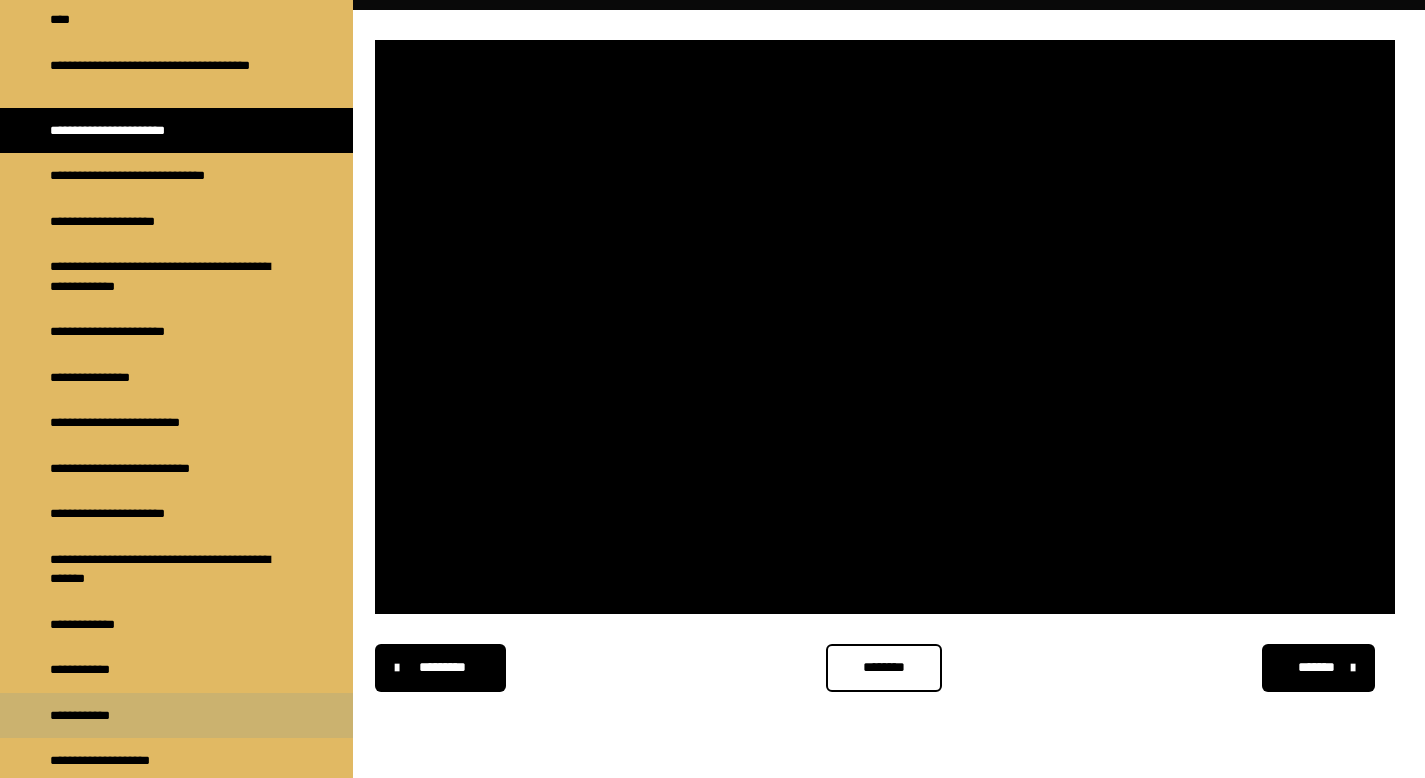 click on "**********" at bounding box center [96, 716] 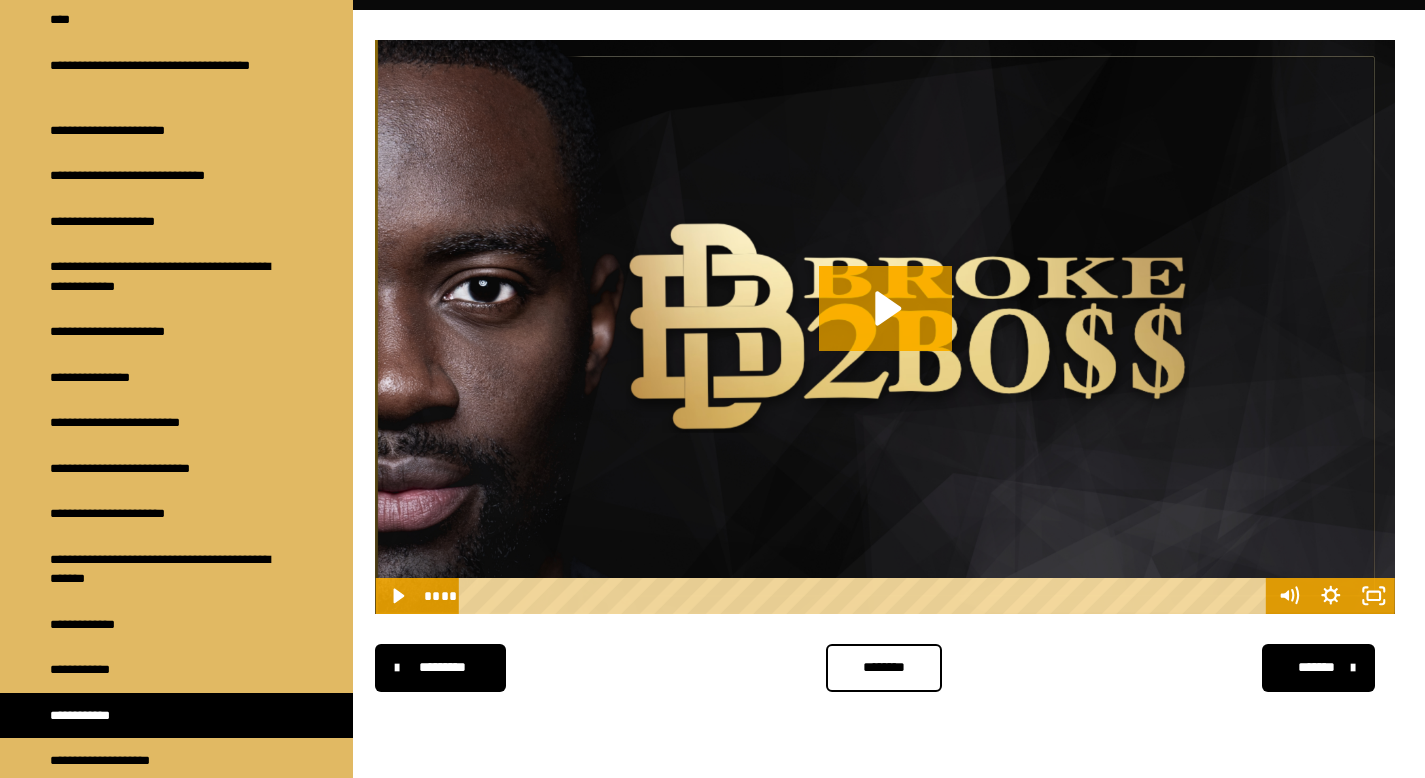 click at bounding box center (885, 327) 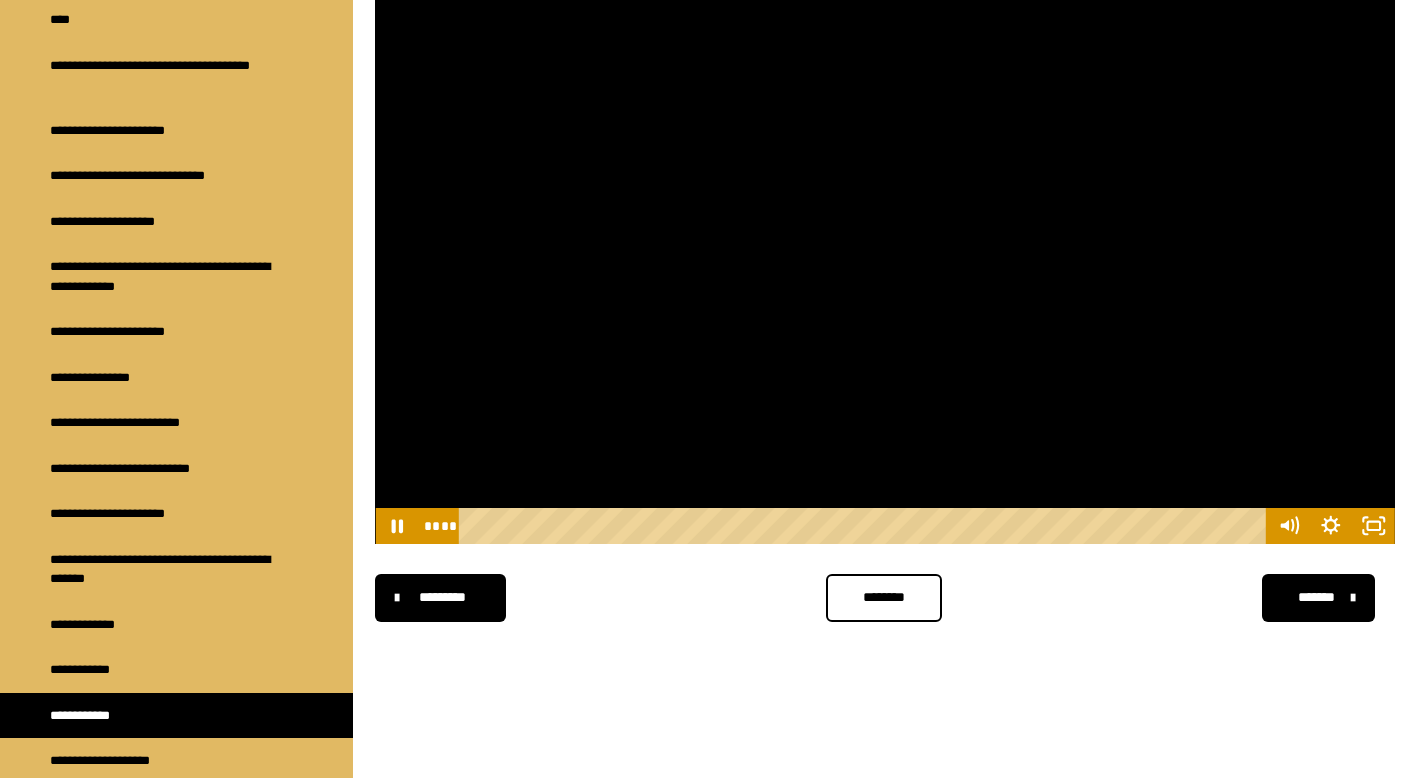 scroll, scrollTop: 0, scrollLeft: 0, axis: both 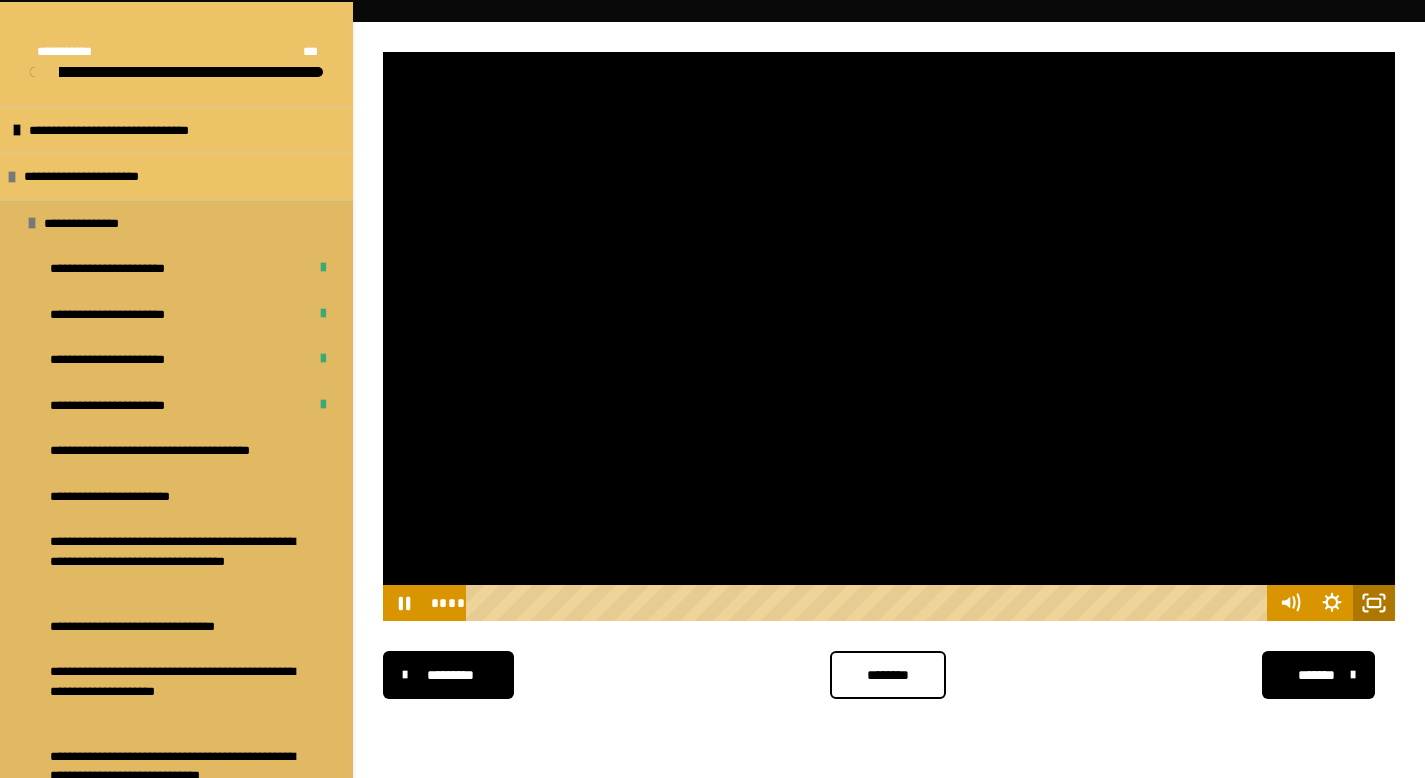 click 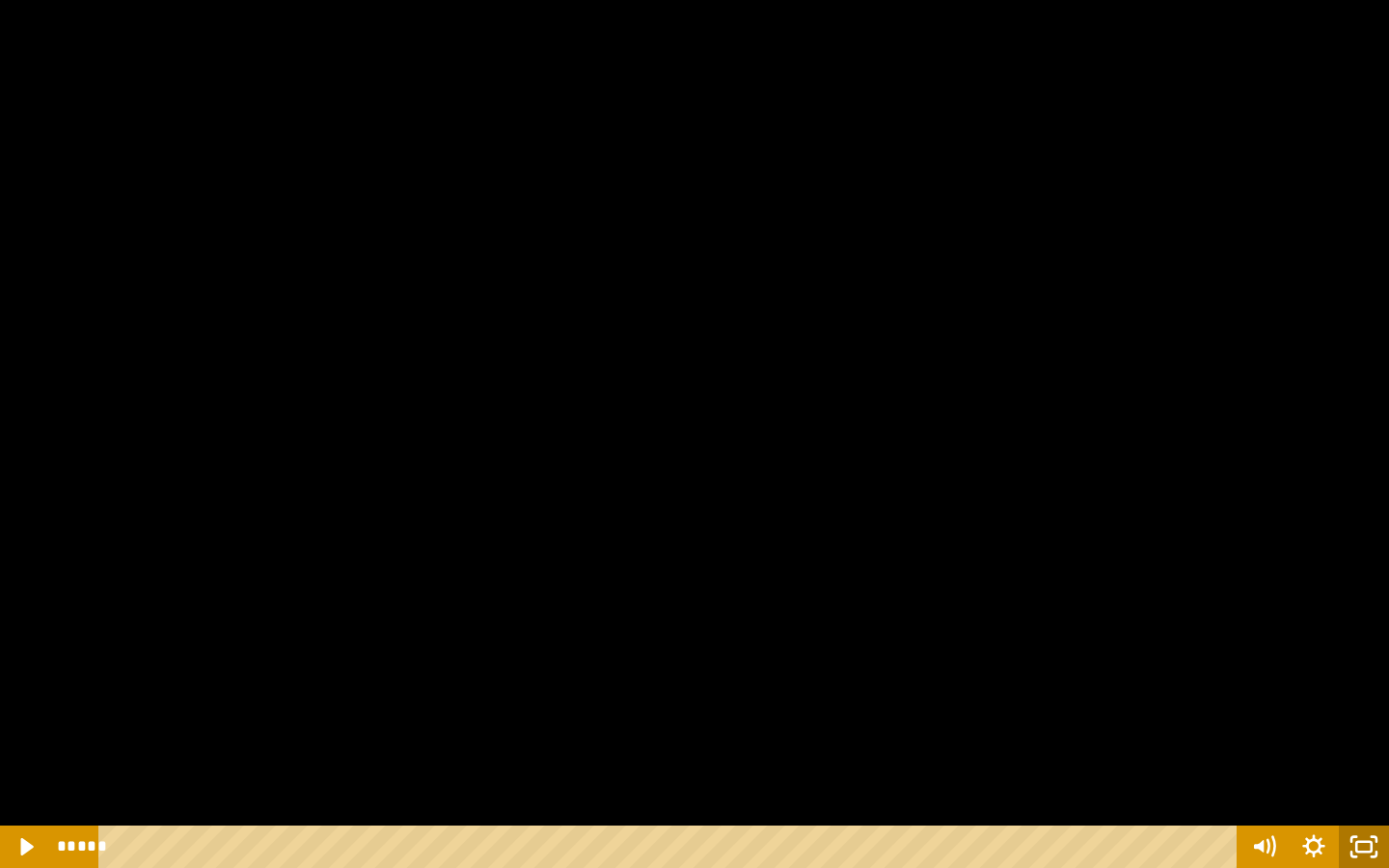 click 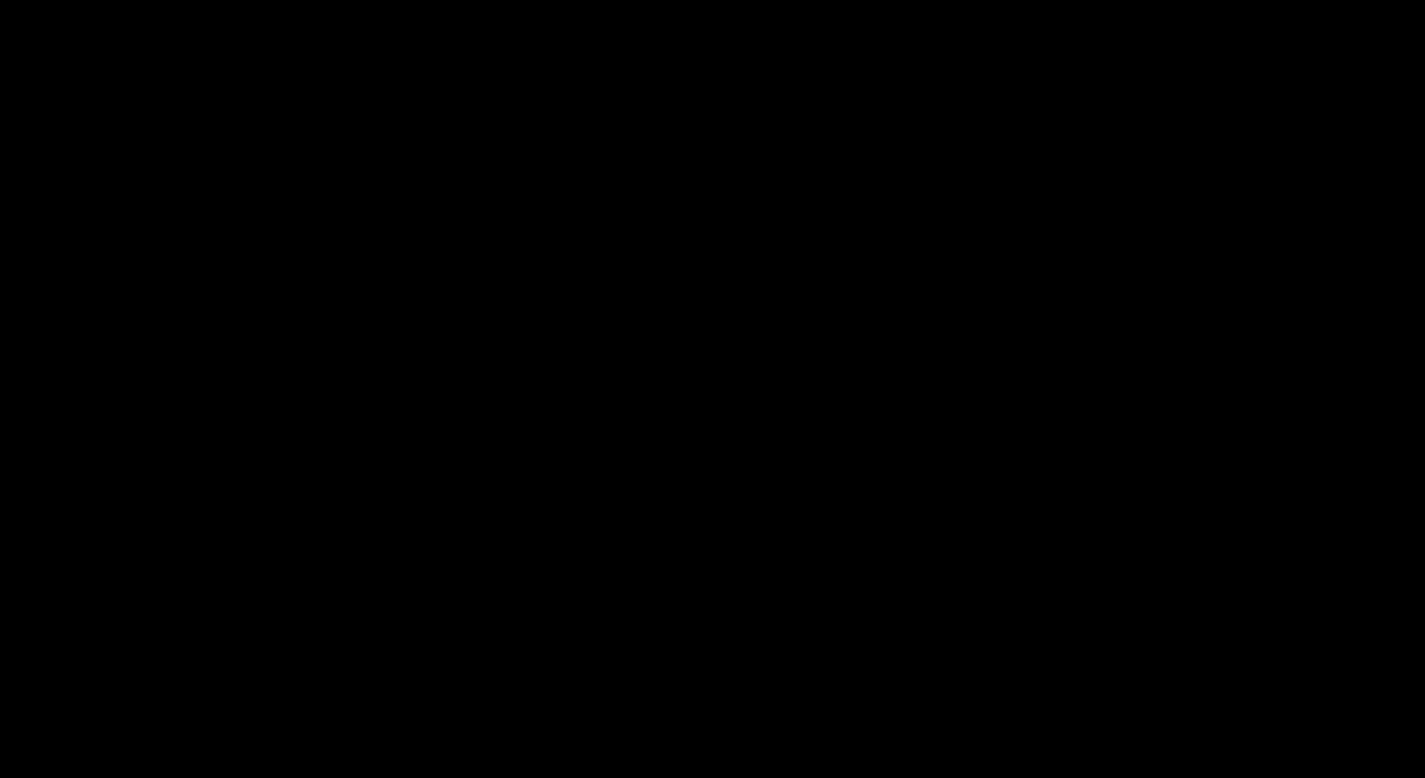 scroll, scrollTop: 340, scrollLeft: 0, axis: vertical 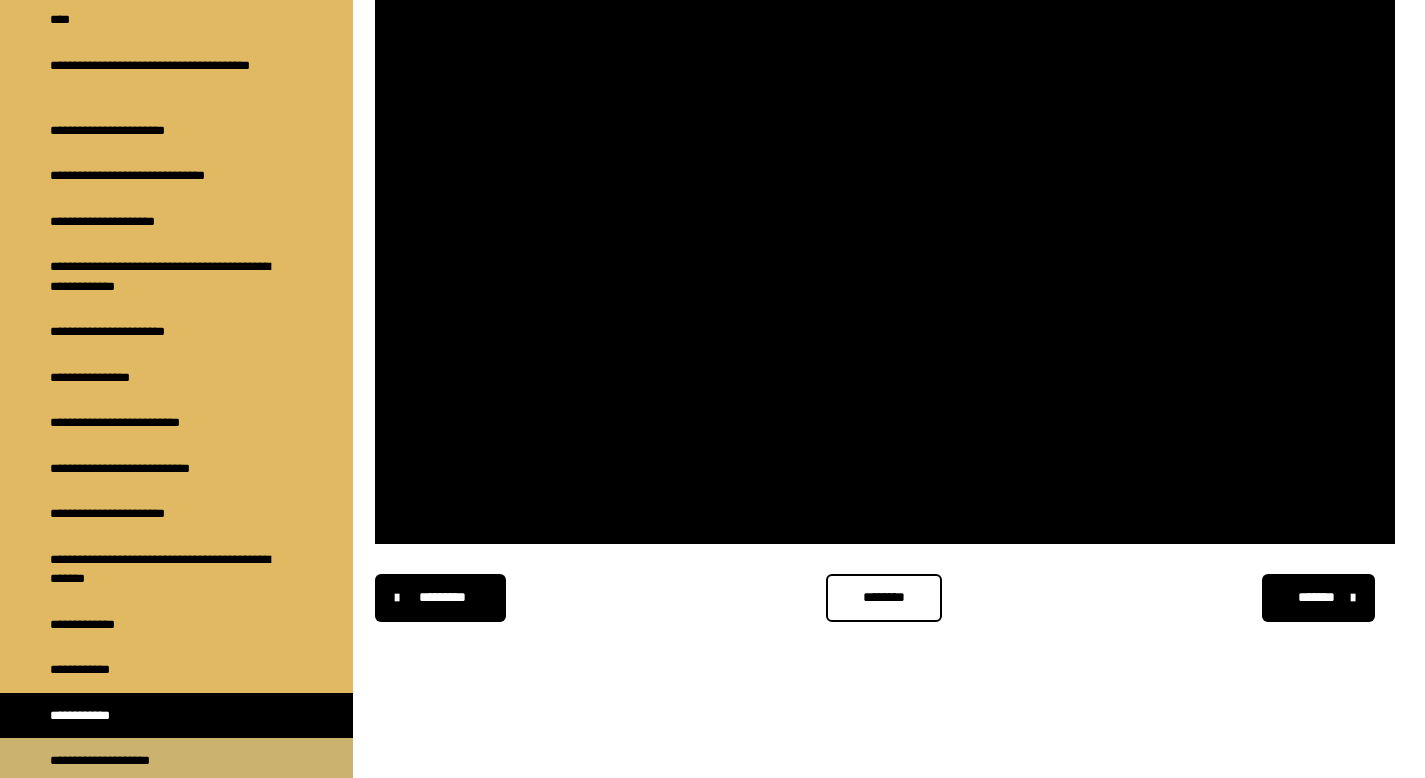 click on "**********" at bounding box center (125, 761) 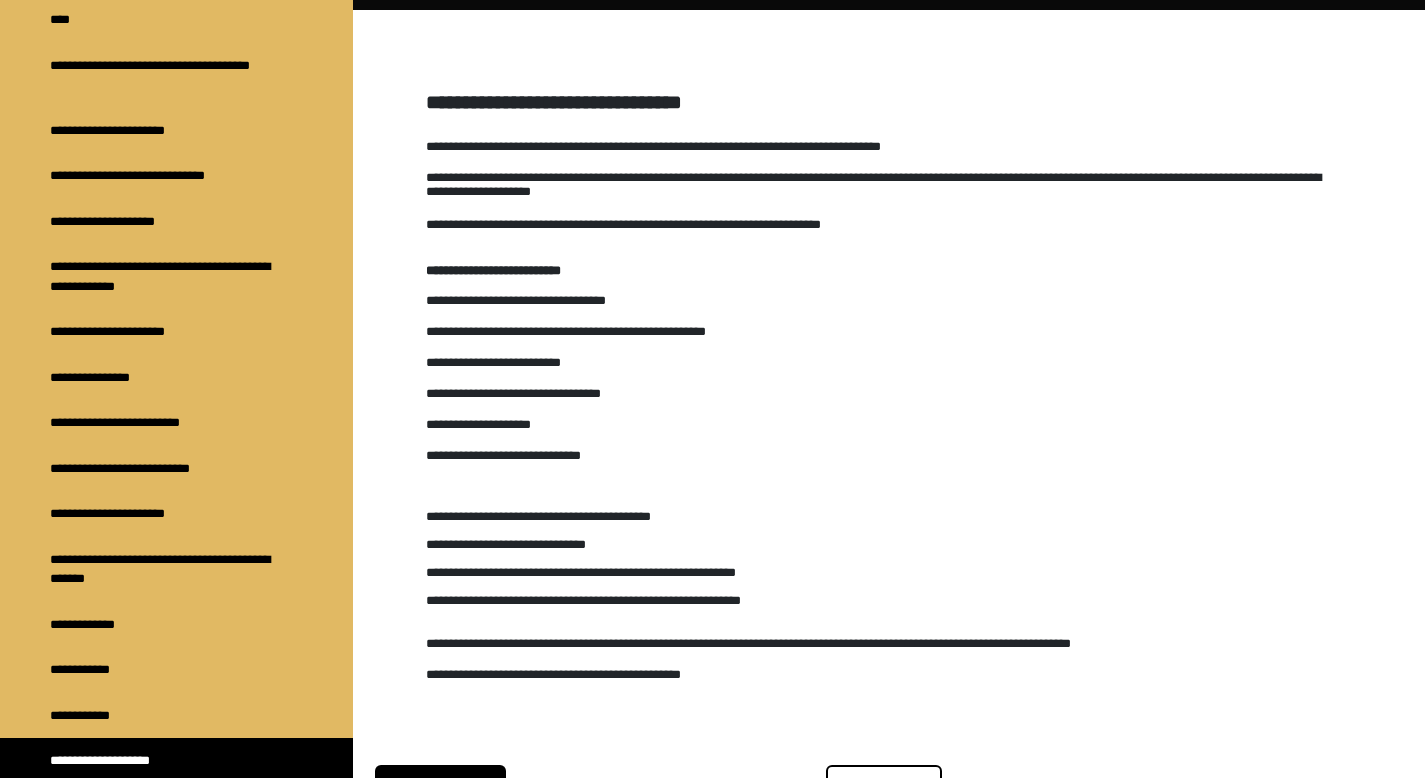 scroll, scrollTop: 51, scrollLeft: 0, axis: vertical 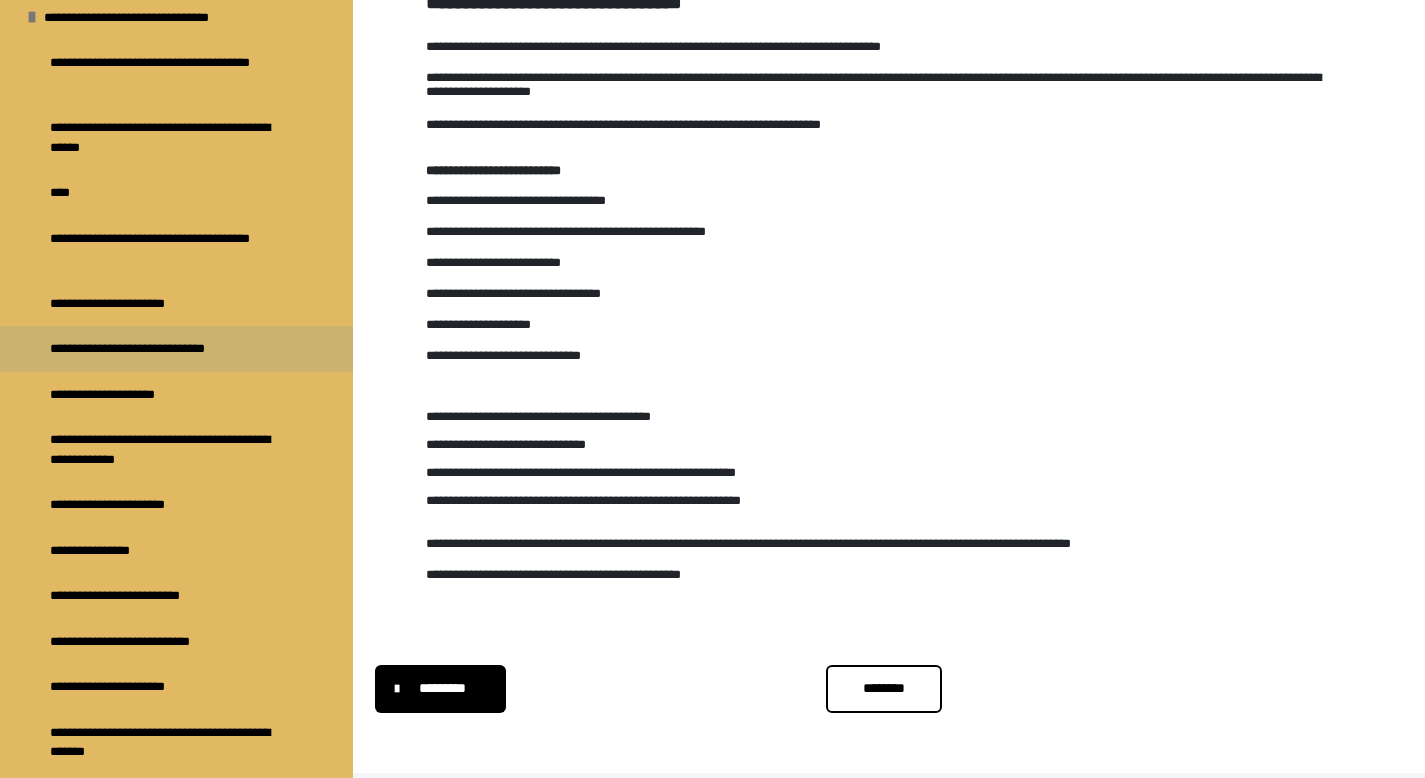 click on "**********" at bounding box center [157, 349] 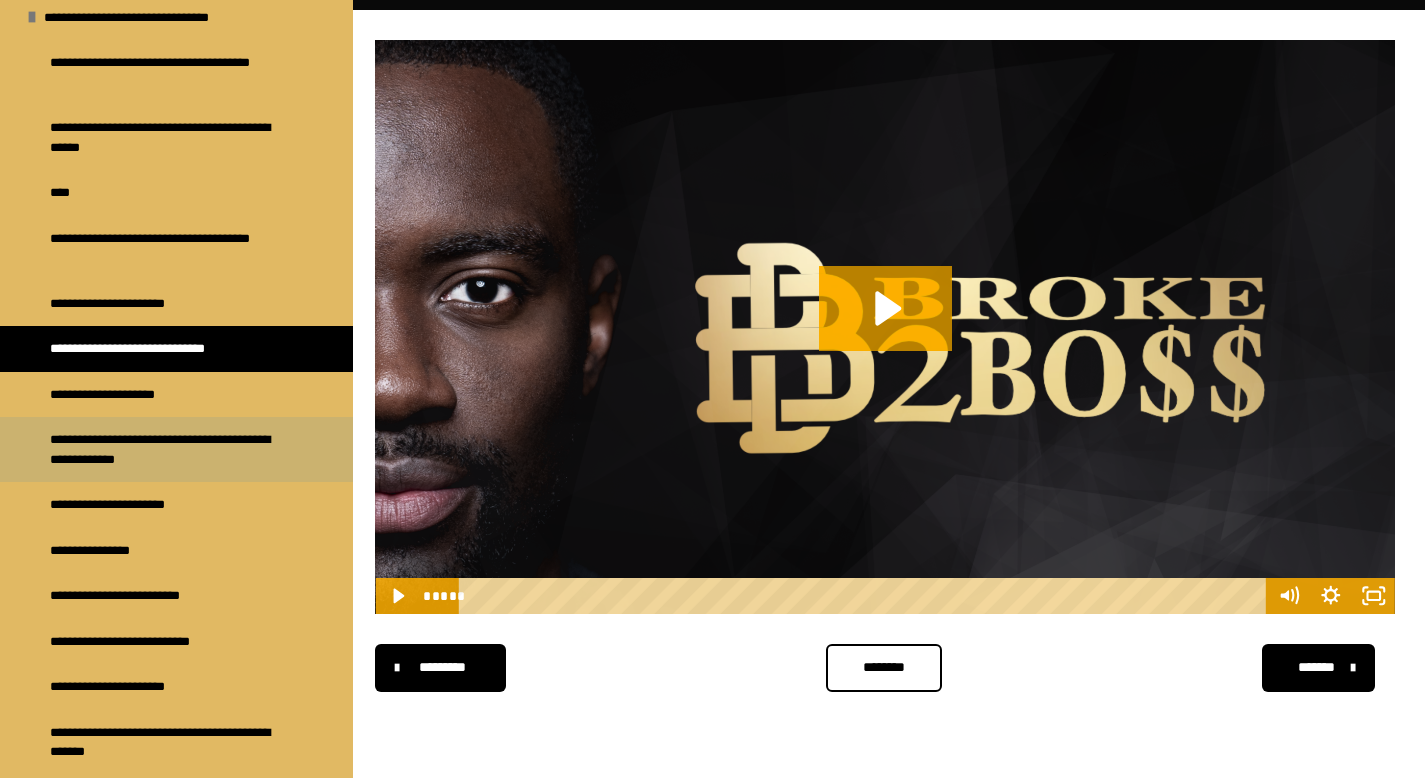 click on "**********" at bounding box center (171, 449) 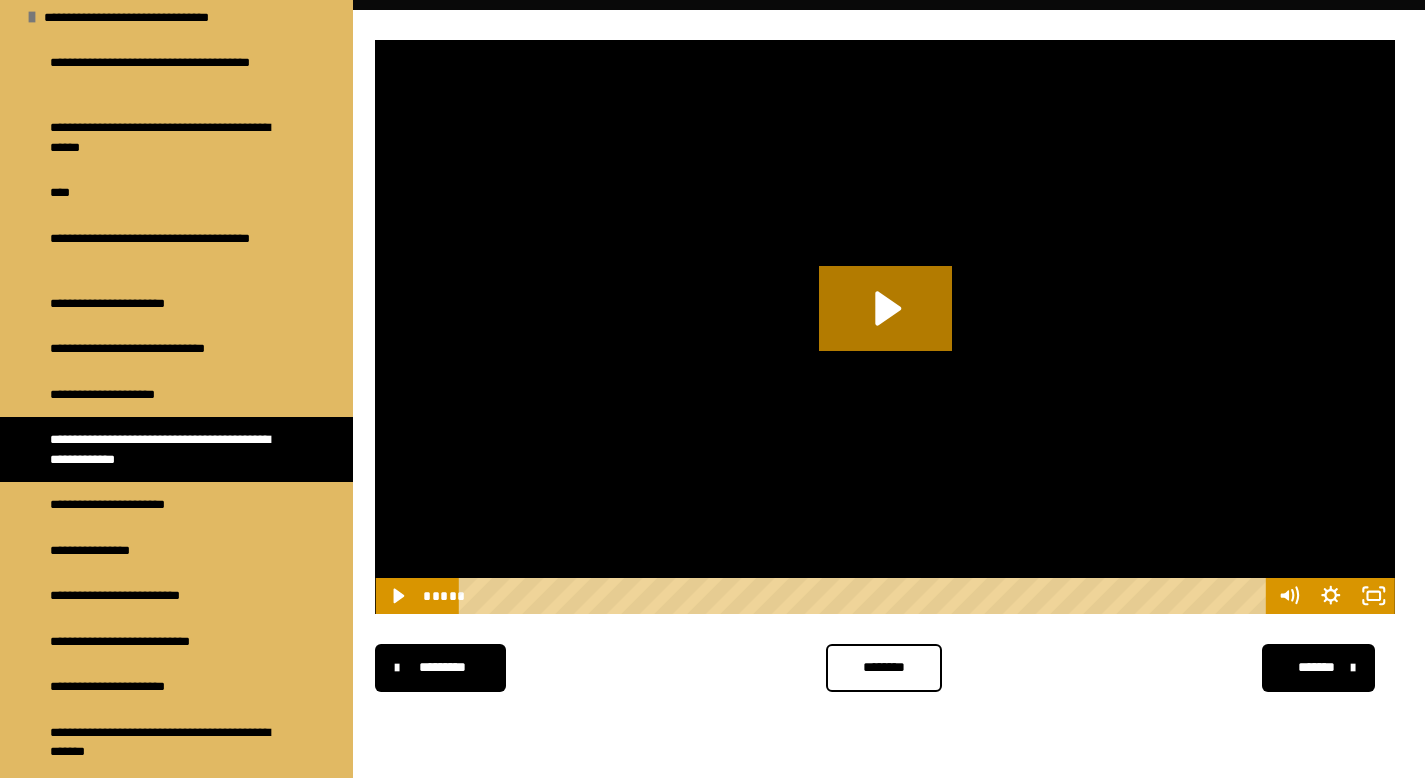 click 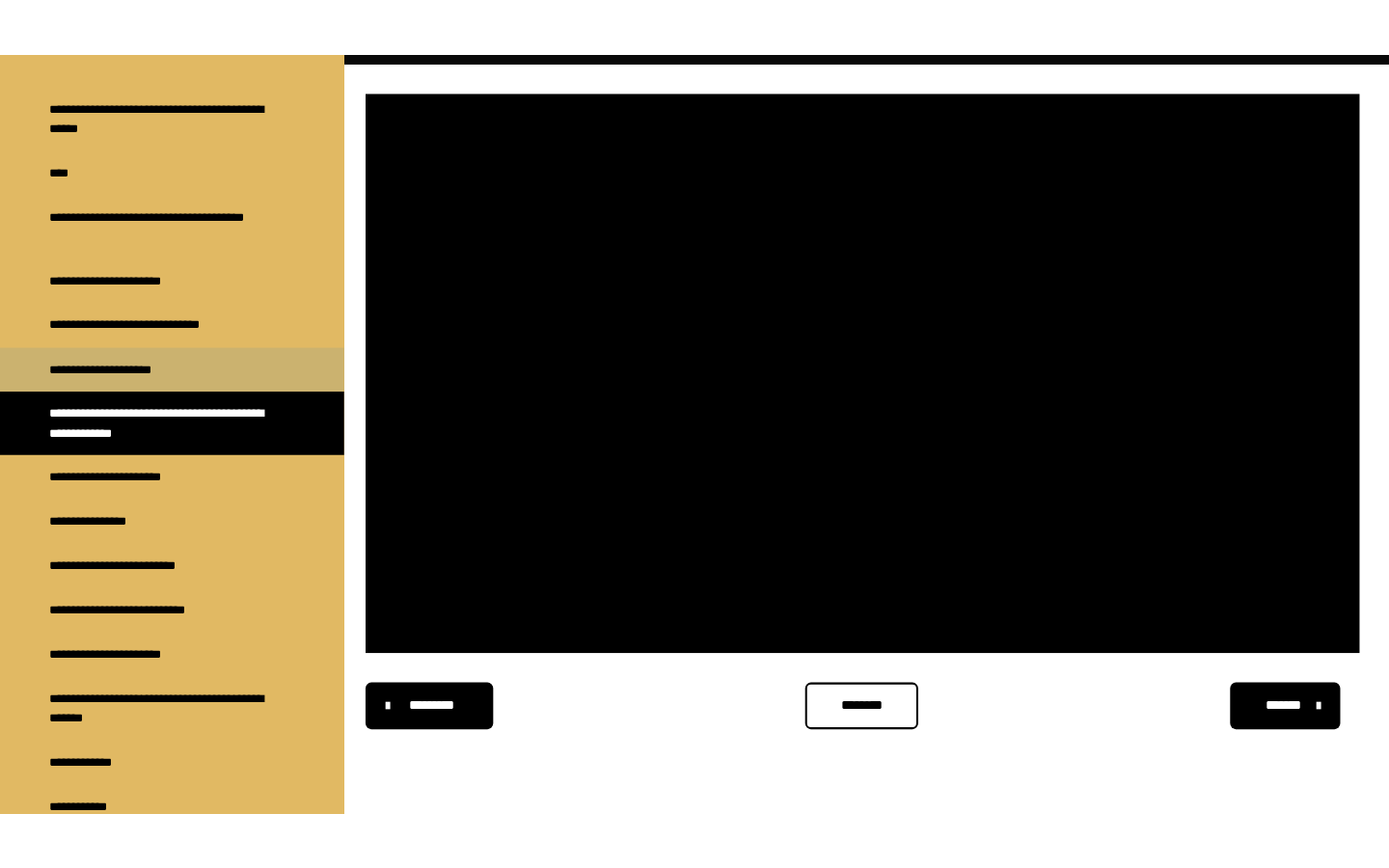 scroll, scrollTop: 1349, scrollLeft: 0, axis: vertical 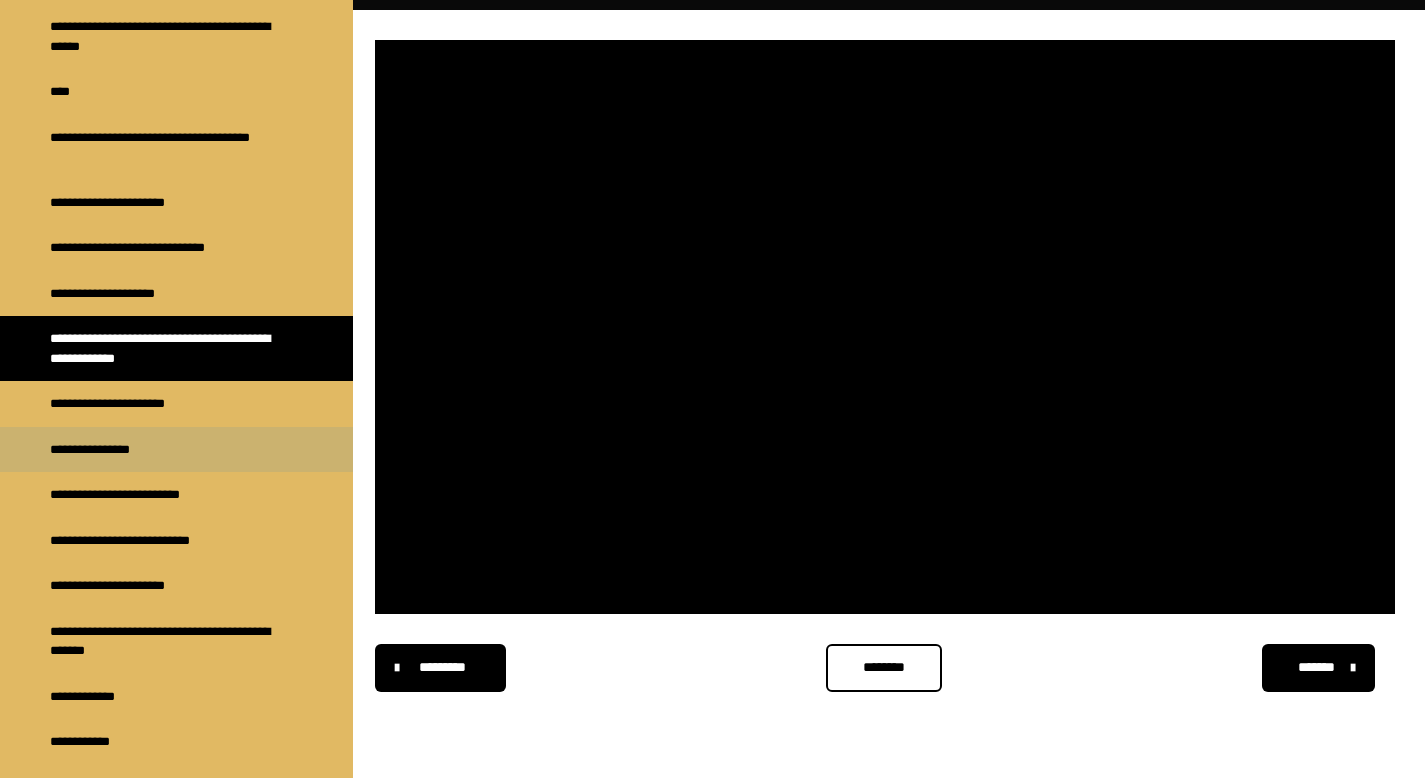 click on "**********" at bounding box center (109, 450) 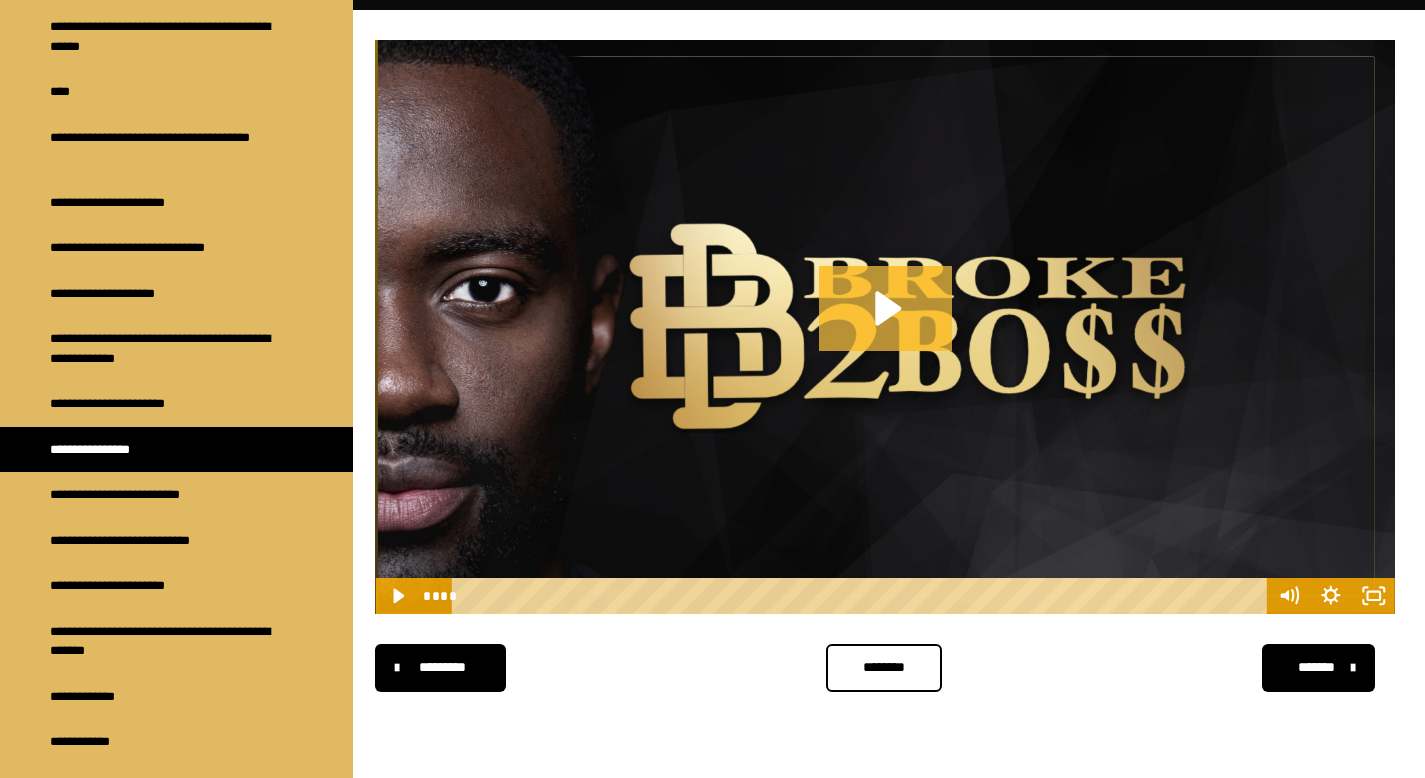 click 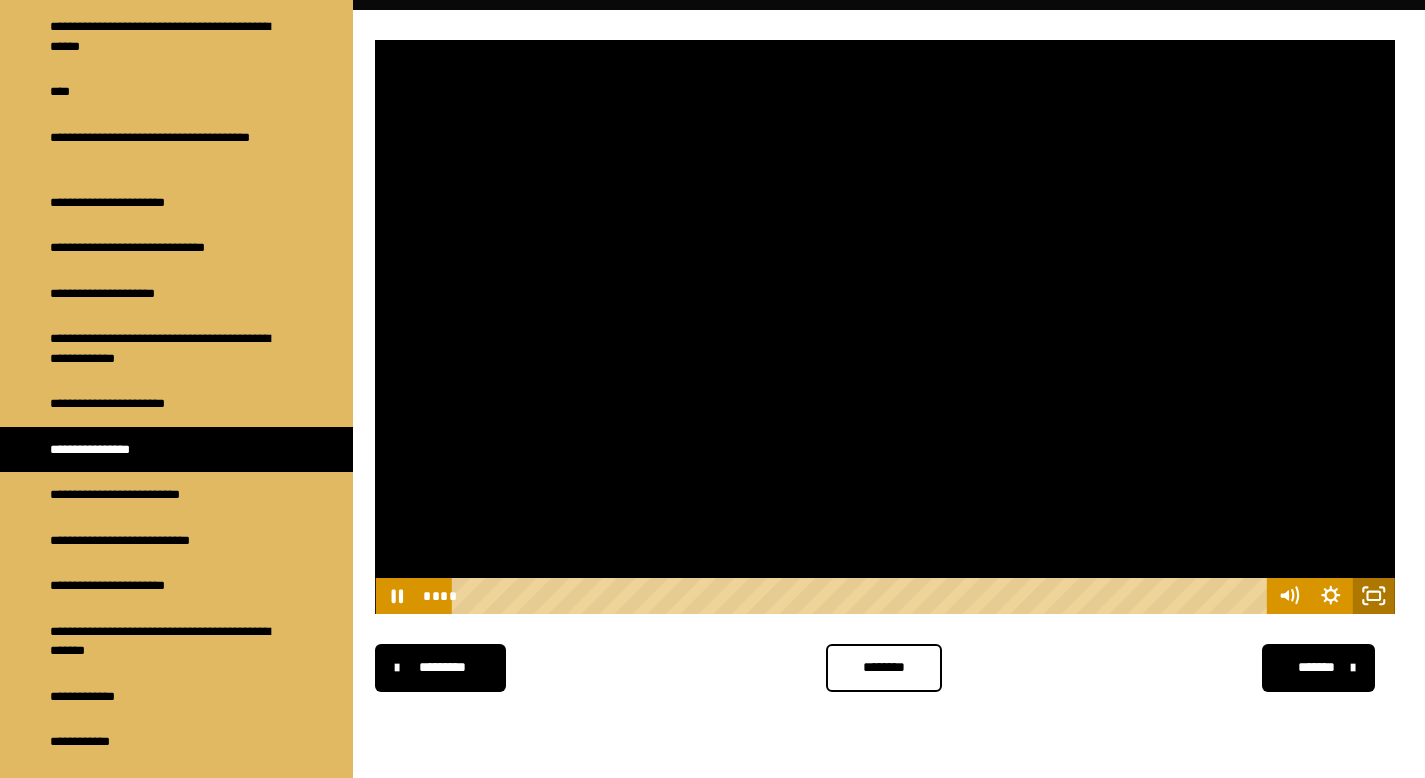click 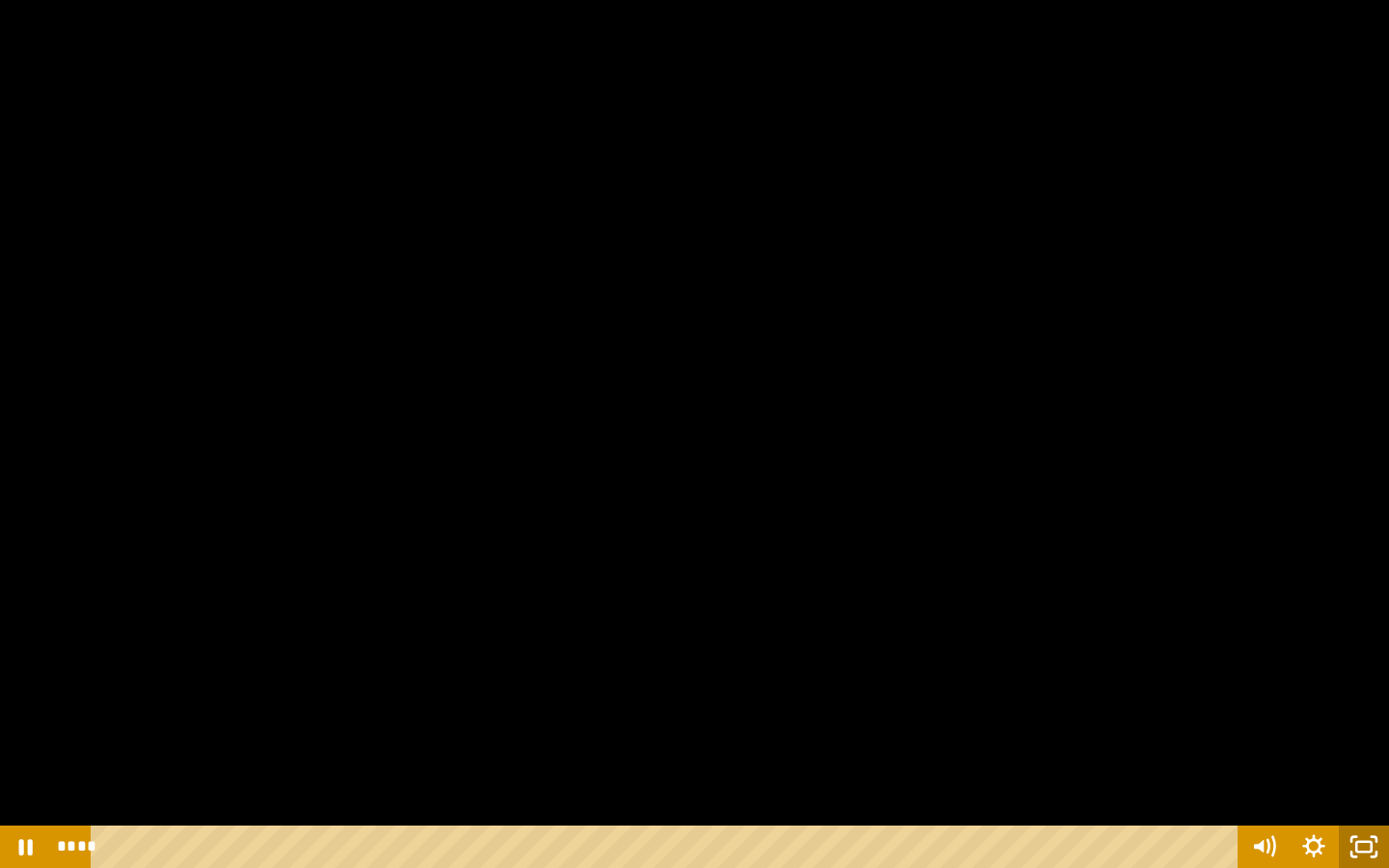 click 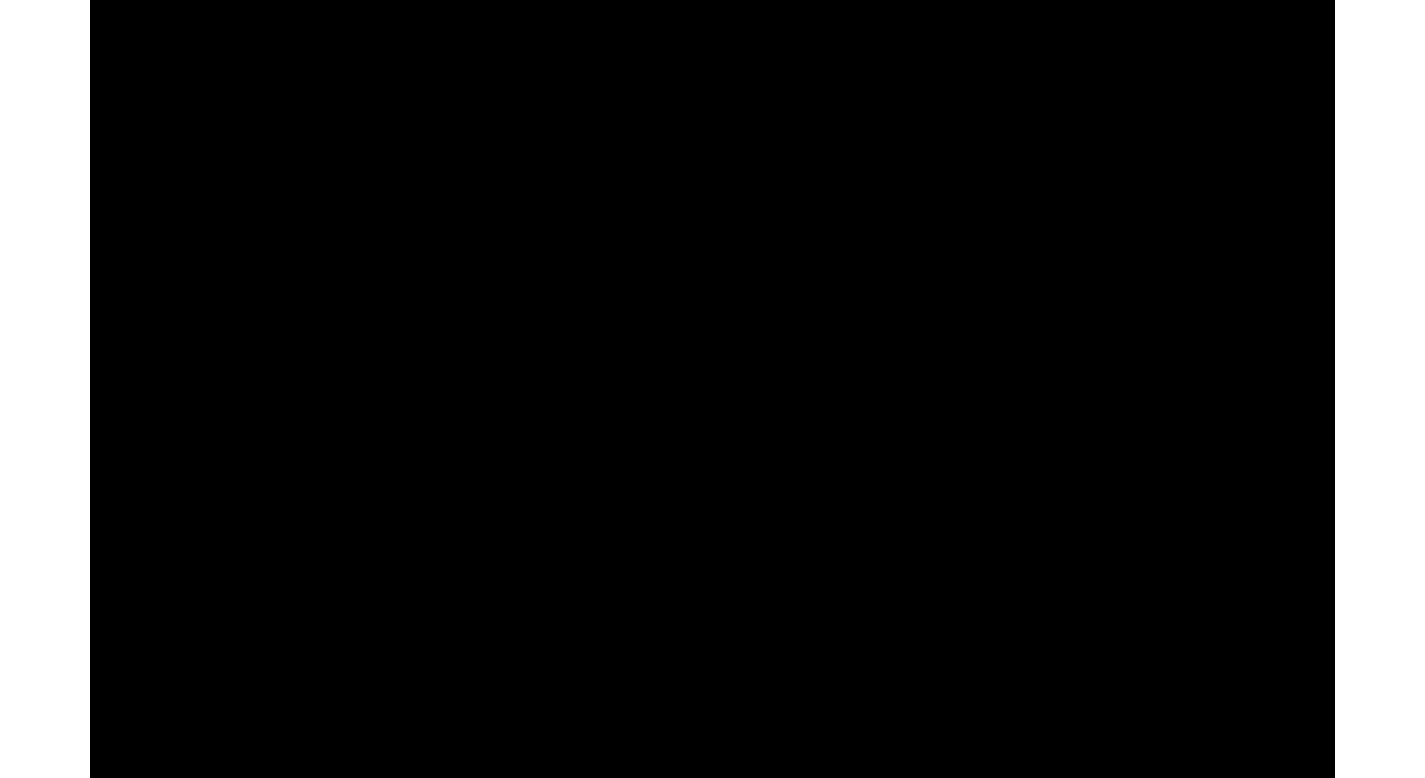 scroll, scrollTop: 1399, scrollLeft: 0, axis: vertical 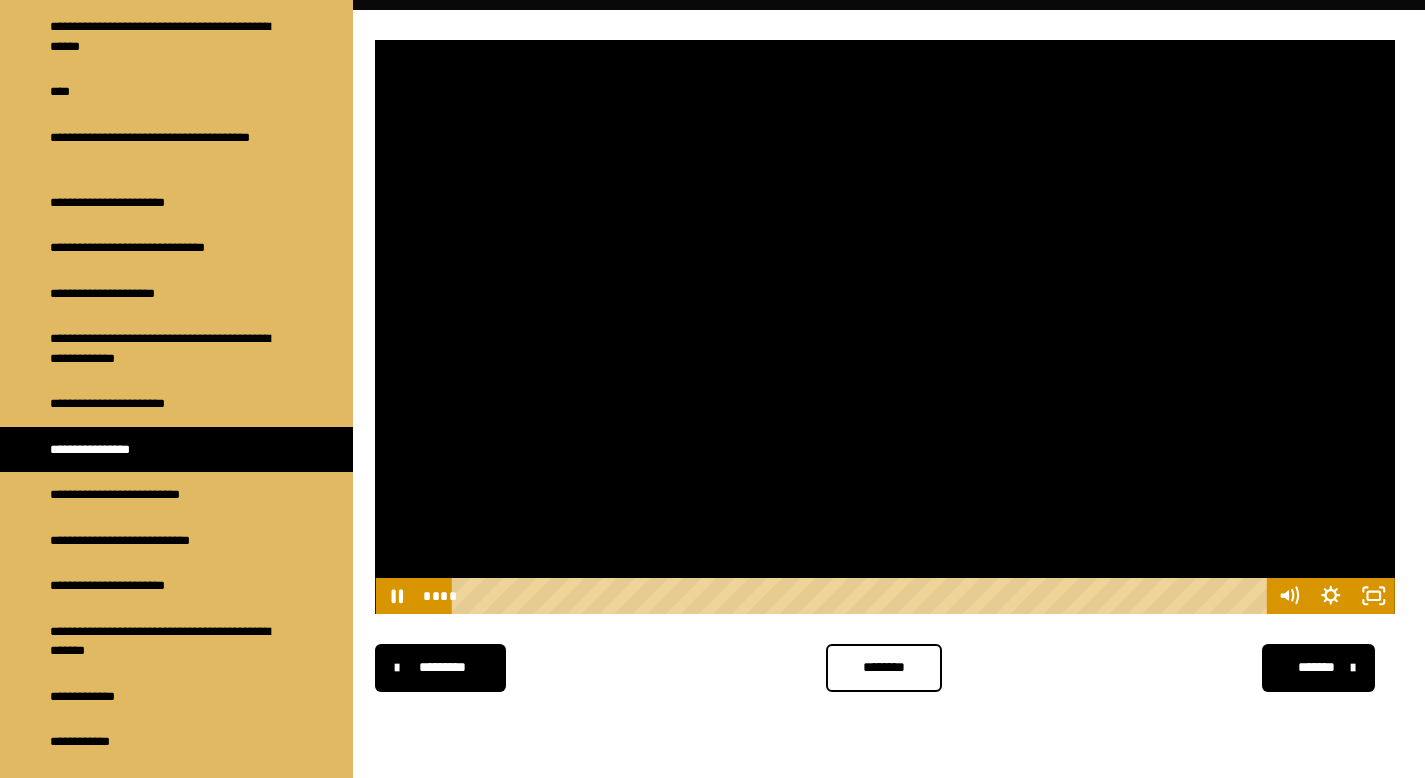 click at bounding box center [885, 327] 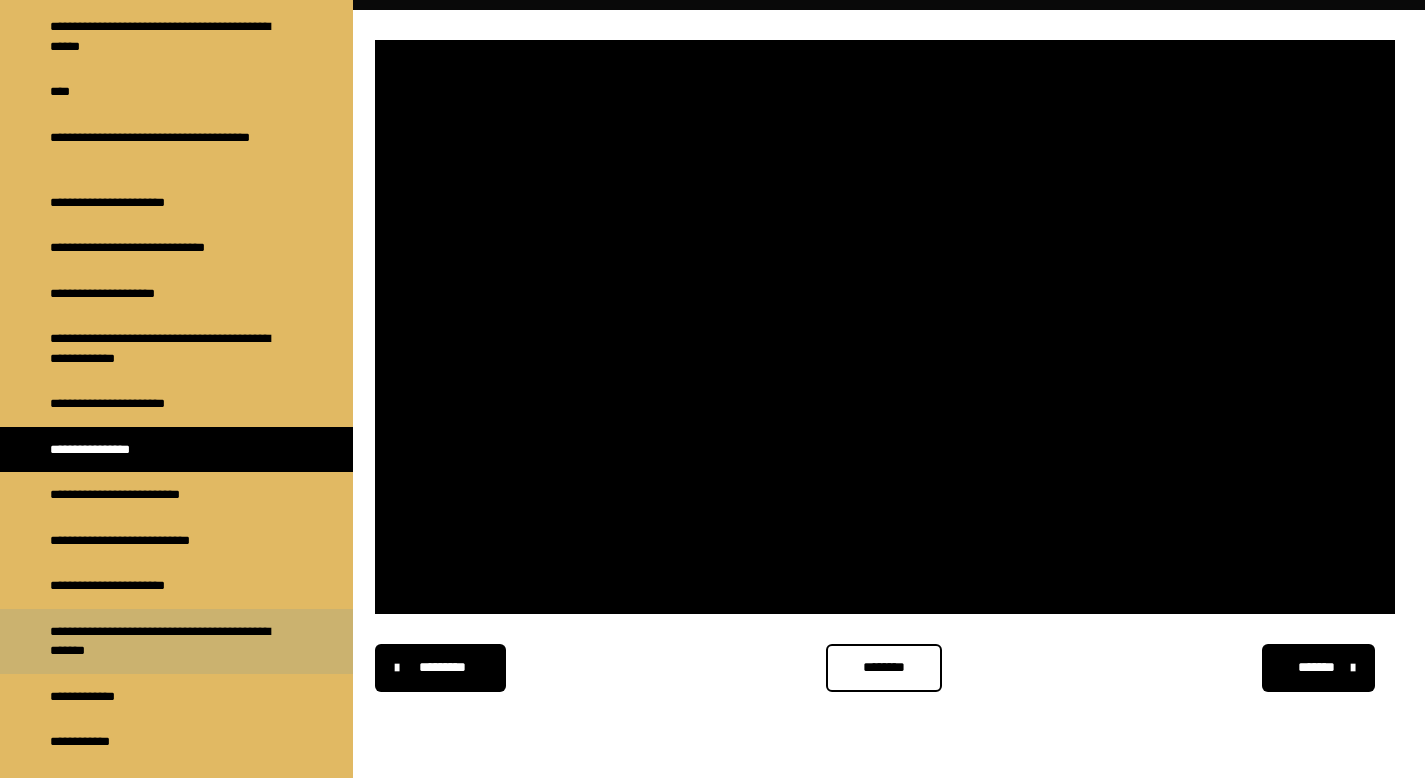 scroll, scrollTop: 1471, scrollLeft: 0, axis: vertical 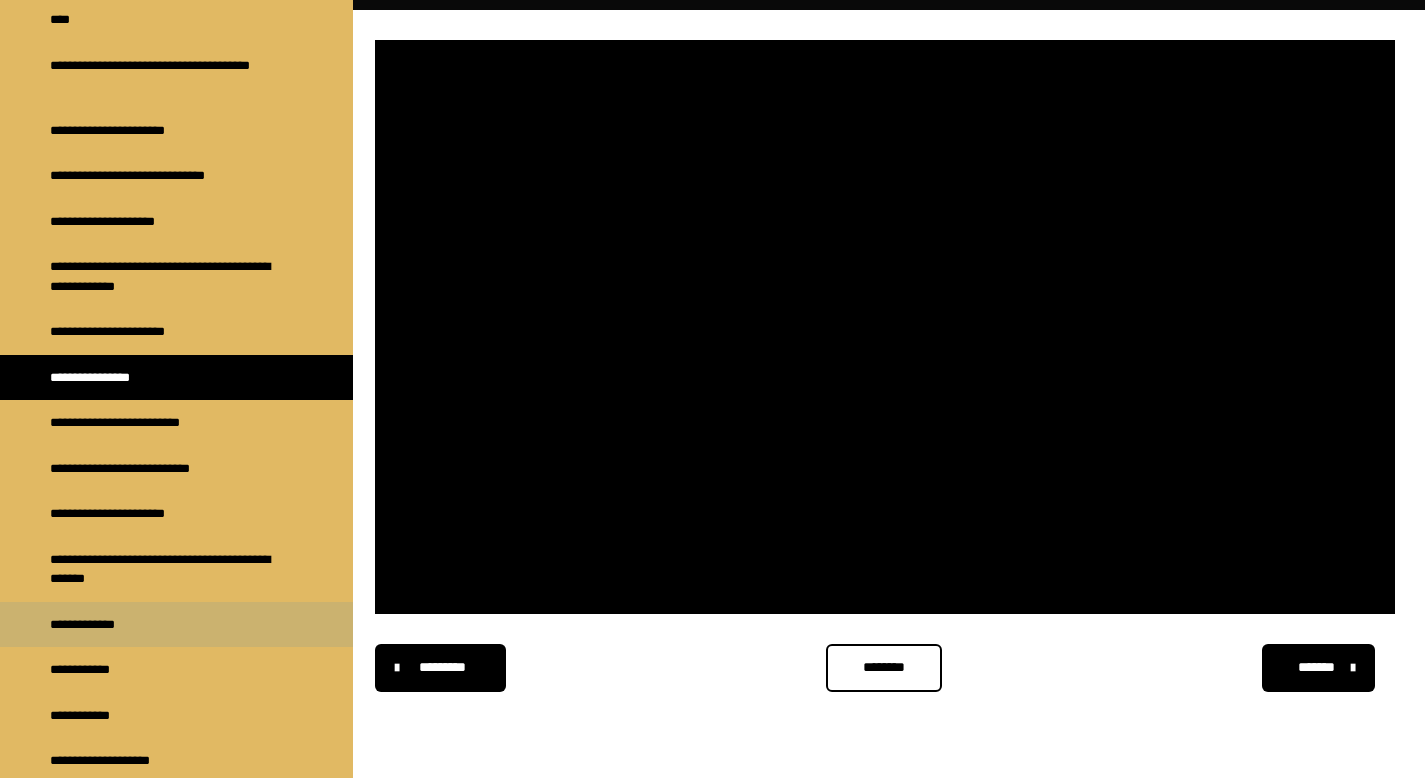 click on "**********" at bounding box center [96, 625] 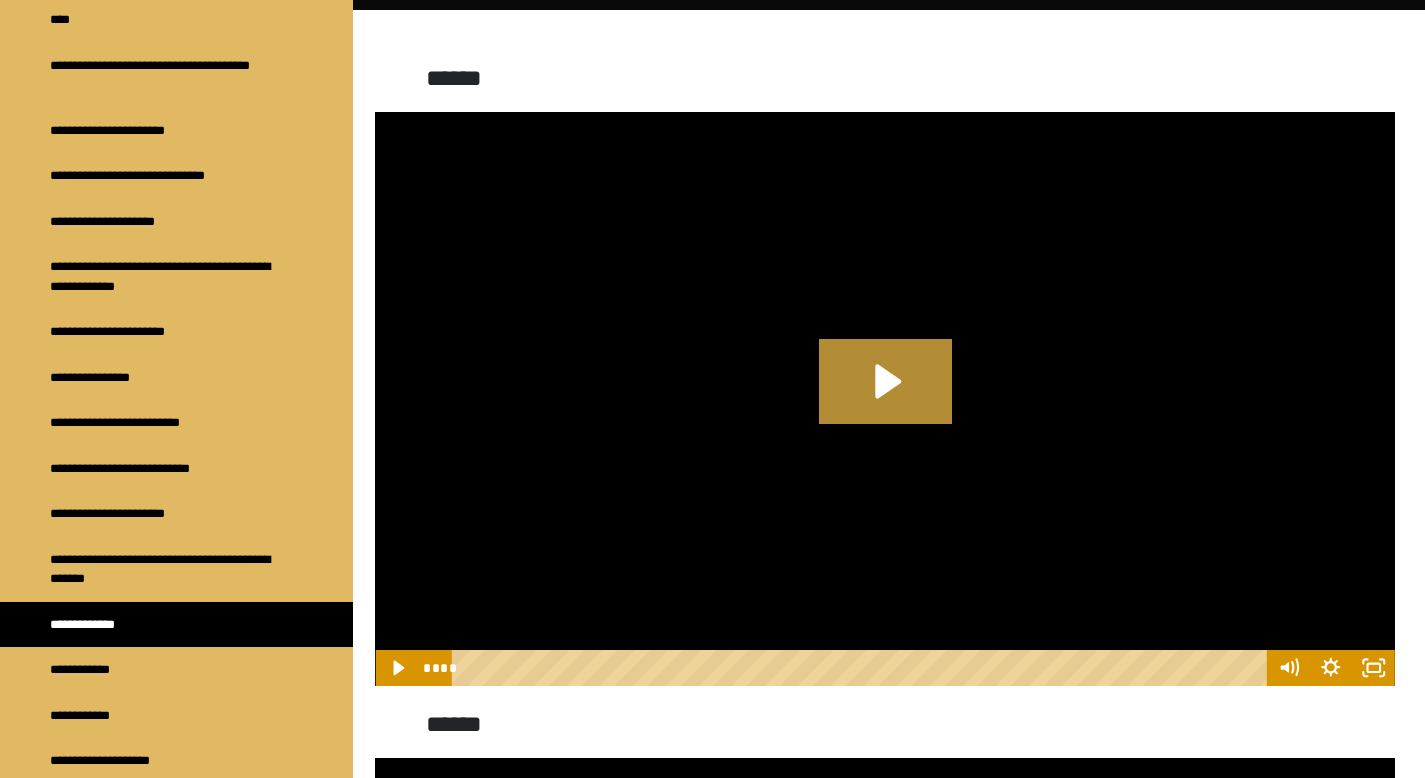 click 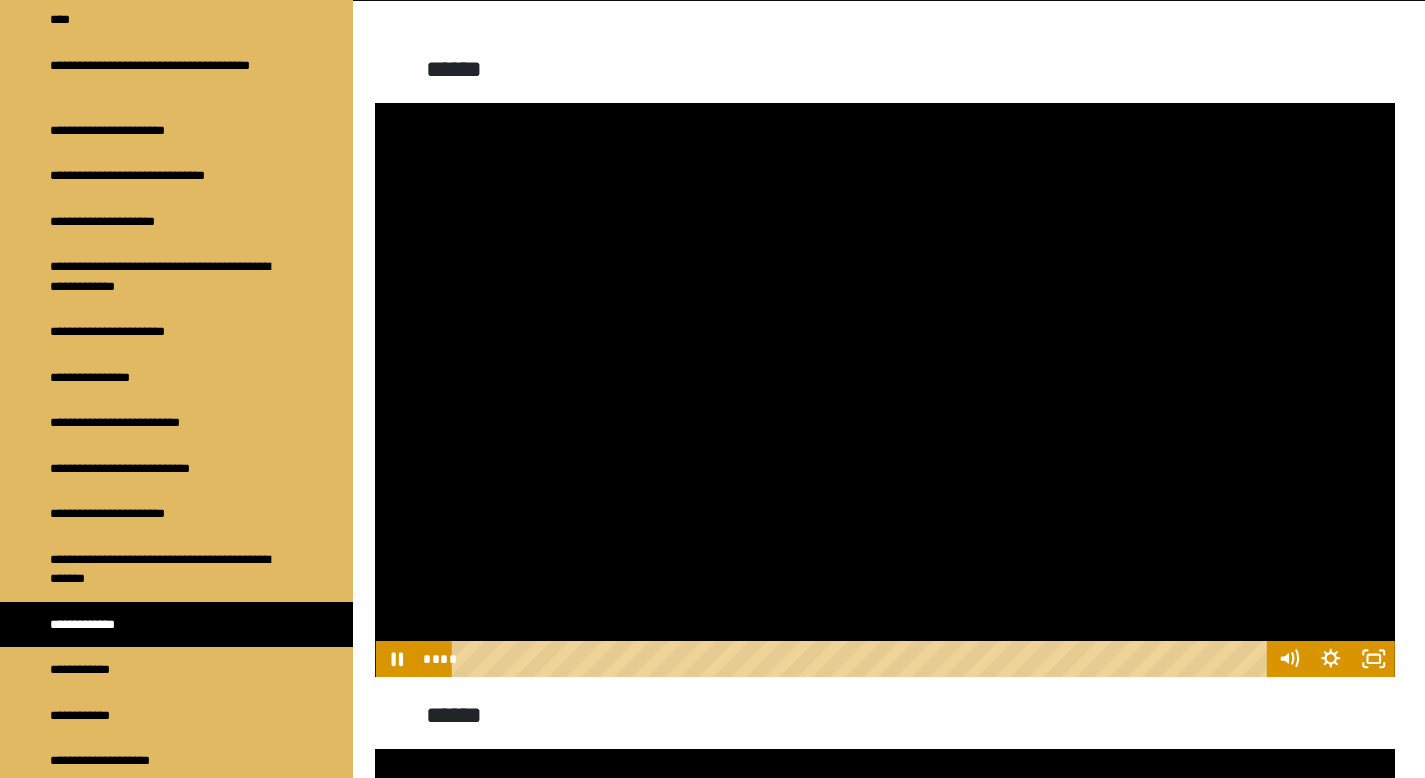 scroll, scrollTop: 275, scrollLeft: 0, axis: vertical 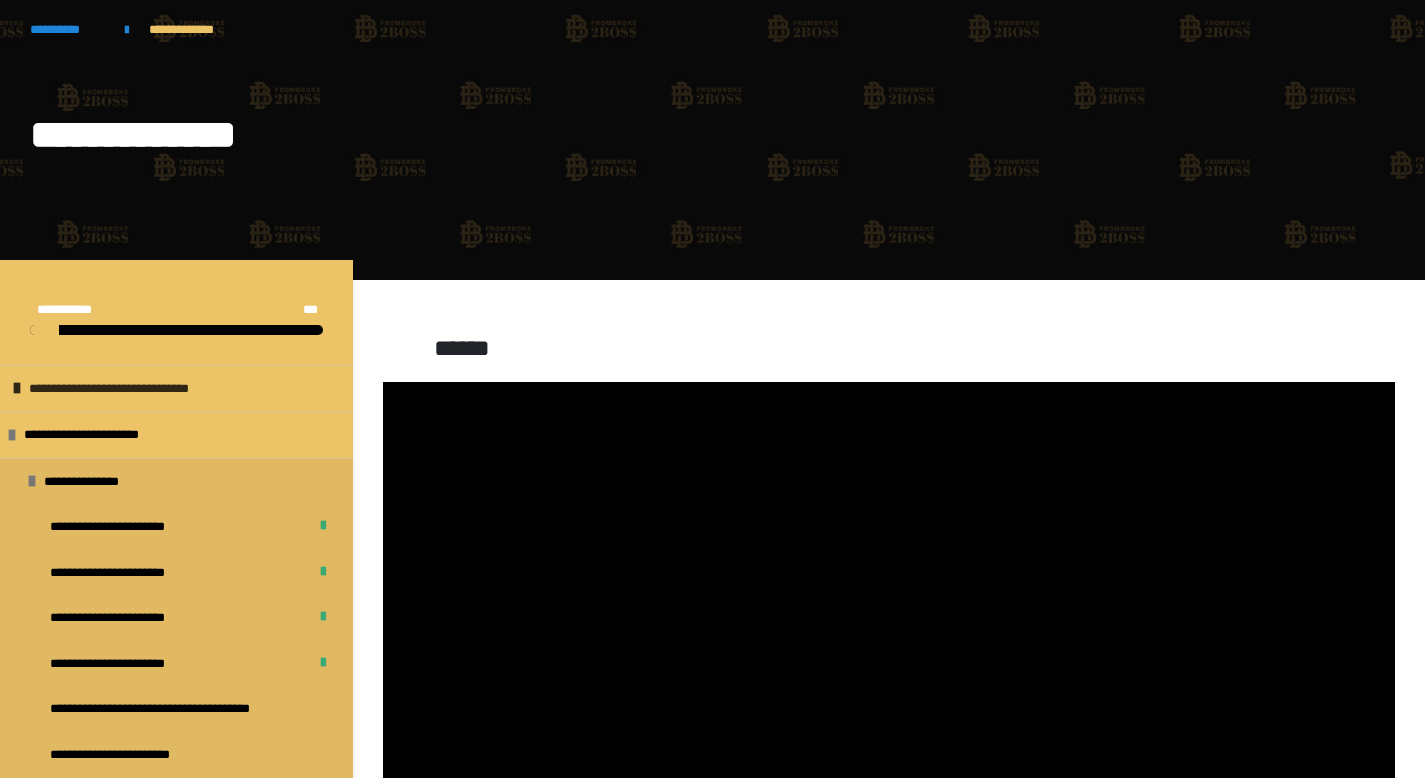 click at bounding box center (17, 388) 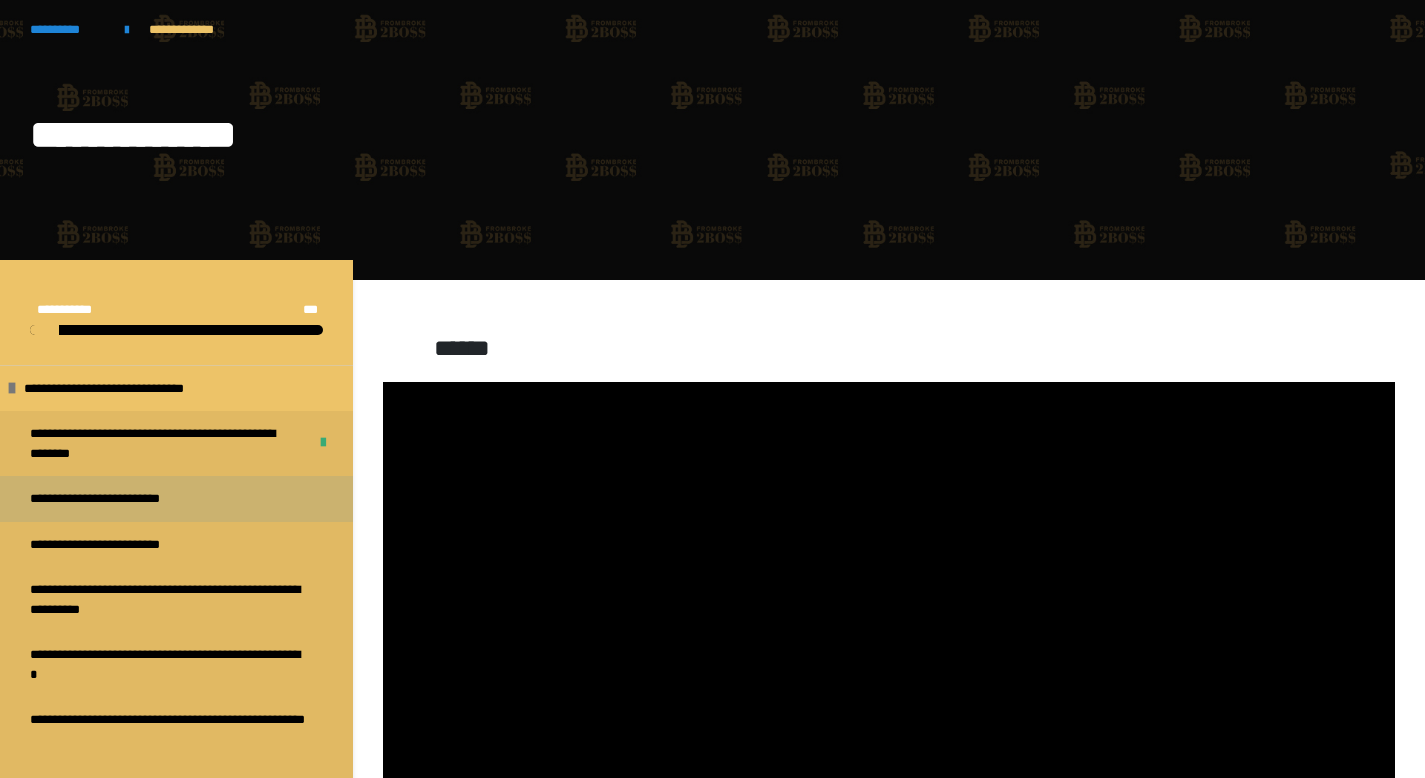scroll, scrollTop: 962, scrollLeft: 0, axis: vertical 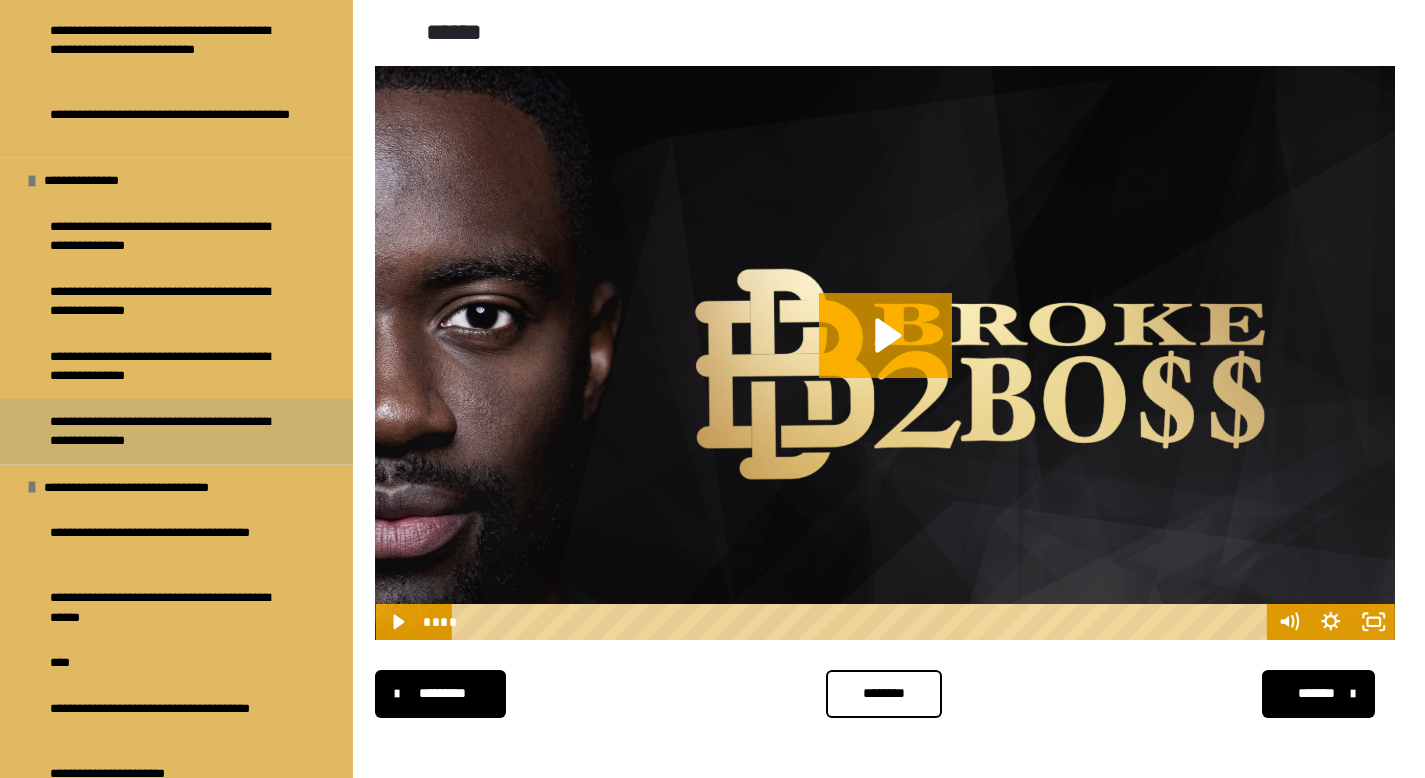 click on "**********" at bounding box center (171, 431) 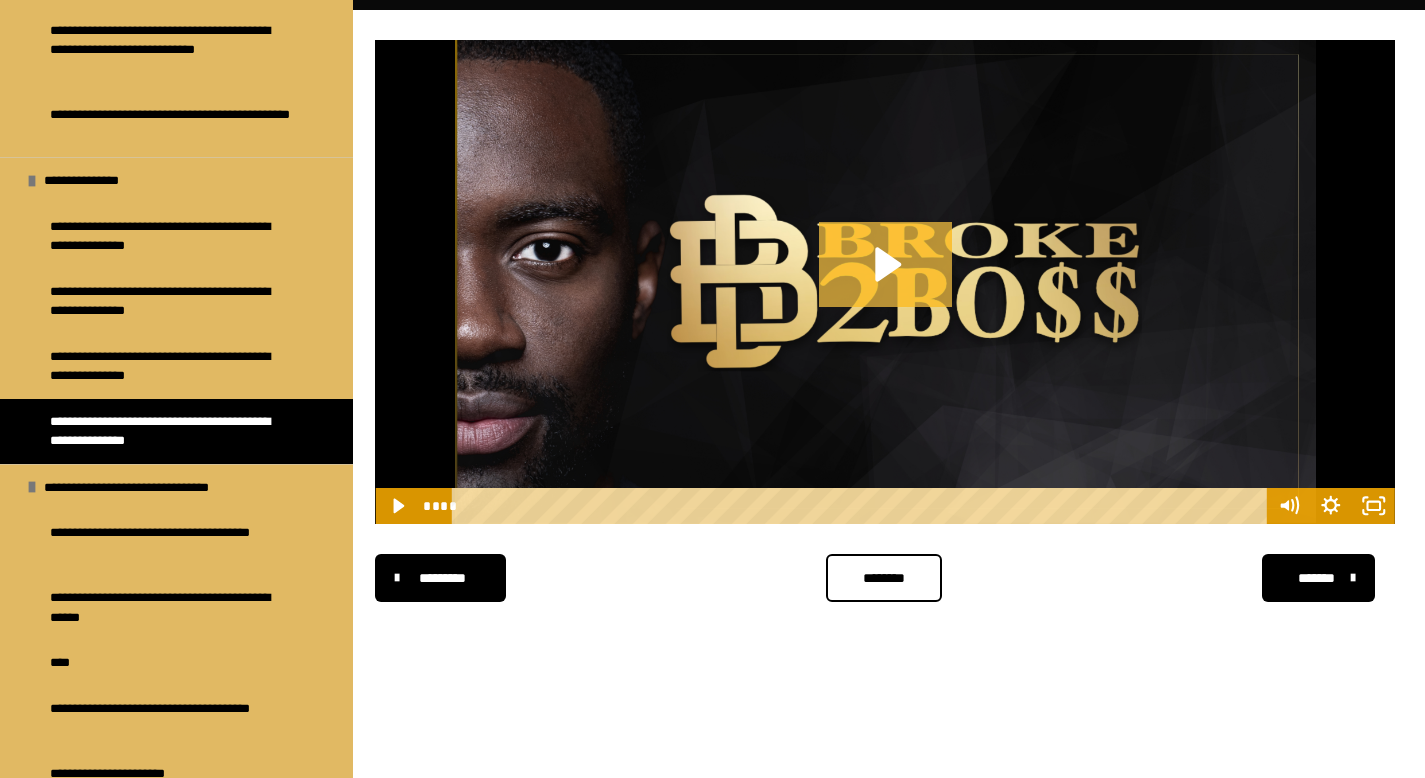 click 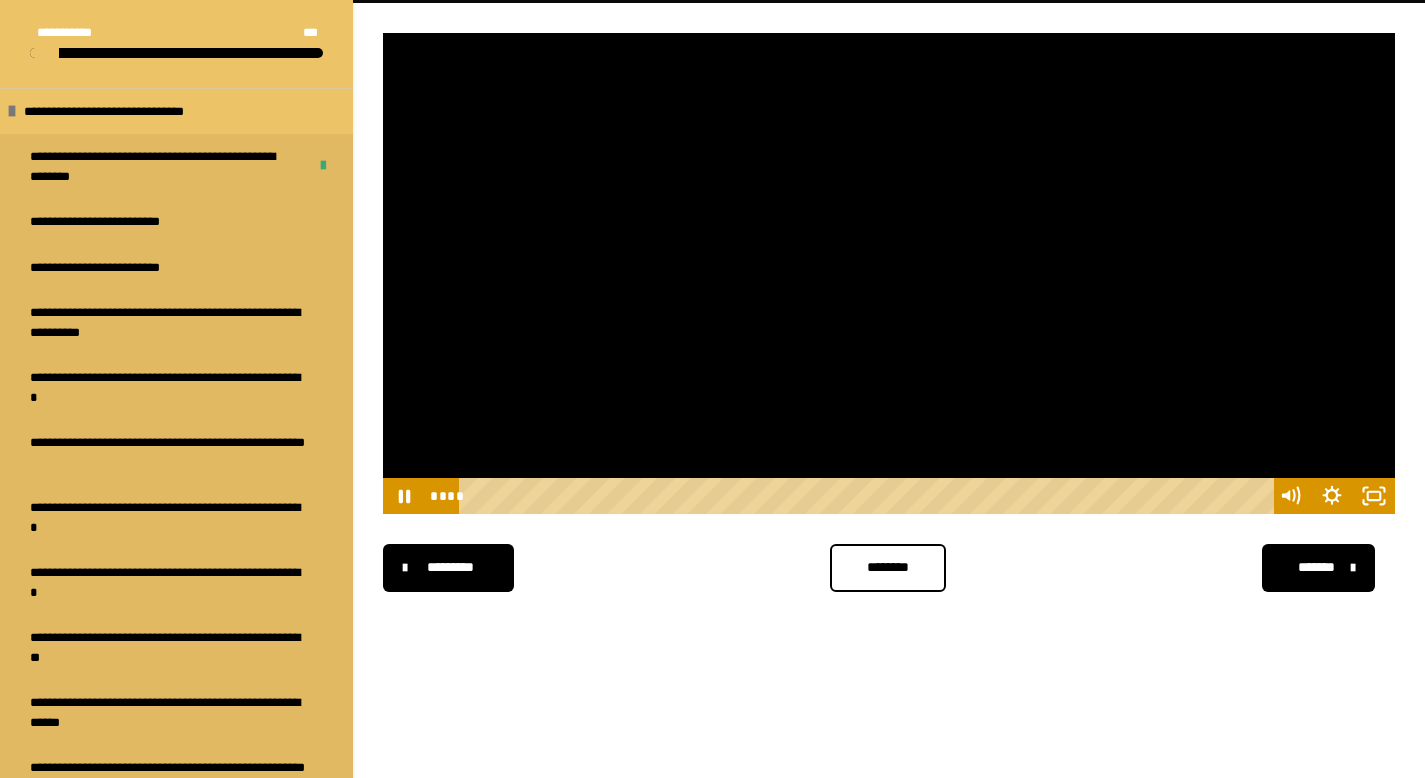 scroll, scrollTop: 0, scrollLeft: 0, axis: both 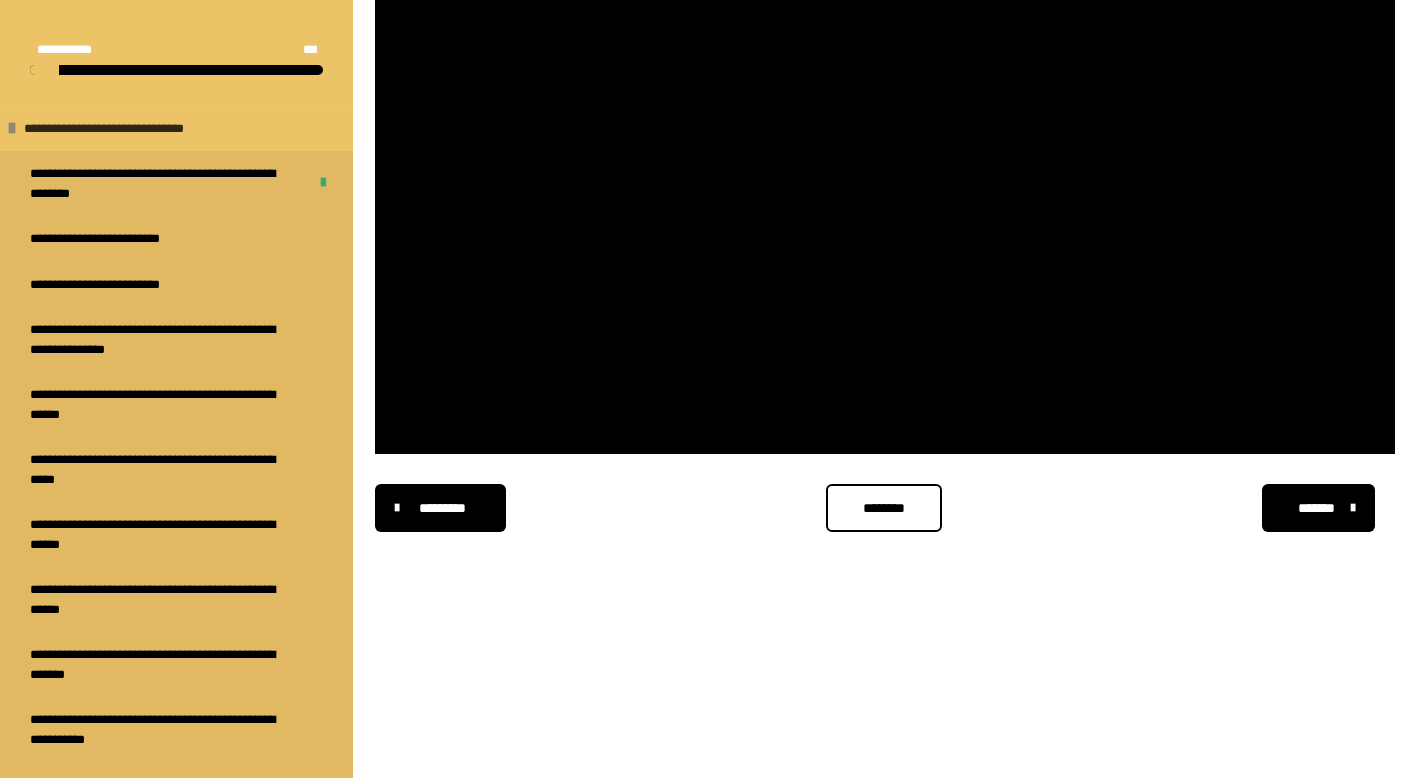 click at bounding box center [12, 128] 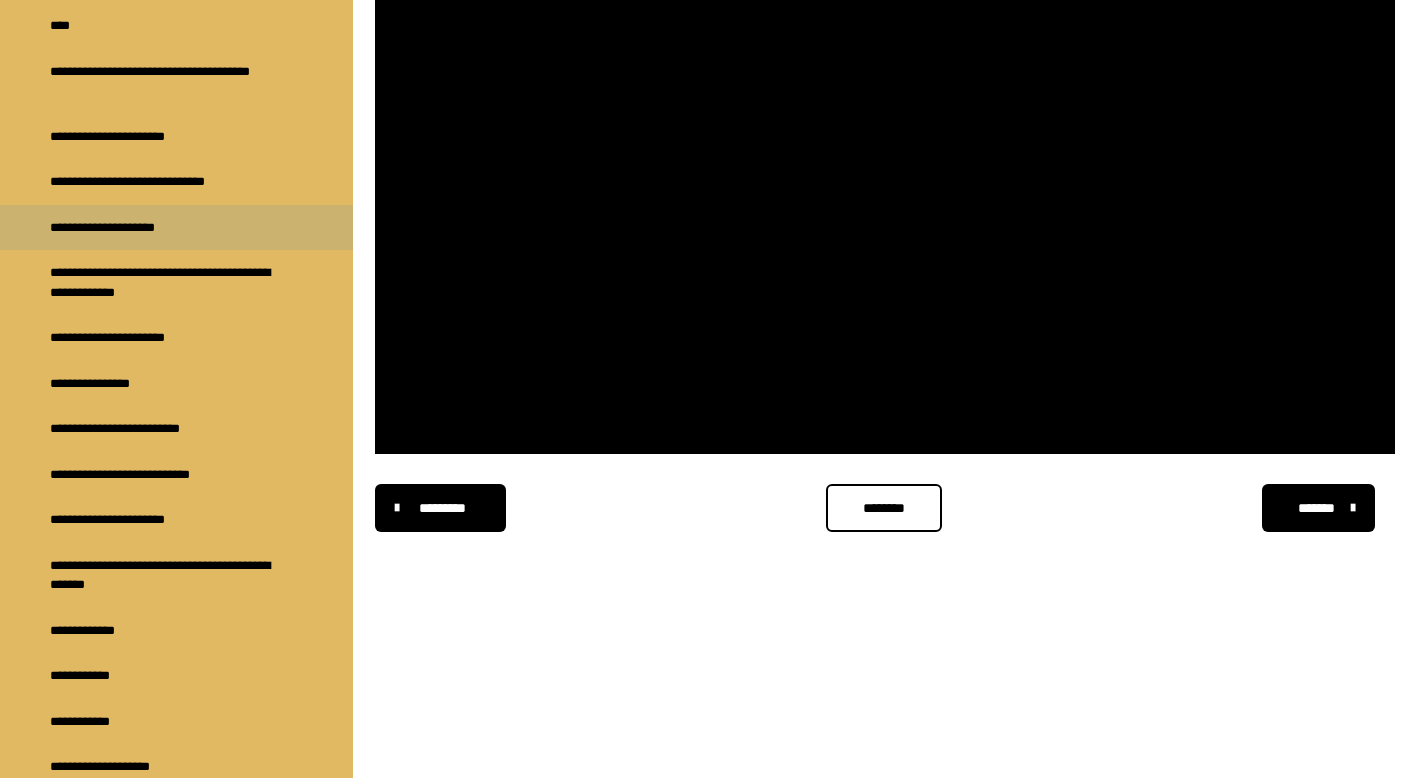 scroll, scrollTop: 1471, scrollLeft: 0, axis: vertical 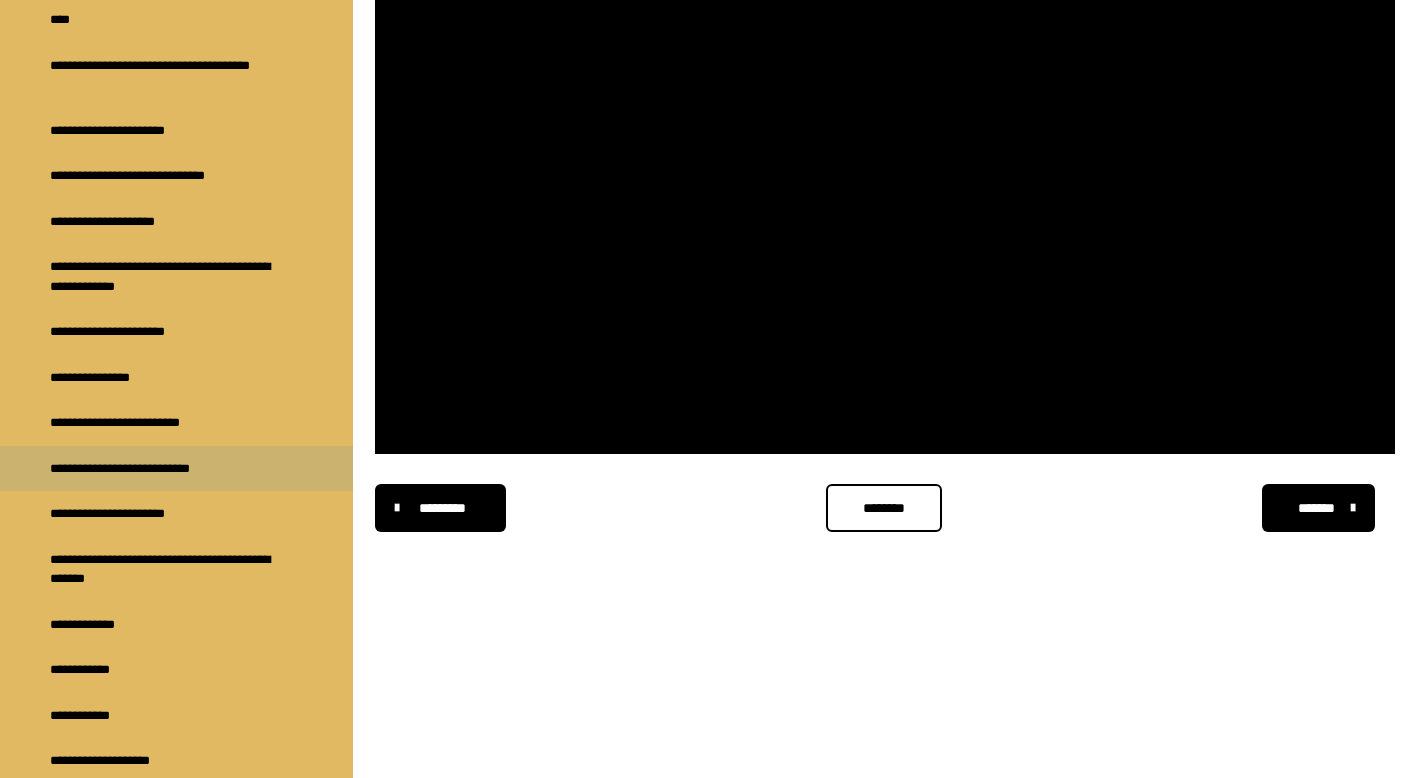 click on "**********" at bounding box center (140, 469) 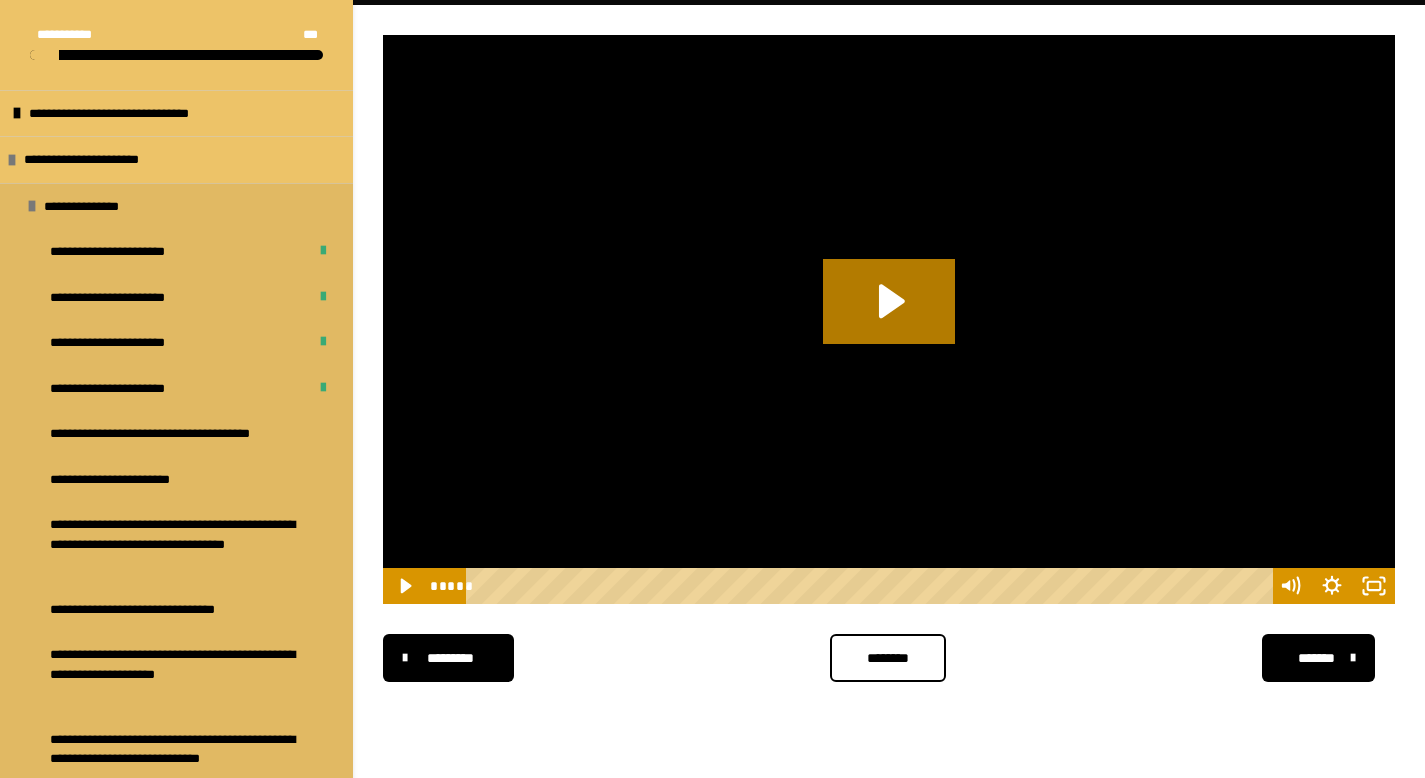 scroll, scrollTop: 214, scrollLeft: 0, axis: vertical 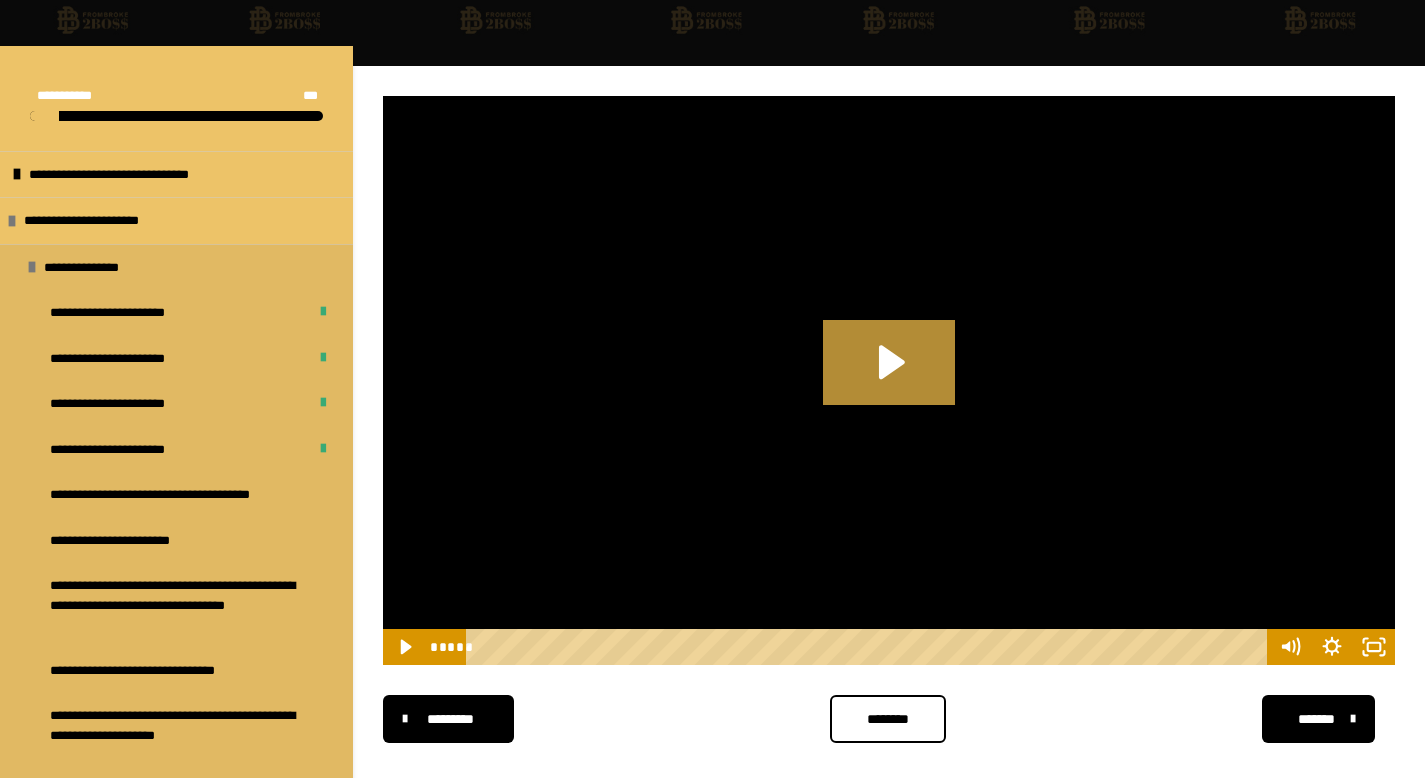 click 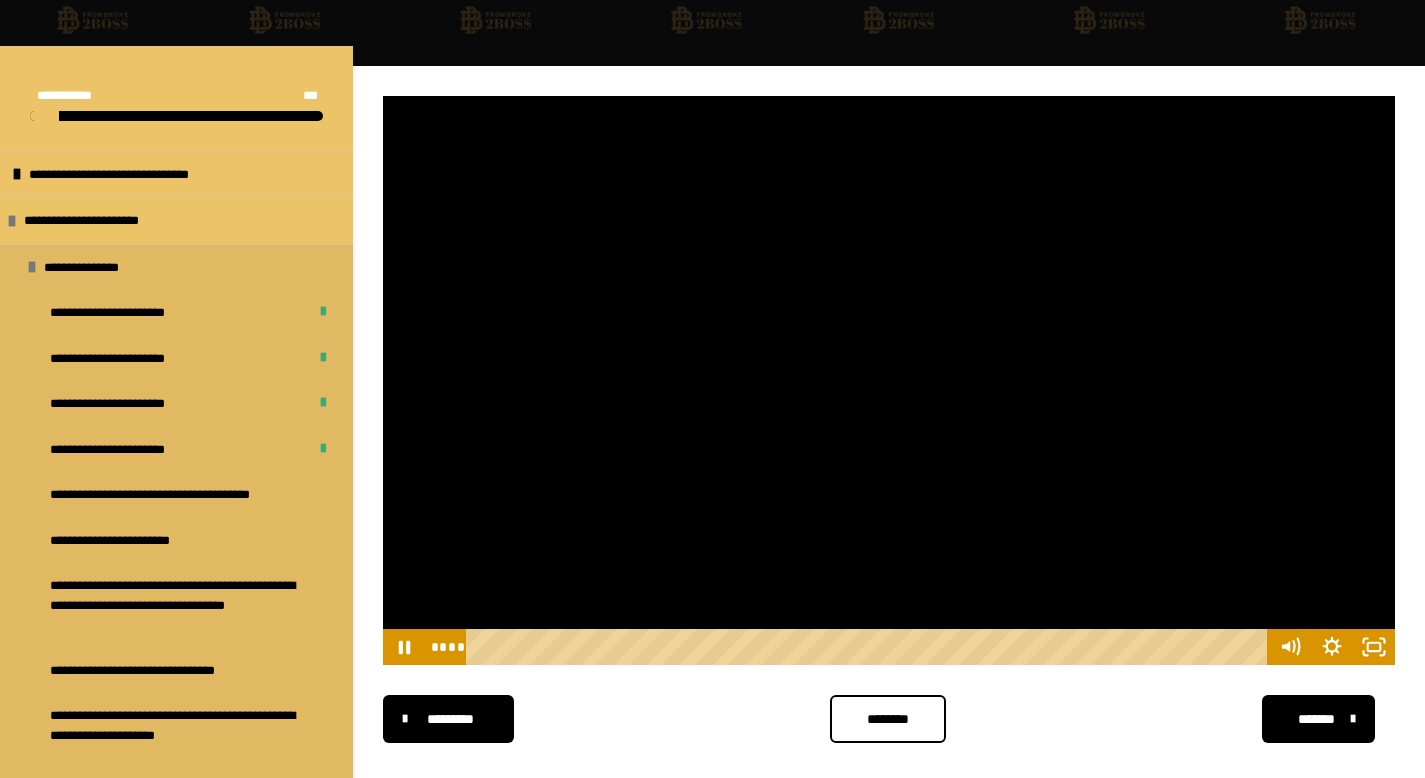 click at bounding box center [889, 380] 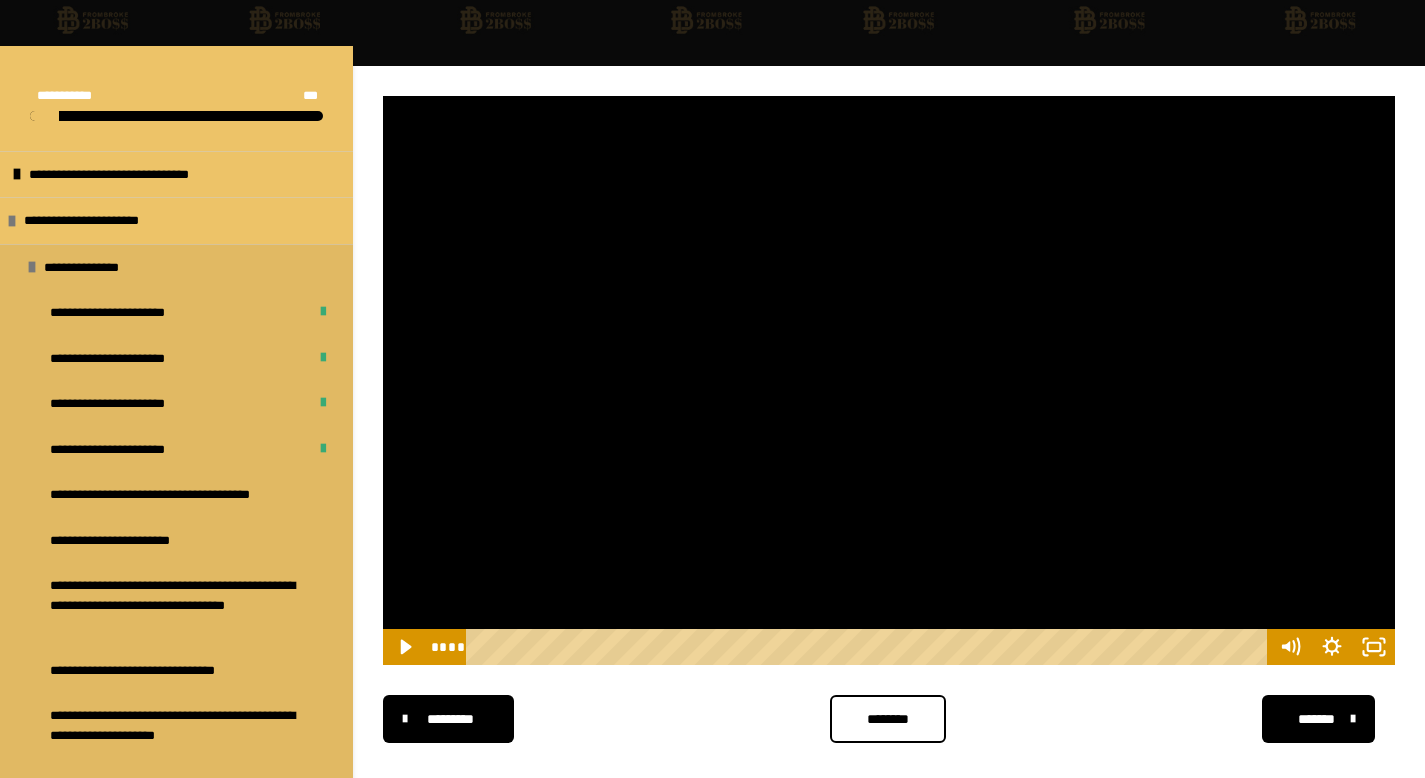 click at bounding box center [889, 380] 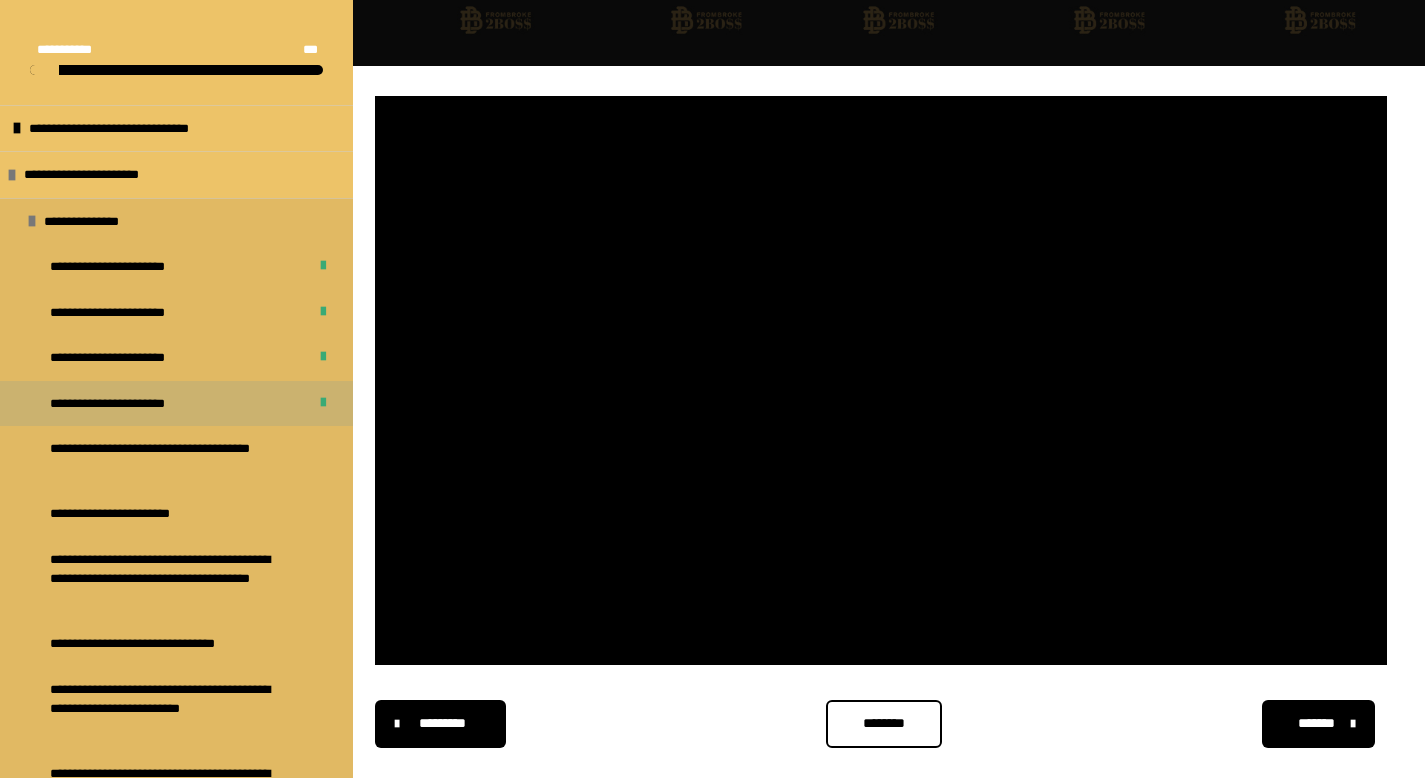 scroll, scrollTop: 340, scrollLeft: 0, axis: vertical 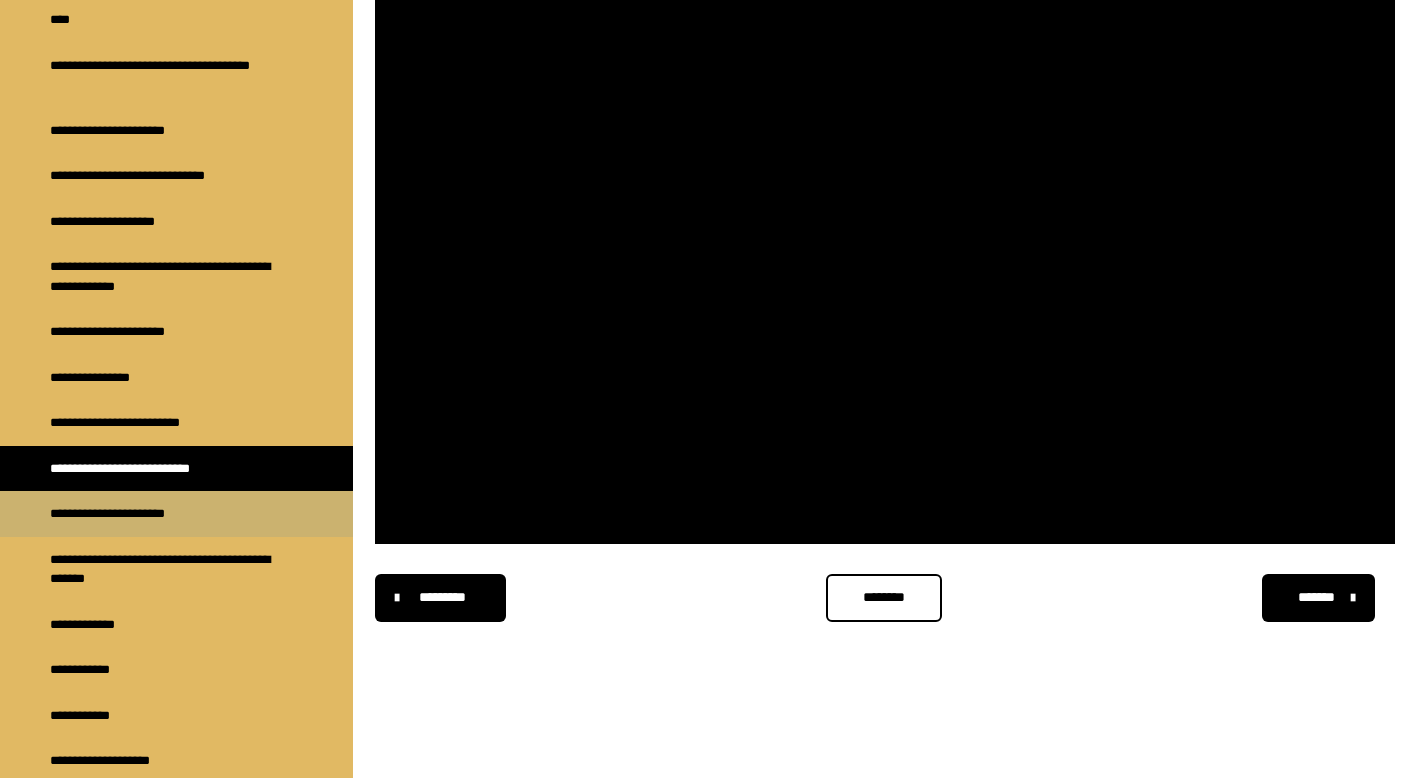 click on "**********" at bounding box center (132, 514) 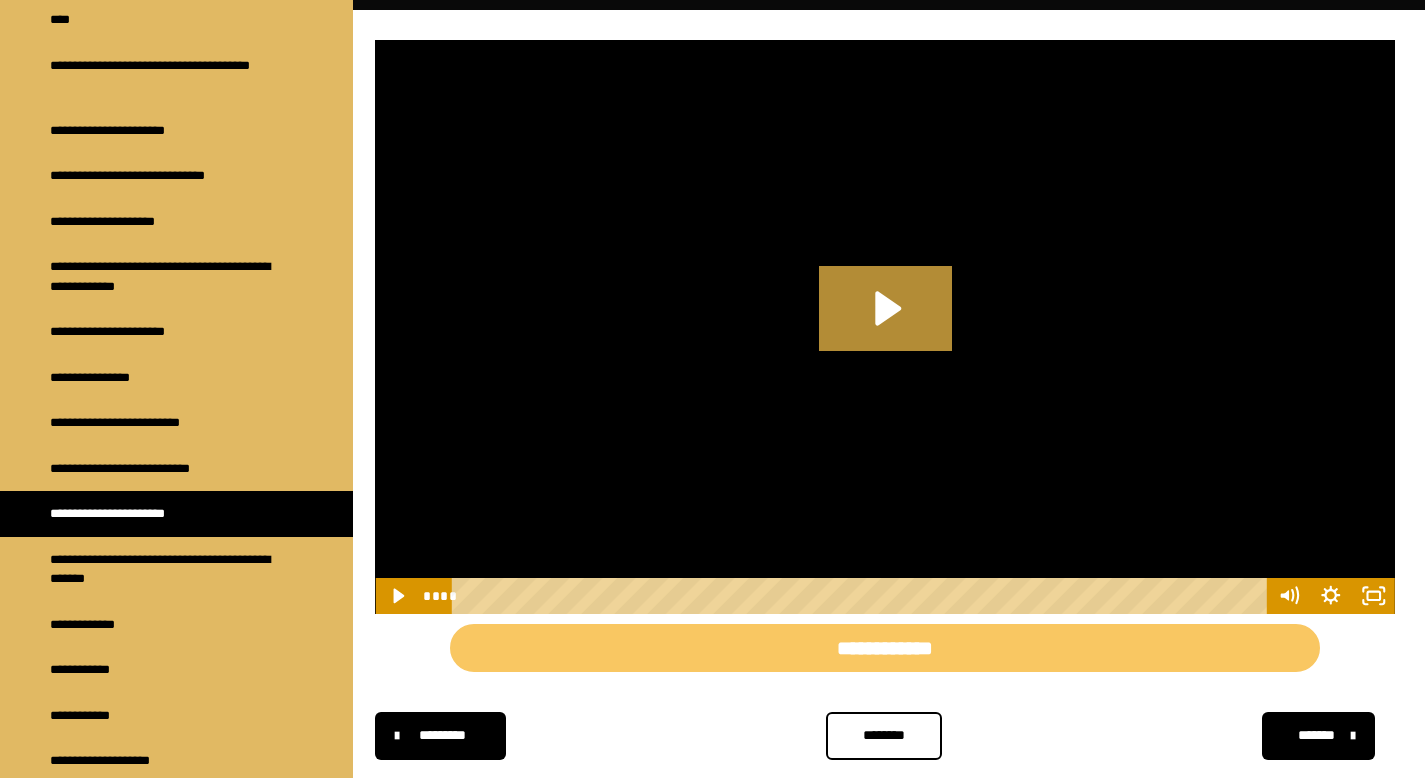 click 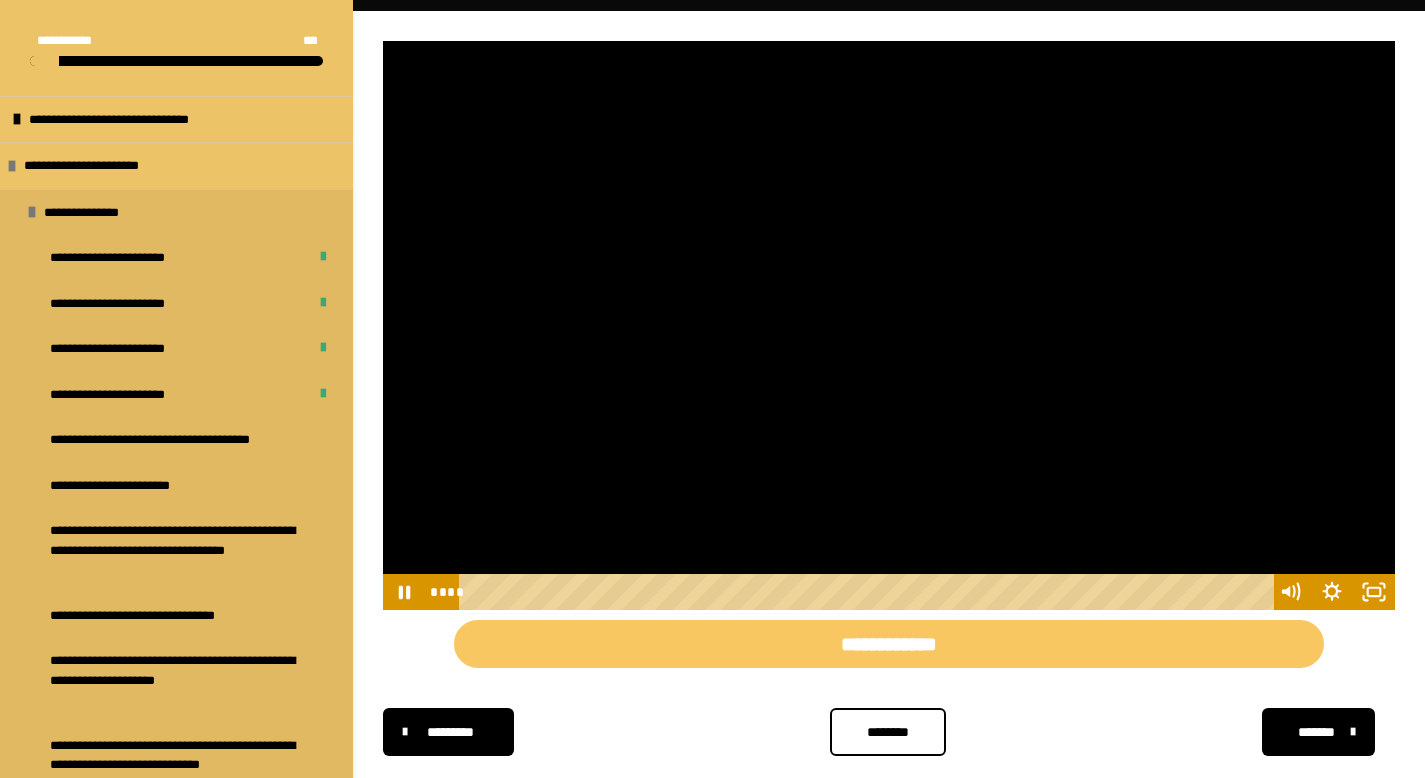 scroll, scrollTop: 170, scrollLeft: 0, axis: vertical 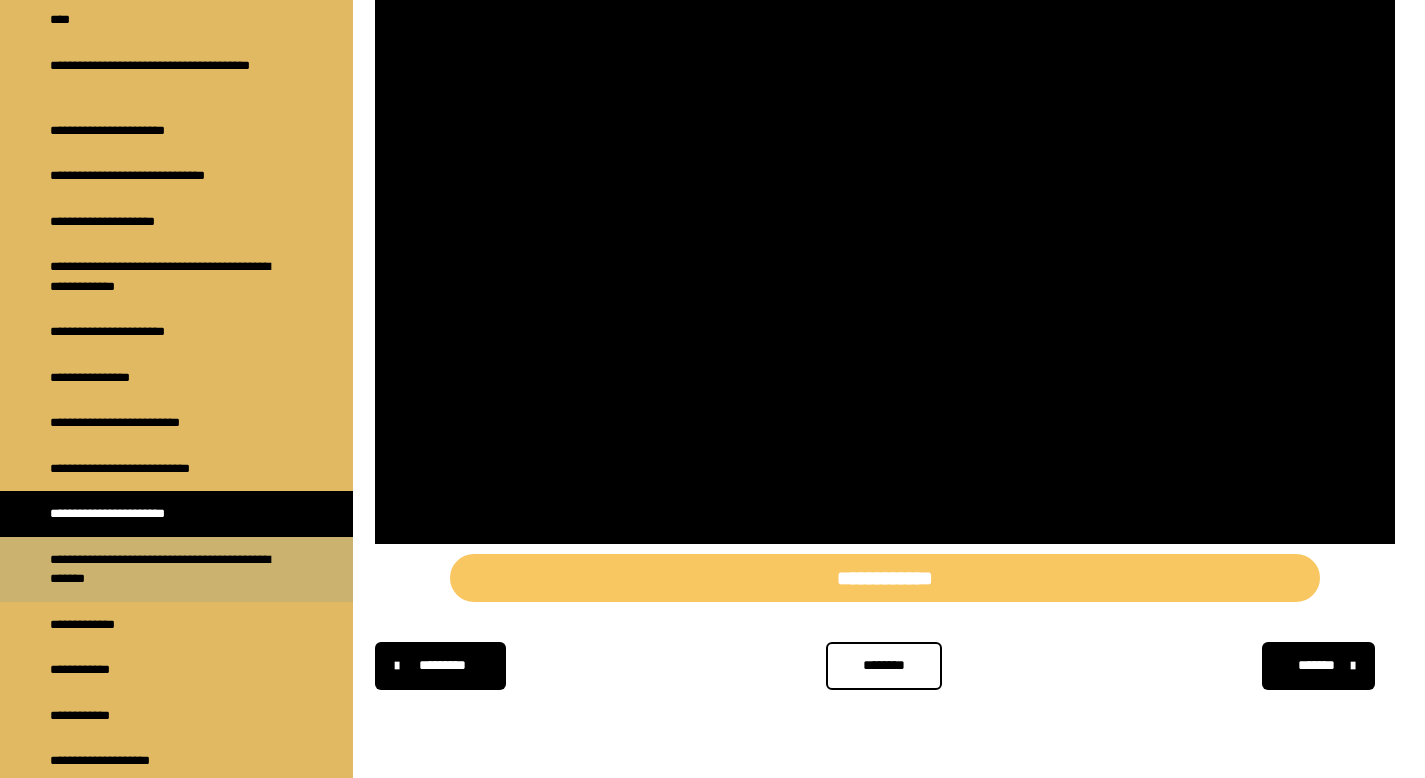 click on "**********" at bounding box center [171, 569] 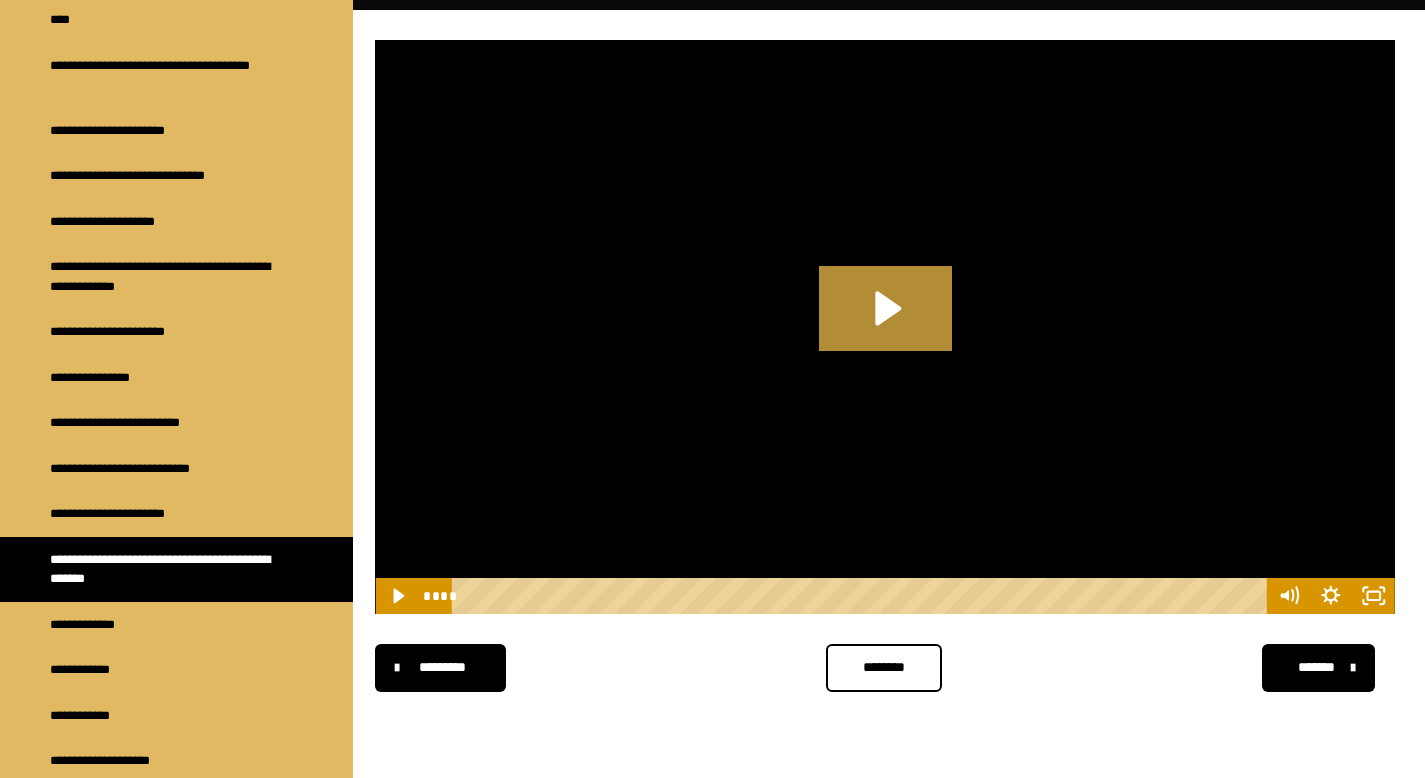 click 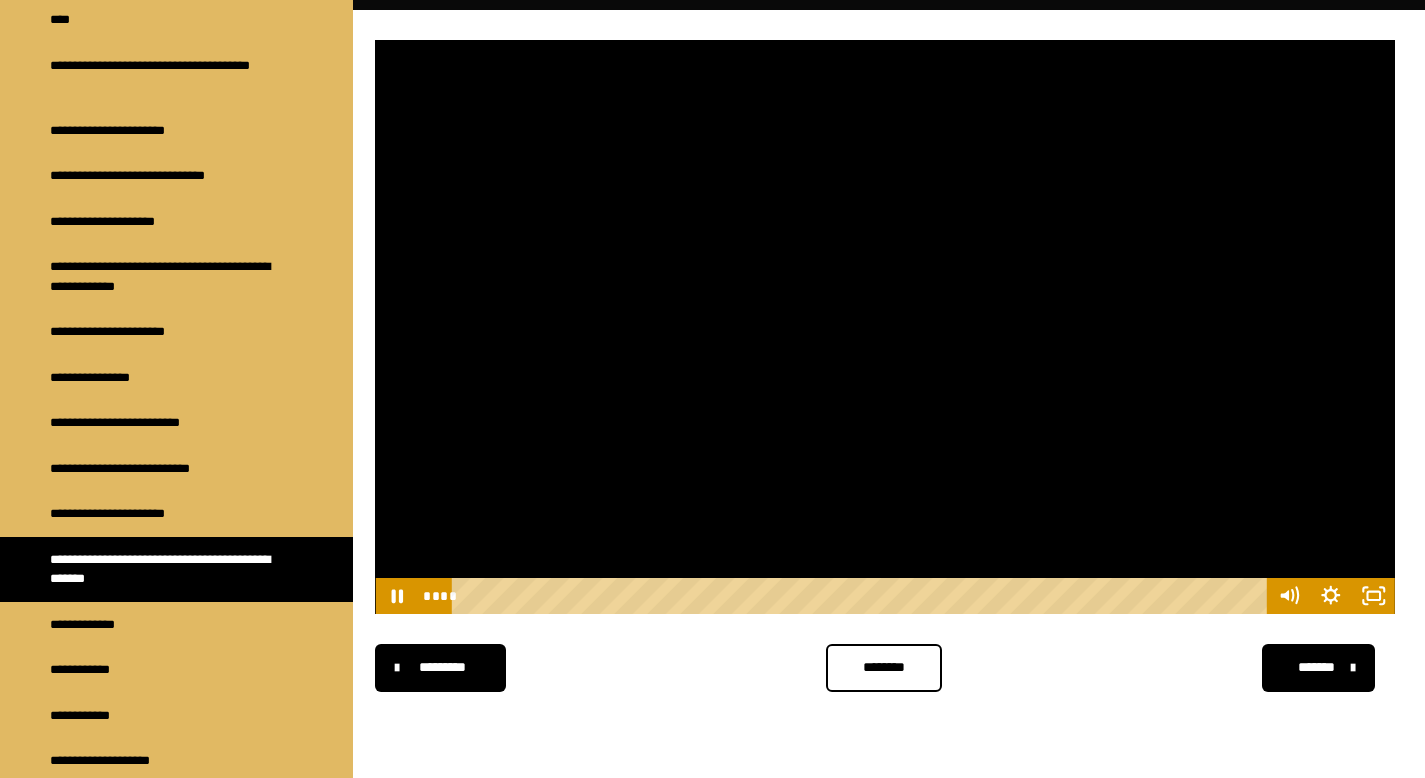 scroll, scrollTop: 340, scrollLeft: 0, axis: vertical 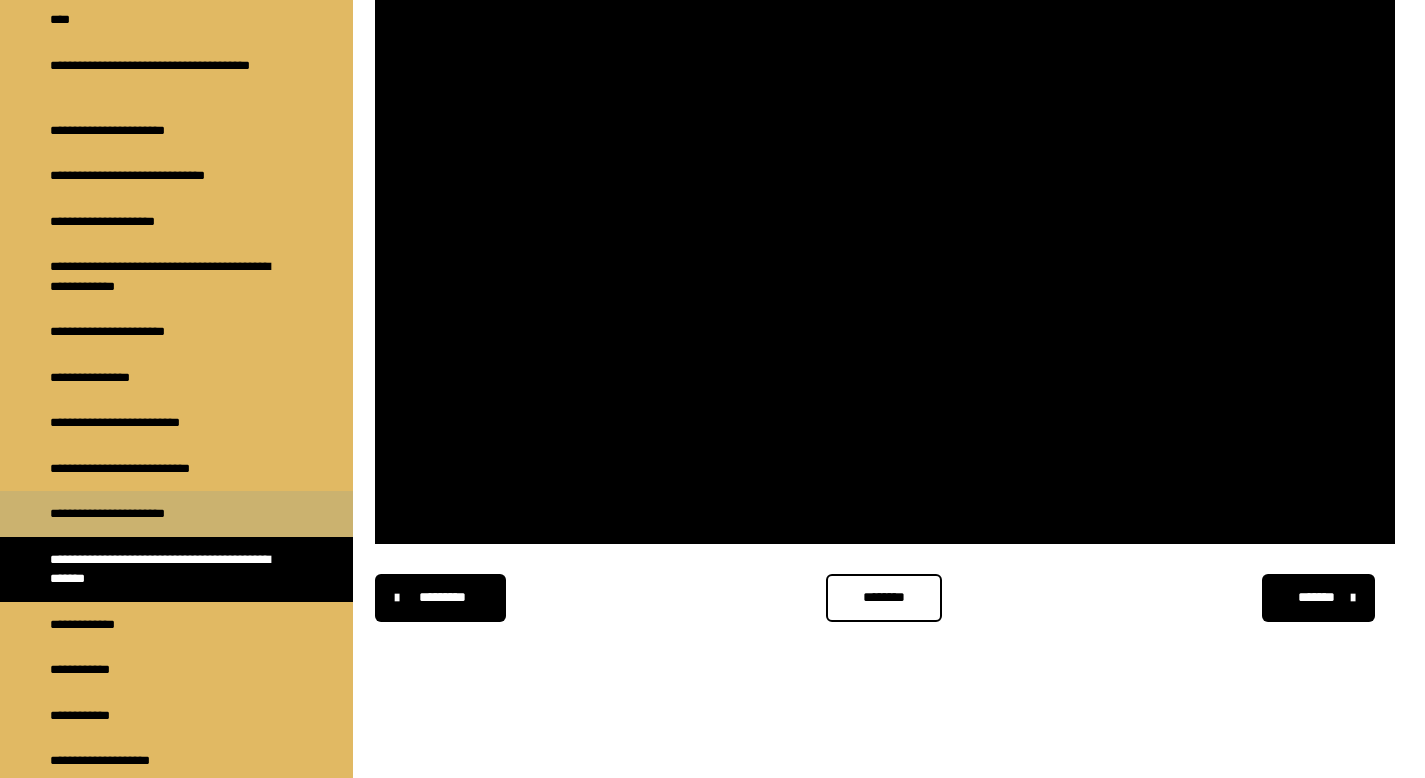 click on "**********" at bounding box center (132, 514) 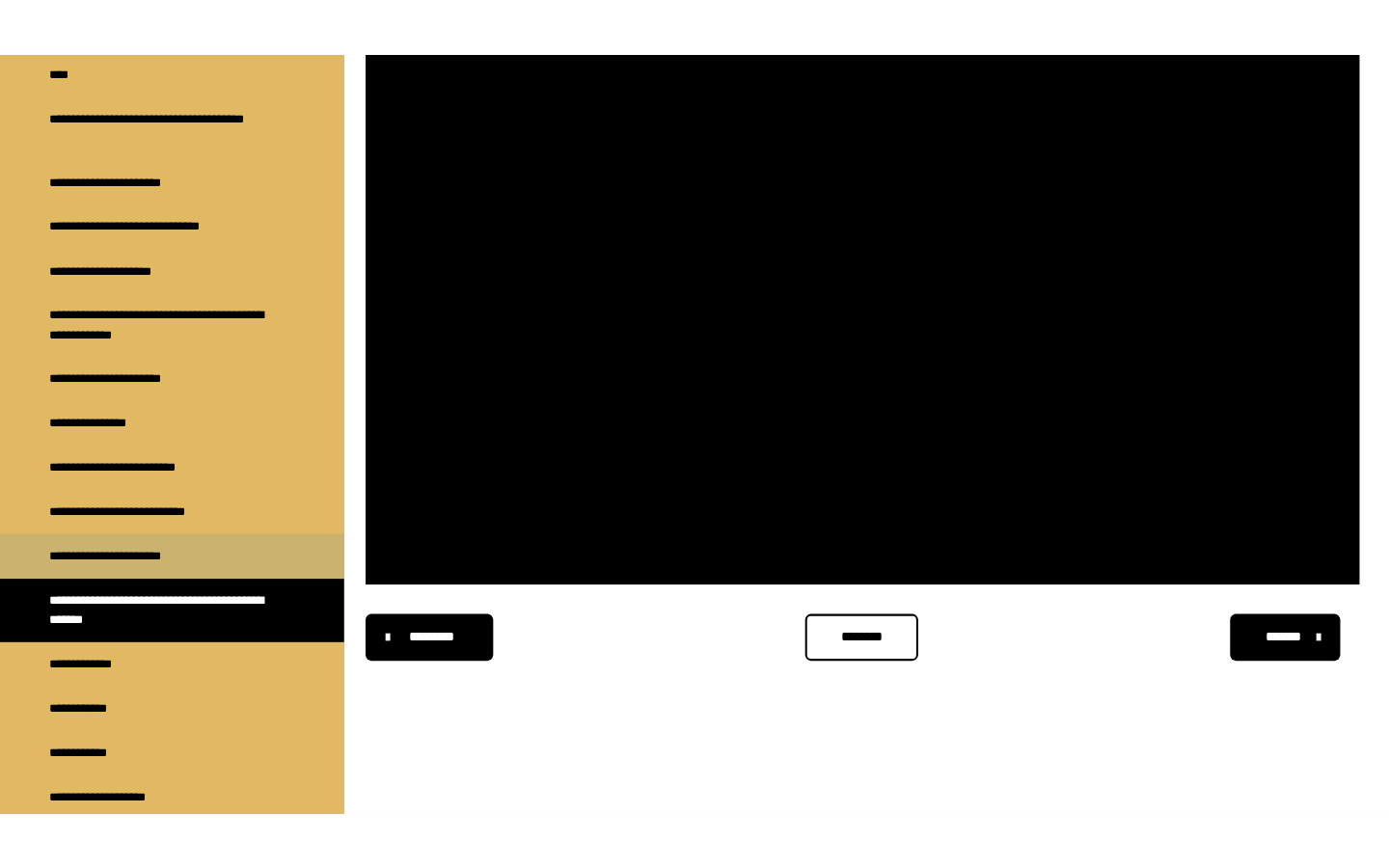 scroll, scrollTop: 260, scrollLeft: 0, axis: vertical 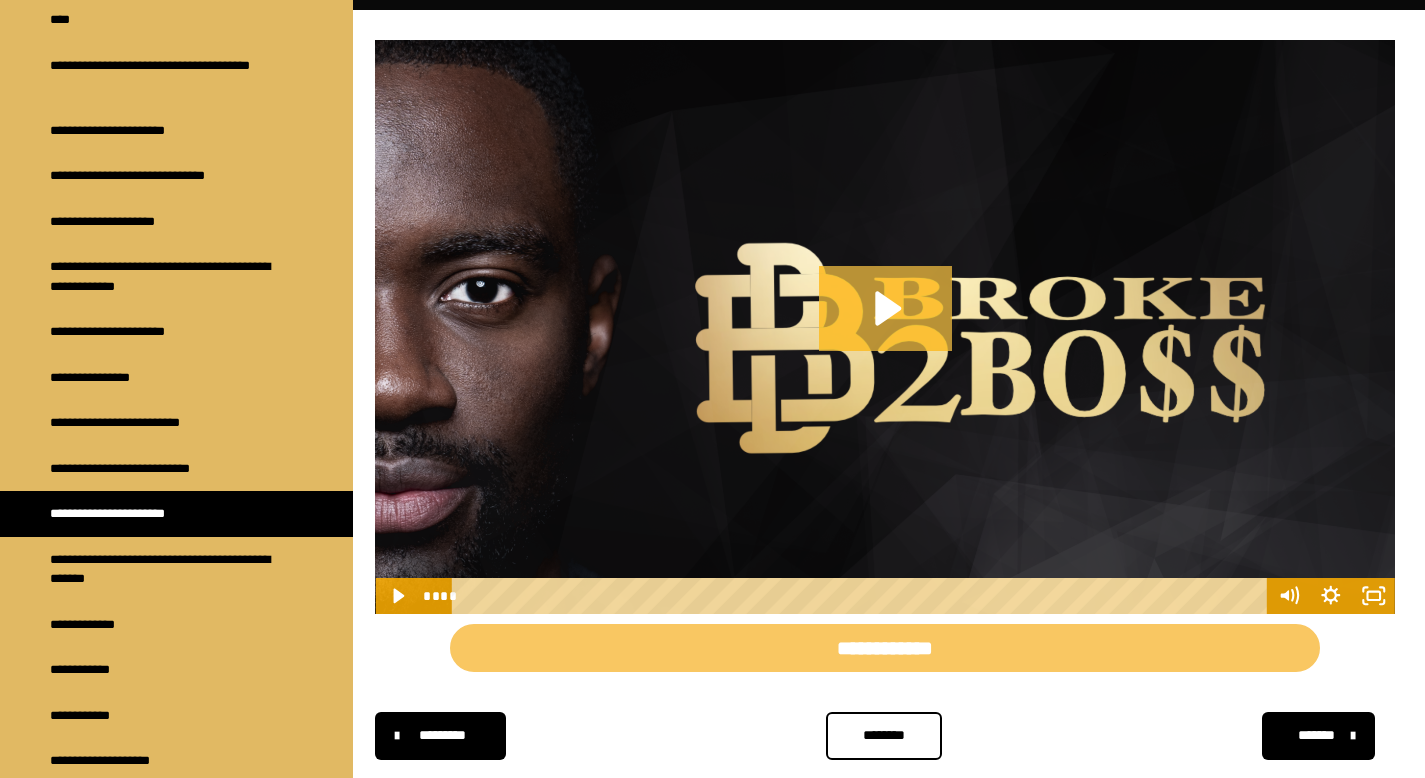 click 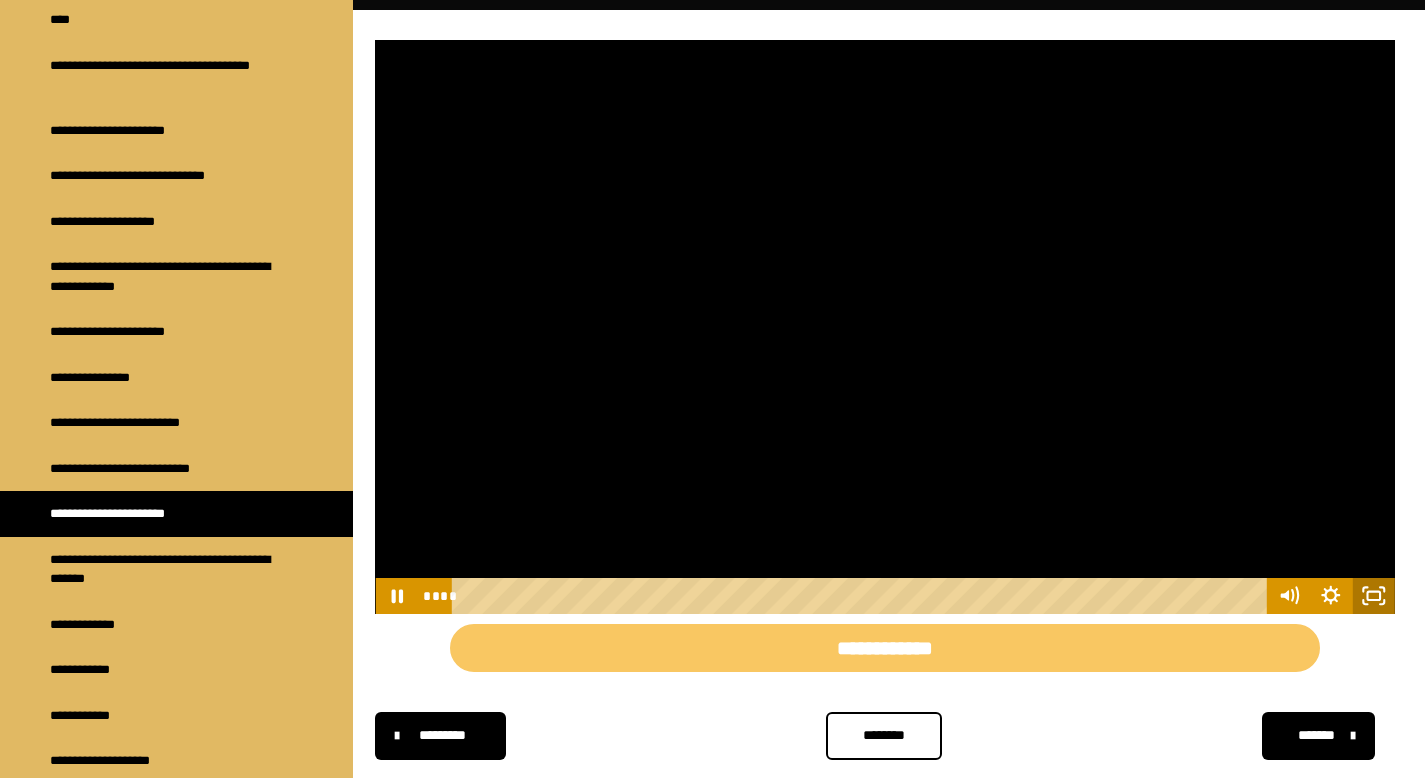 click 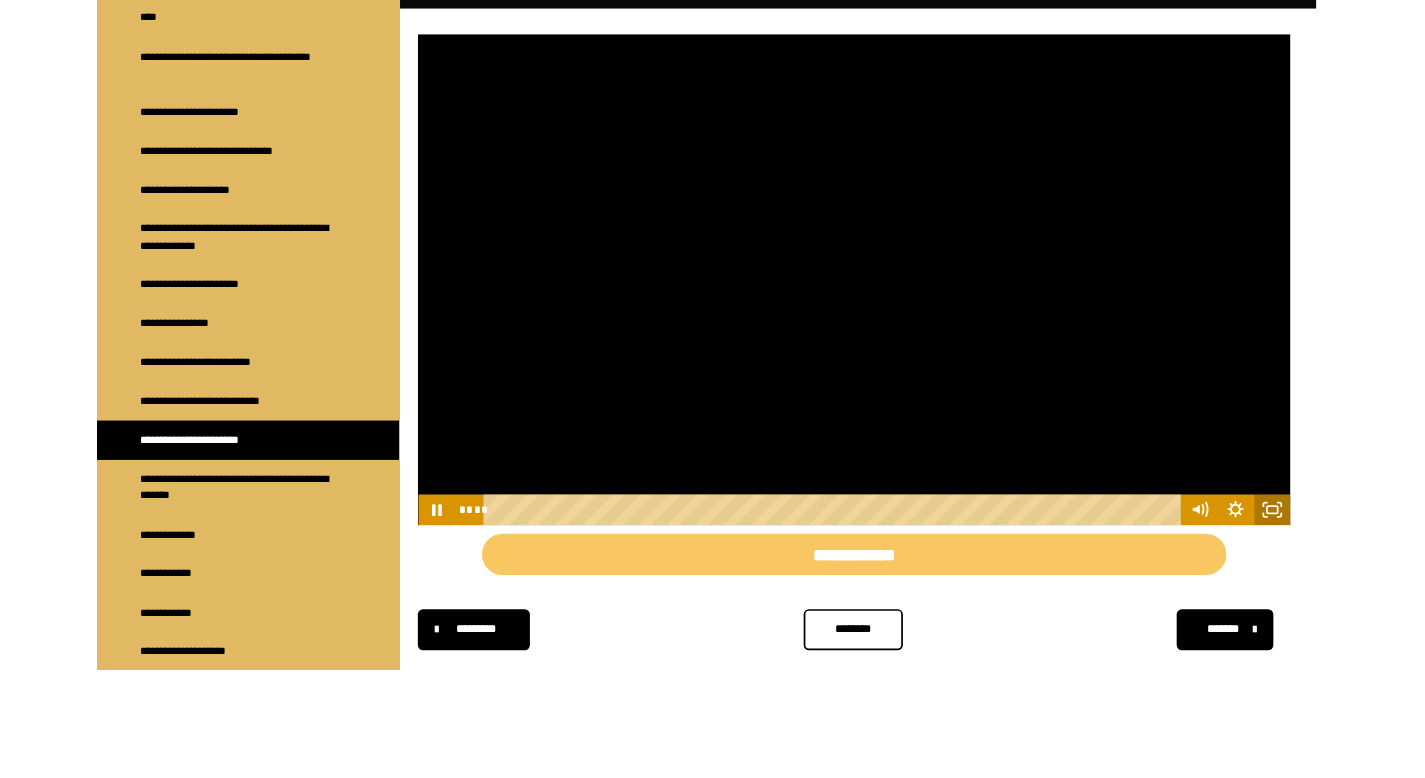 scroll, scrollTop: 1349, scrollLeft: 0, axis: vertical 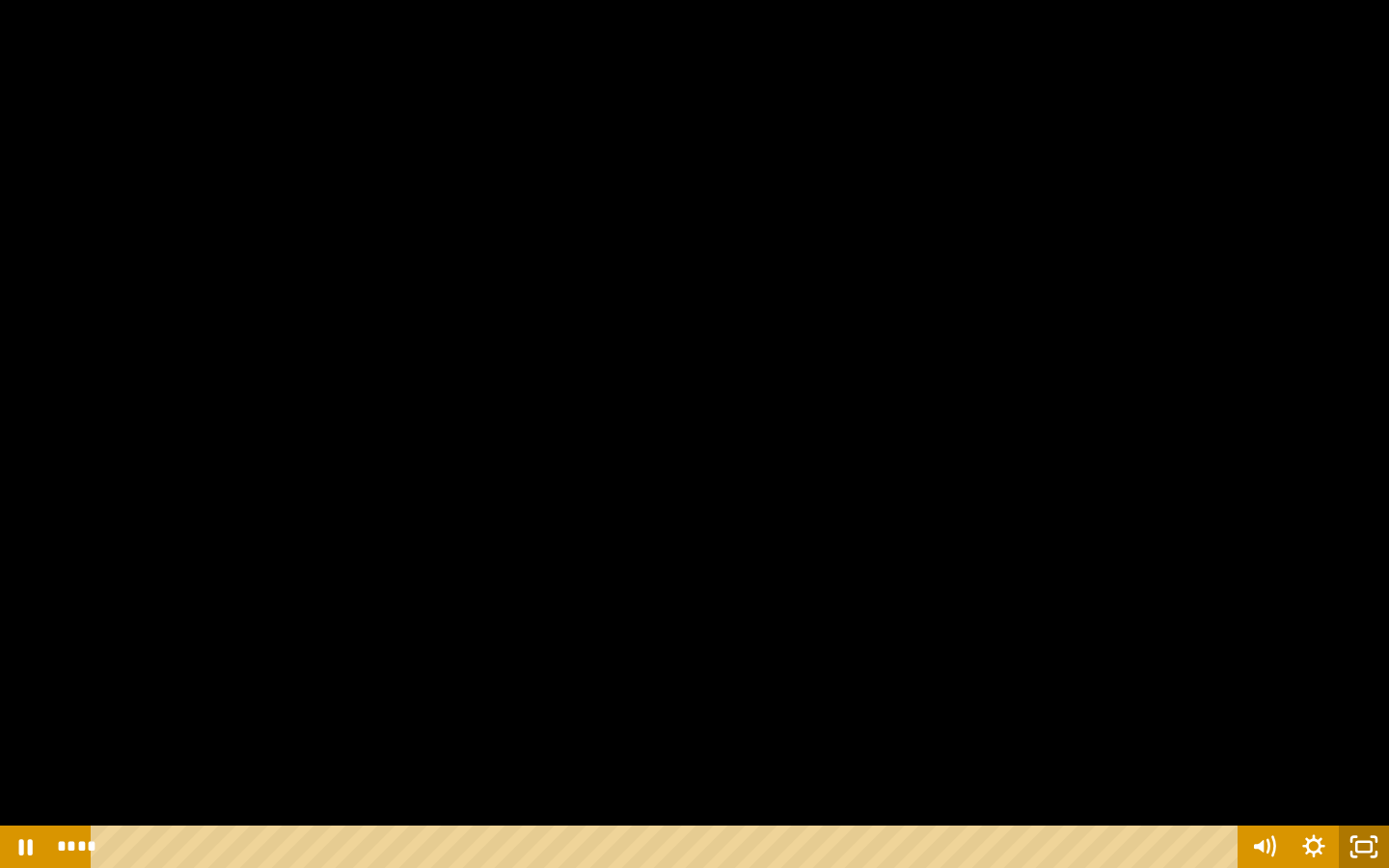 click 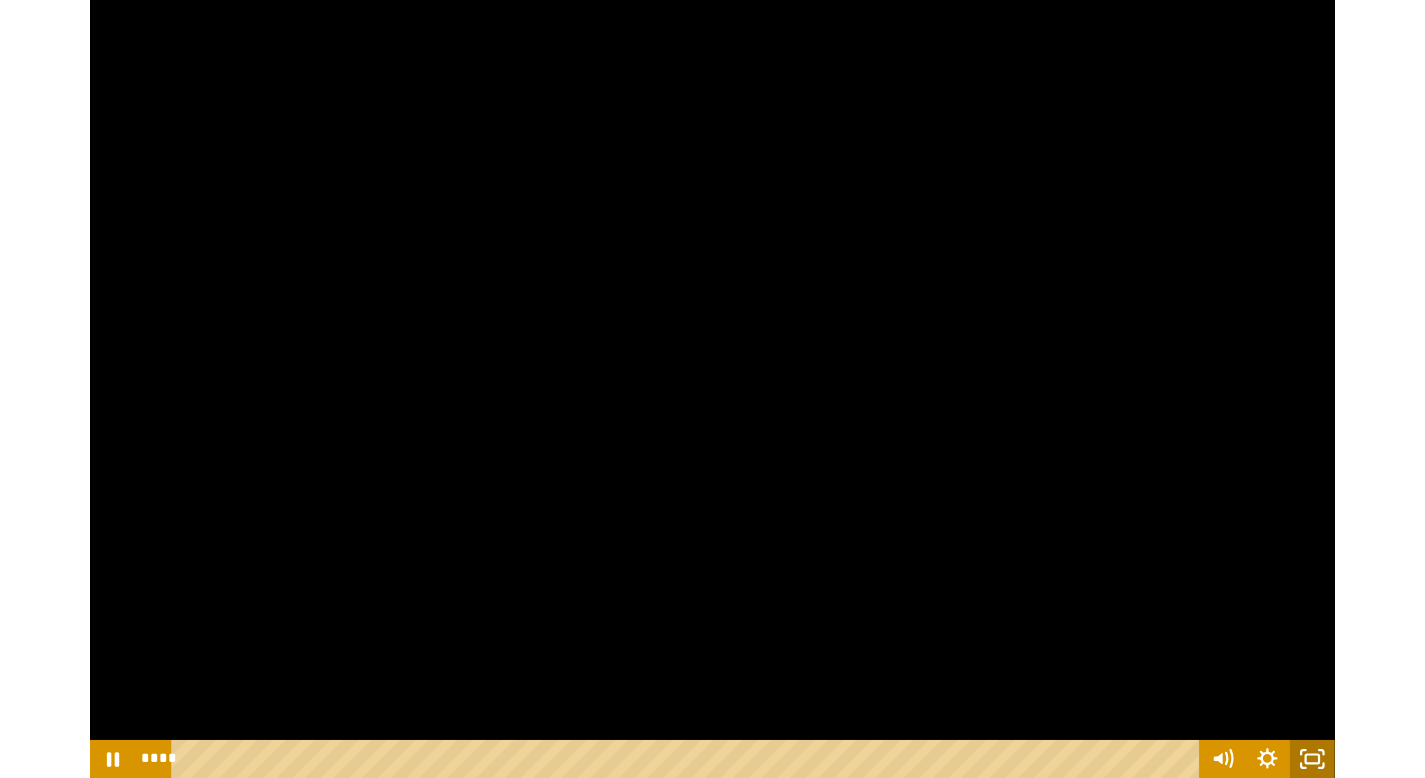 scroll, scrollTop: 1471, scrollLeft: 0, axis: vertical 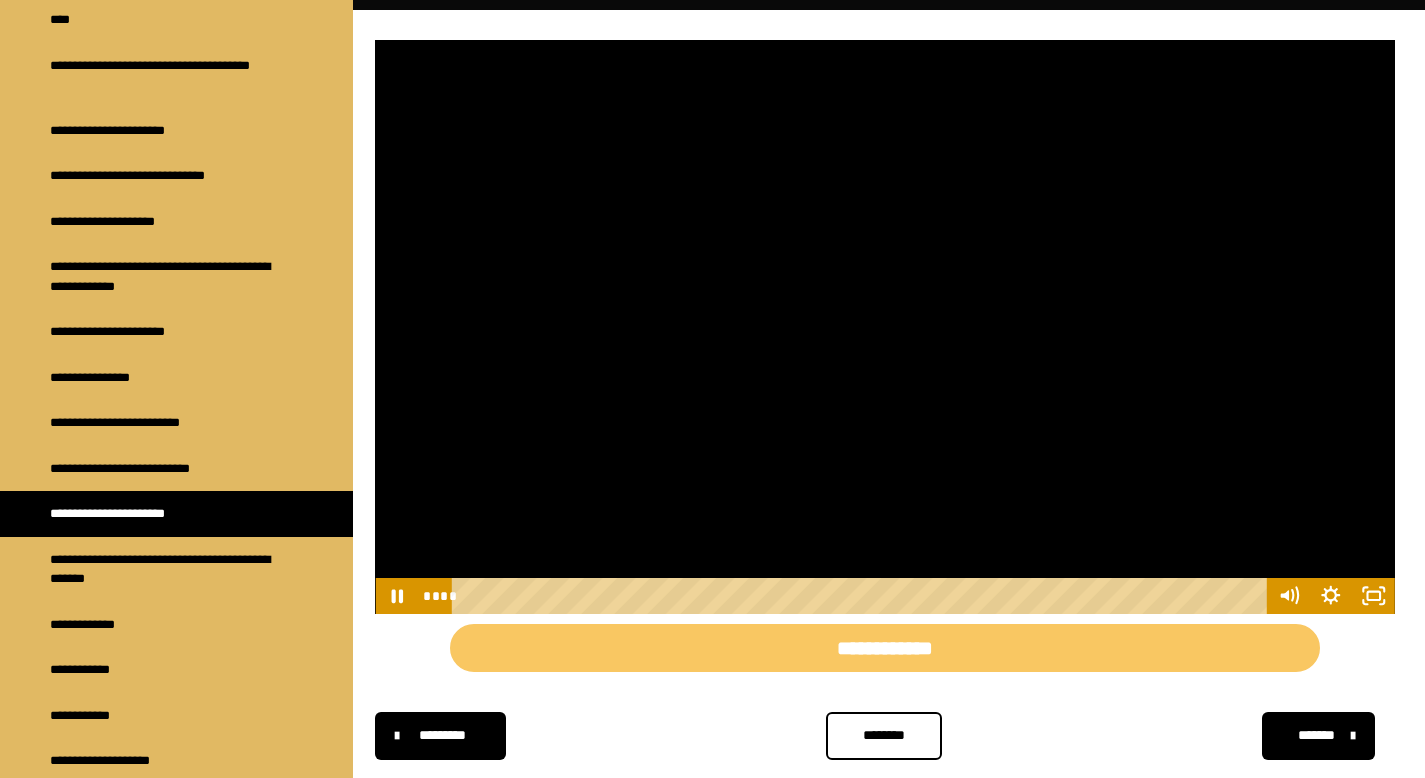 click at bounding box center [885, 327] 